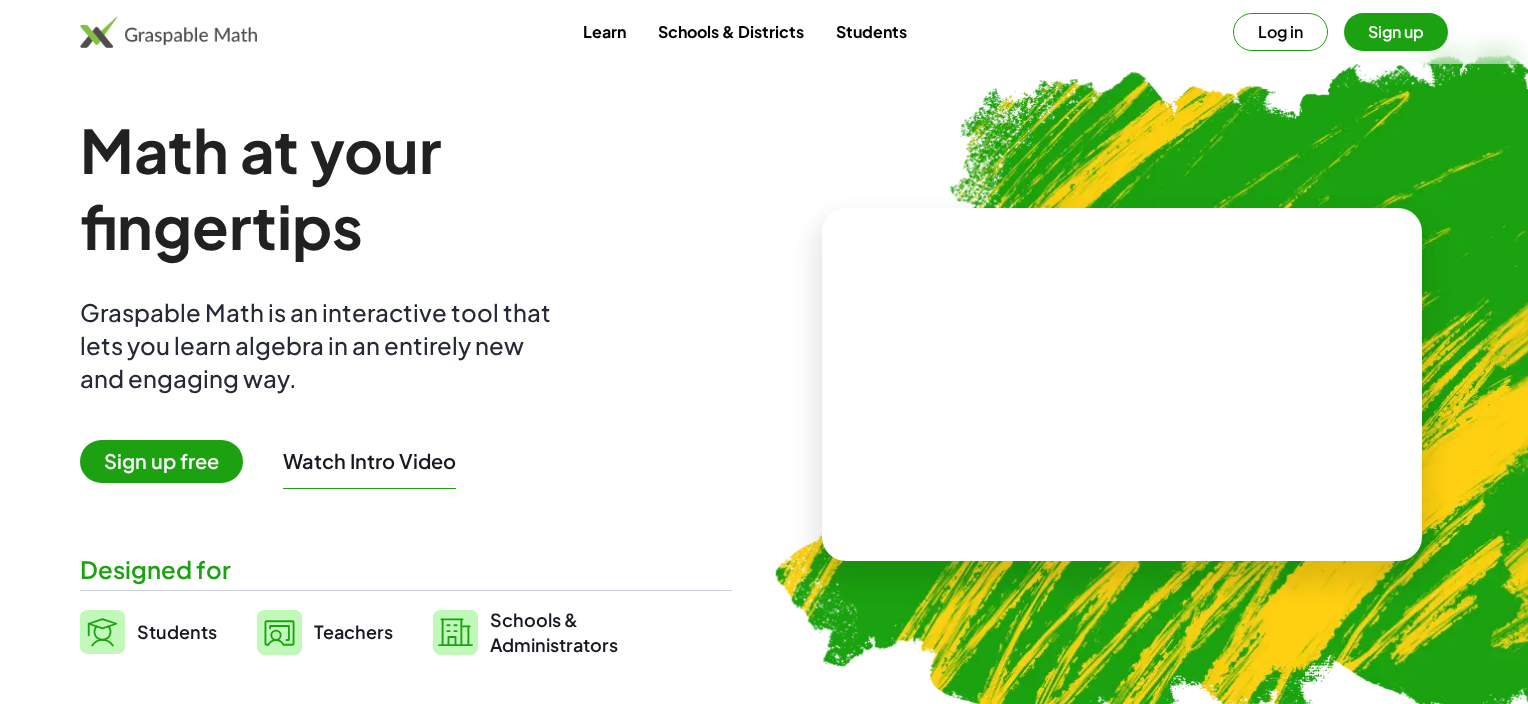 scroll, scrollTop: 0, scrollLeft: 0, axis: both 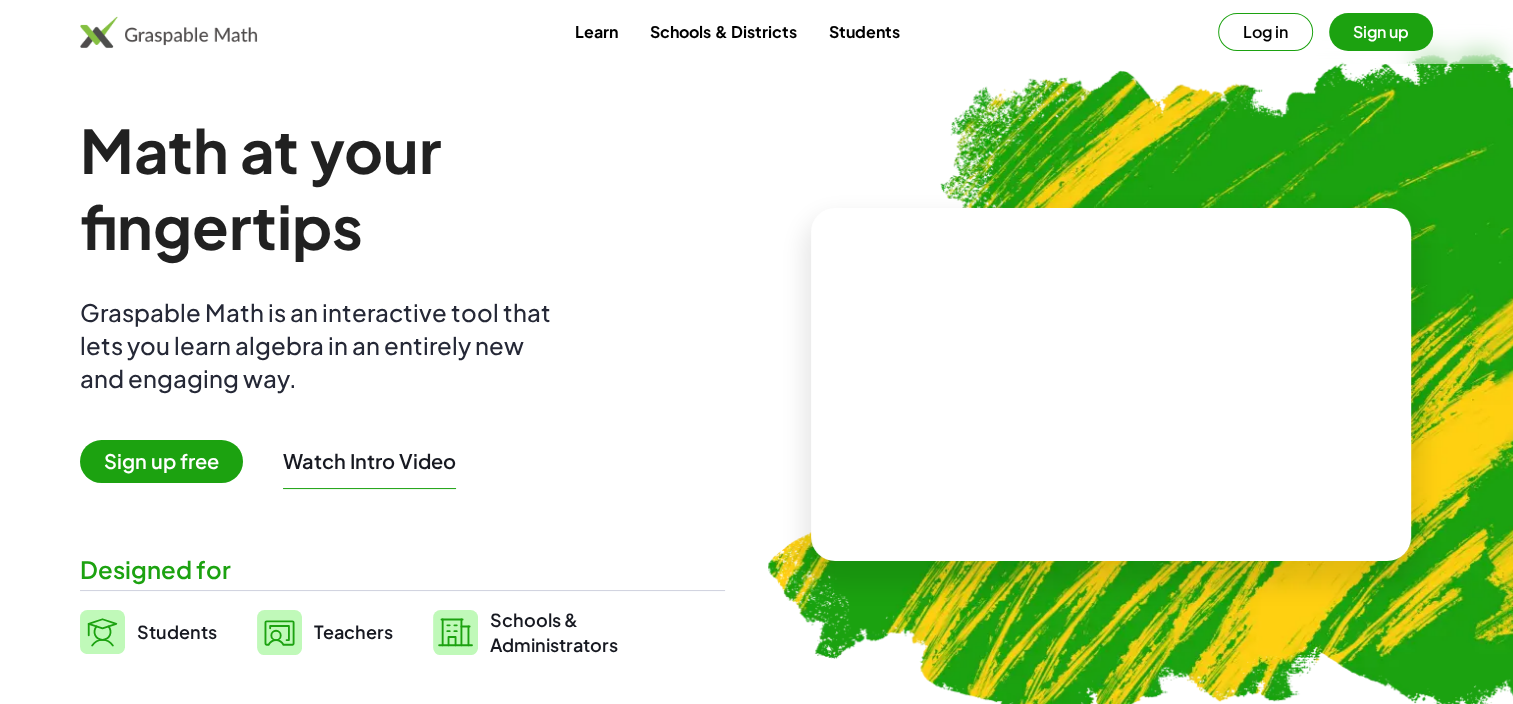 click on "Sign up free" at bounding box center (161, 461) 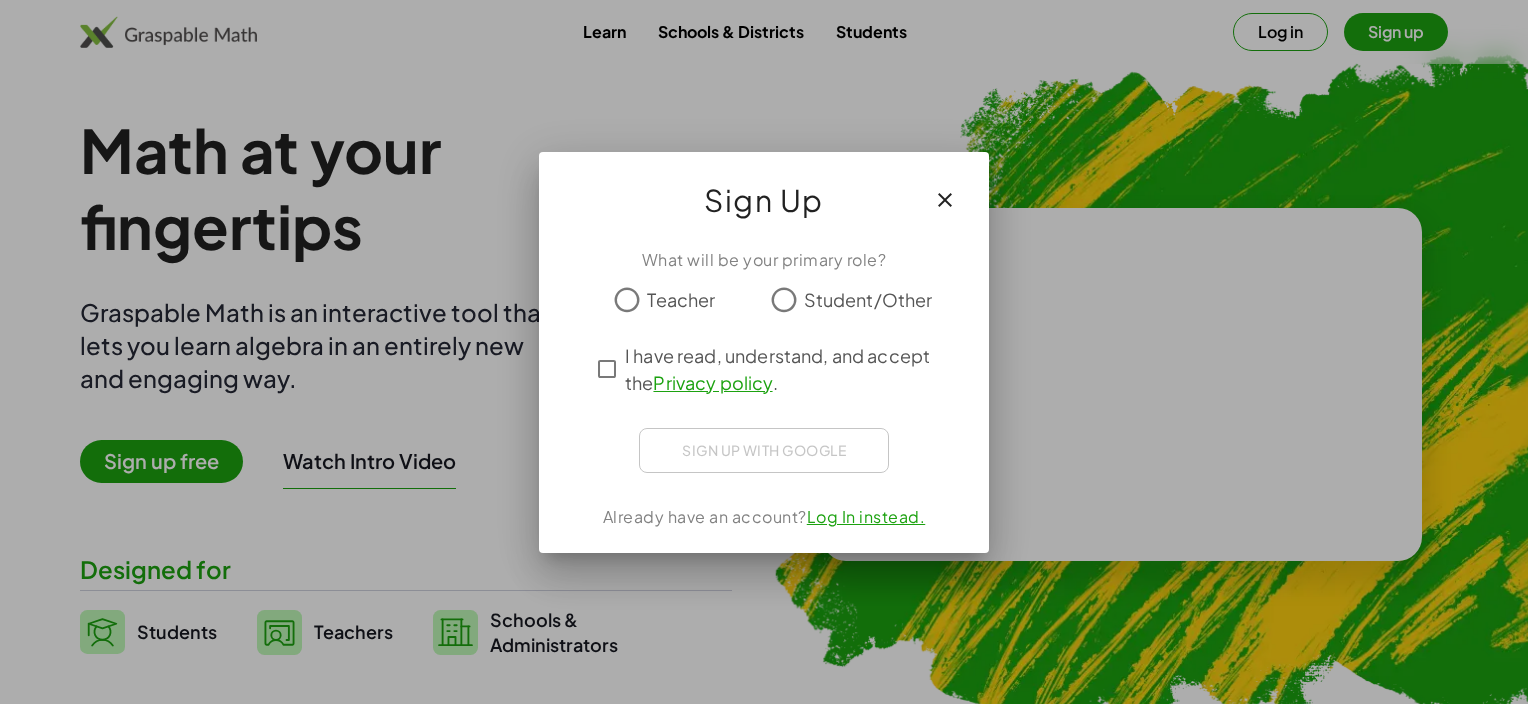 click on "Student/Other" 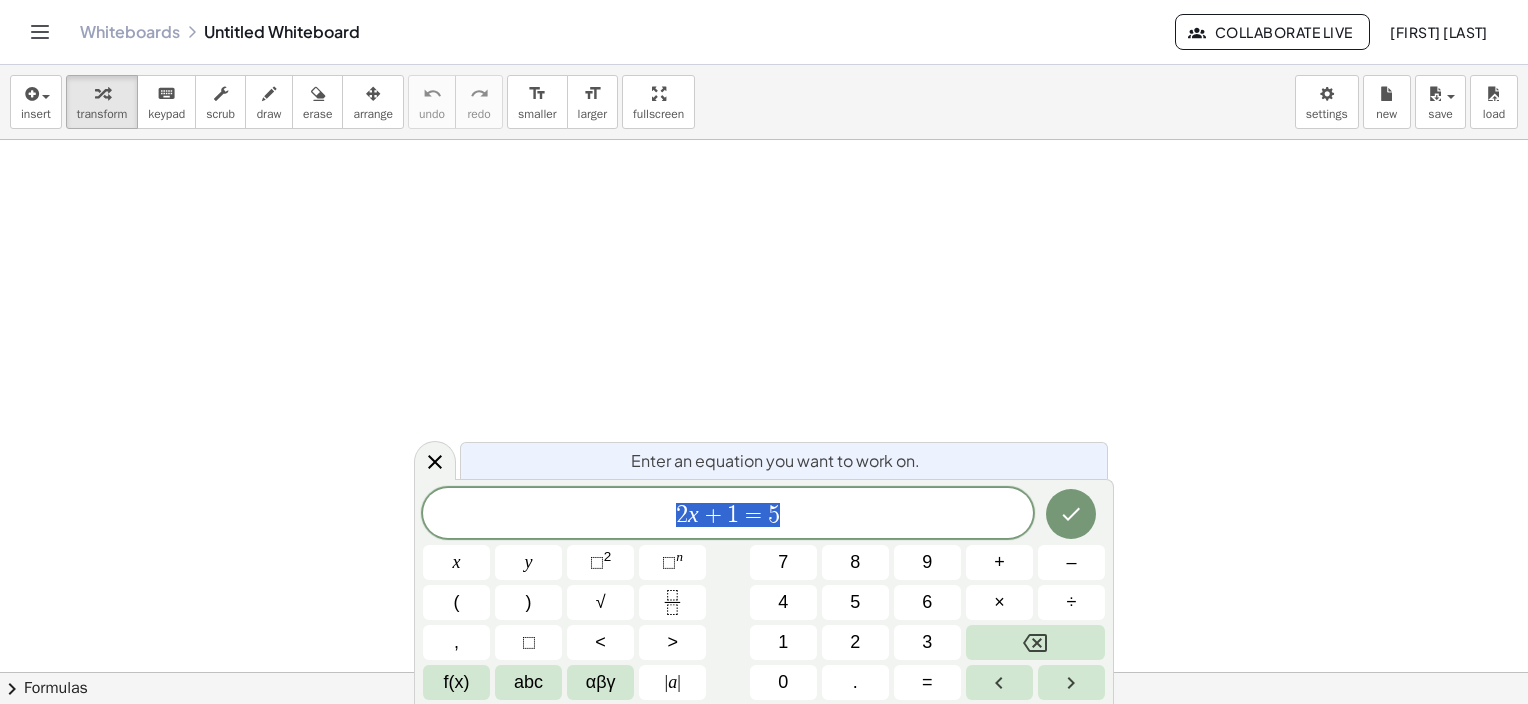 scroll, scrollTop: 100, scrollLeft: 0, axis: vertical 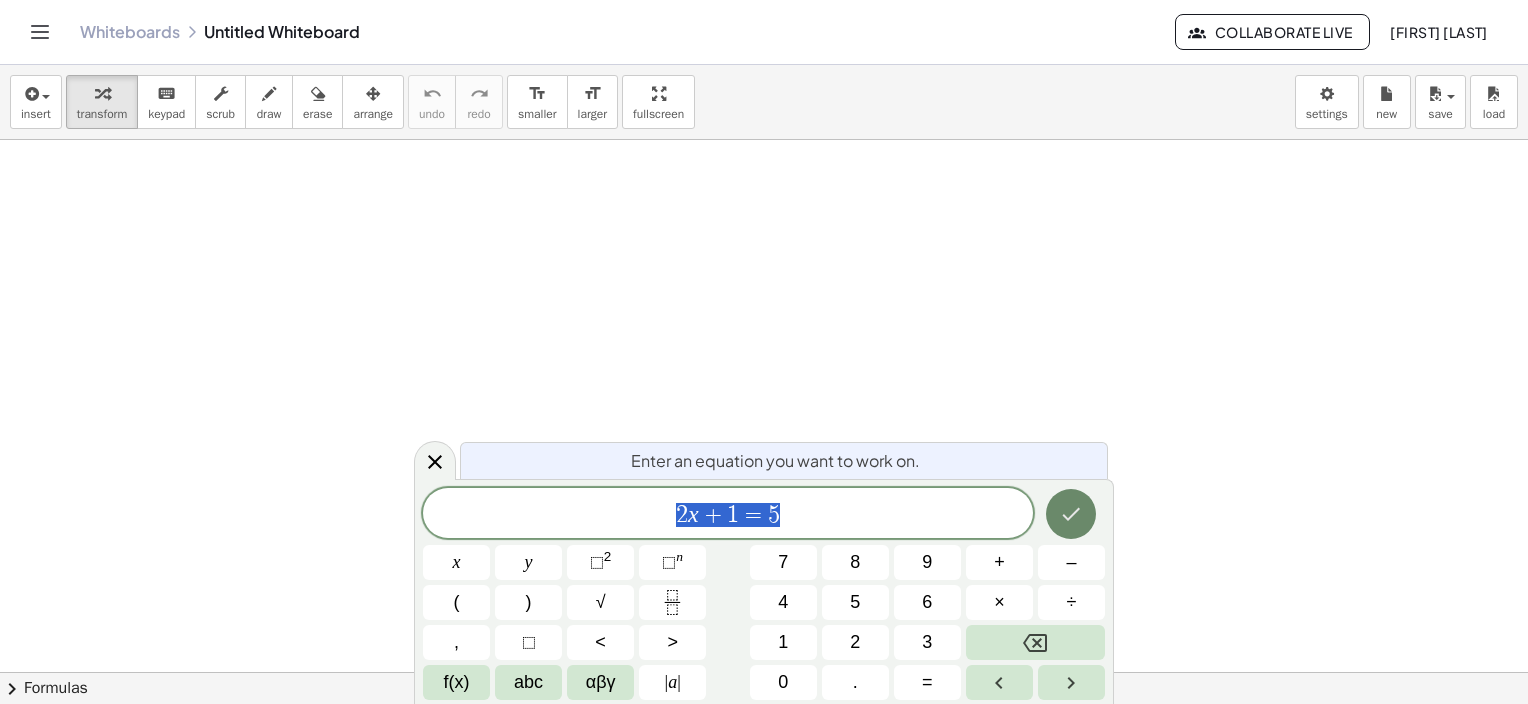 click 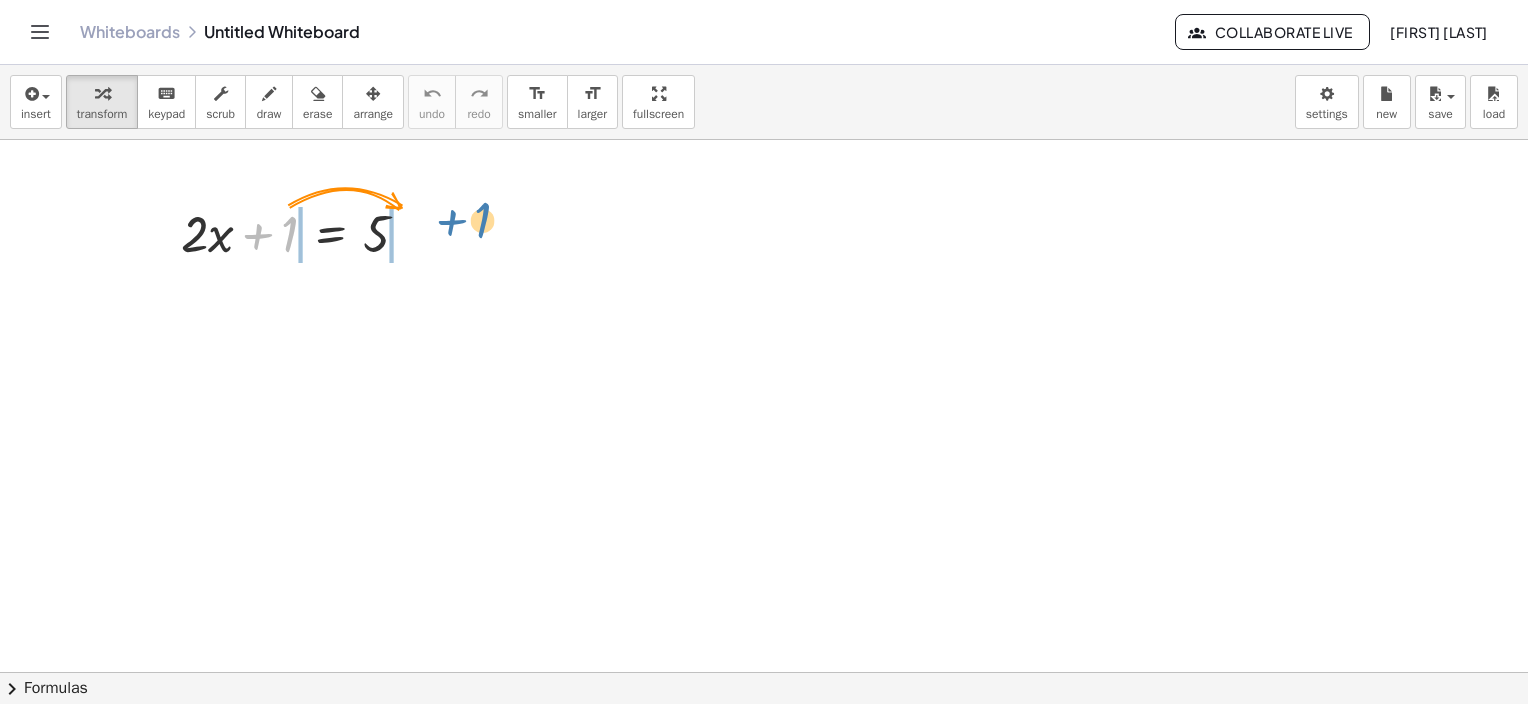 drag, startPoint x: 288, startPoint y: 232, endPoint x: 480, endPoint y: 220, distance: 192.37463 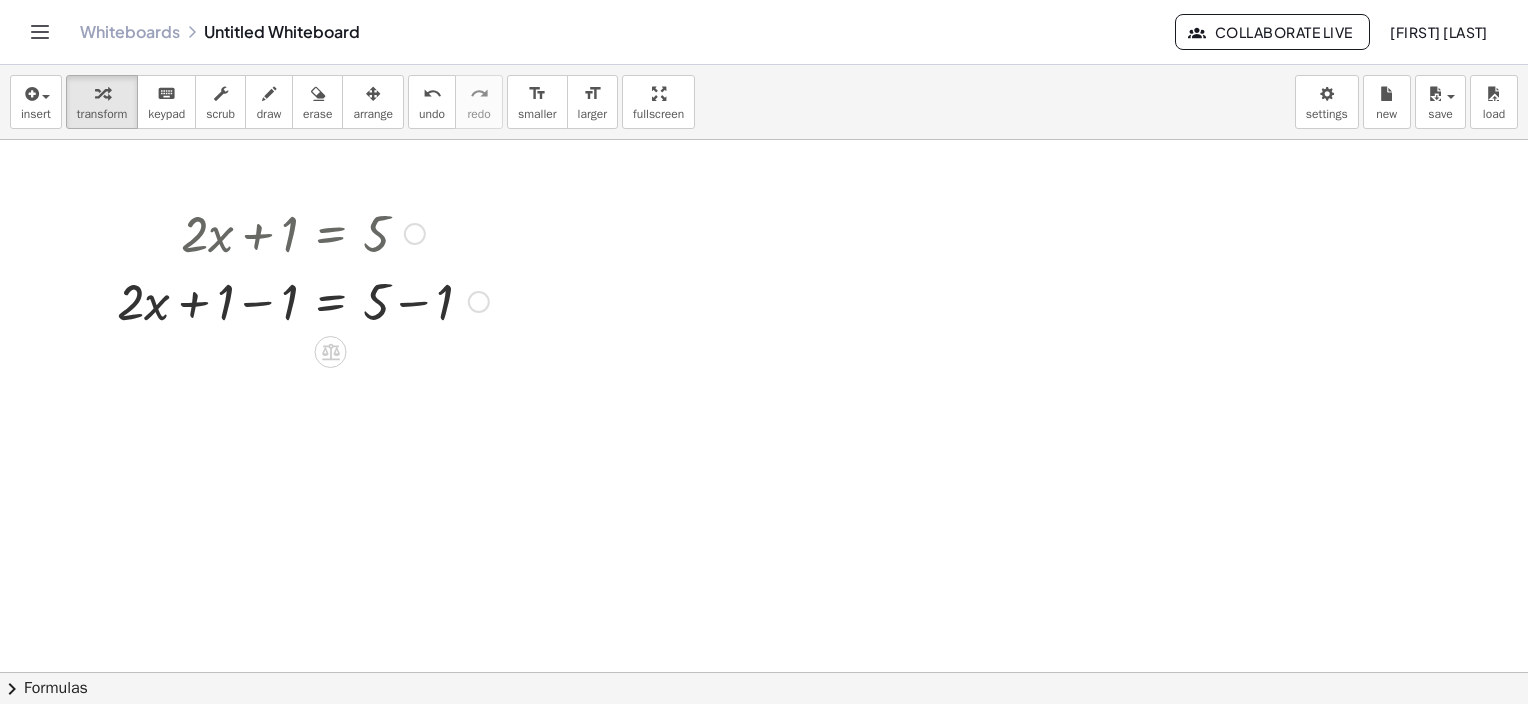 click at bounding box center [303, 300] 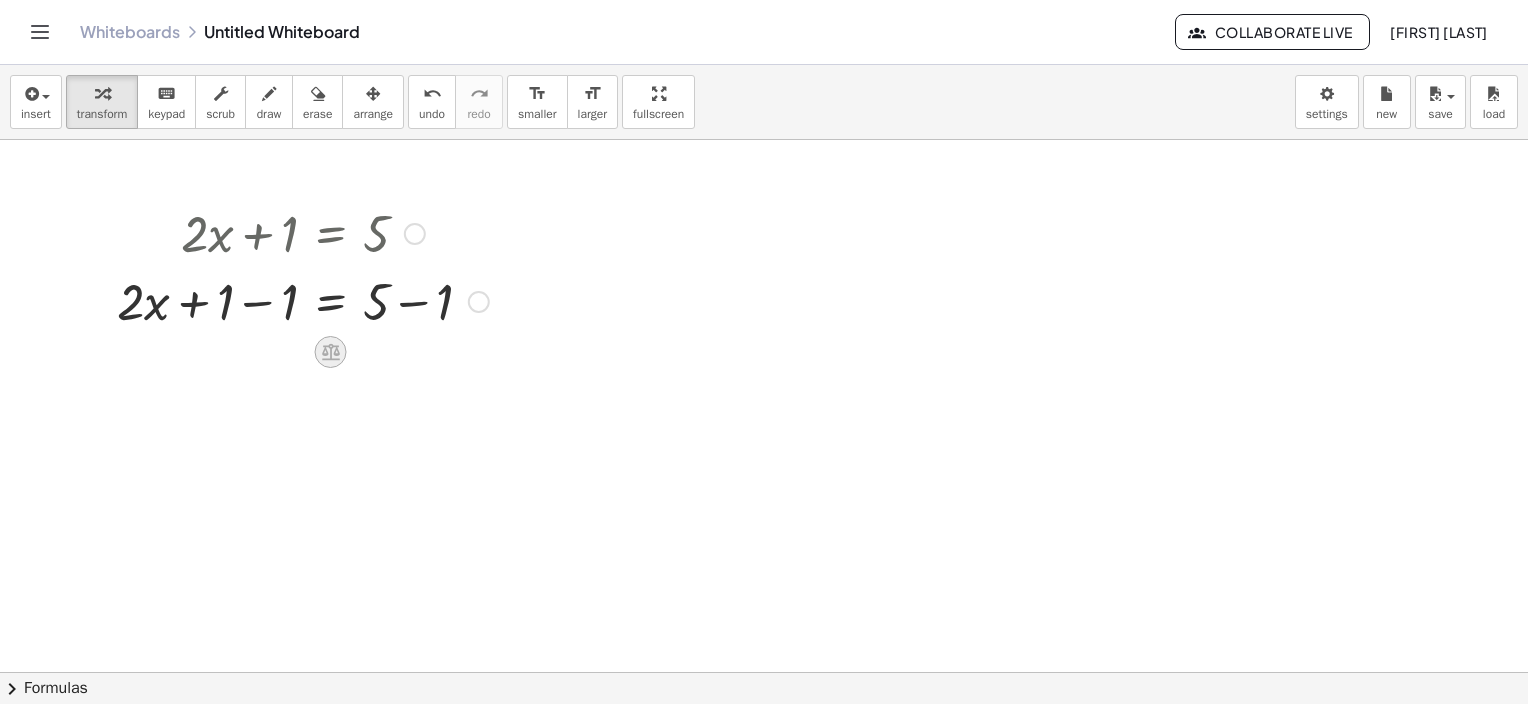 click 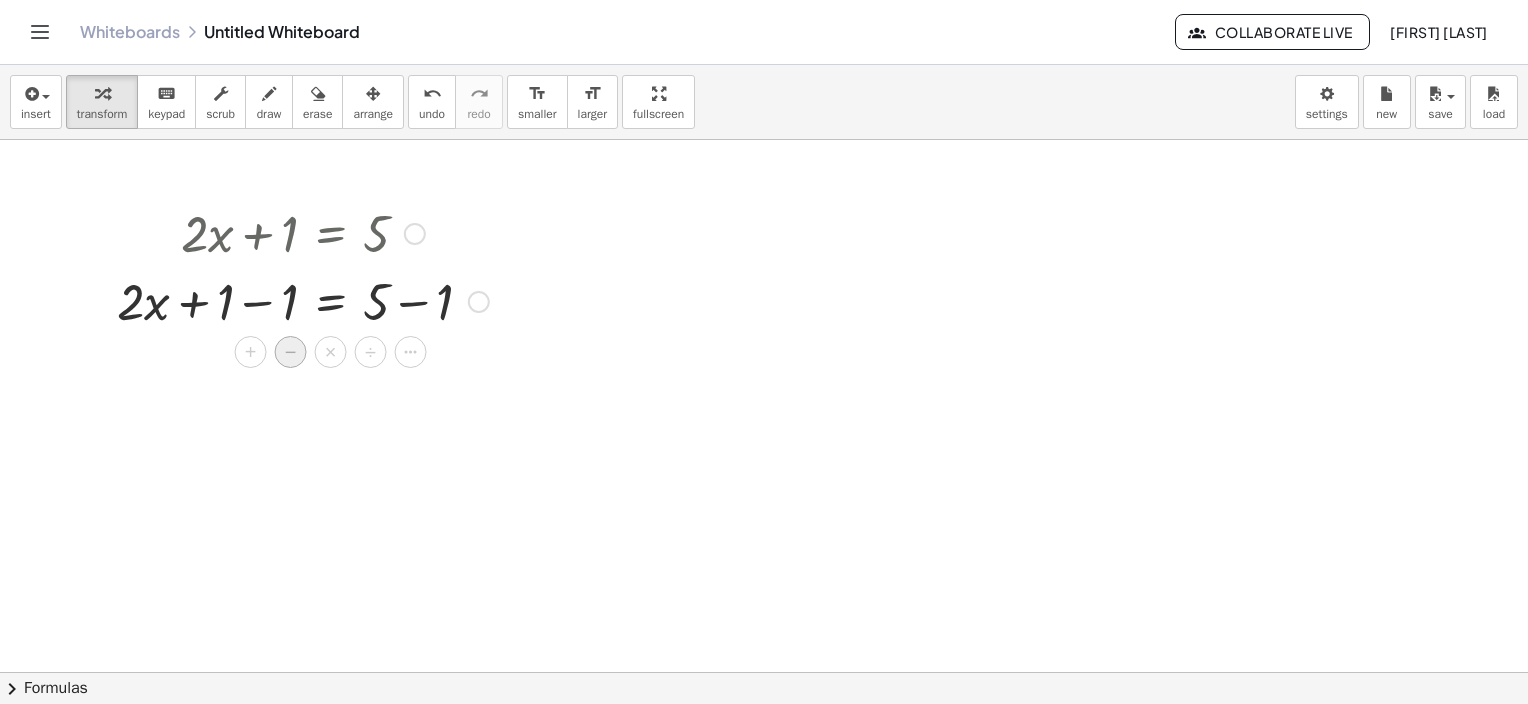click on "−" at bounding box center (291, 352) 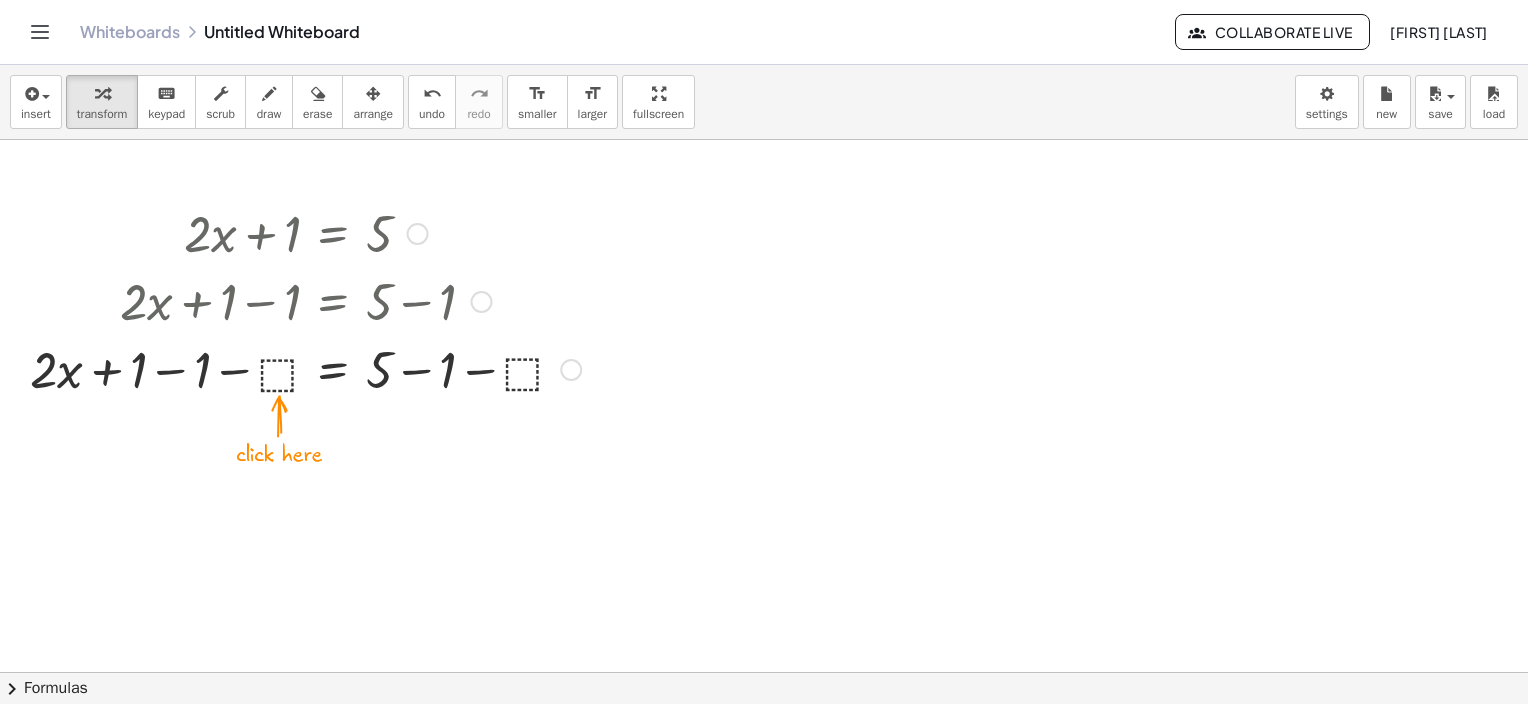 click at bounding box center [305, 368] 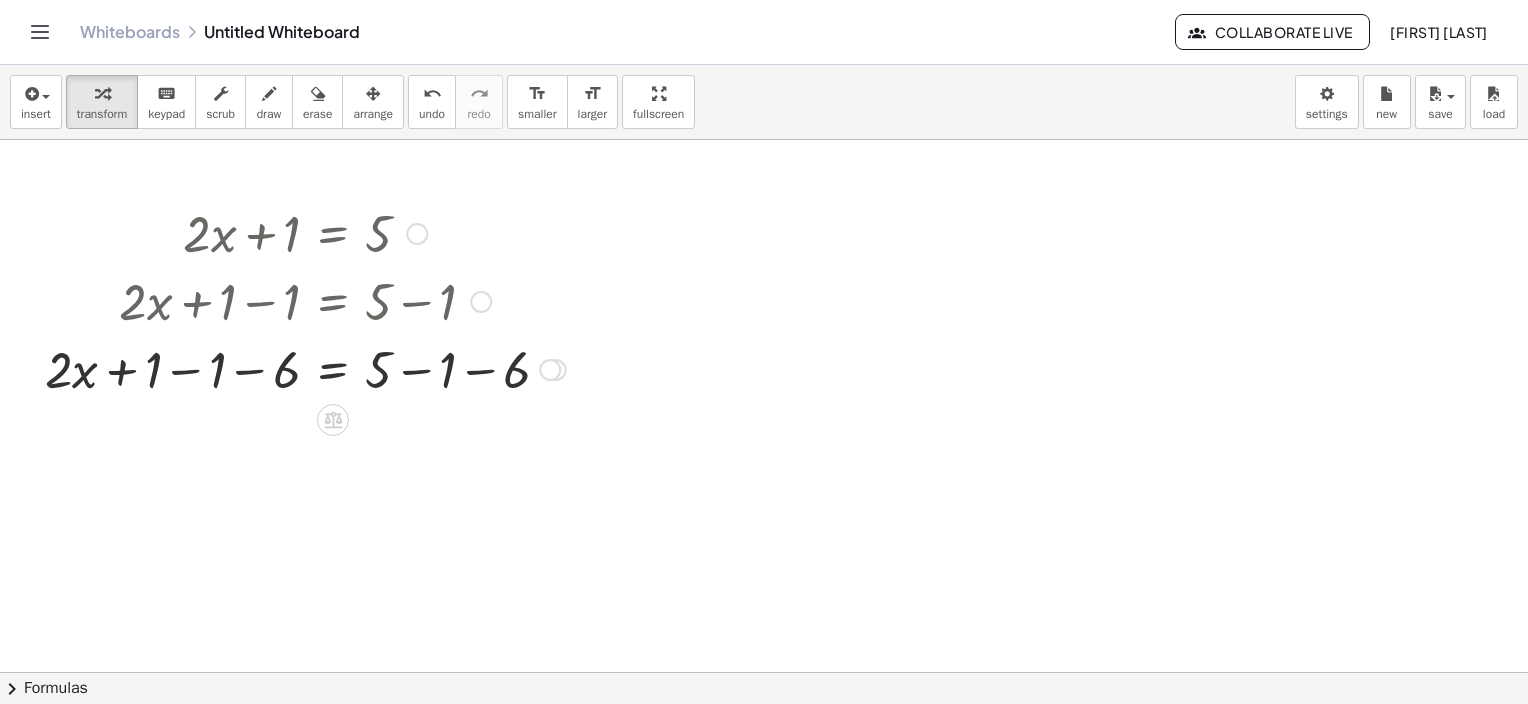 click at bounding box center [550, 370] 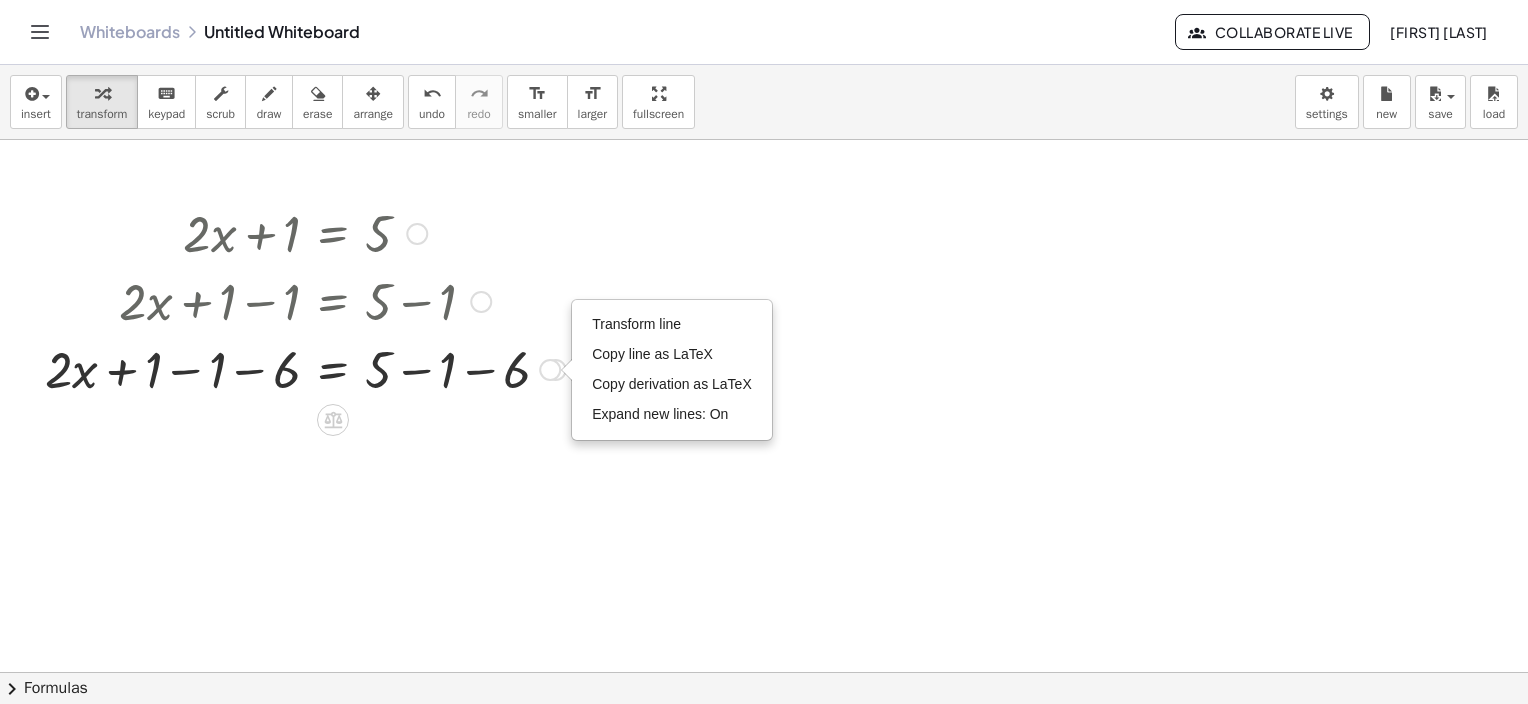 click at bounding box center [305, 368] 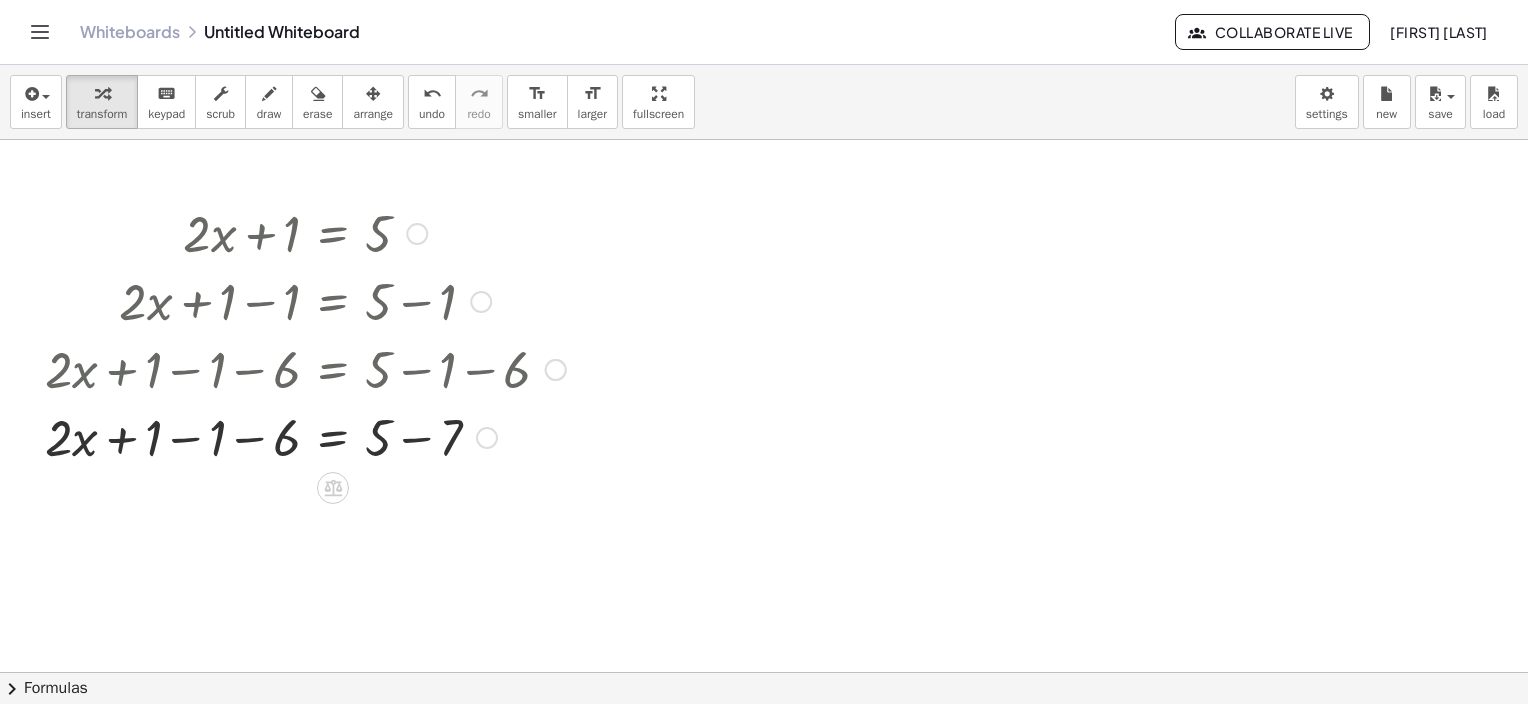 click at bounding box center [305, 436] 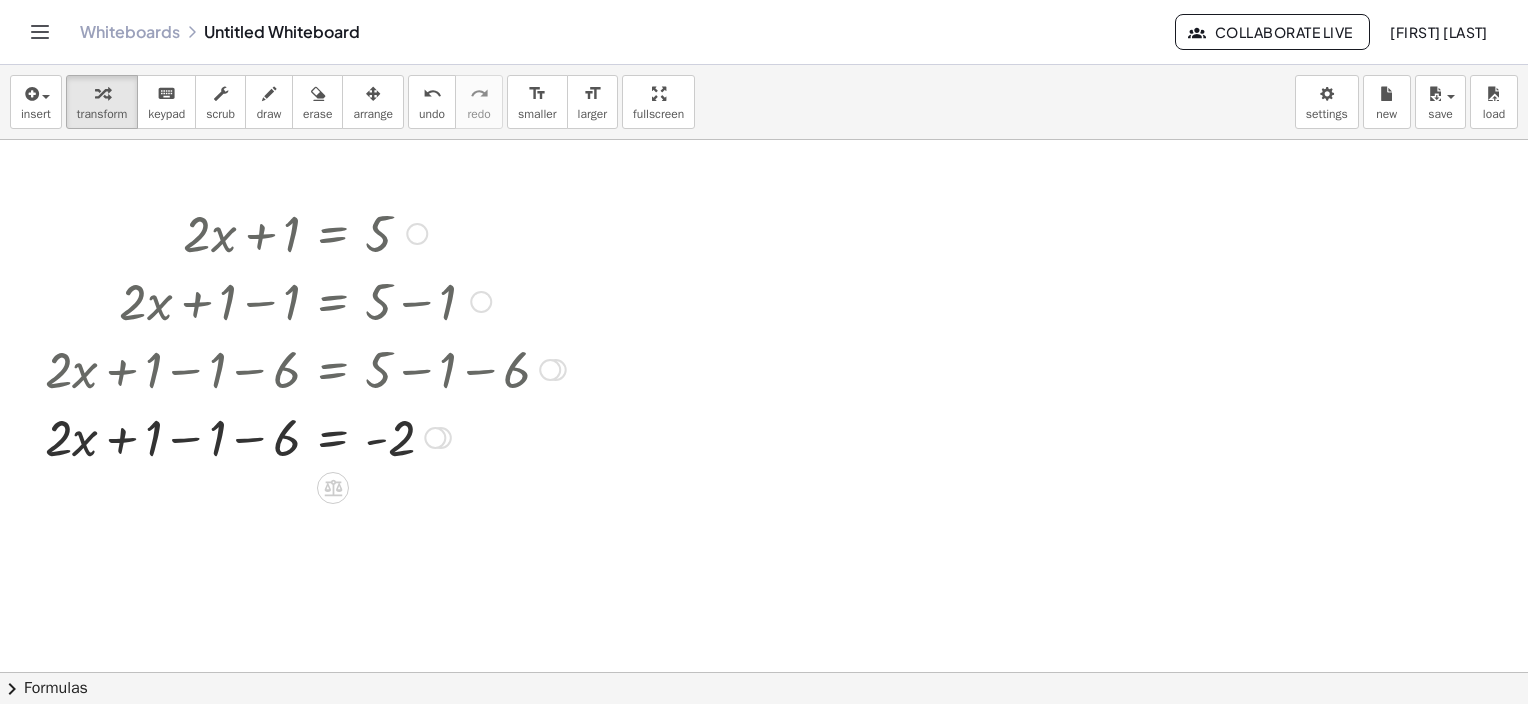 click at bounding box center [305, 436] 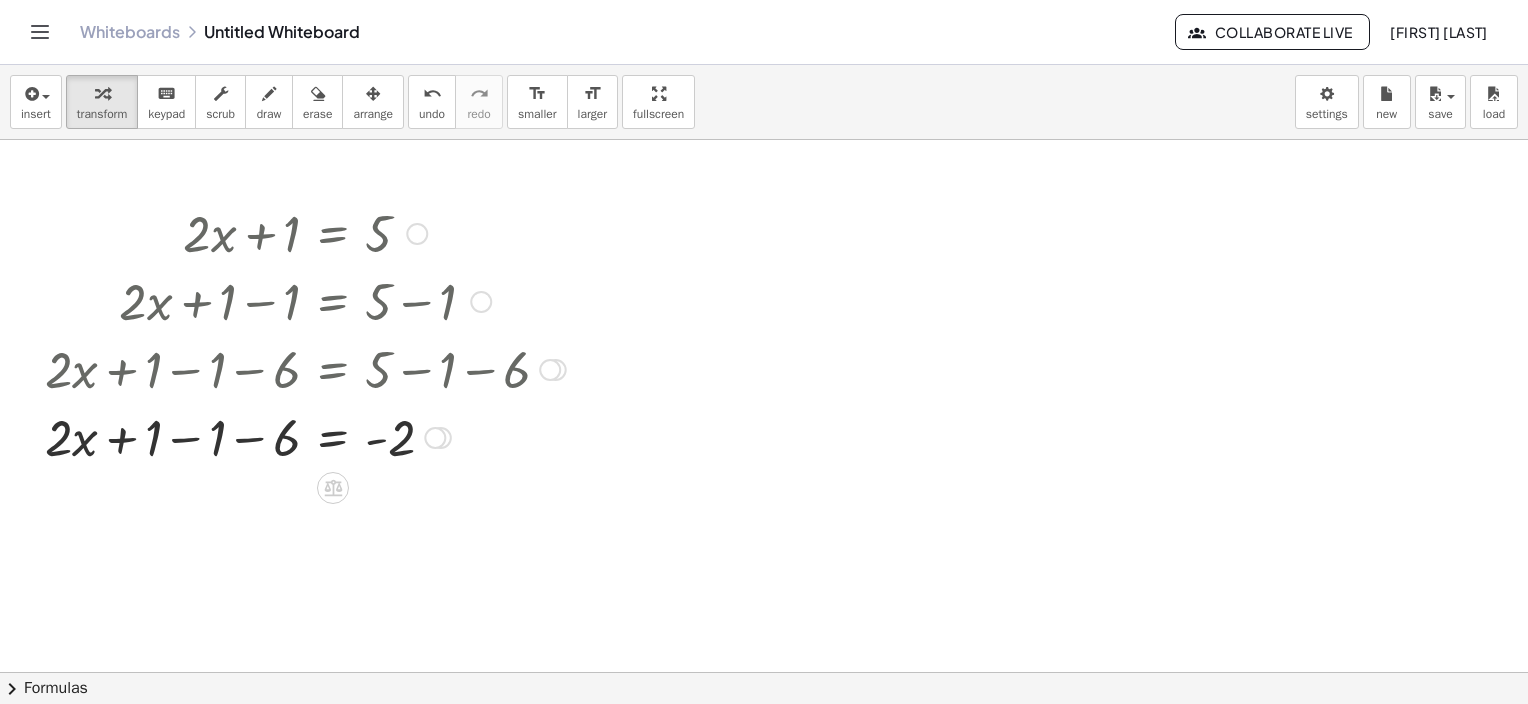 click at bounding box center [305, 436] 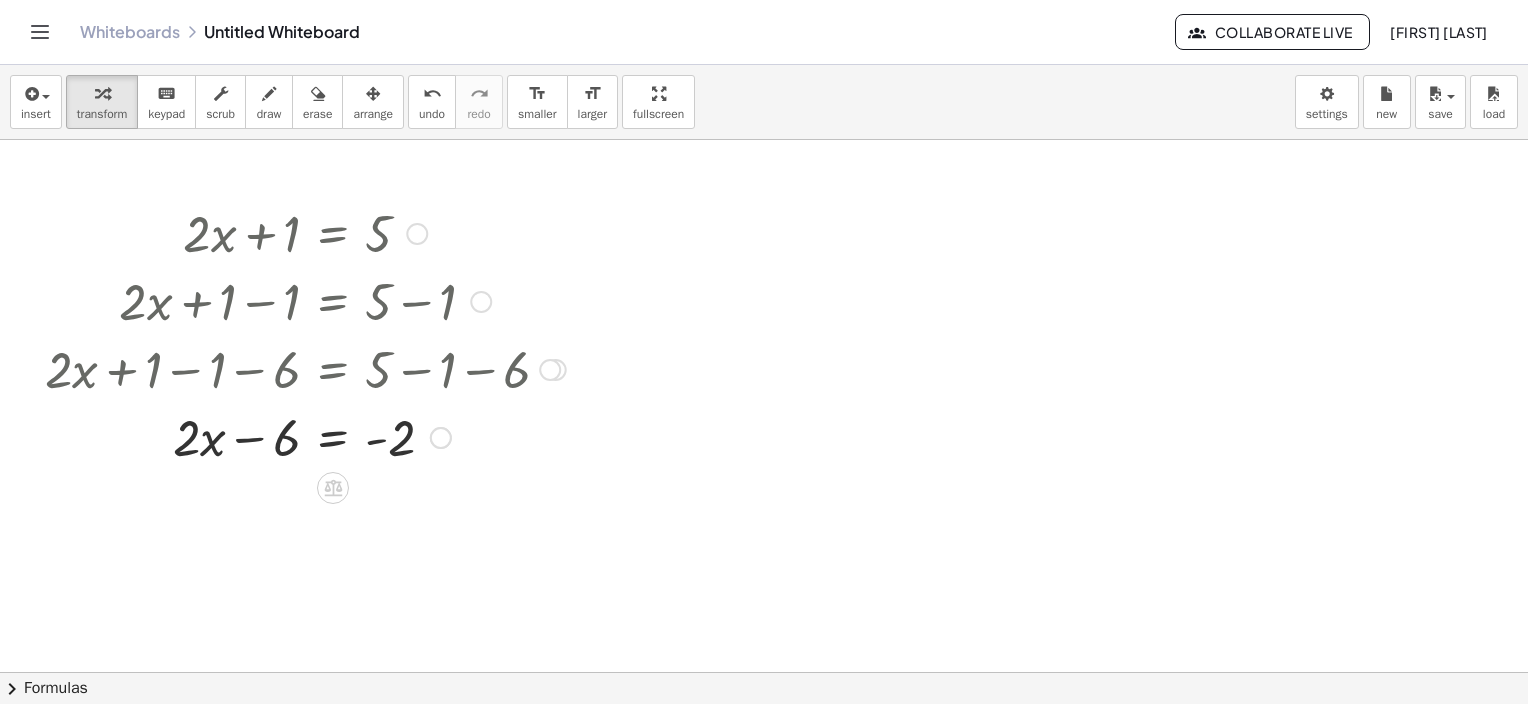click at bounding box center [305, 436] 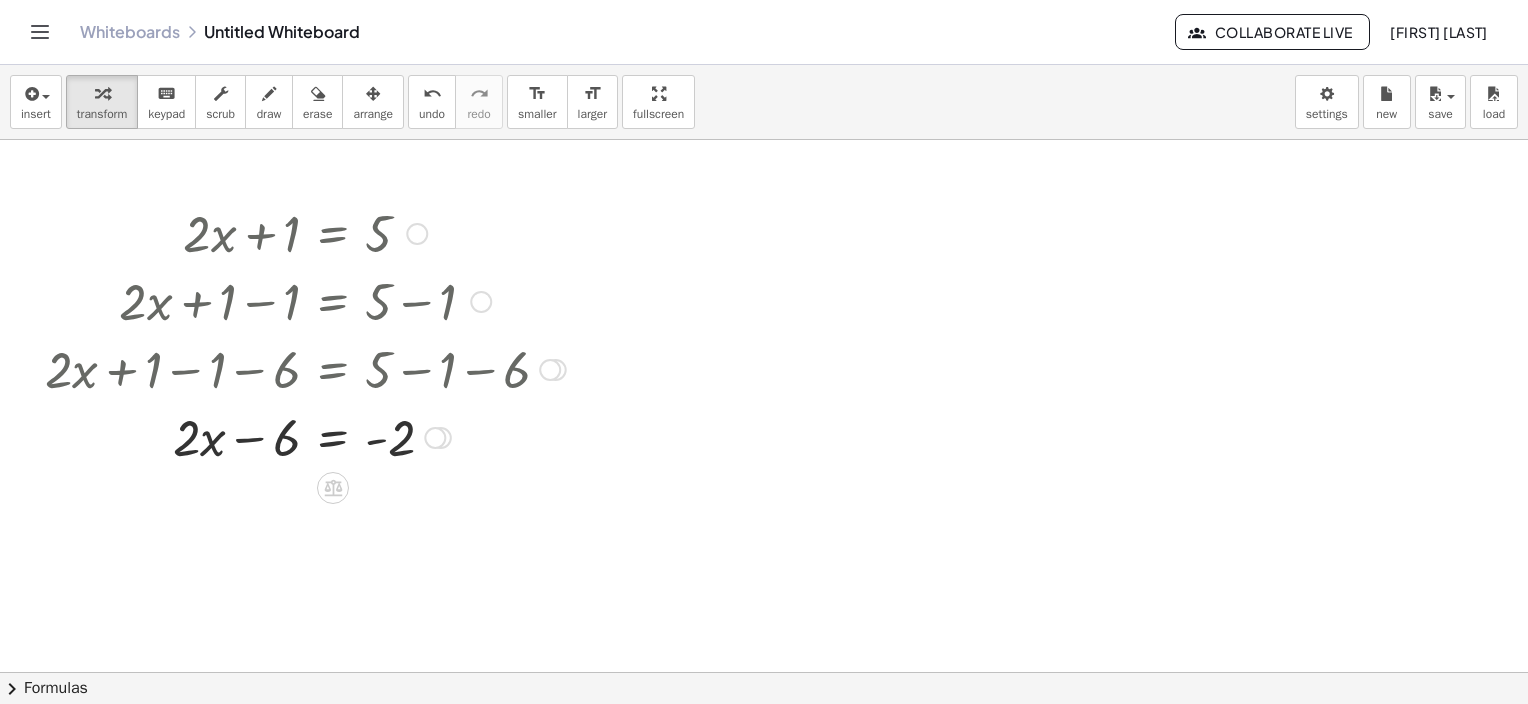 click at bounding box center (305, 368) 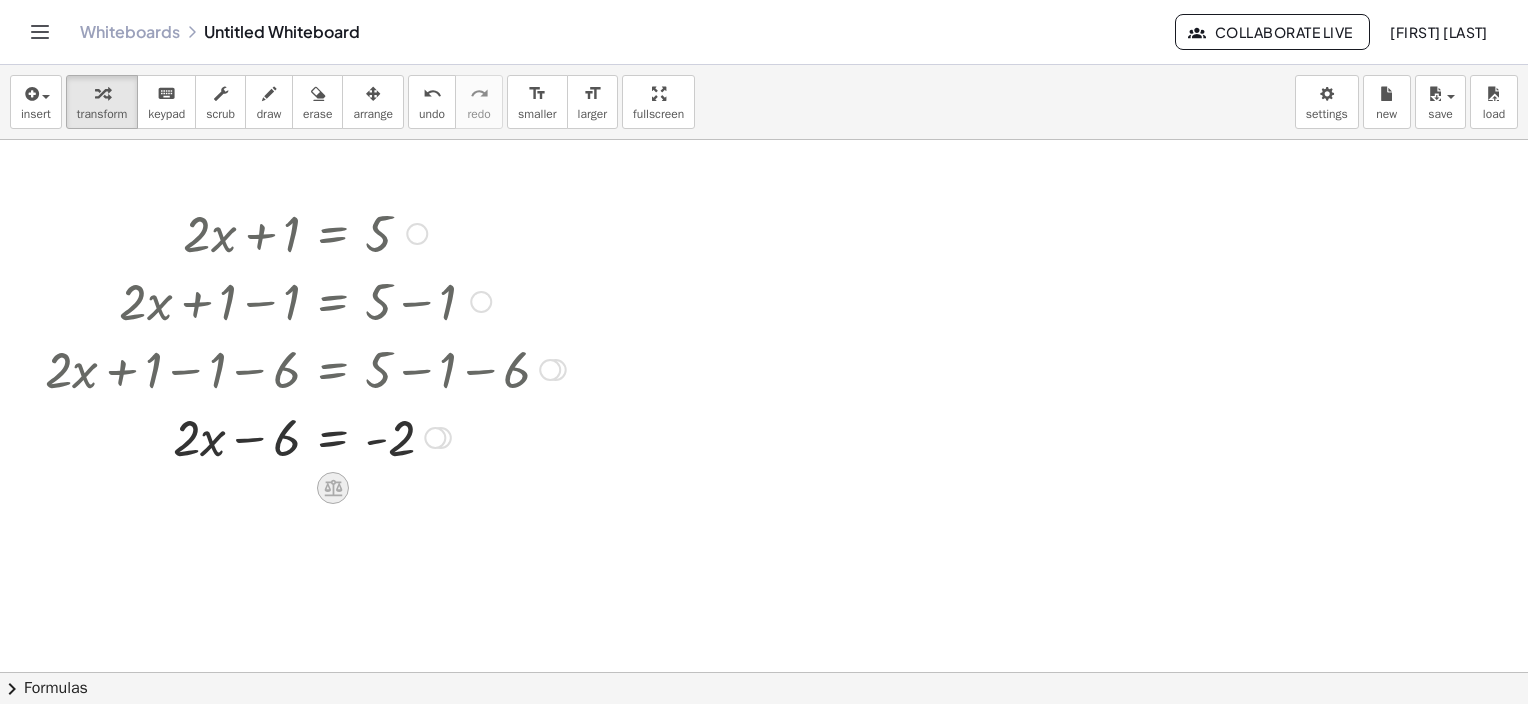 click 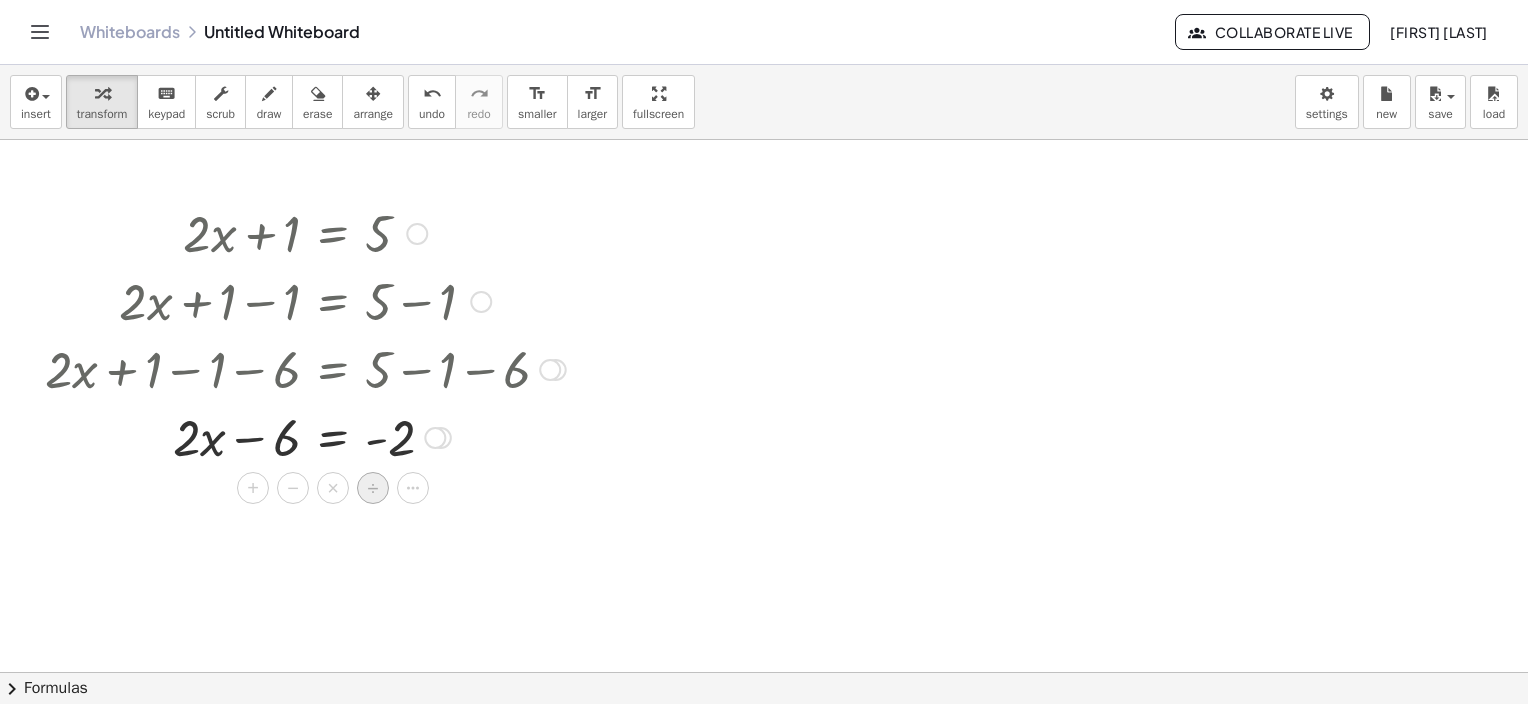 click on "÷" at bounding box center [372, 488] 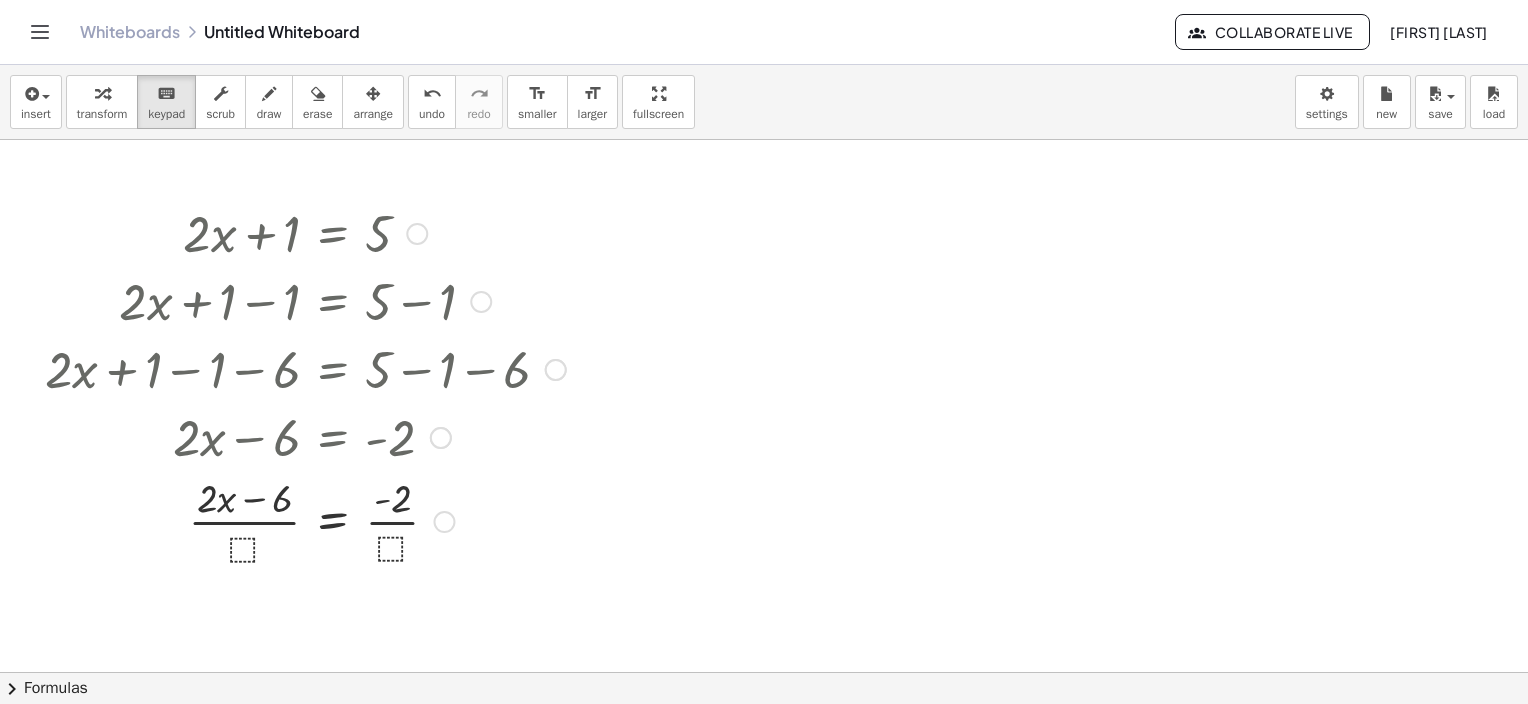 click at bounding box center [305, 520] 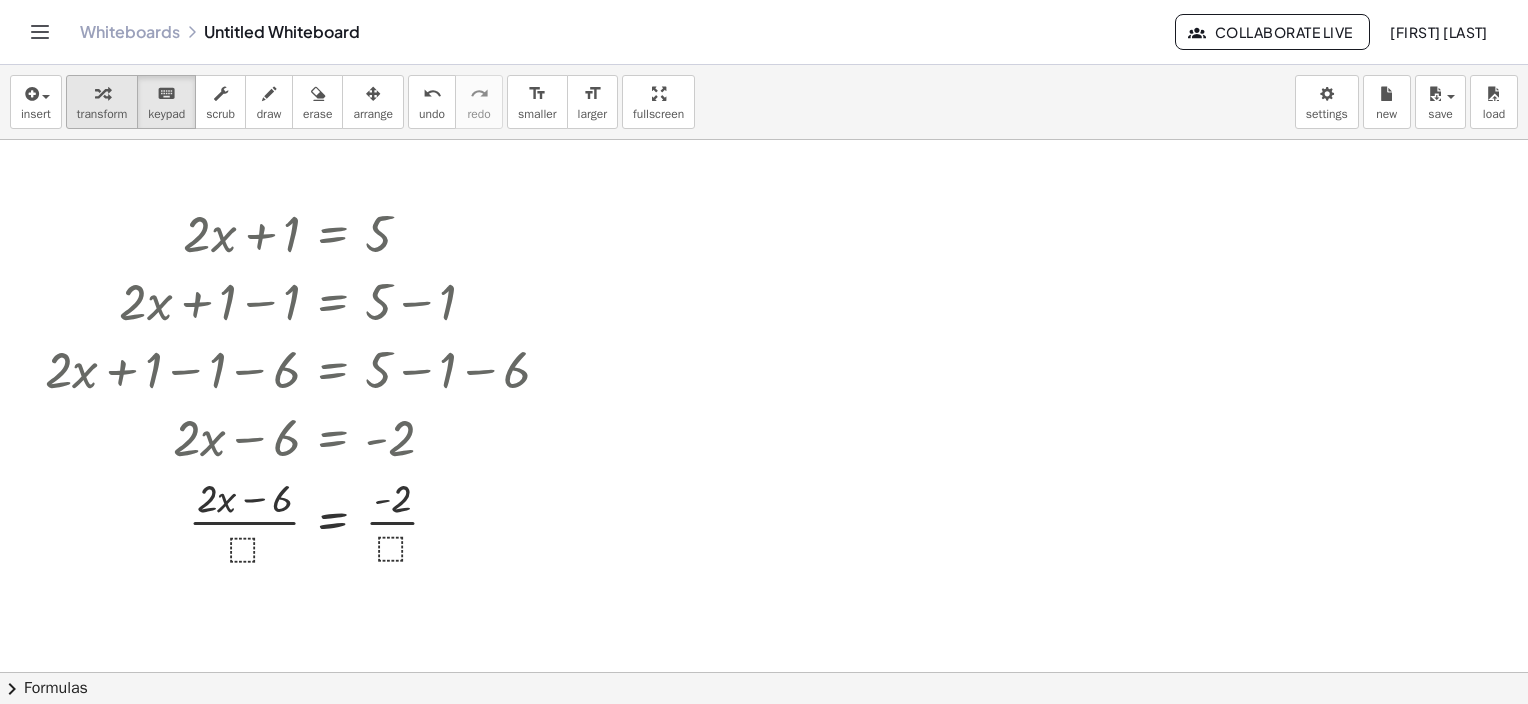 click on "transform" at bounding box center [102, 114] 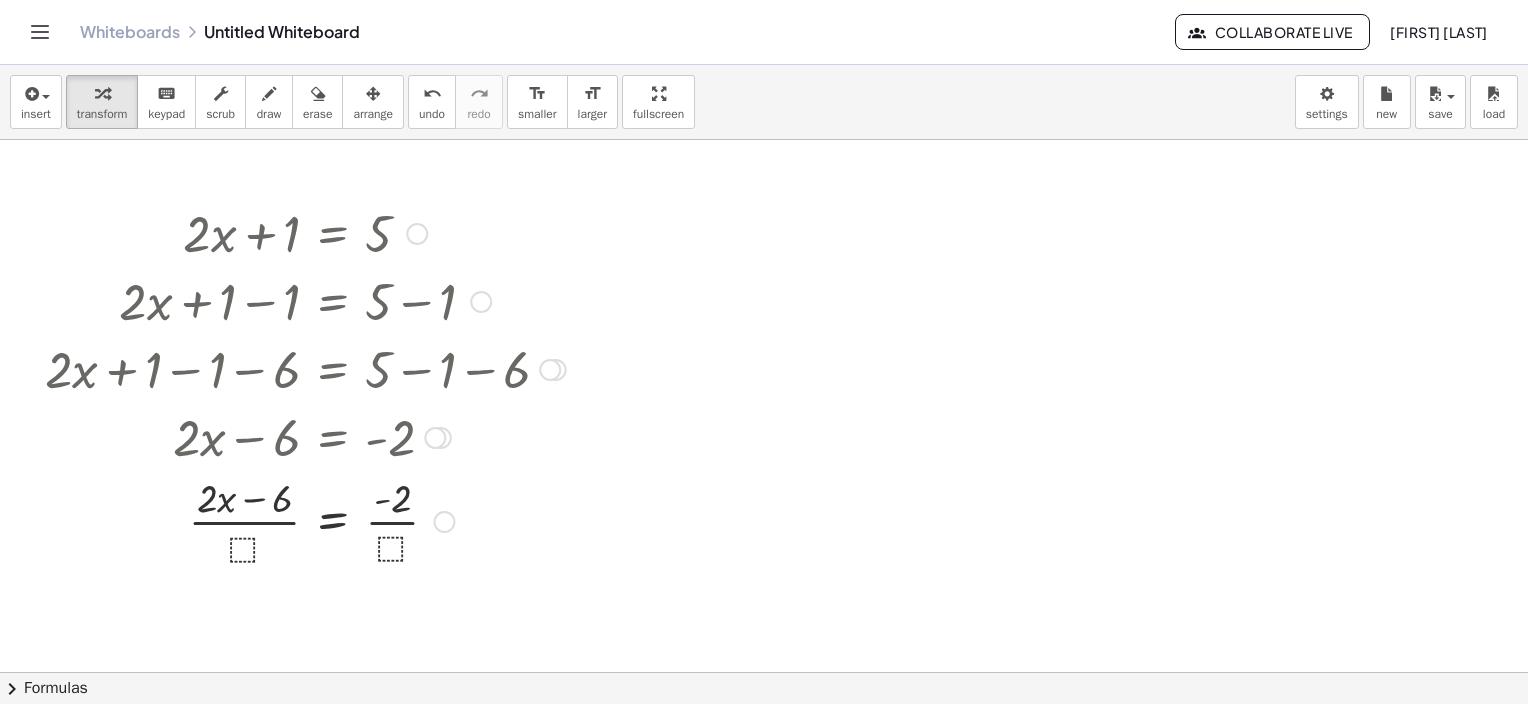 click at bounding box center (305, 520) 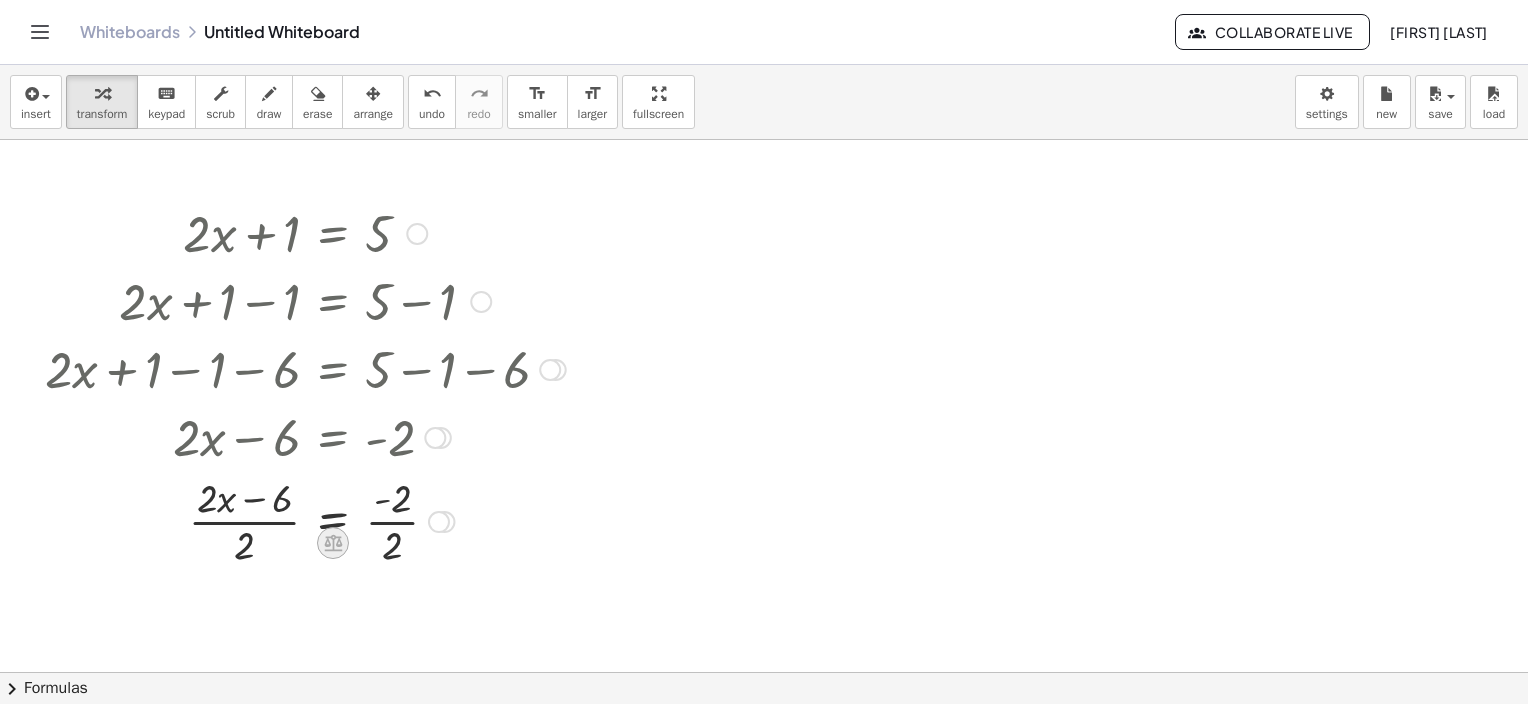 click at bounding box center [333, 543] 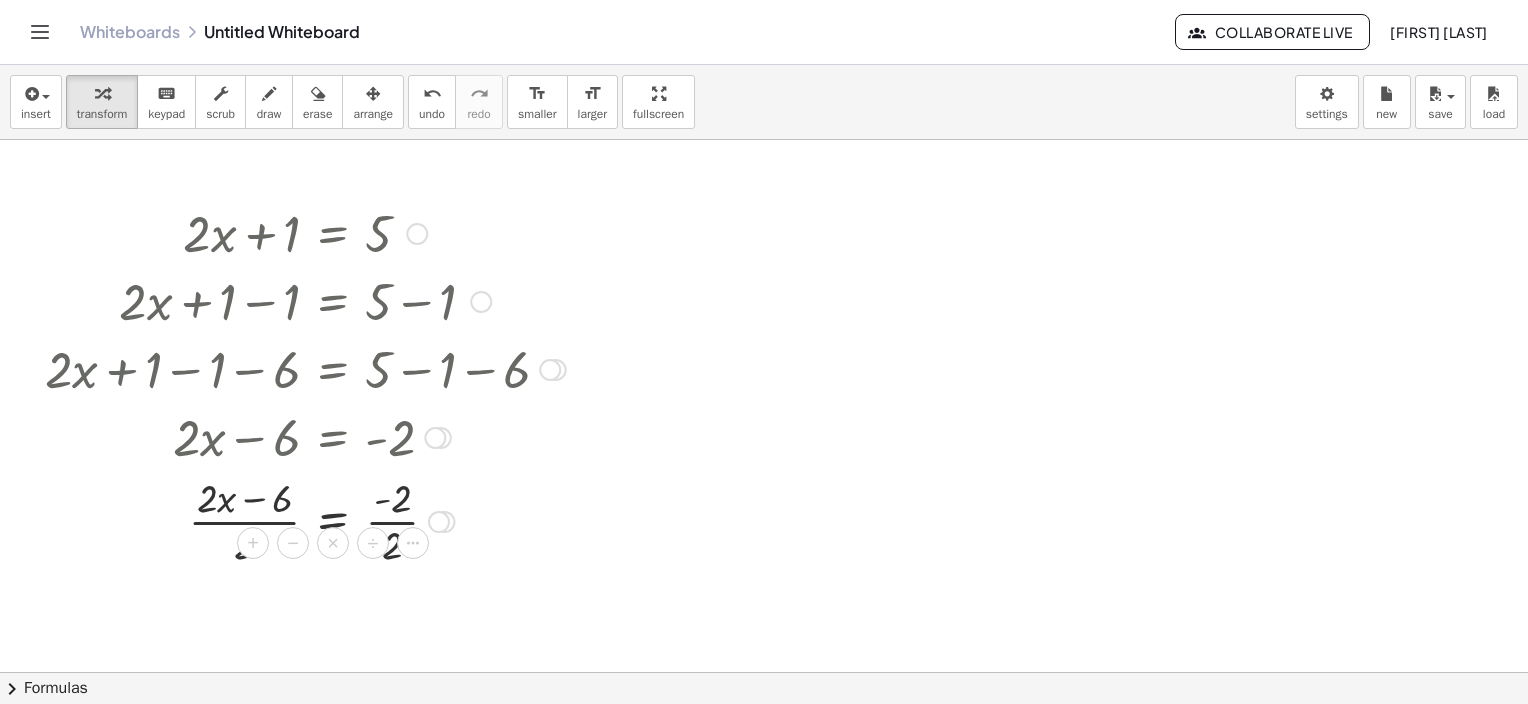 click at bounding box center (764, 637) 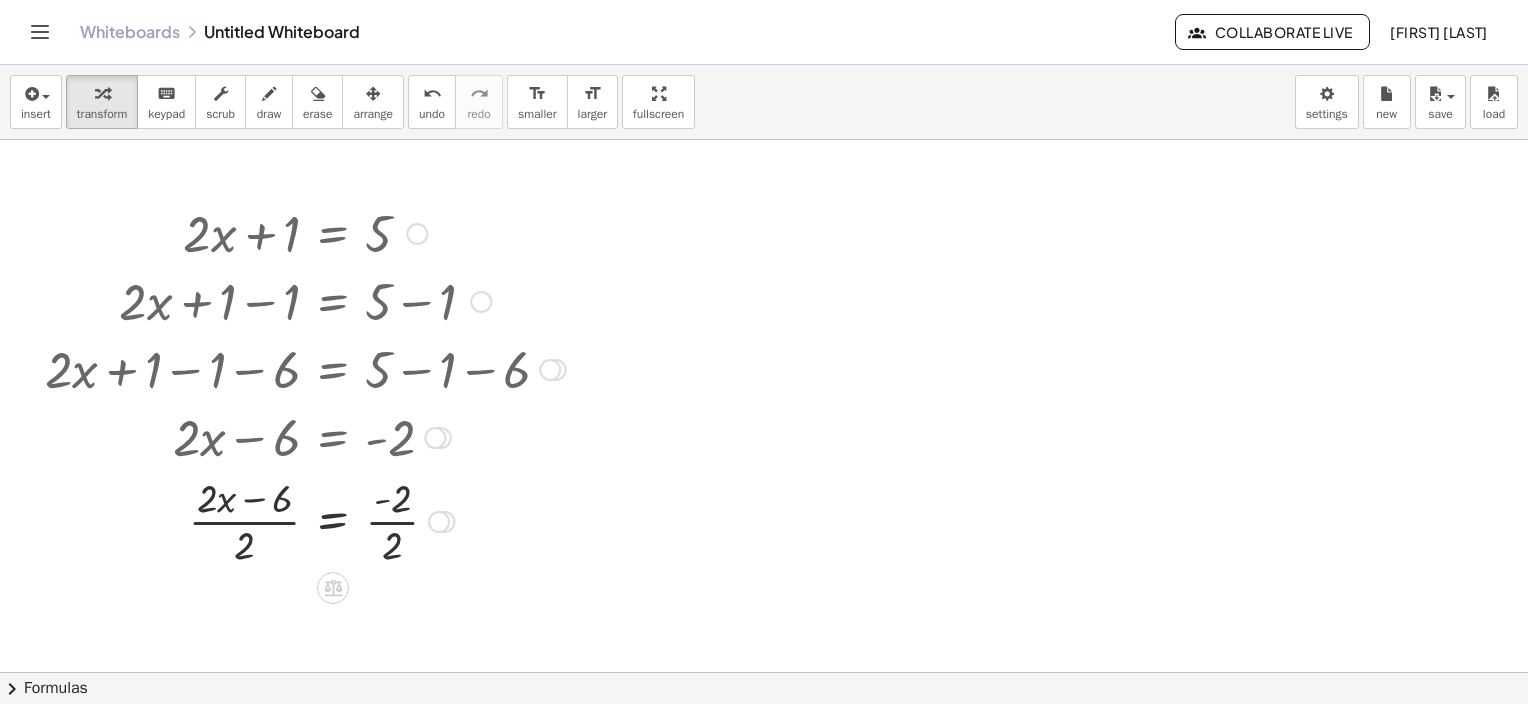 click at bounding box center [305, 520] 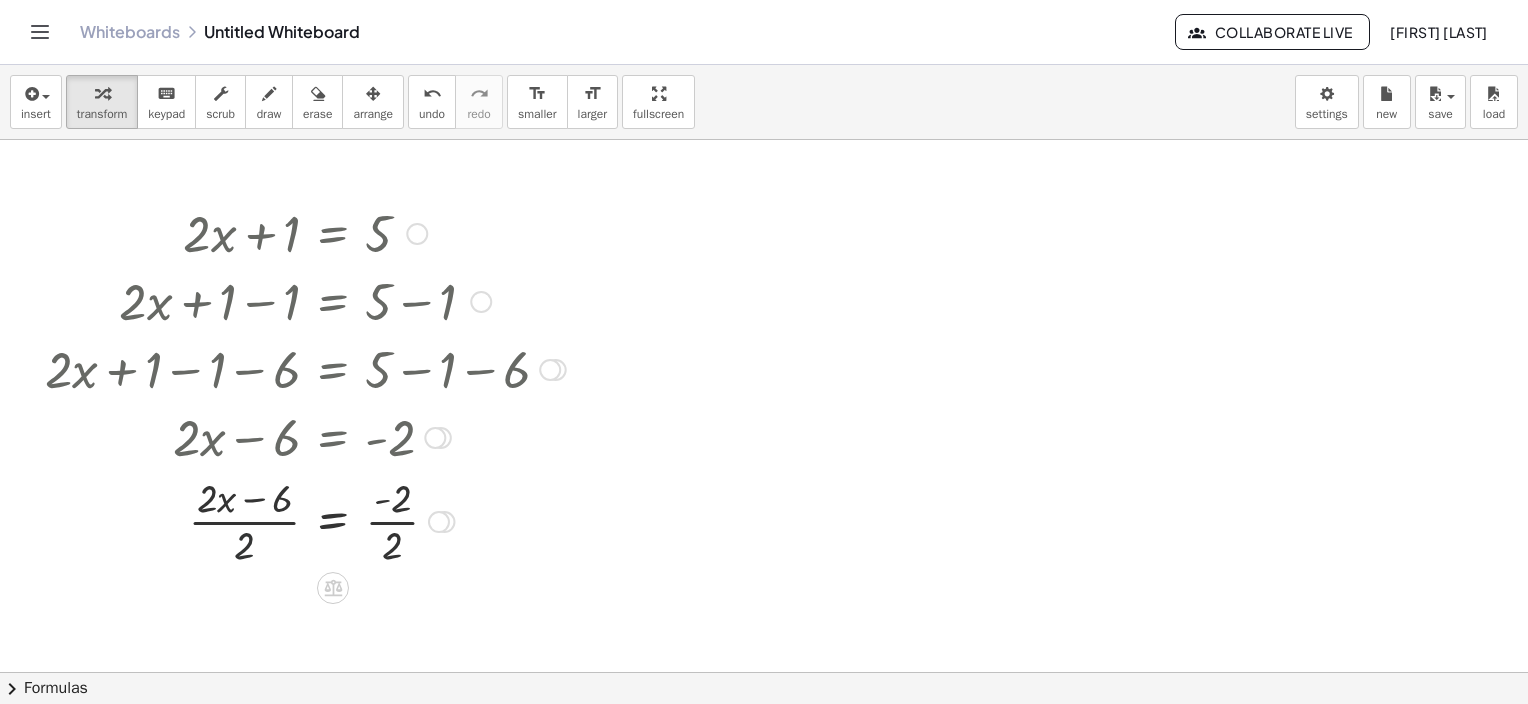 click at bounding box center (305, 520) 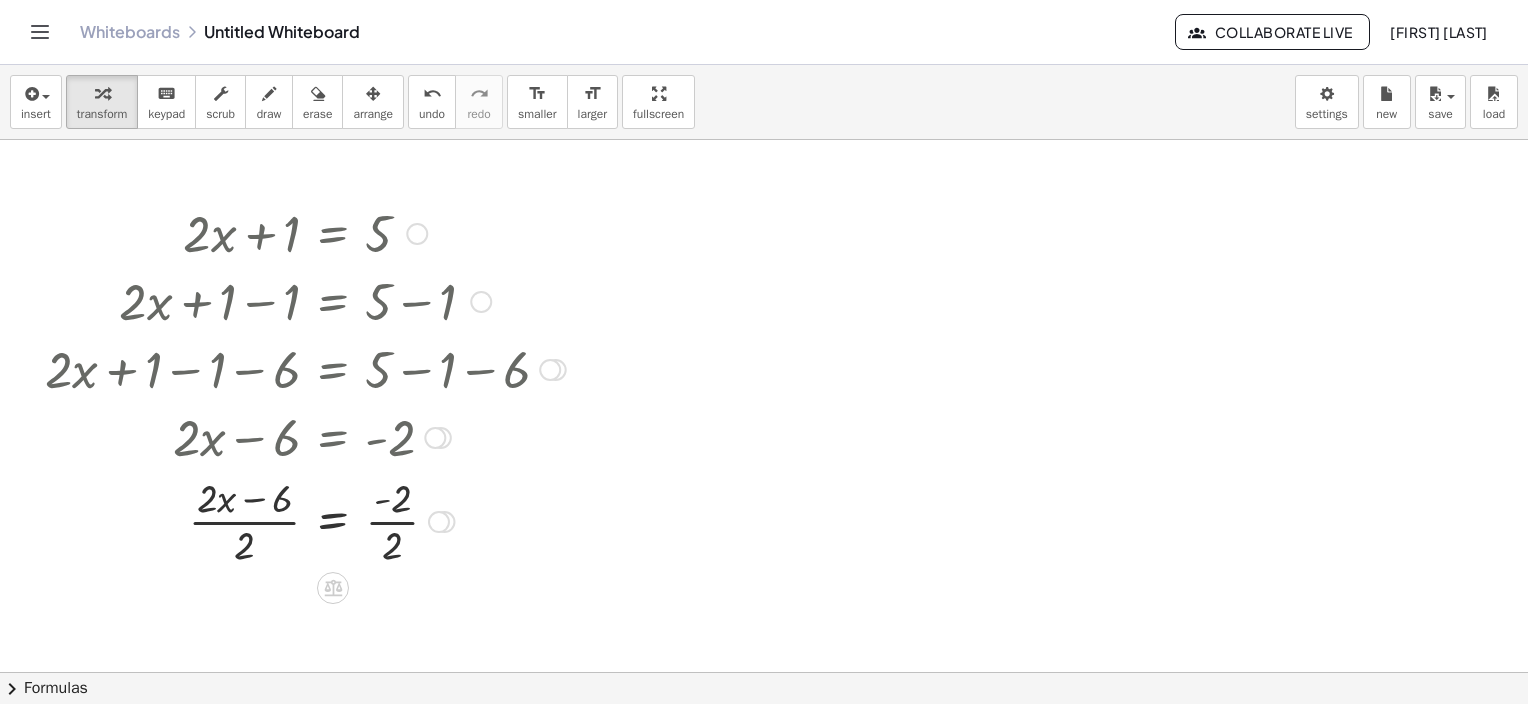 click at bounding box center [305, 520] 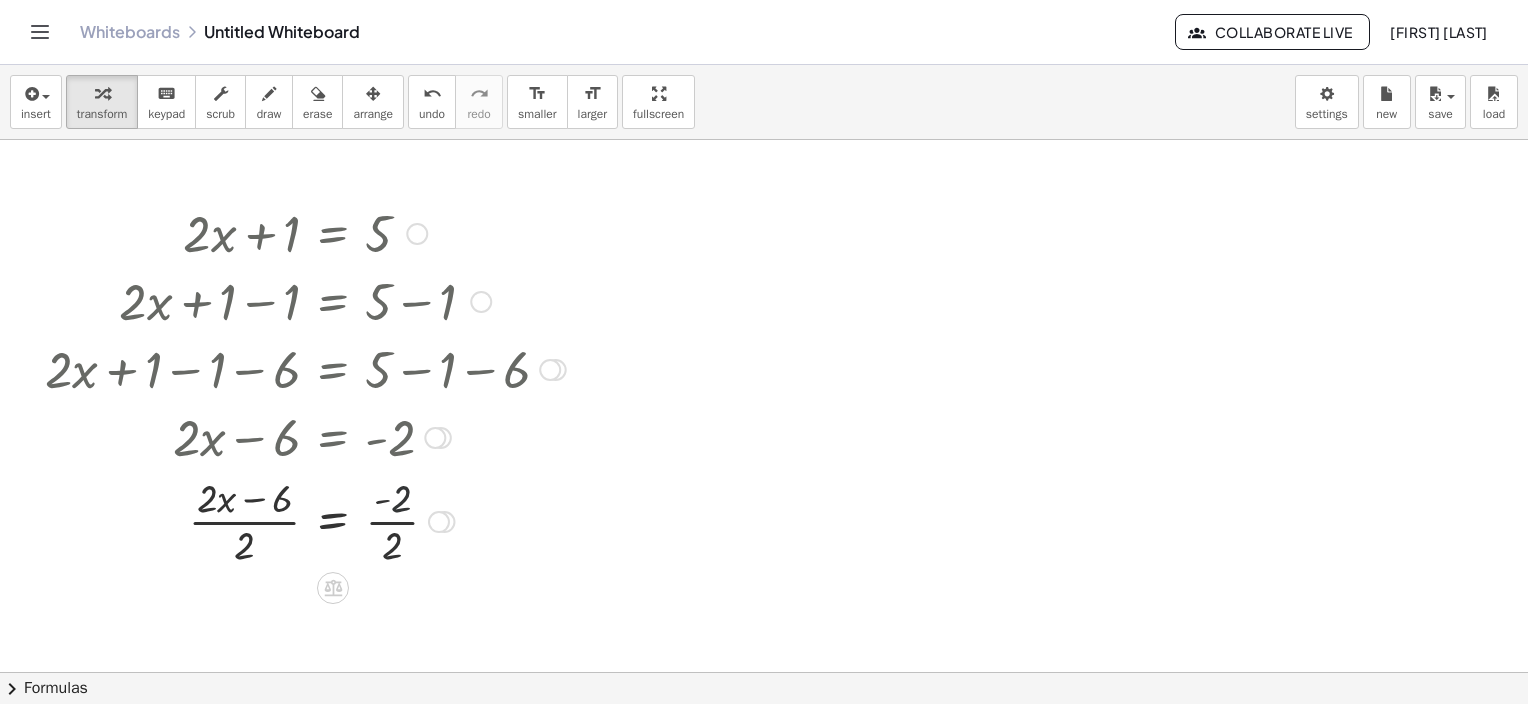 click at bounding box center (305, 520) 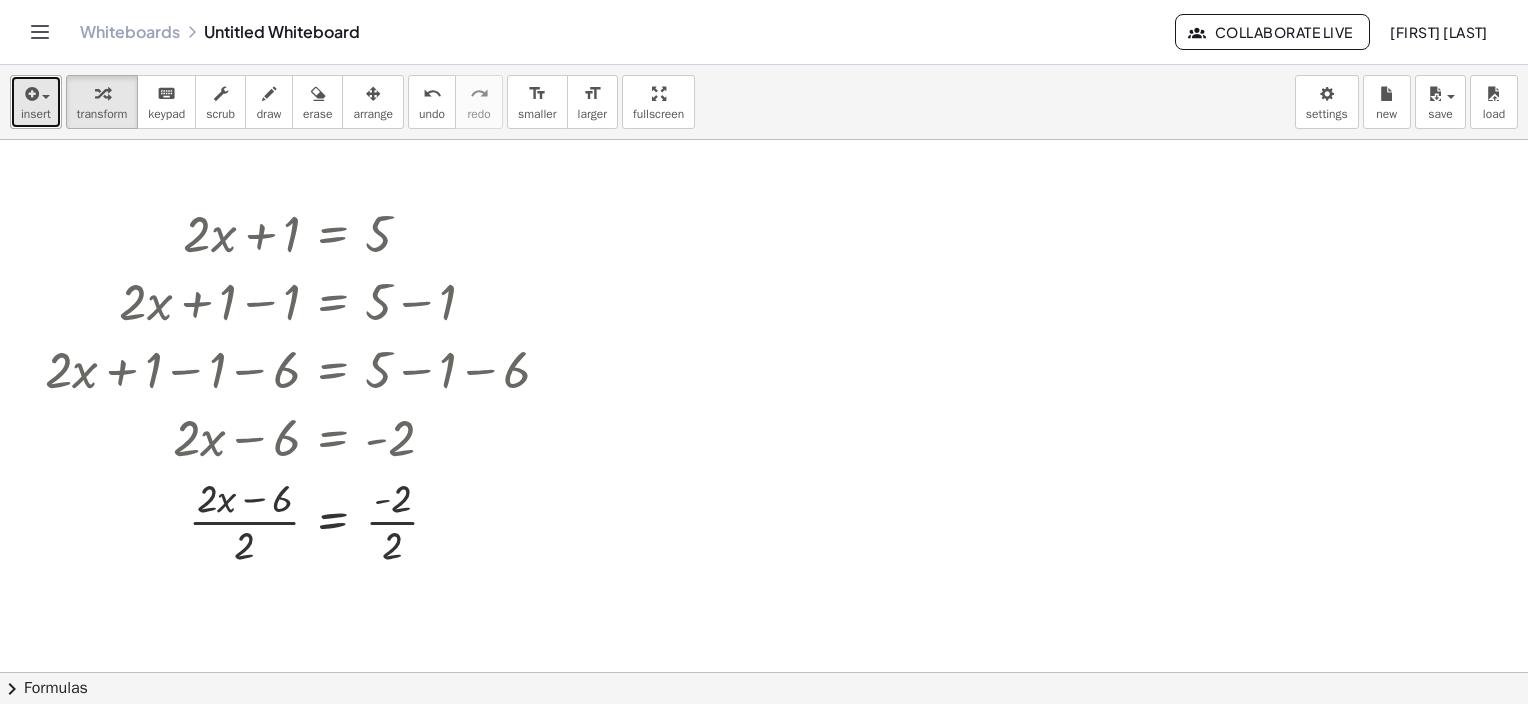 click on "insert" at bounding box center (36, 114) 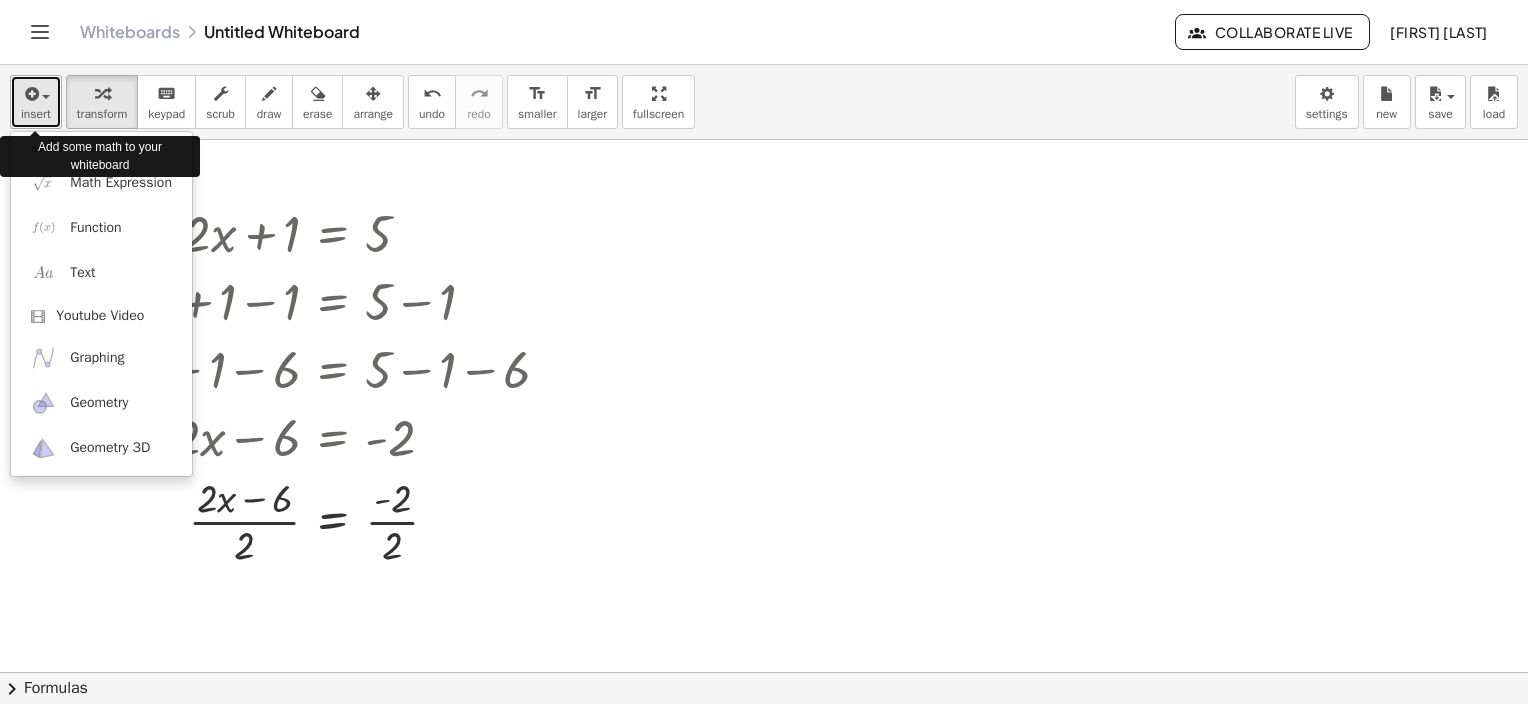 click at bounding box center [30, 94] 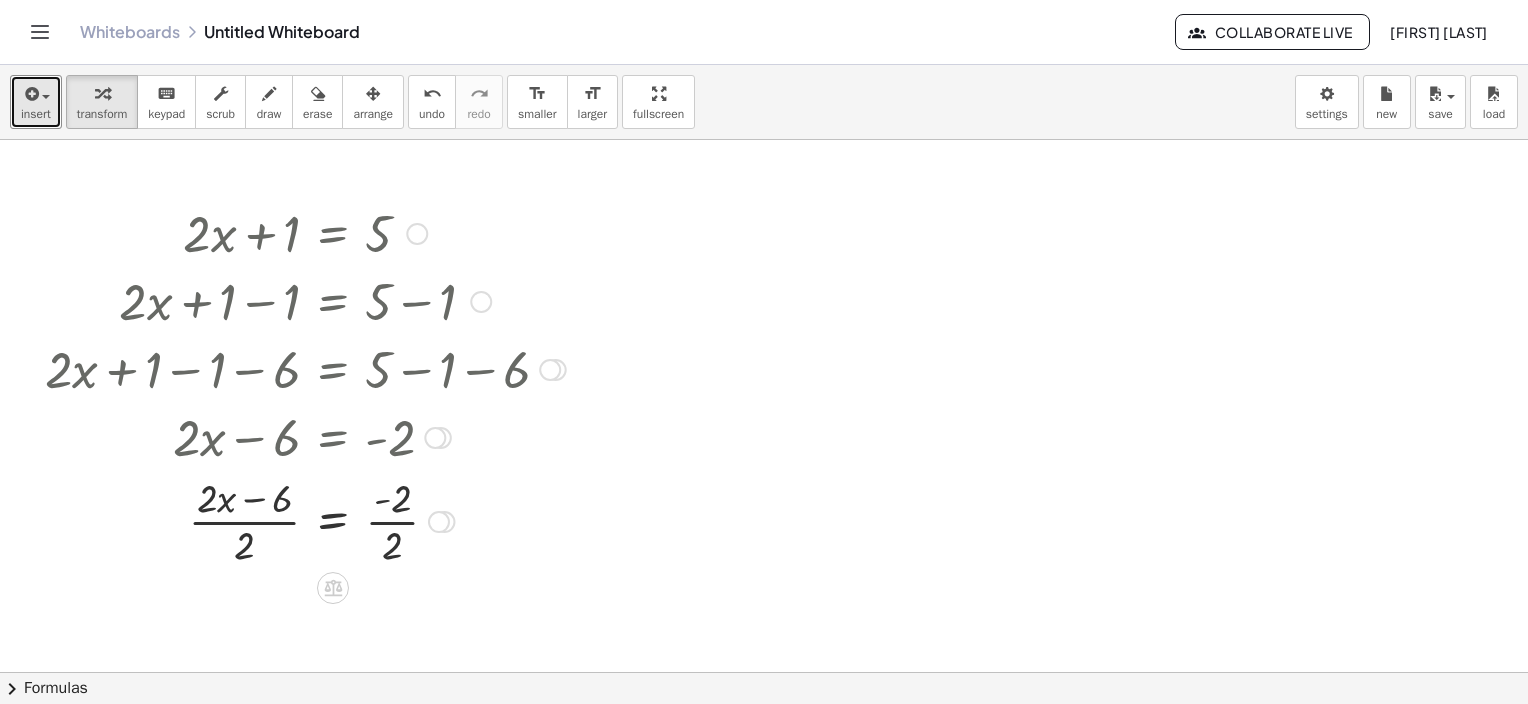 click at bounding box center [305, 520] 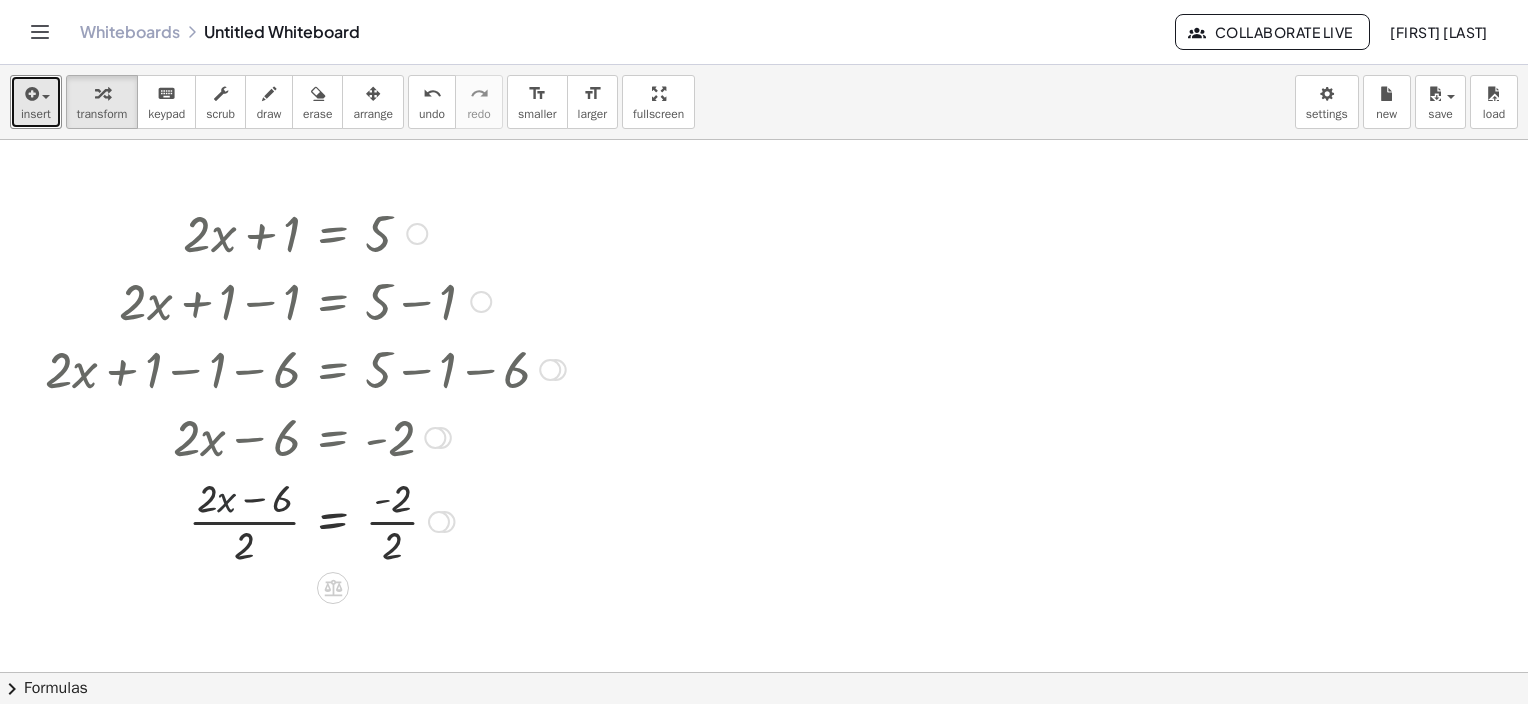 click at bounding box center (305, 520) 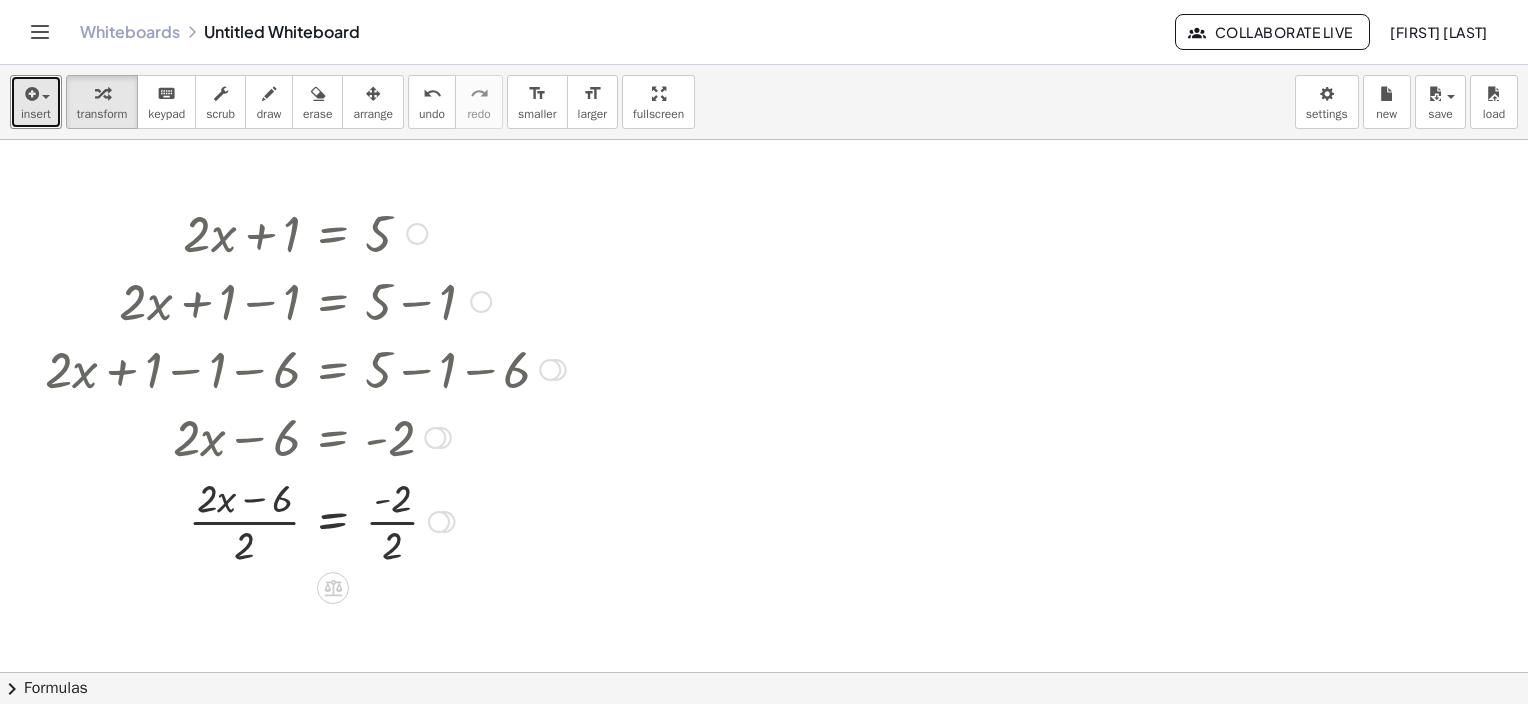 click at bounding box center (305, 520) 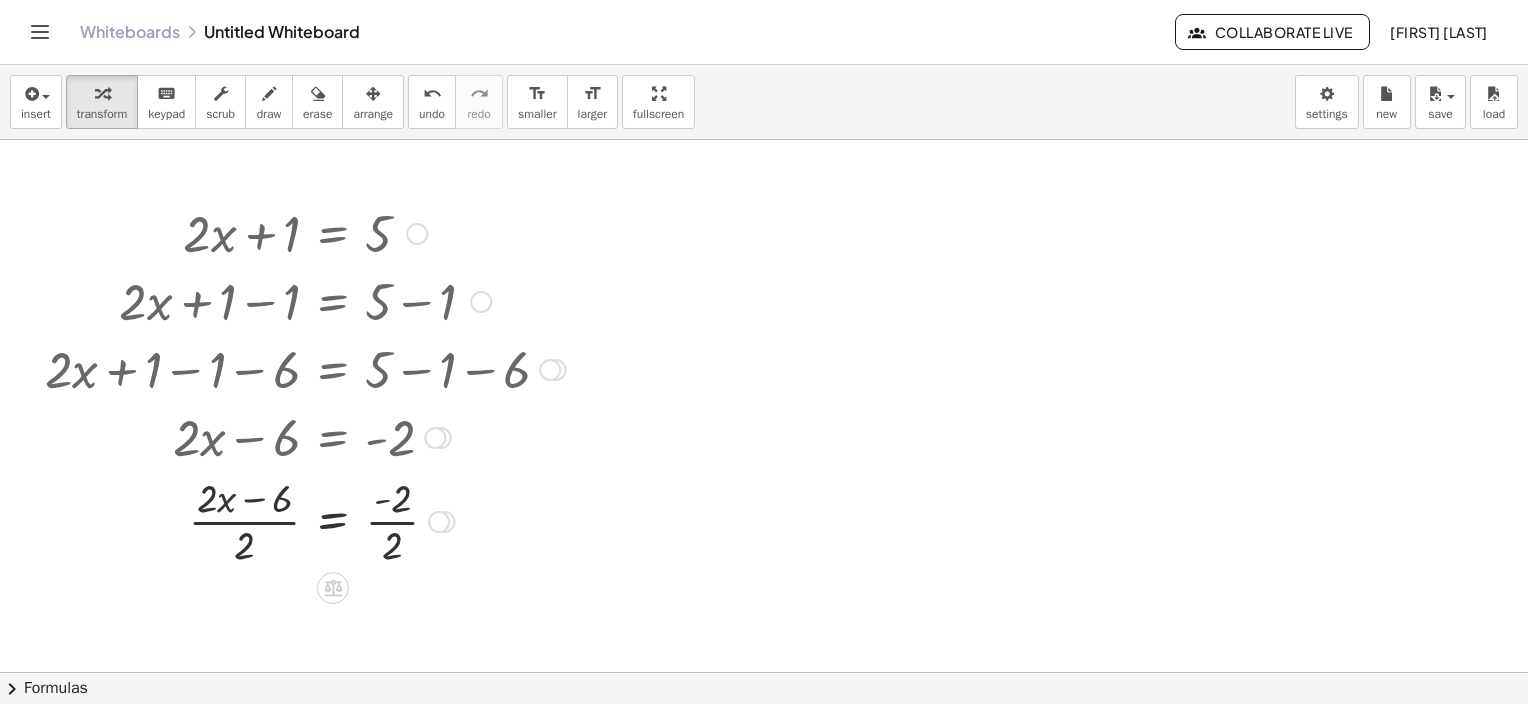 drag, startPoint x: 284, startPoint y: 499, endPoint x: 244, endPoint y: 504, distance: 40.311287 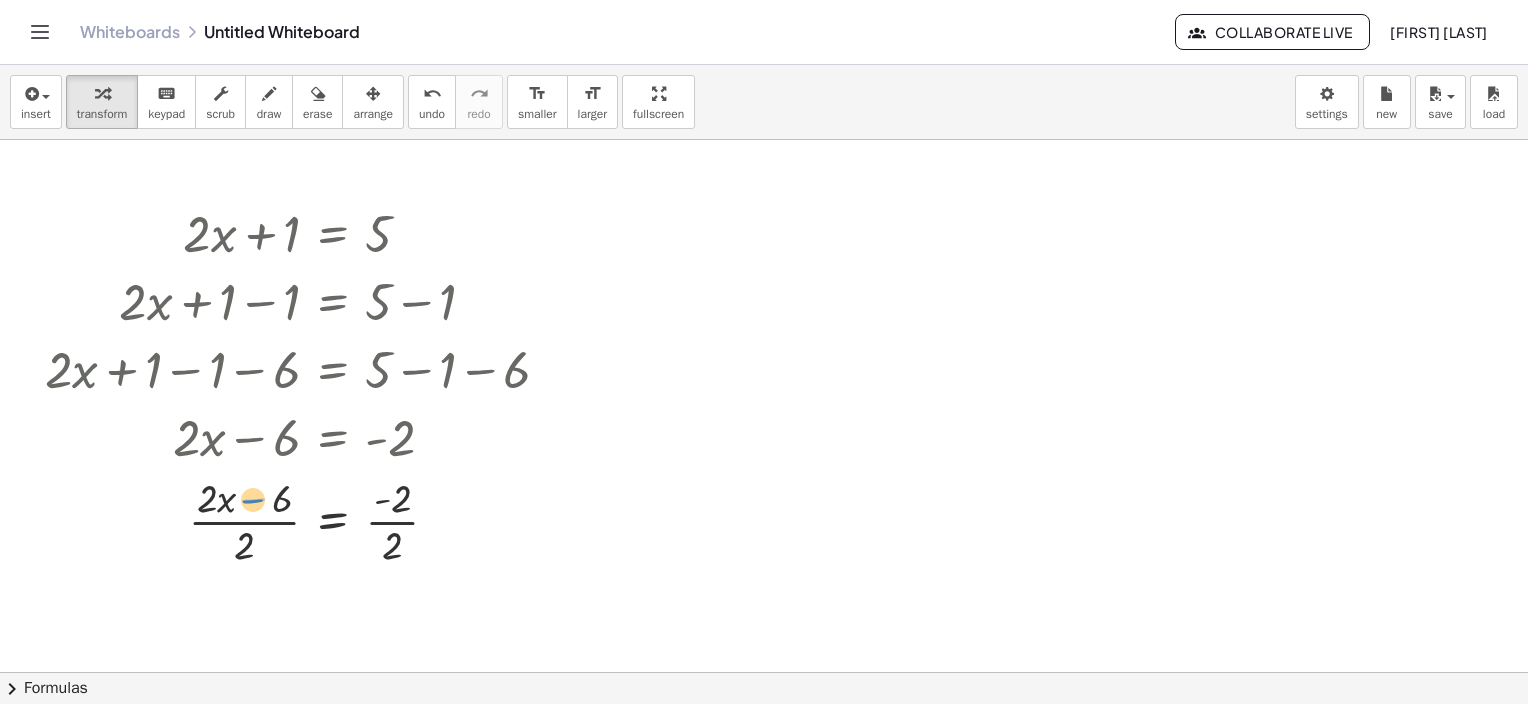 click at bounding box center (305, 520) 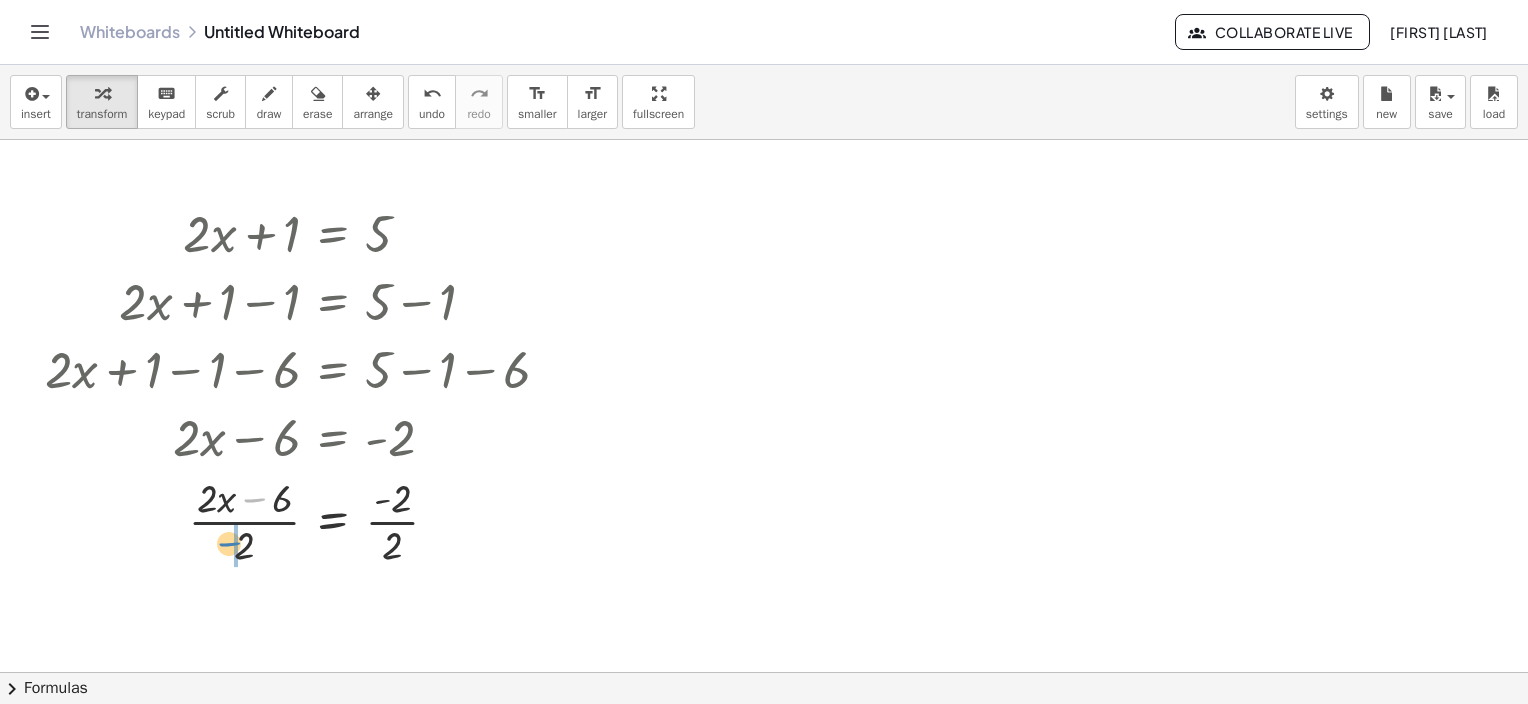 drag, startPoint x: 253, startPoint y: 496, endPoint x: 228, endPoint y: 540, distance: 50.606323 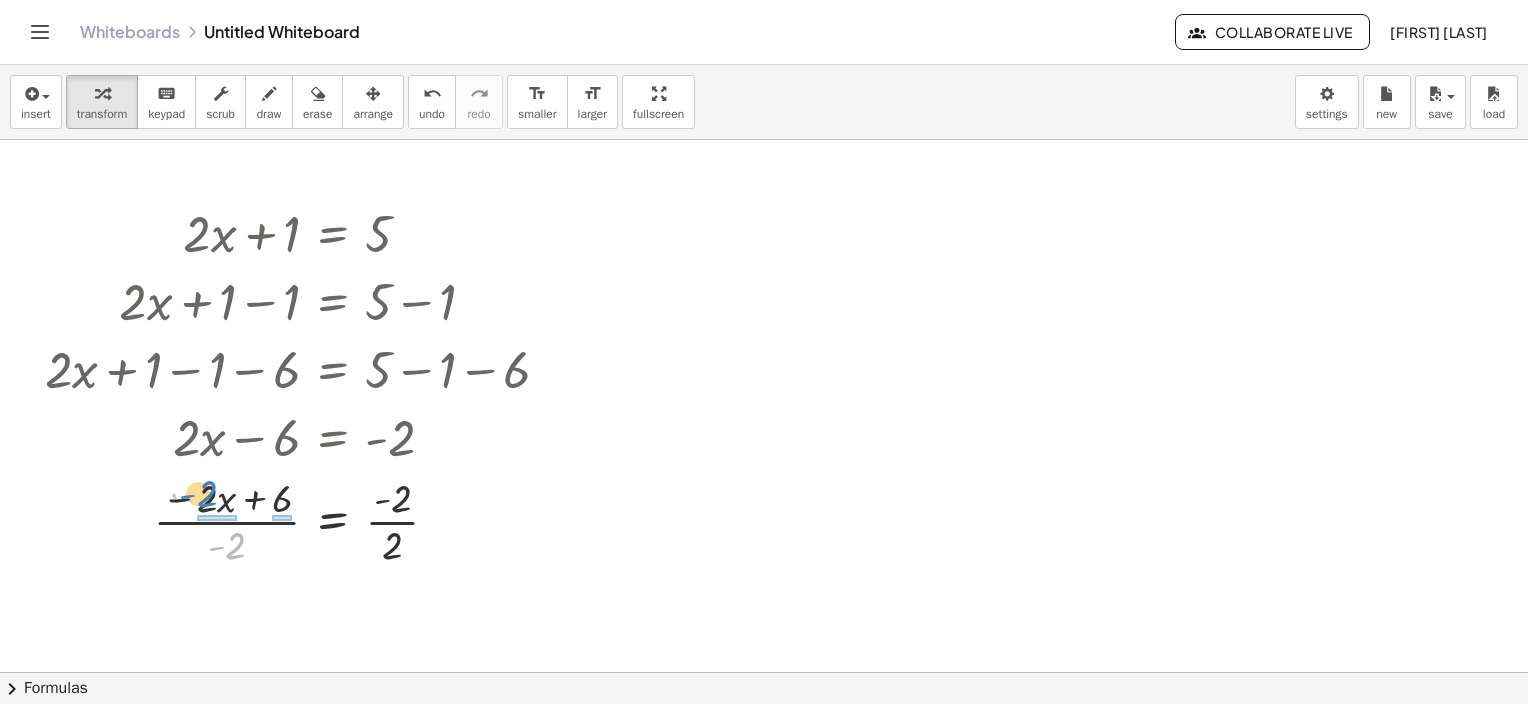 drag, startPoint x: 232, startPoint y: 550, endPoint x: 208, endPoint y: 500, distance: 55.461697 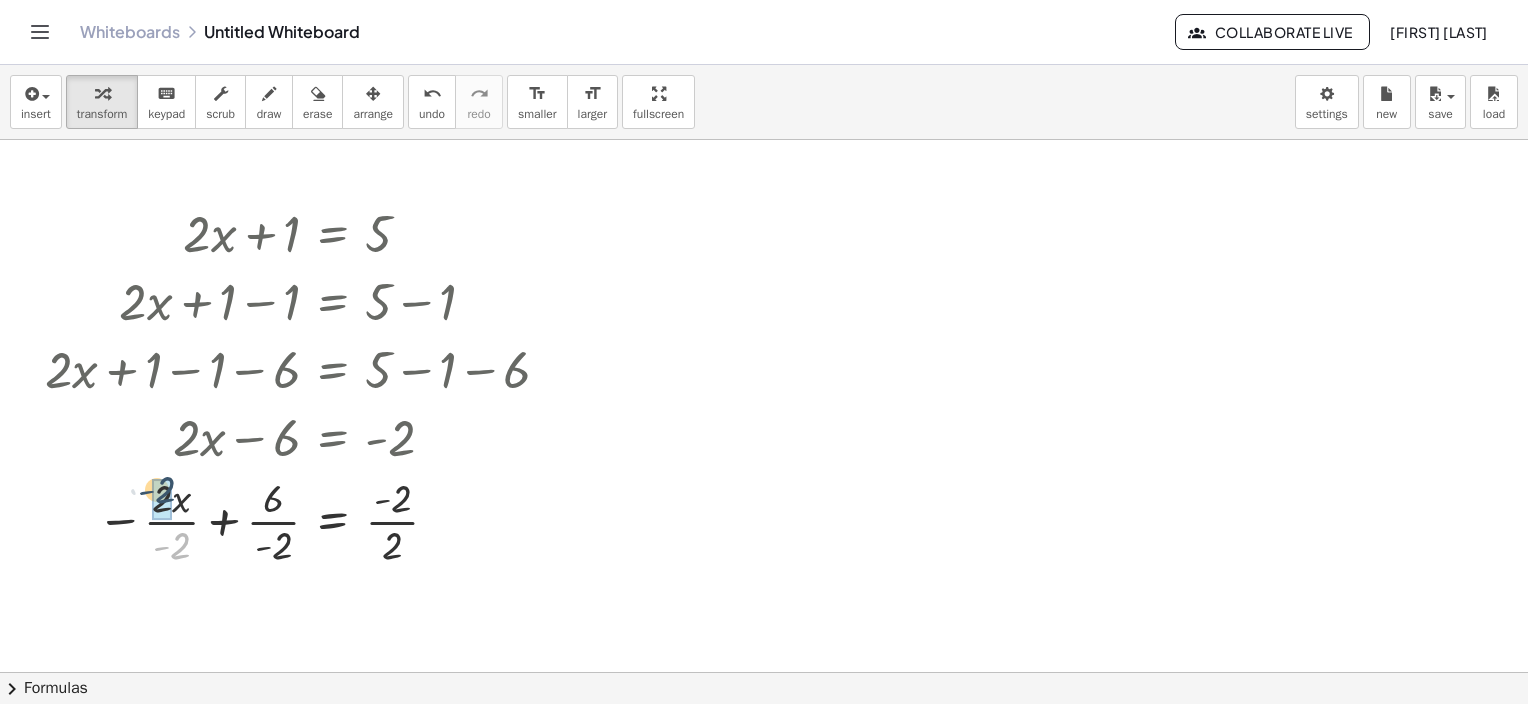 drag, startPoint x: 184, startPoint y: 555, endPoint x: 169, endPoint y: 499, distance: 57.974133 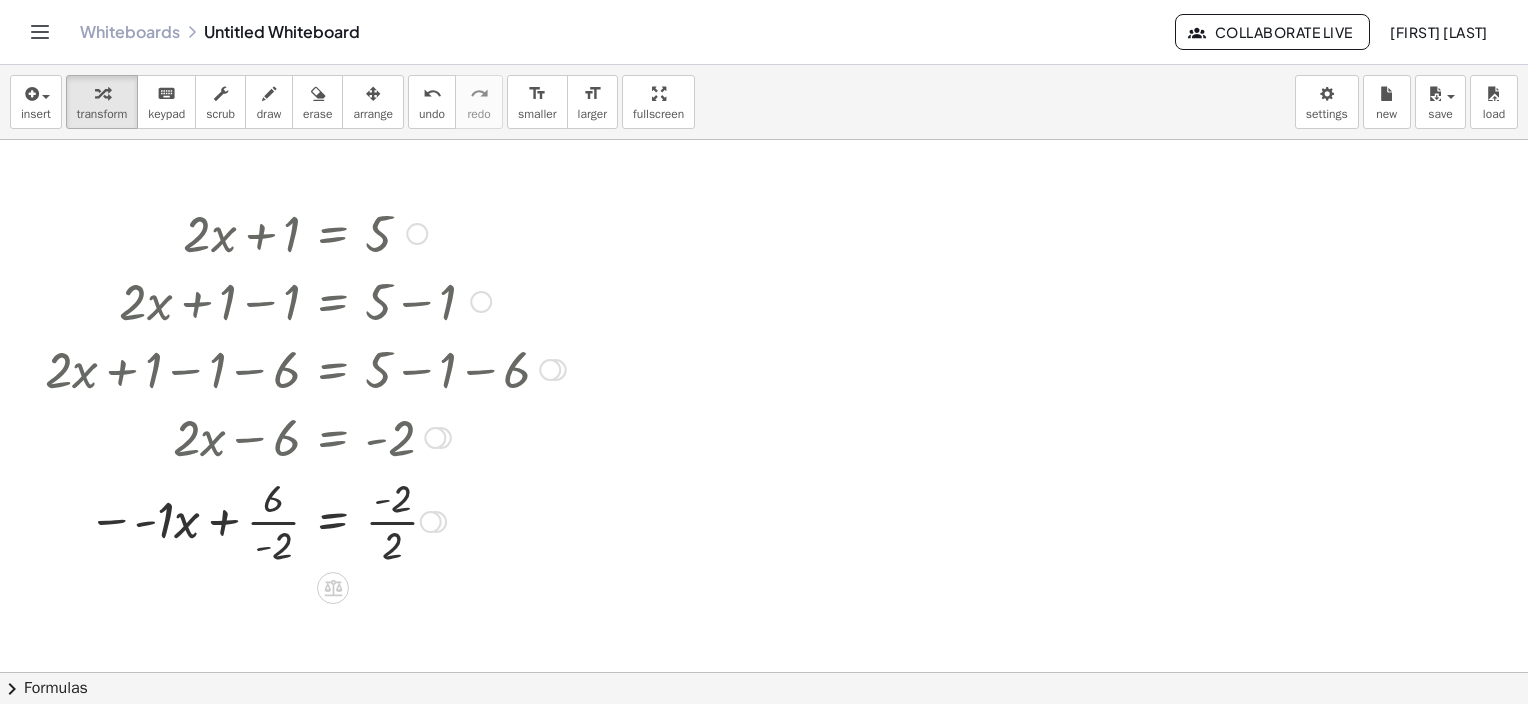 click at bounding box center (305, 520) 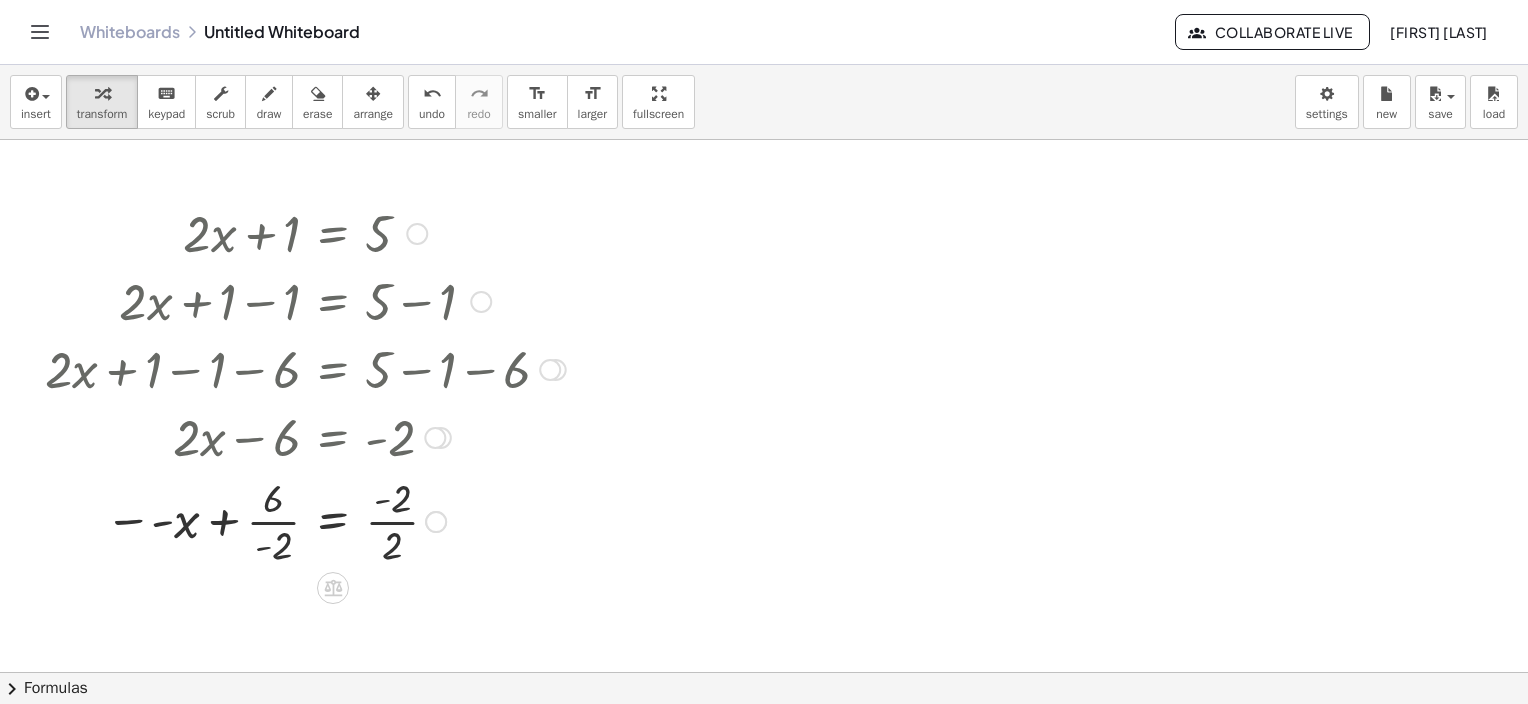 click at bounding box center [305, 520] 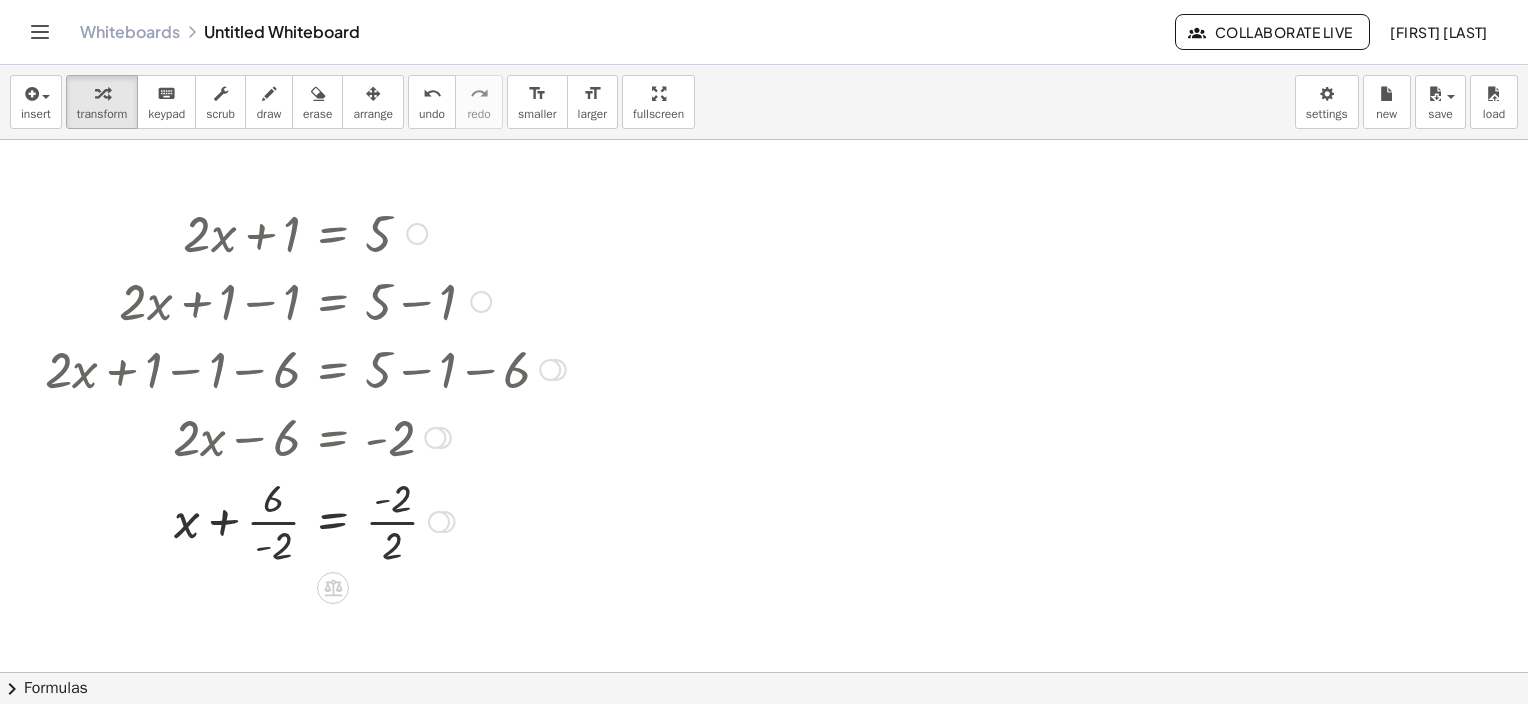 click at bounding box center (305, 520) 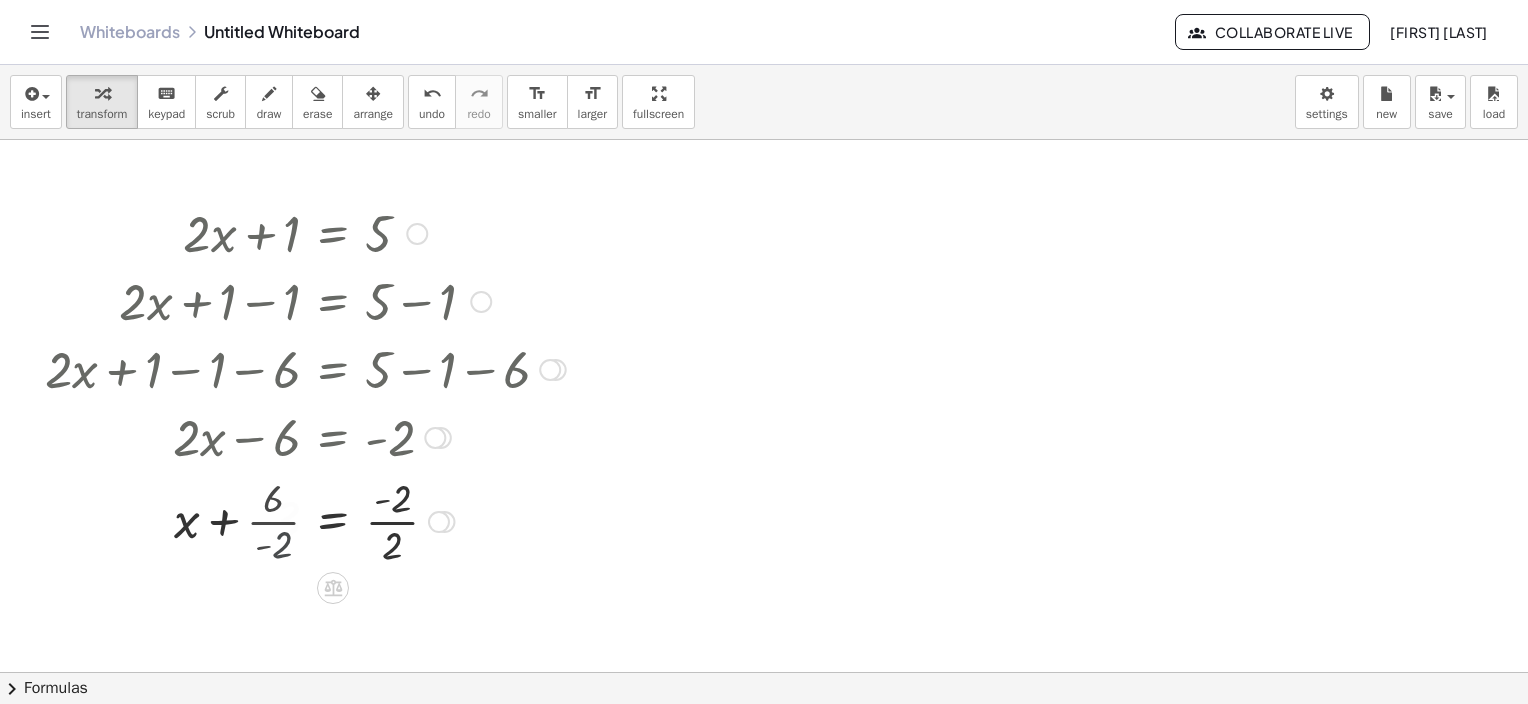 click at bounding box center (305, 520) 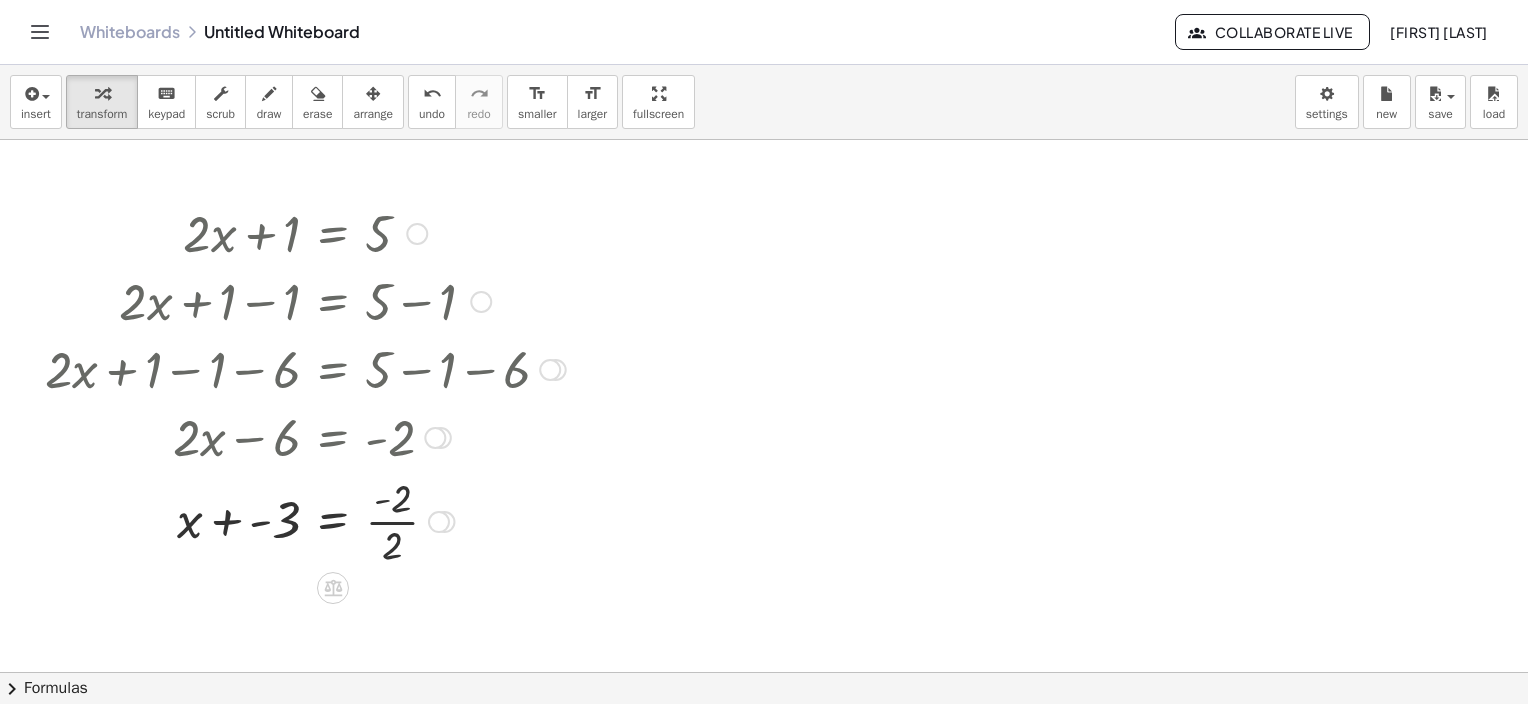 click at bounding box center [305, 520] 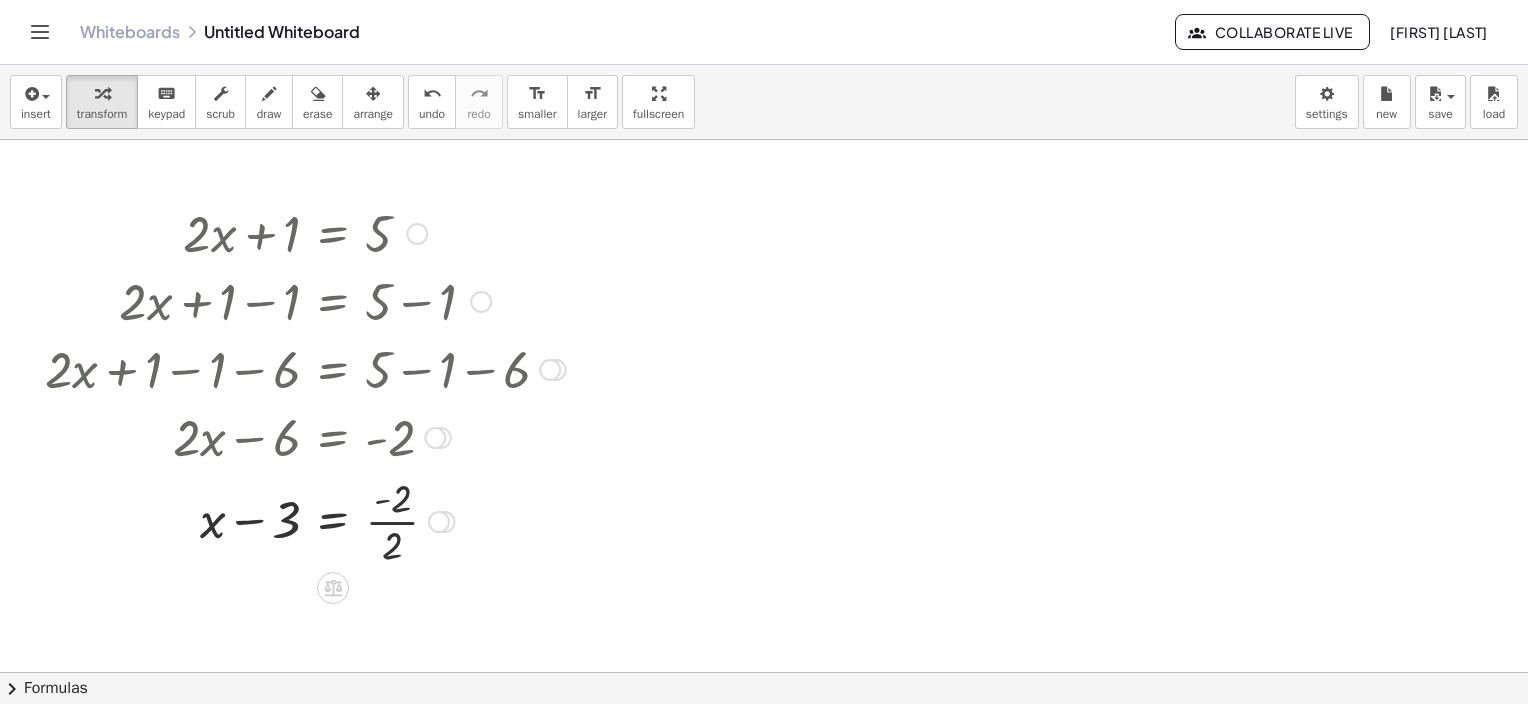 click at bounding box center [305, 520] 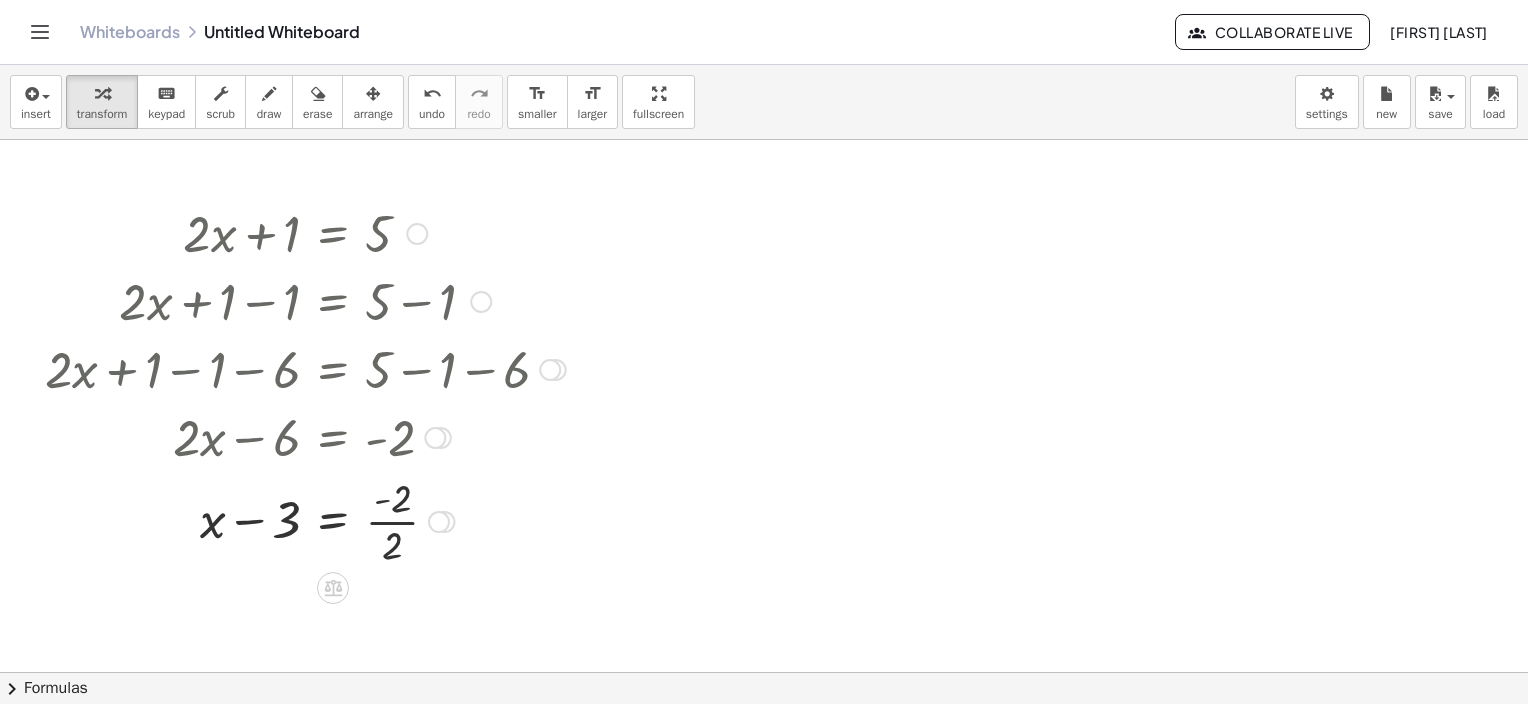 click at bounding box center [305, 520] 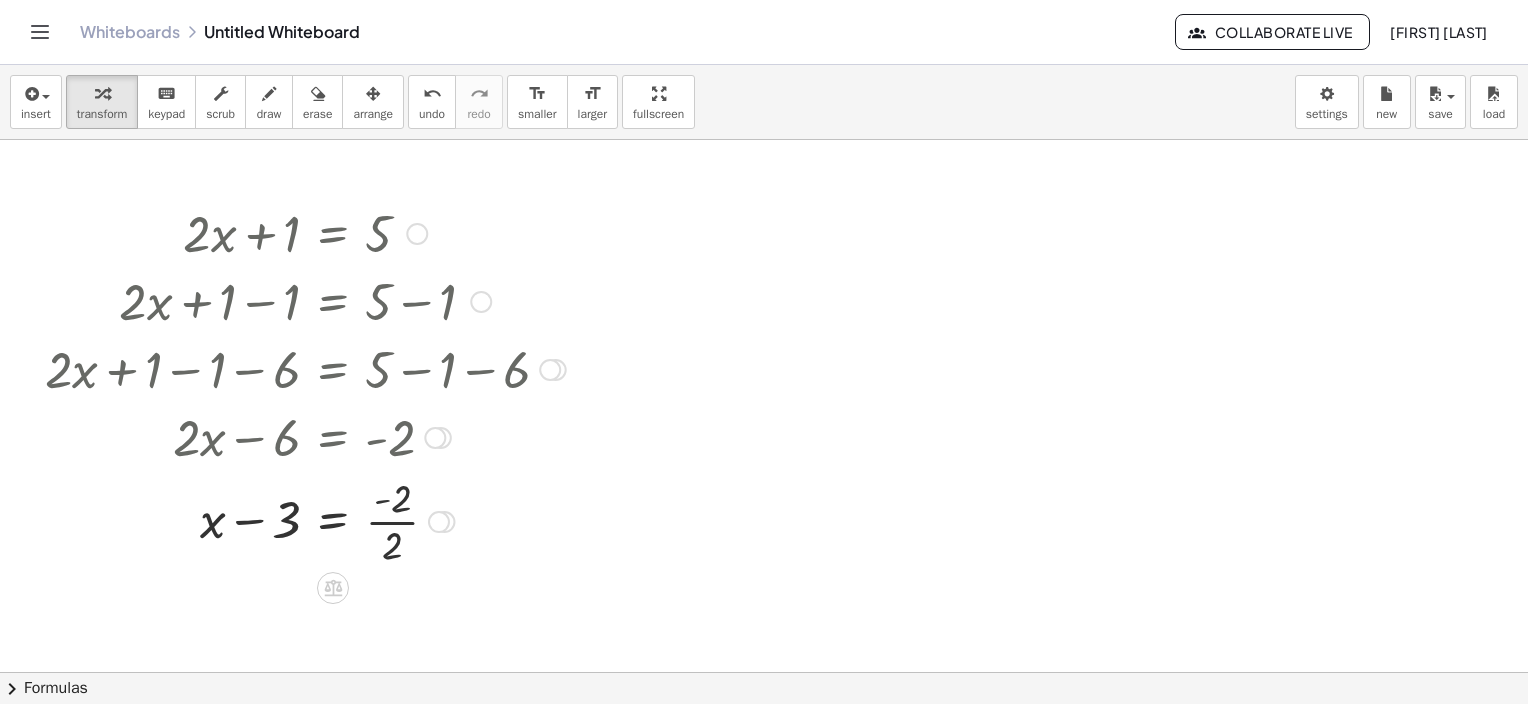 click at bounding box center [305, 520] 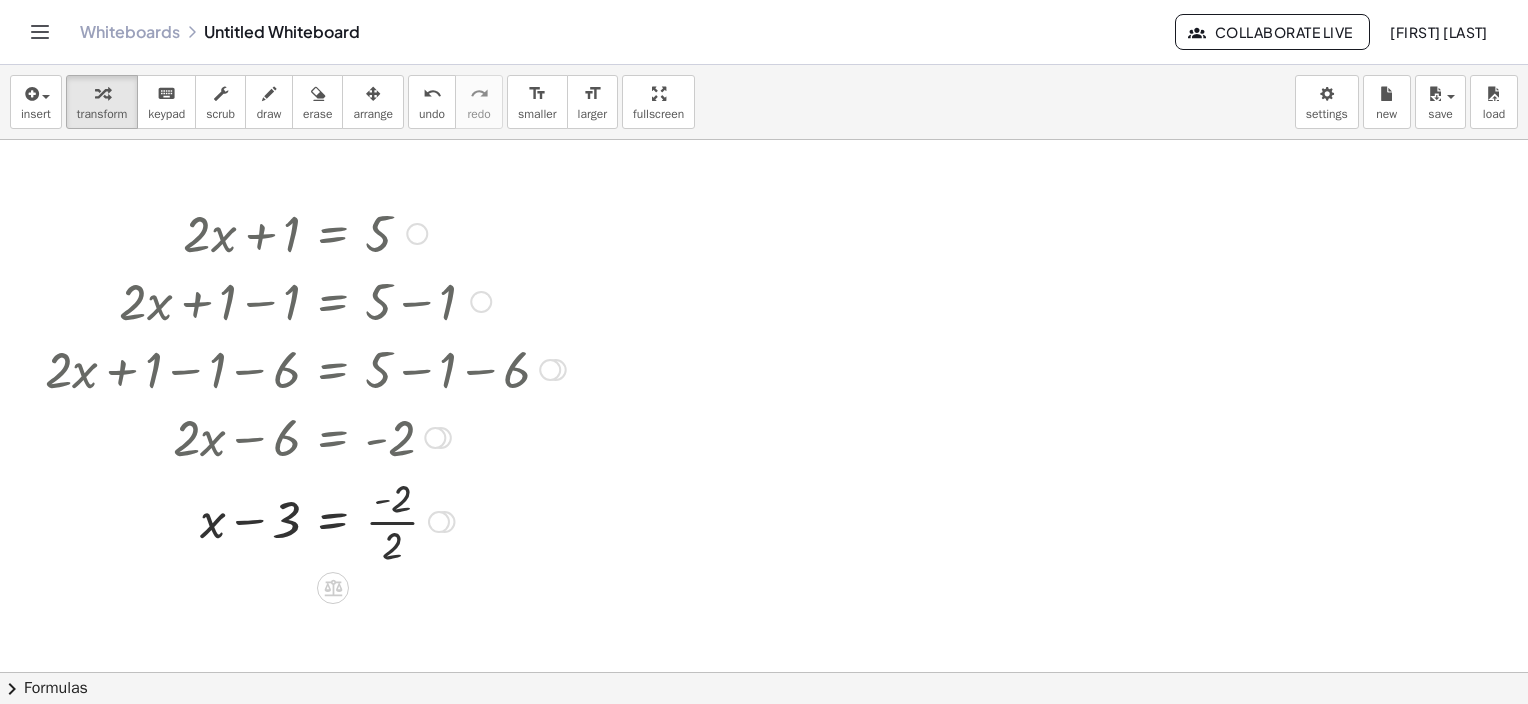 click at bounding box center [305, 520] 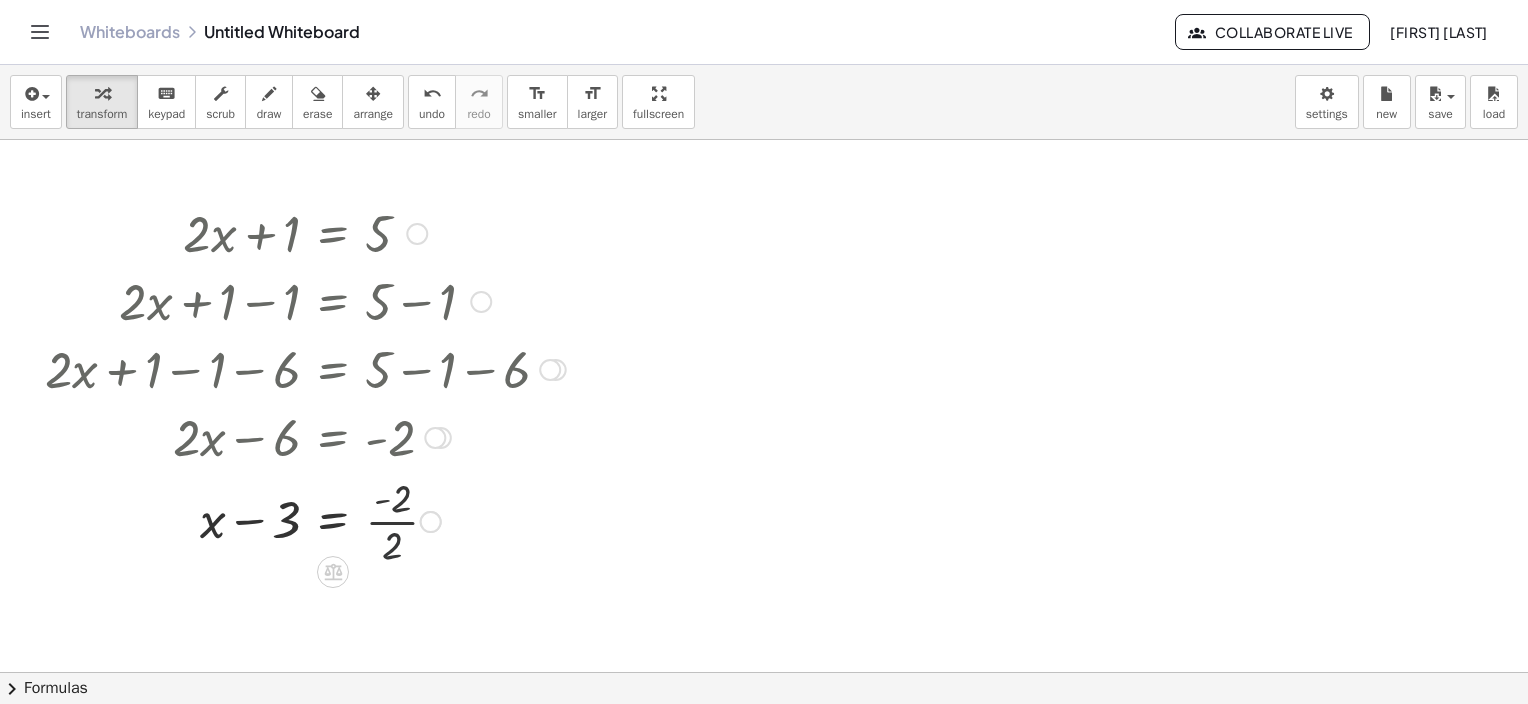 click at bounding box center (305, 520) 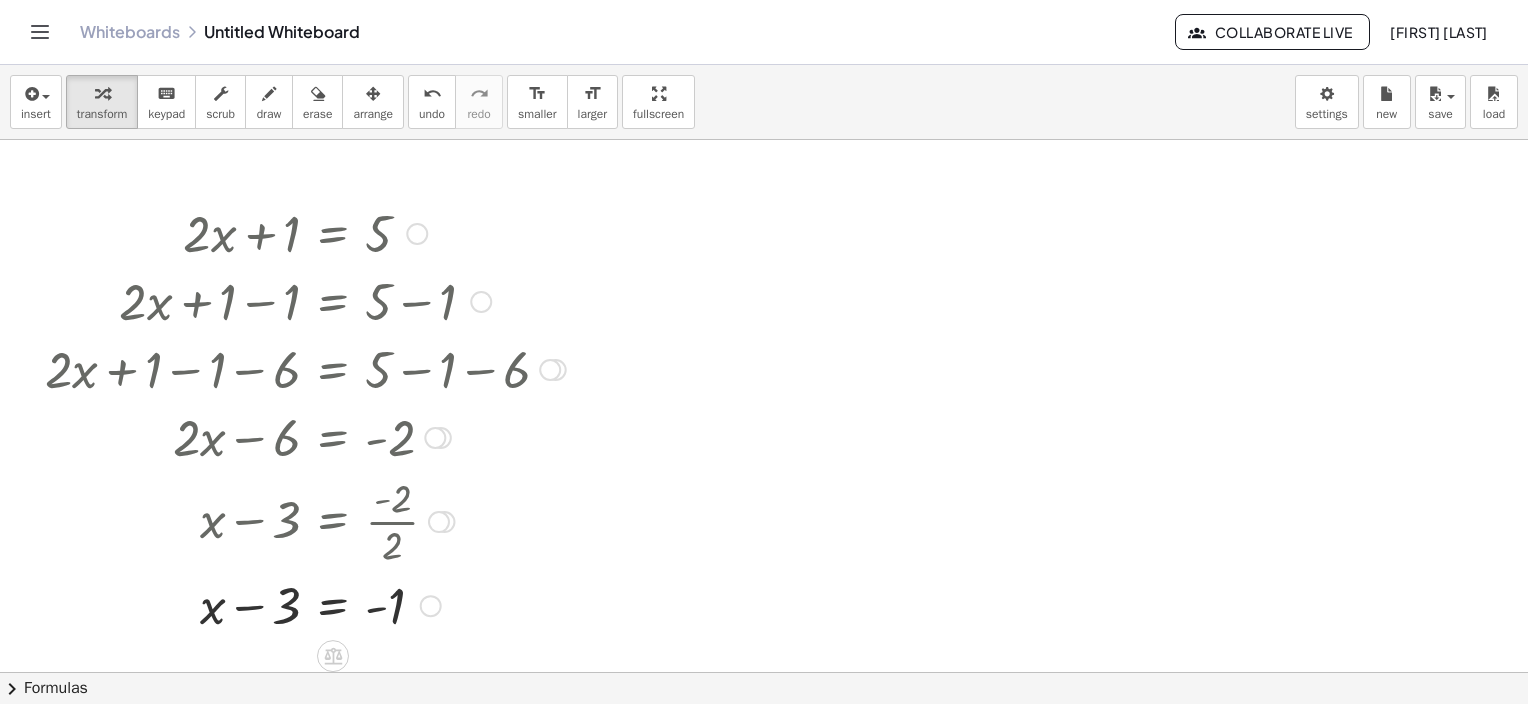 click at bounding box center (305, 604) 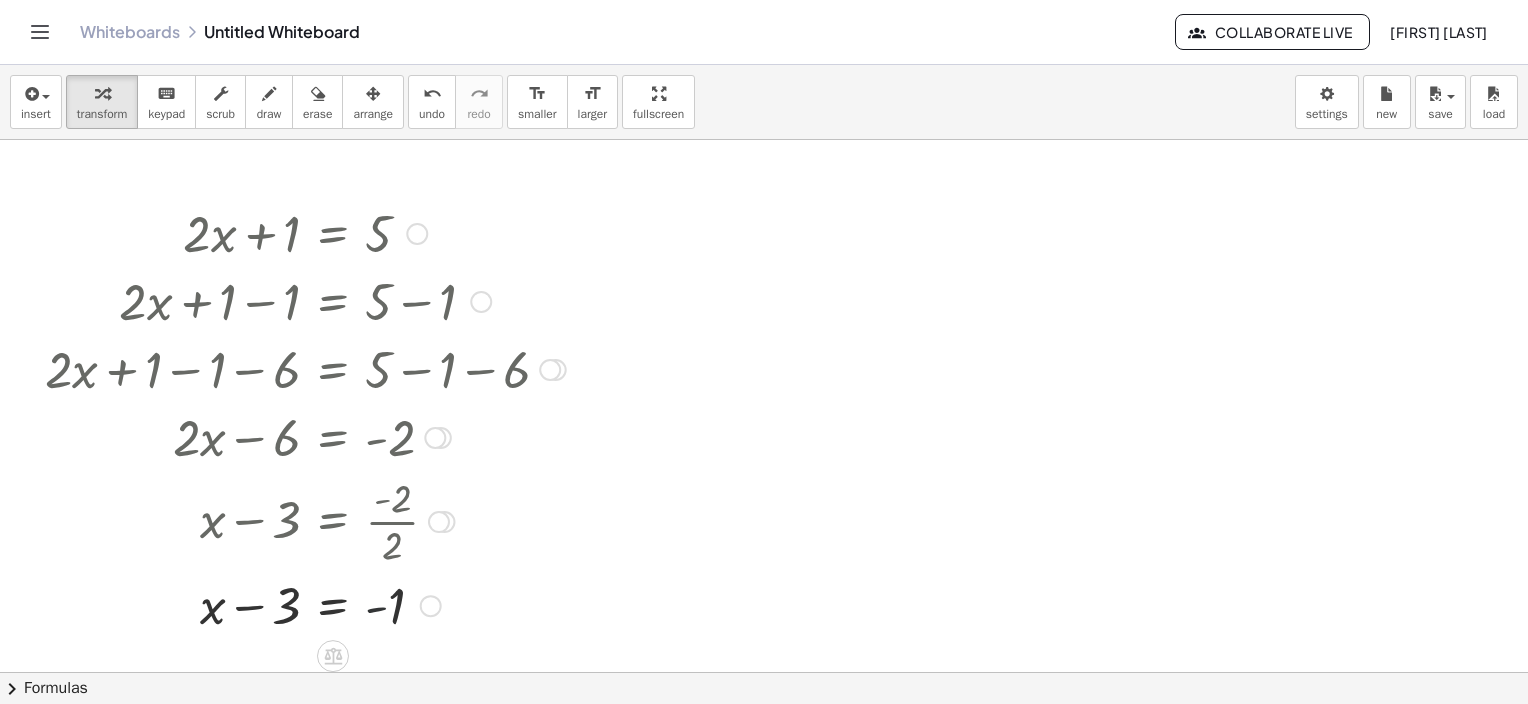 click at bounding box center [305, 604] 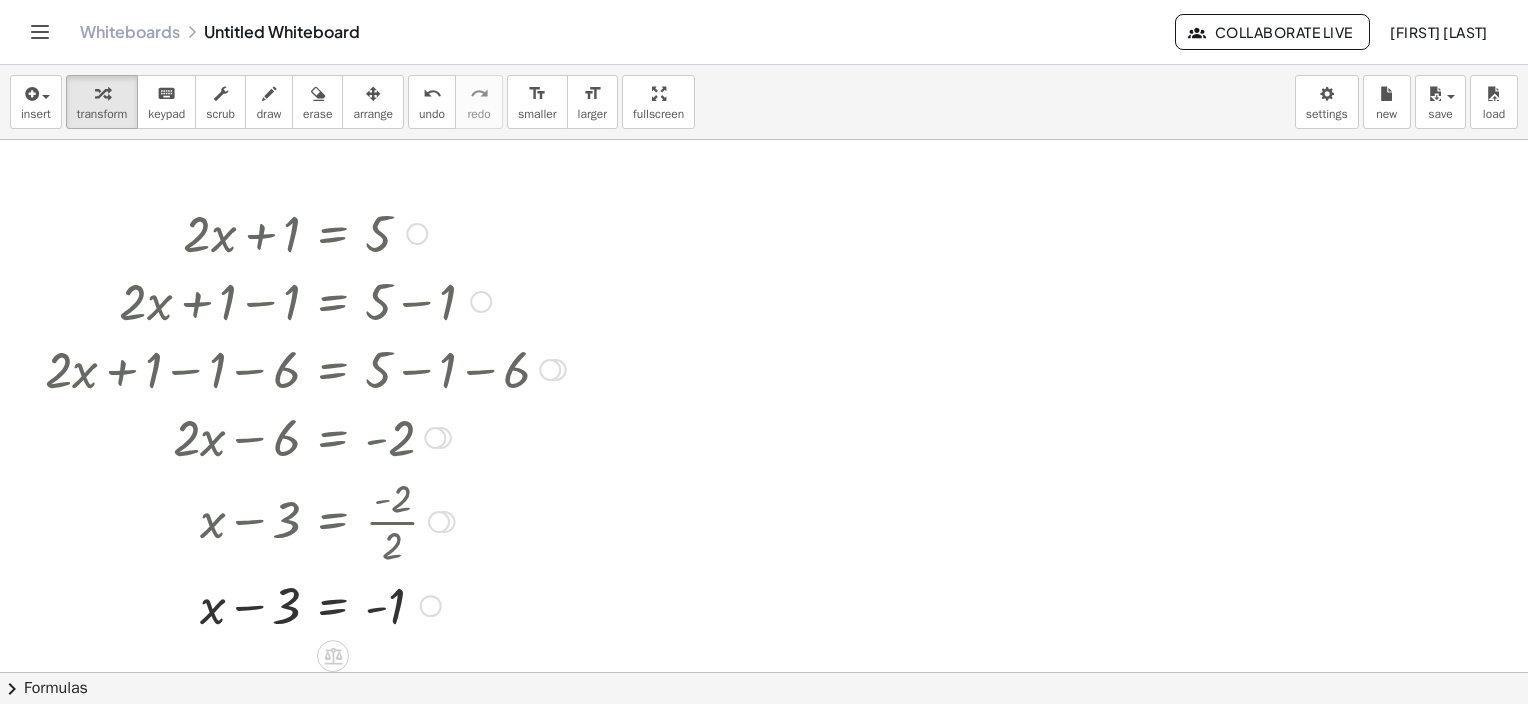 click at bounding box center (305, 604) 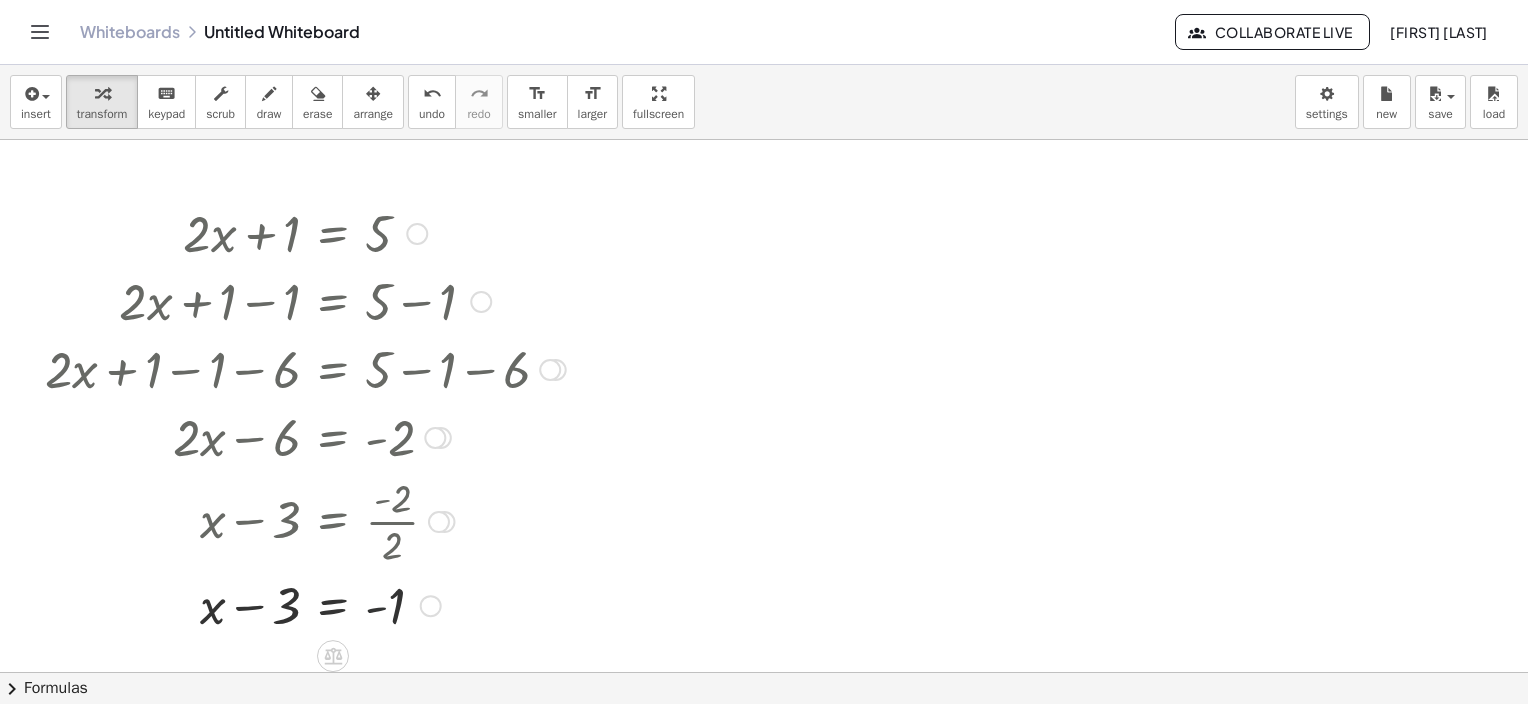 click at bounding box center [305, 604] 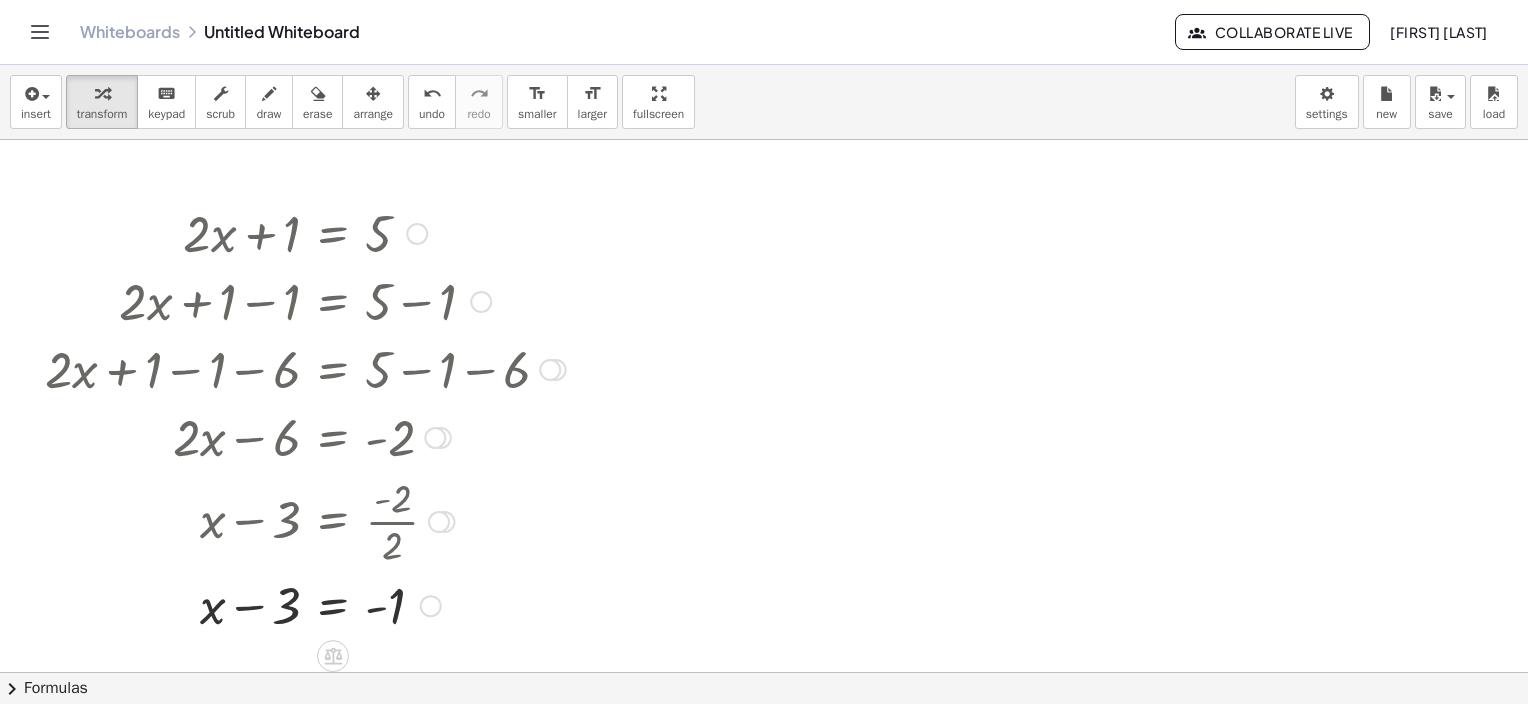 click at bounding box center [305, 604] 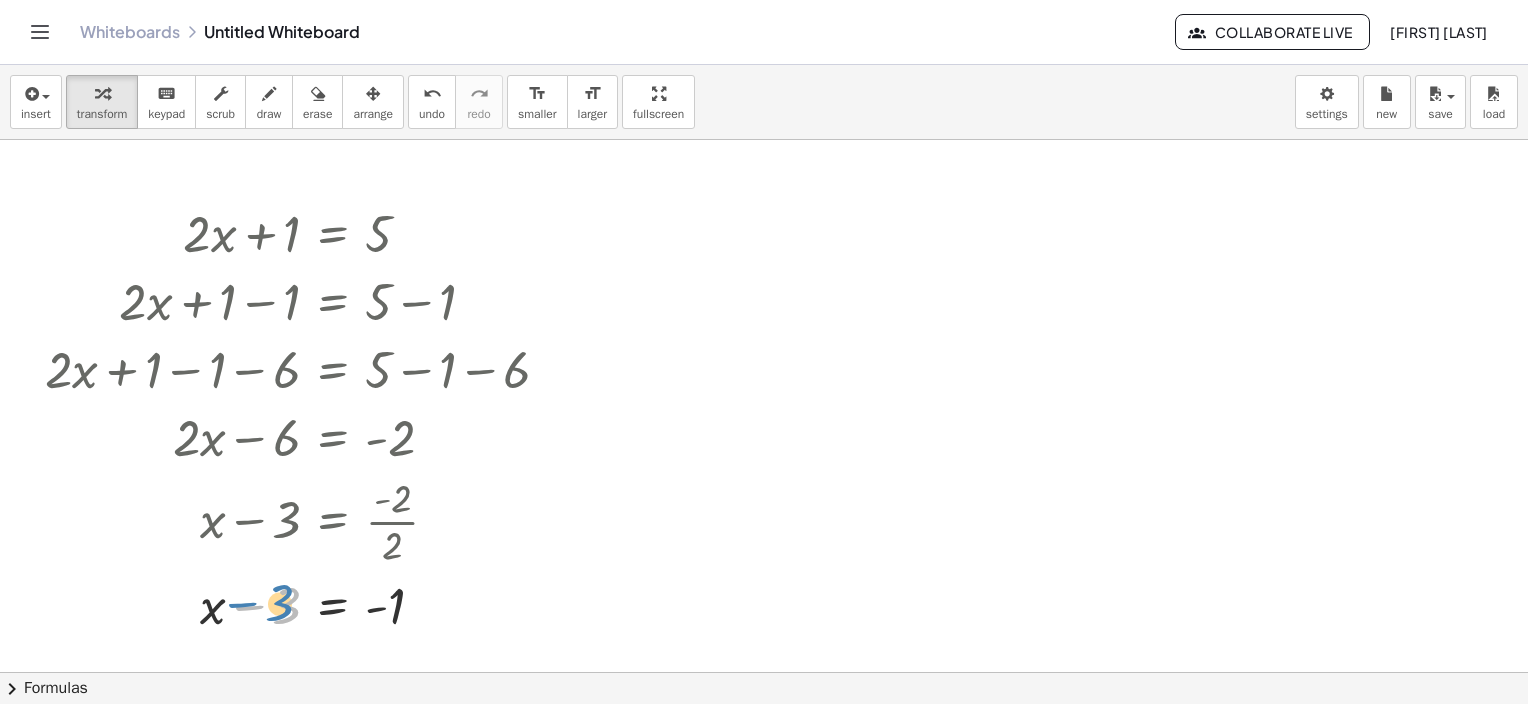 click at bounding box center [305, 604] 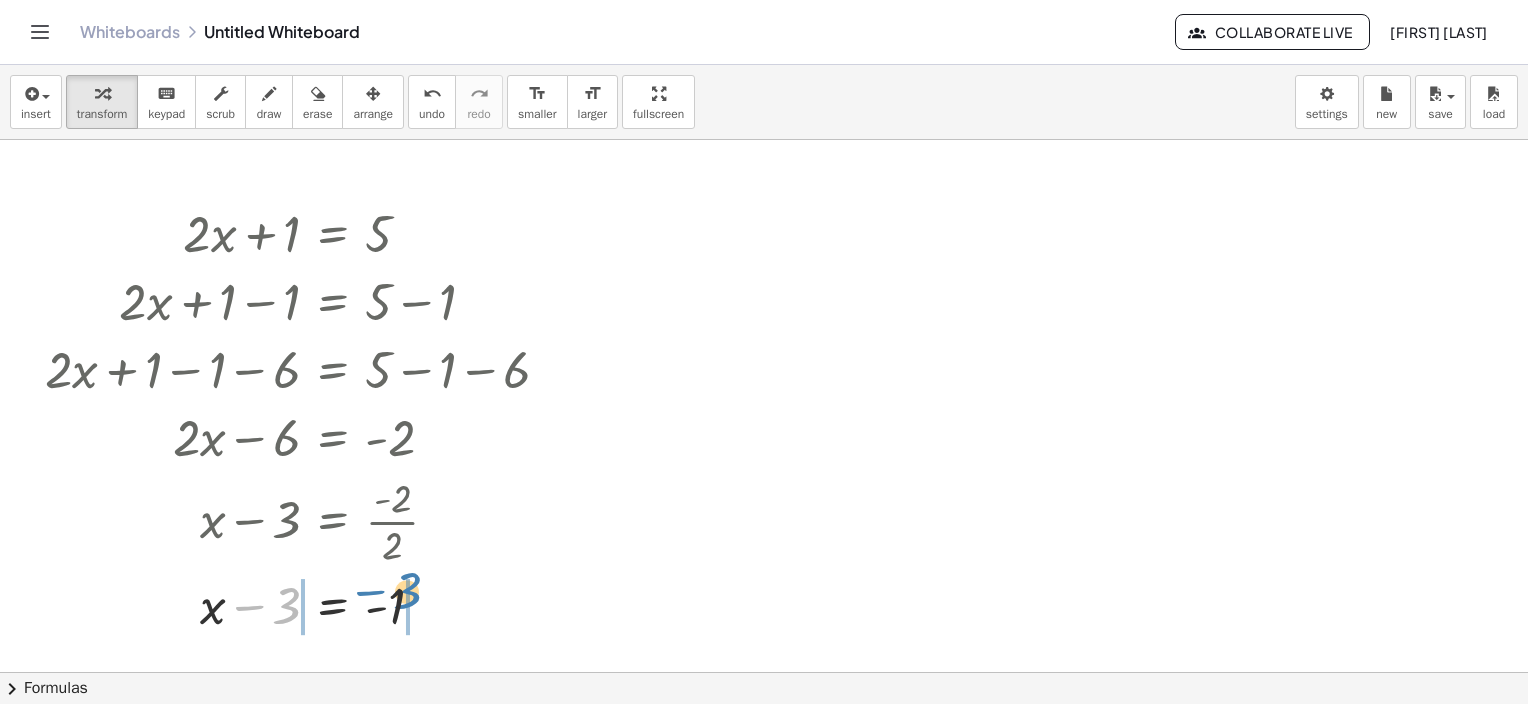 drag, startPoint x: 282, startPoint y: 607, endPoint x: 410, endPoint y: 592, distance: 128.87592 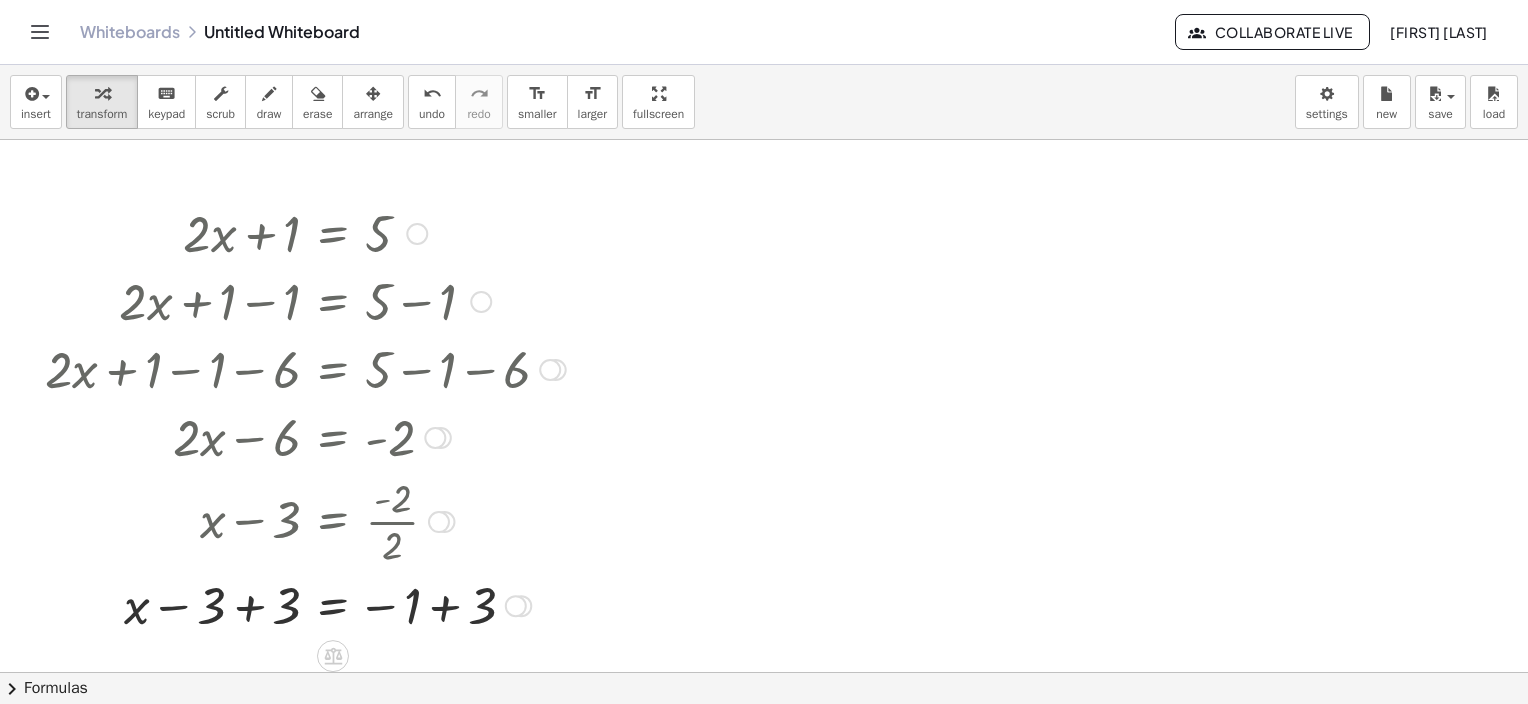 click at bounding box center [305, 604] 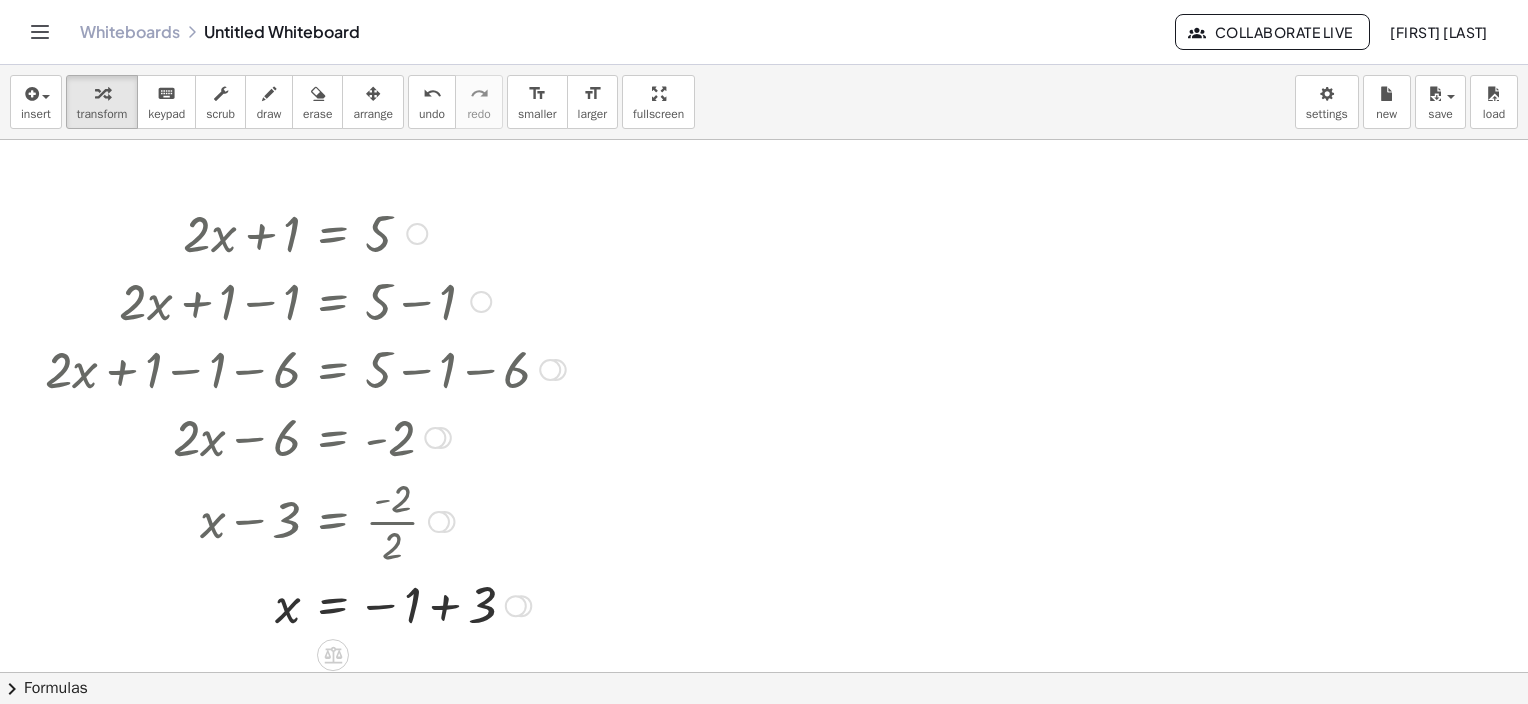click at bounding box center (305, 604) 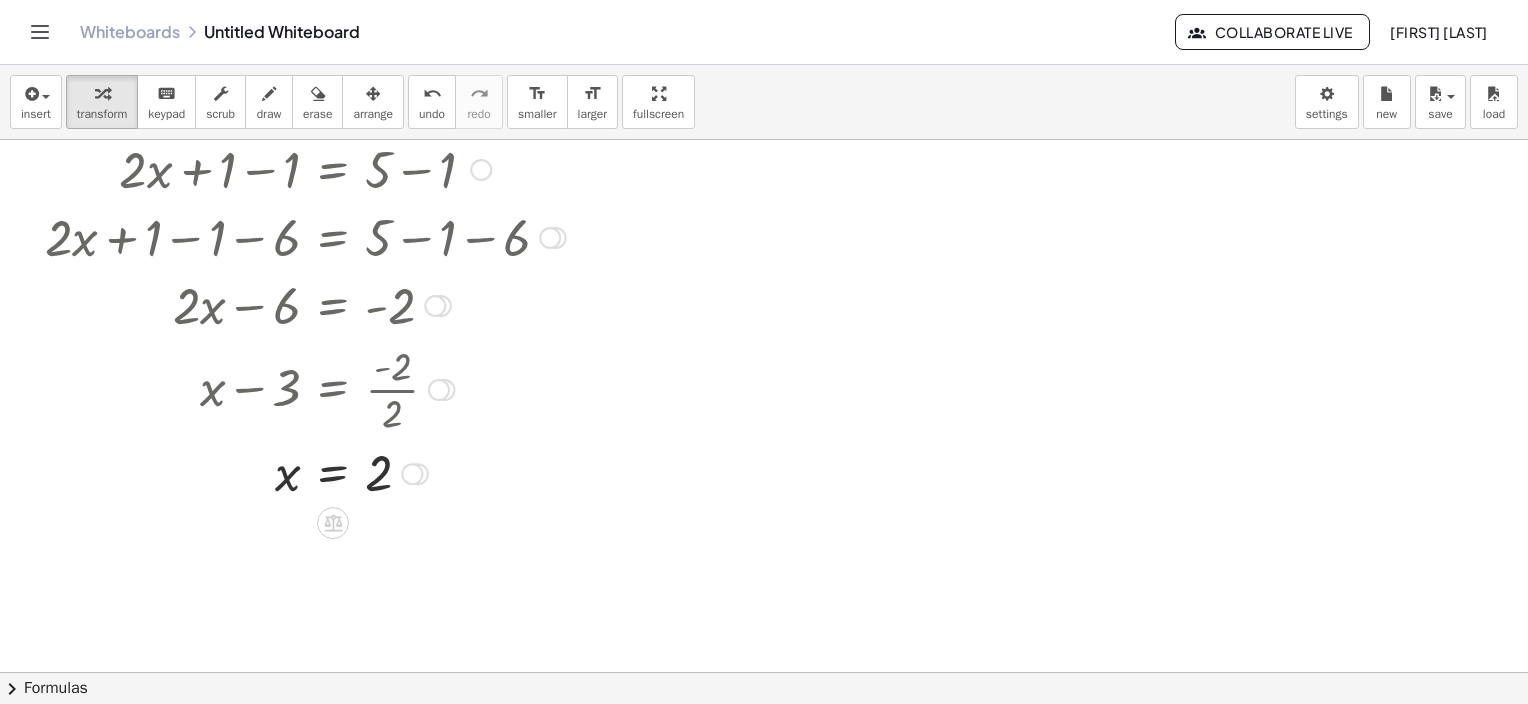 scroll, scrollTop: 262, scrollLeft: 0, axis: vertical 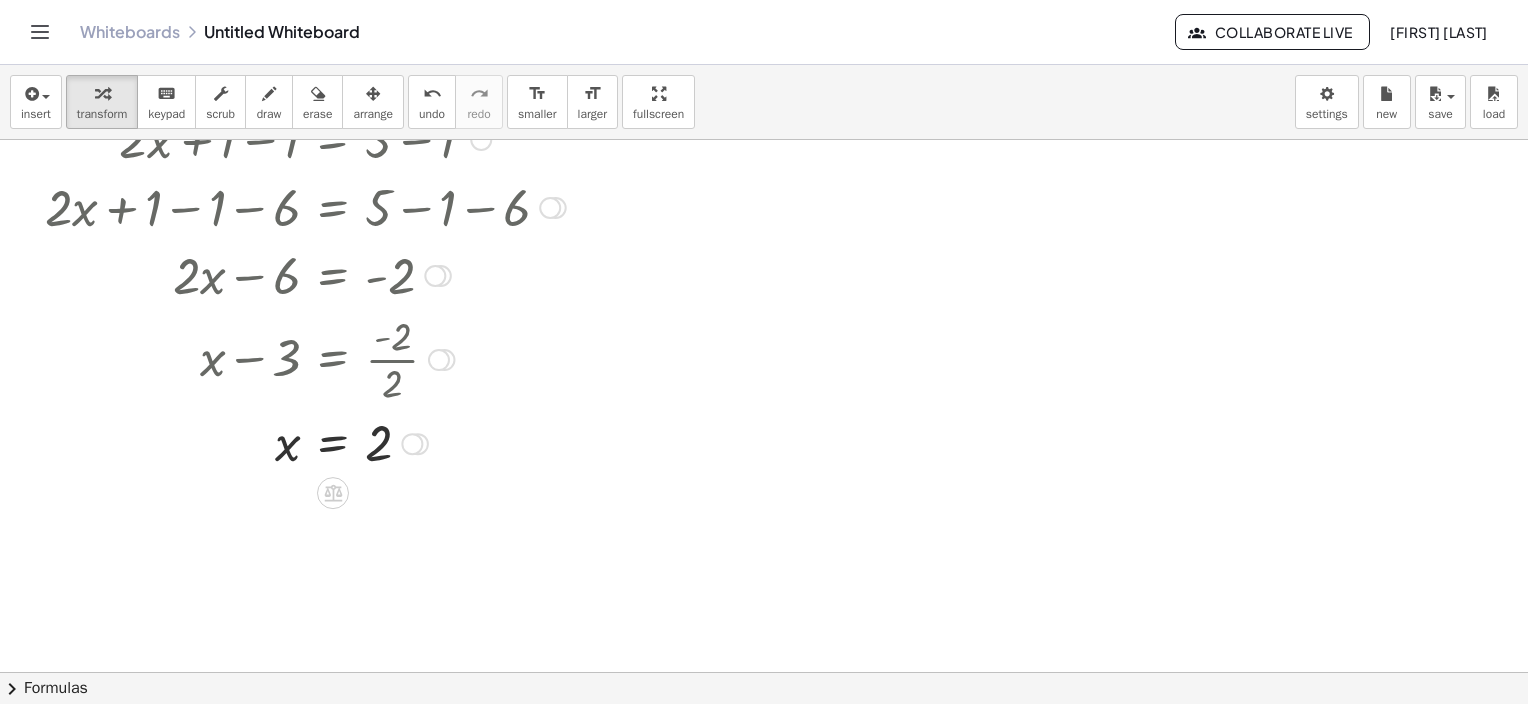 click on "Transform line Copy line as LaTeX Copy derivation as LaTeX Expand new lines: On" at bounding box center [412, 444] 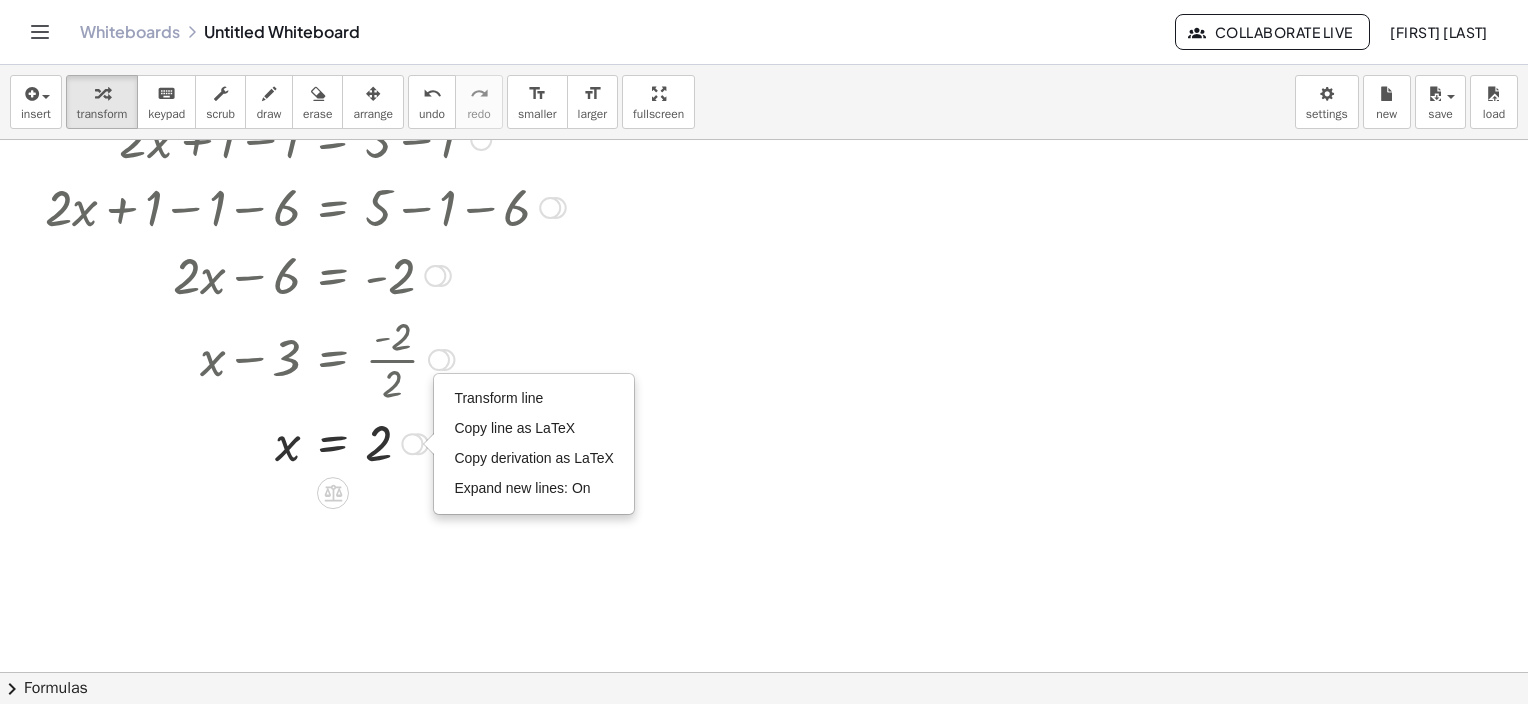 click at bounding box center [305, 442] 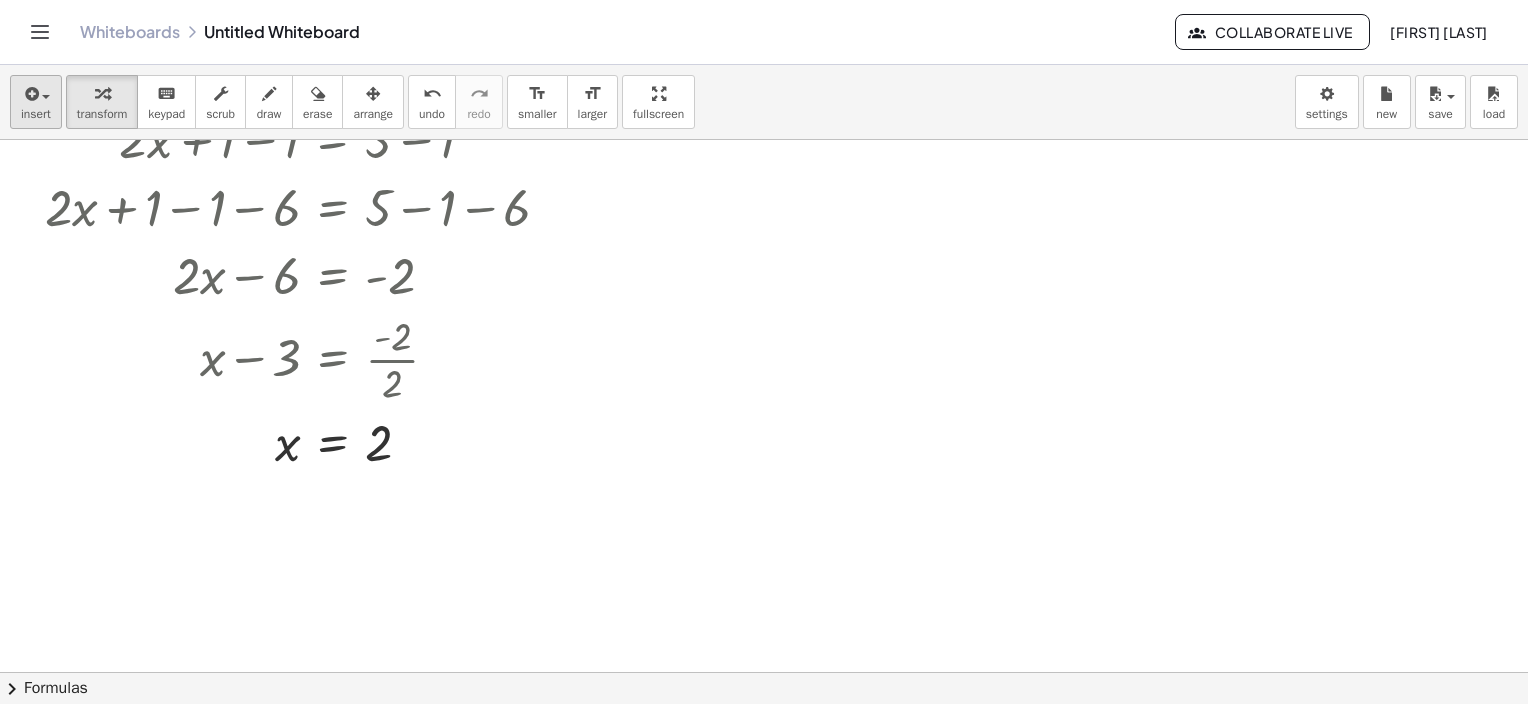 click on "insert select one: Math Expression Function Text Youtube Video Graphing Geometry Geometry 3D transform keyboard keypad scrub draw erase arrange undo undo redo redo format_size smaller format_size larger fullscreen load   save new settings" at bounding box center (764, 102) 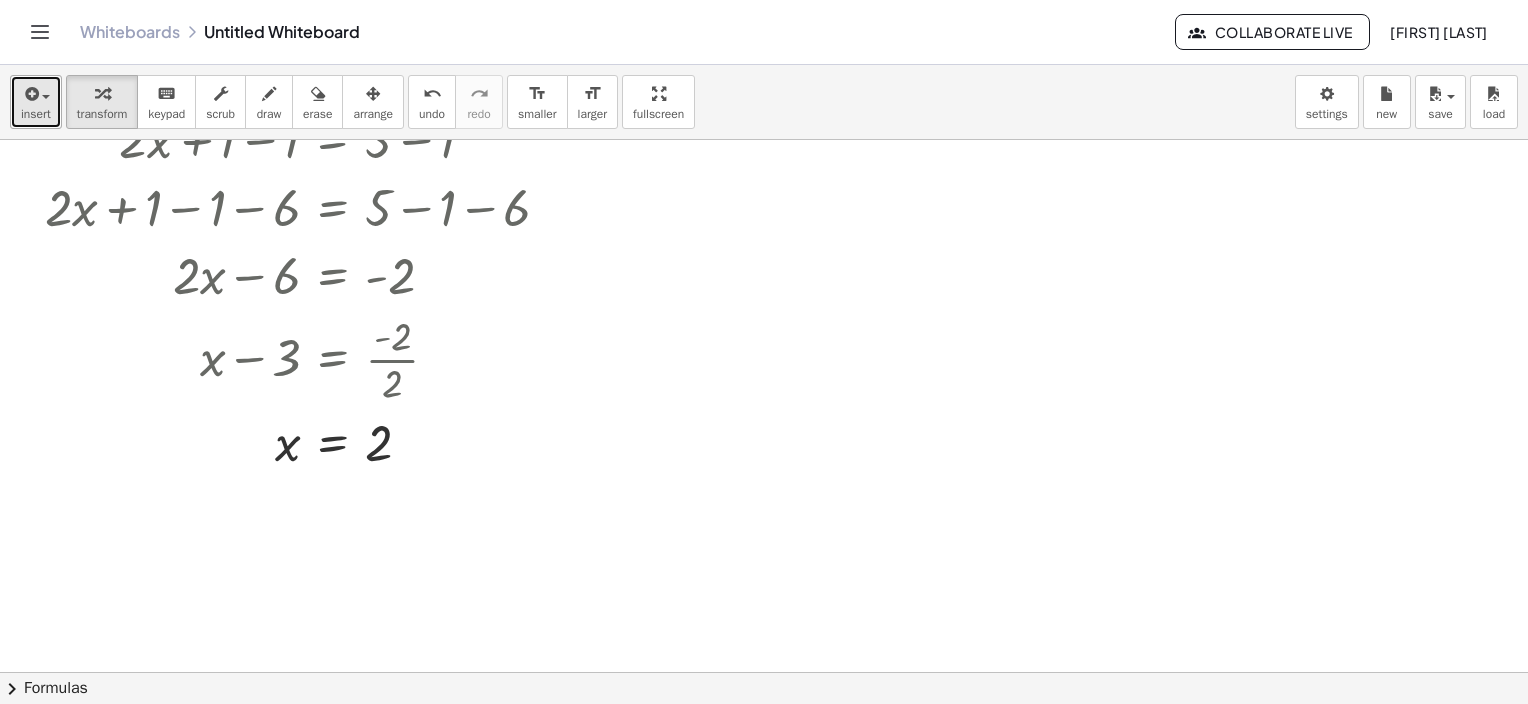 click at bounding box center (30, 94) 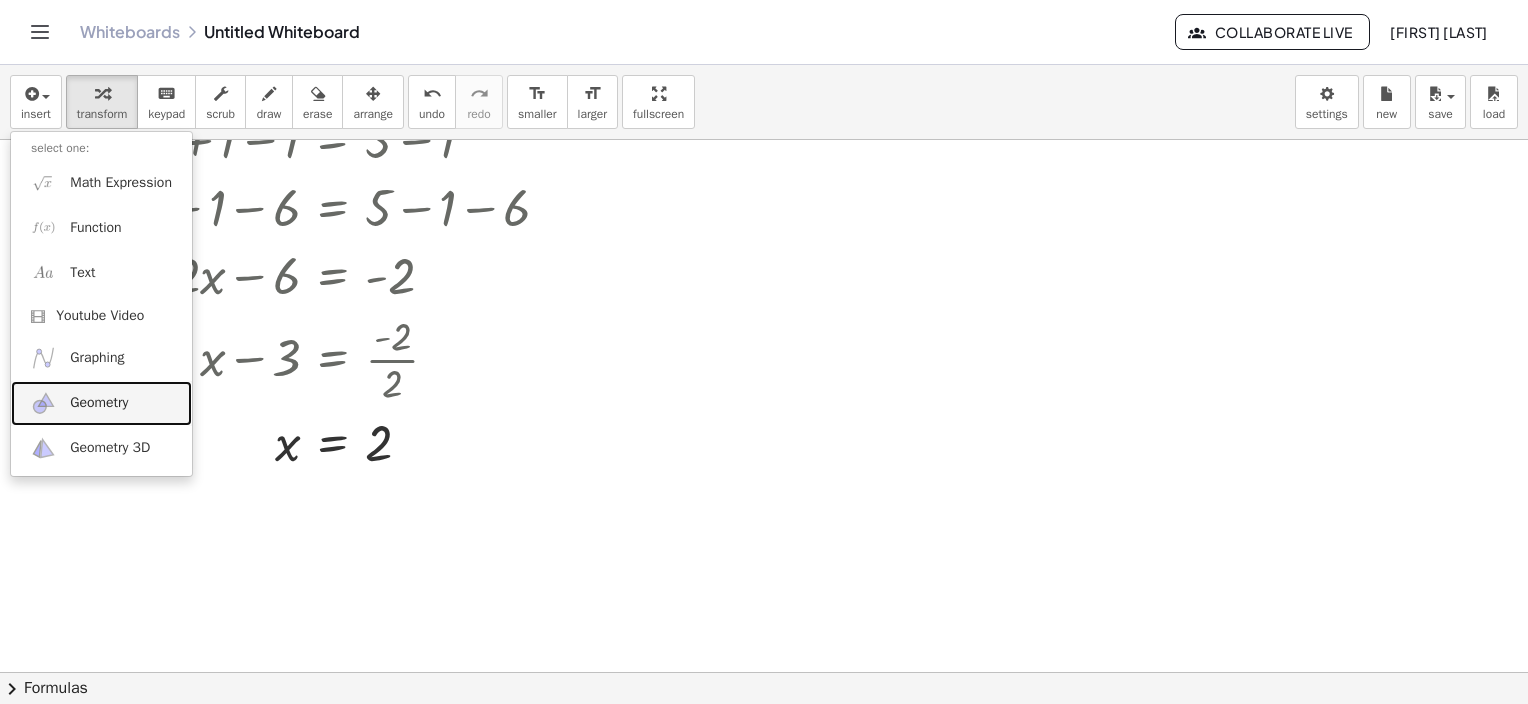click on "Geometry" at bounding box center (99, 403) 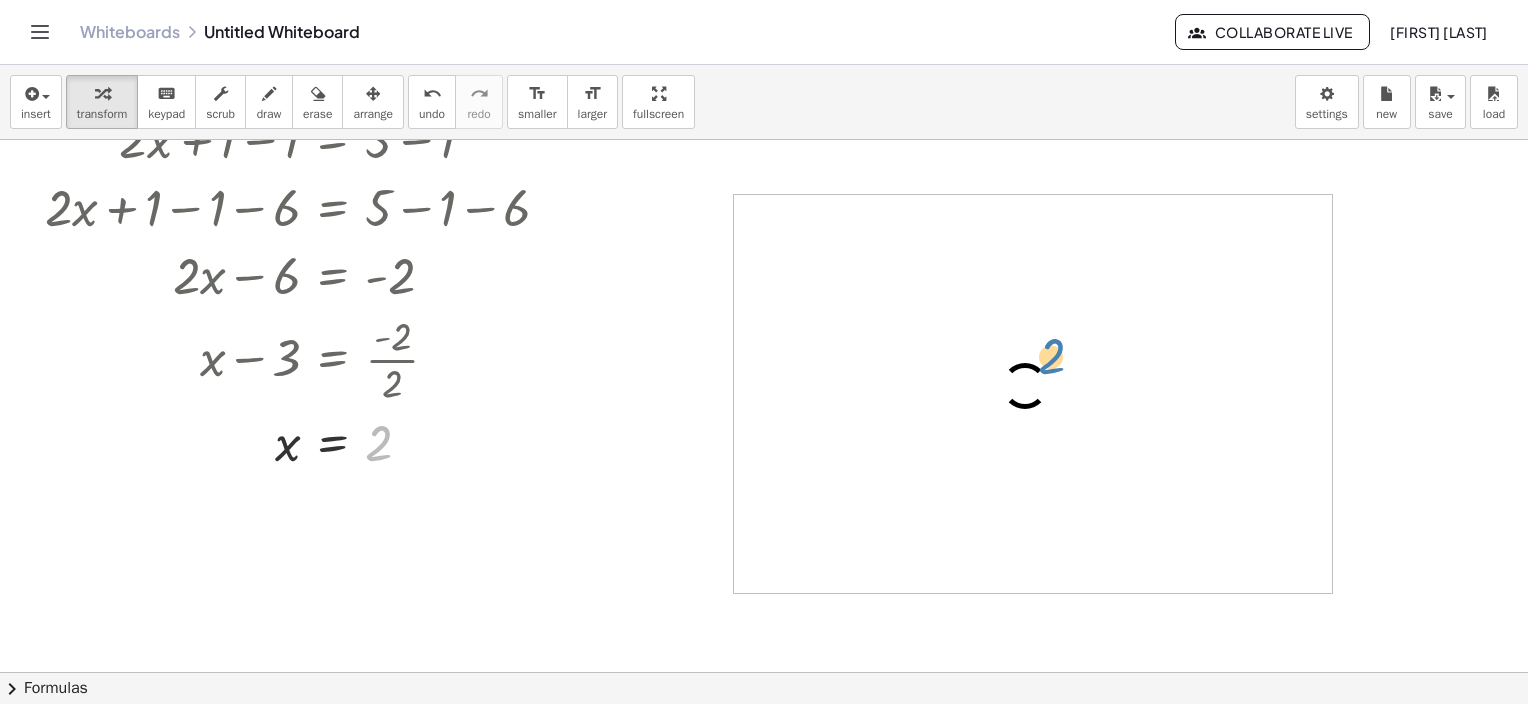 drag, startPoint x: 368, startPoint y: 447, endPoint x: 1040, endPoint y: 360, distance: 677.6083 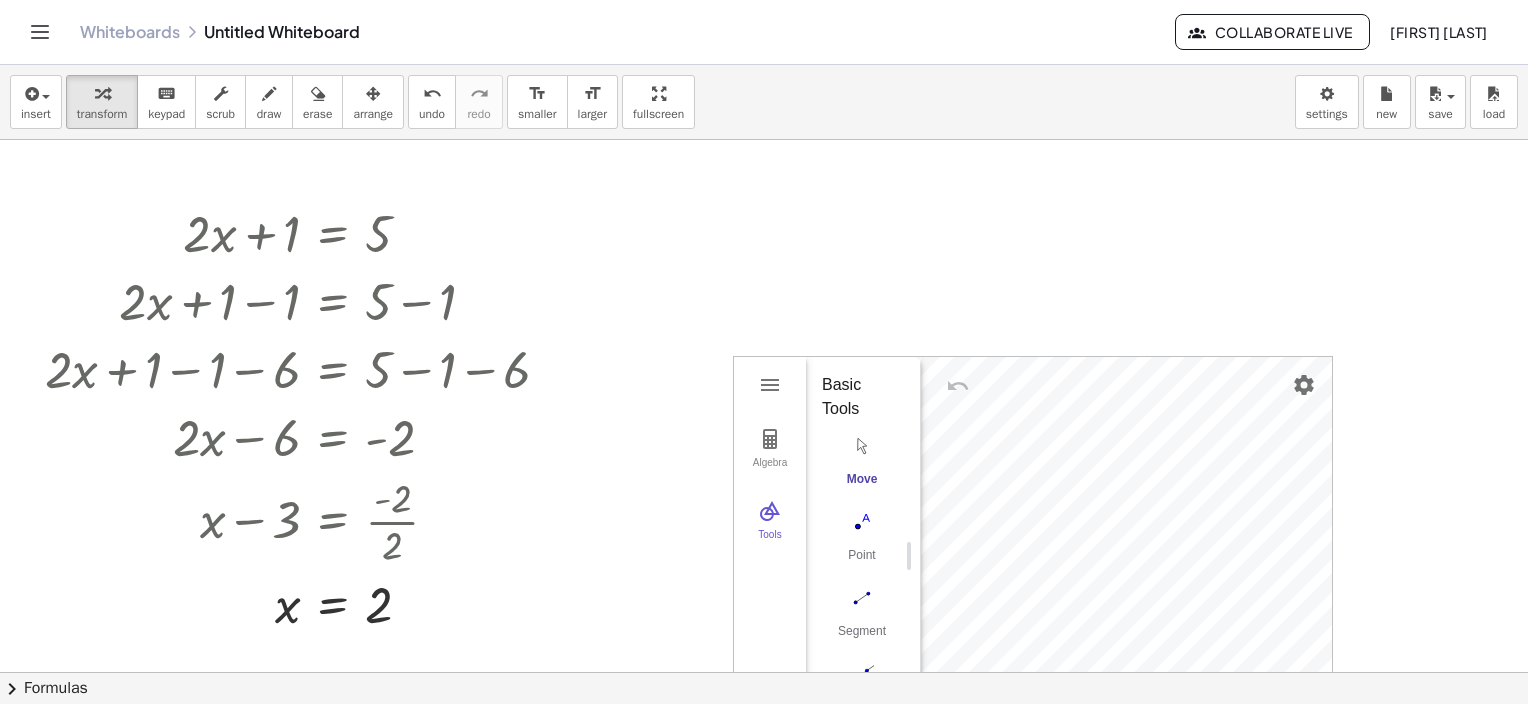 scroll, scrollTop: 200, scrollLeft: 0, axis: vertical 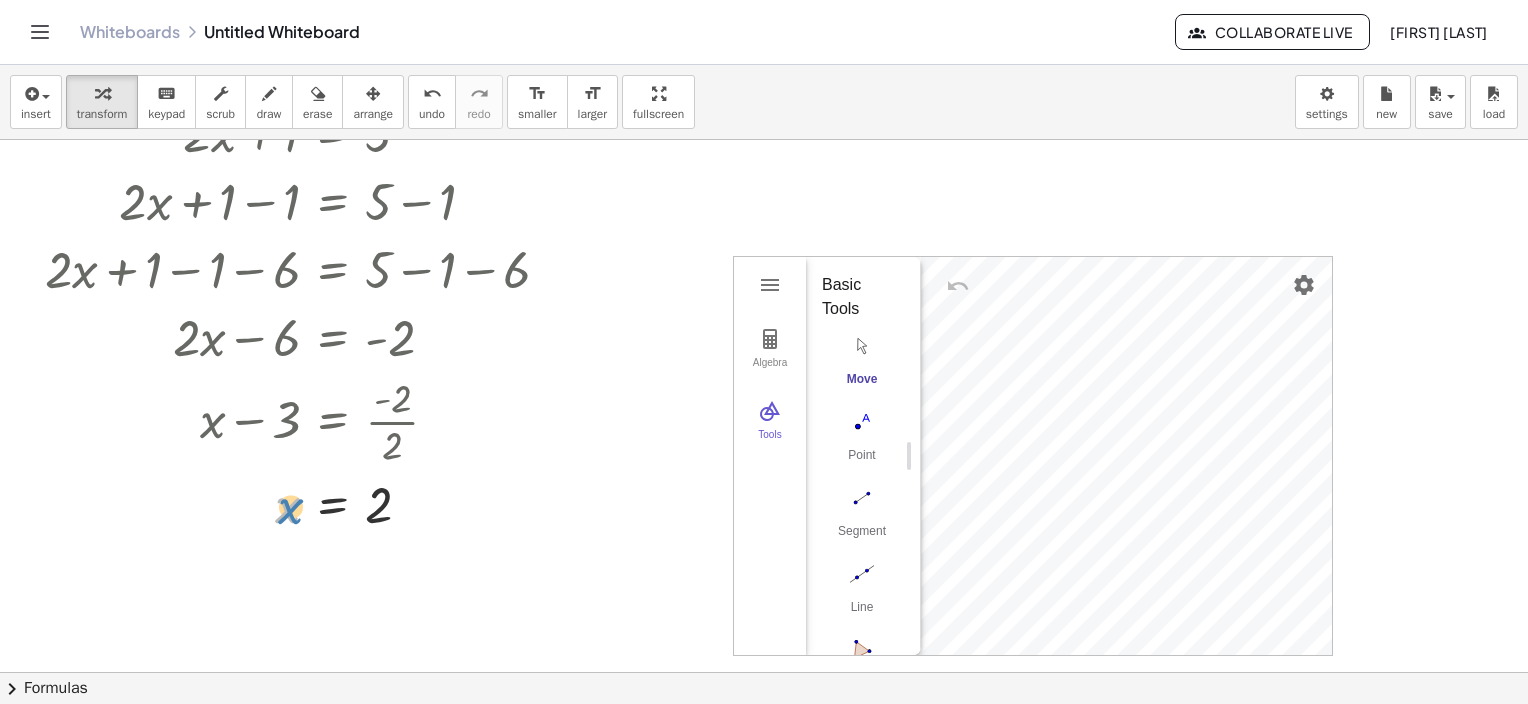 drag, startPoint x: 282, startPoint y: 516, endPoint x: 268, endPoint y: 512, distance: 14.56022 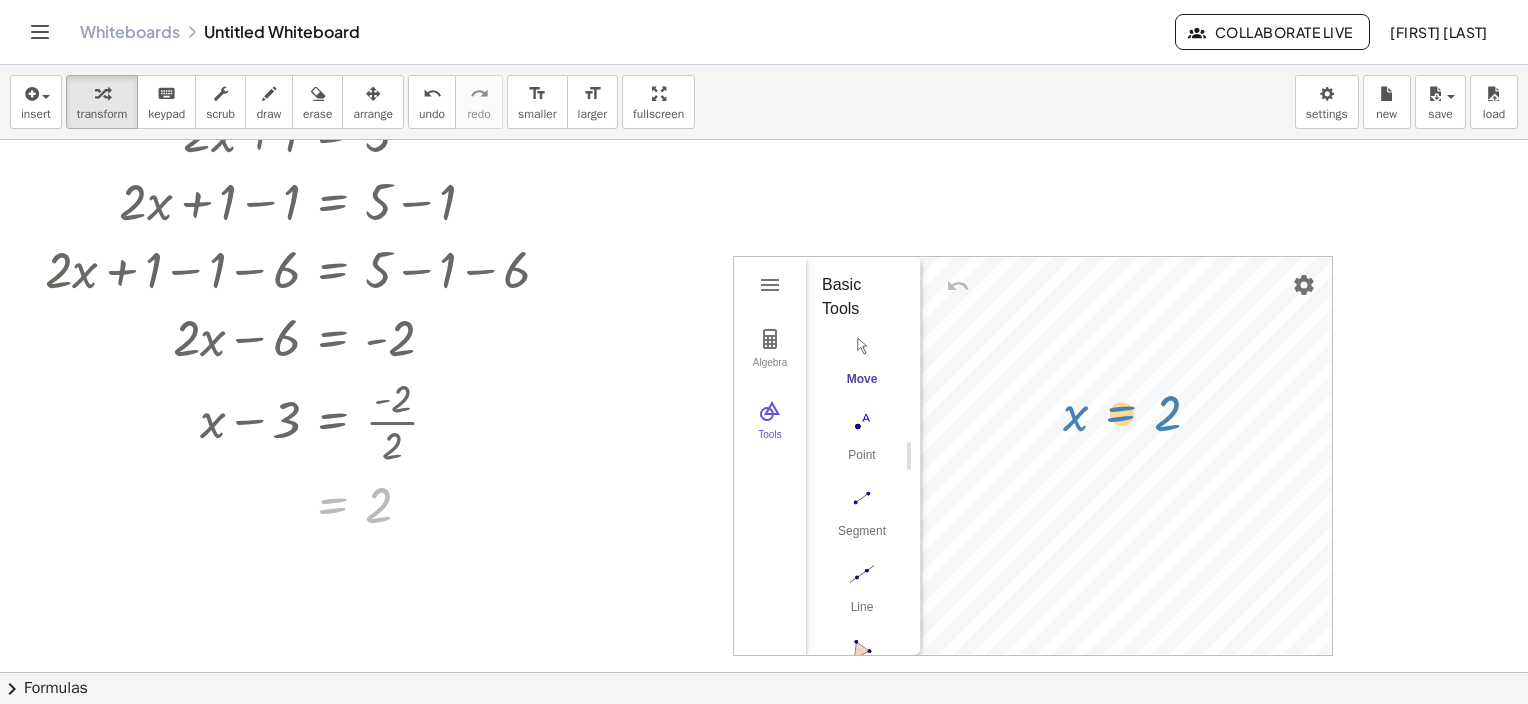 drag, startPoint x: 331, startPoint y: 505, endPoint x: 904, endPoint y: 455, distance: 575.17737 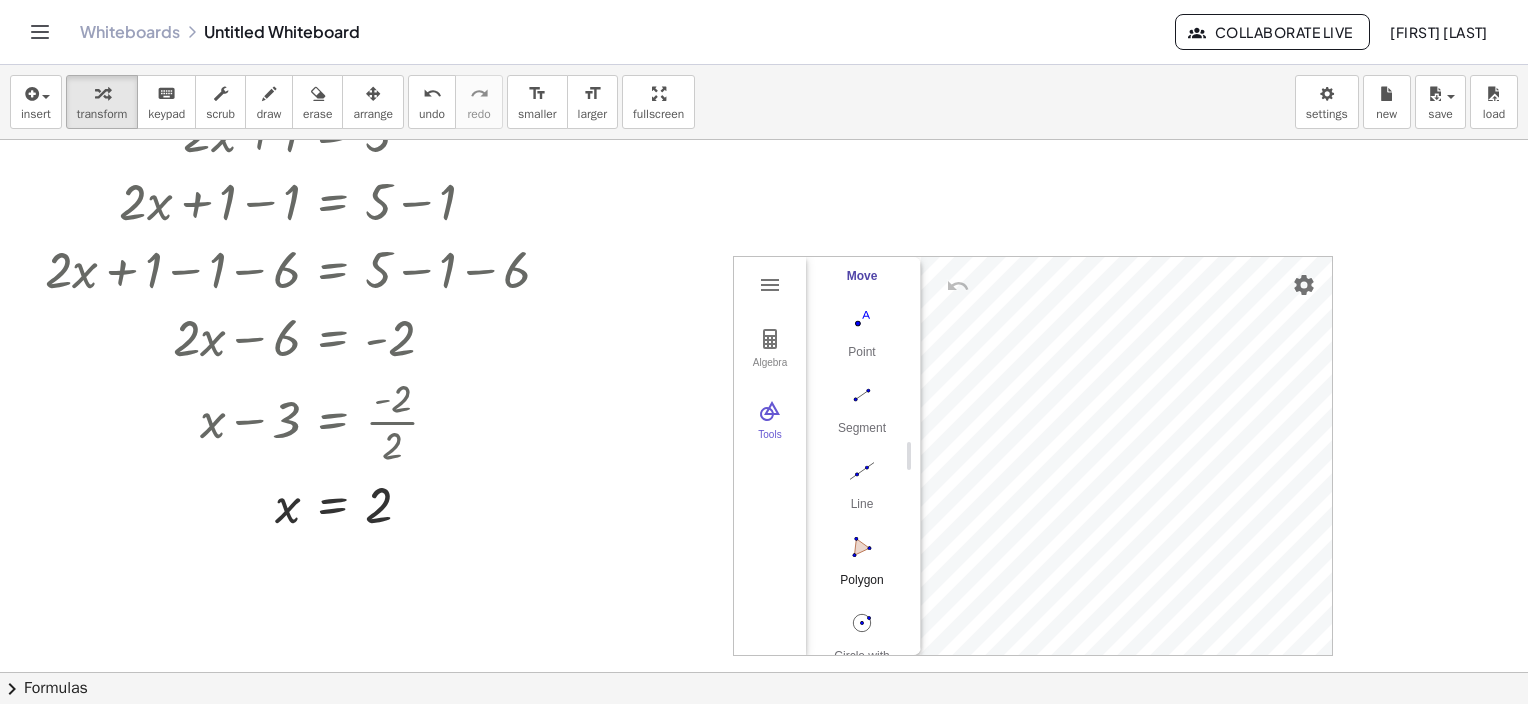 scroll, scrollTop: 206, scrollLeft: 0, axis: vertical 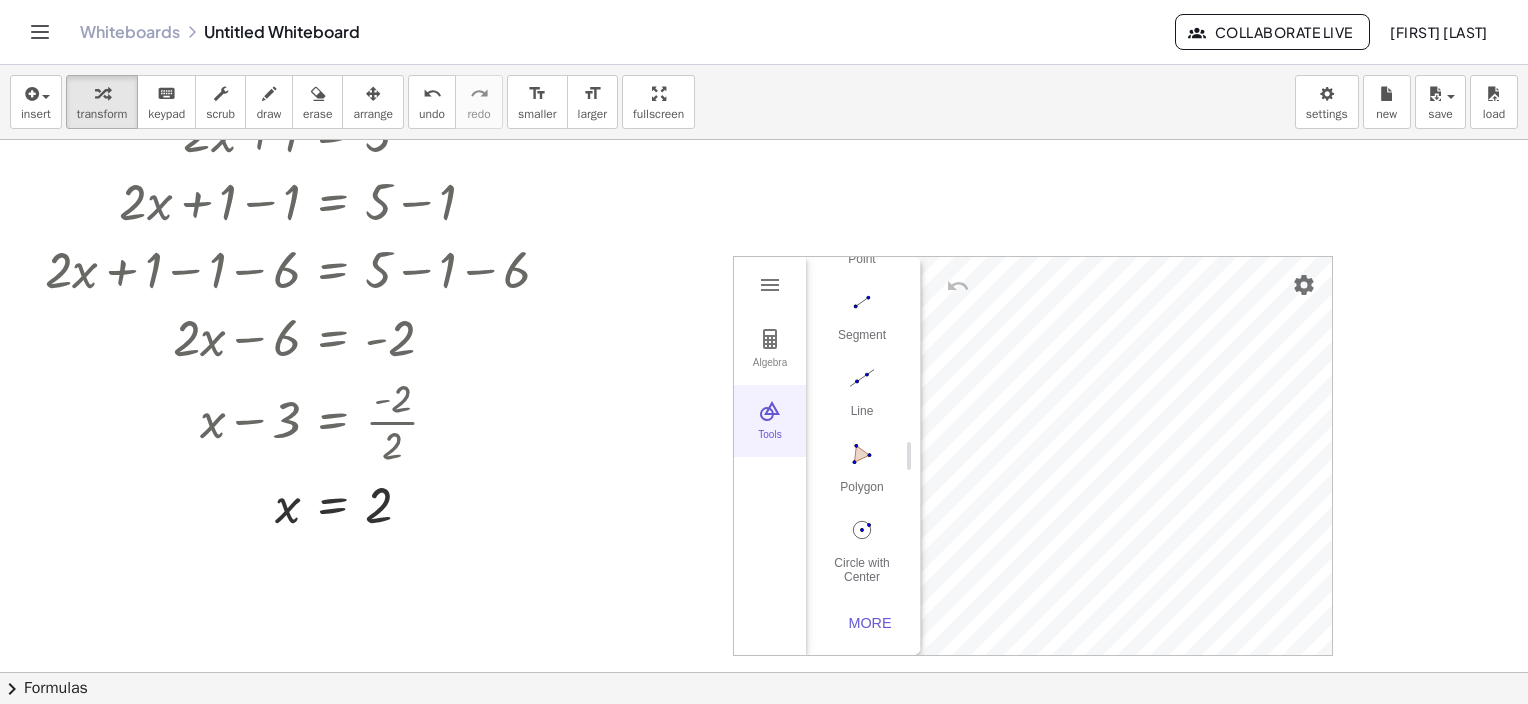 click at bounding box center [770, 411] 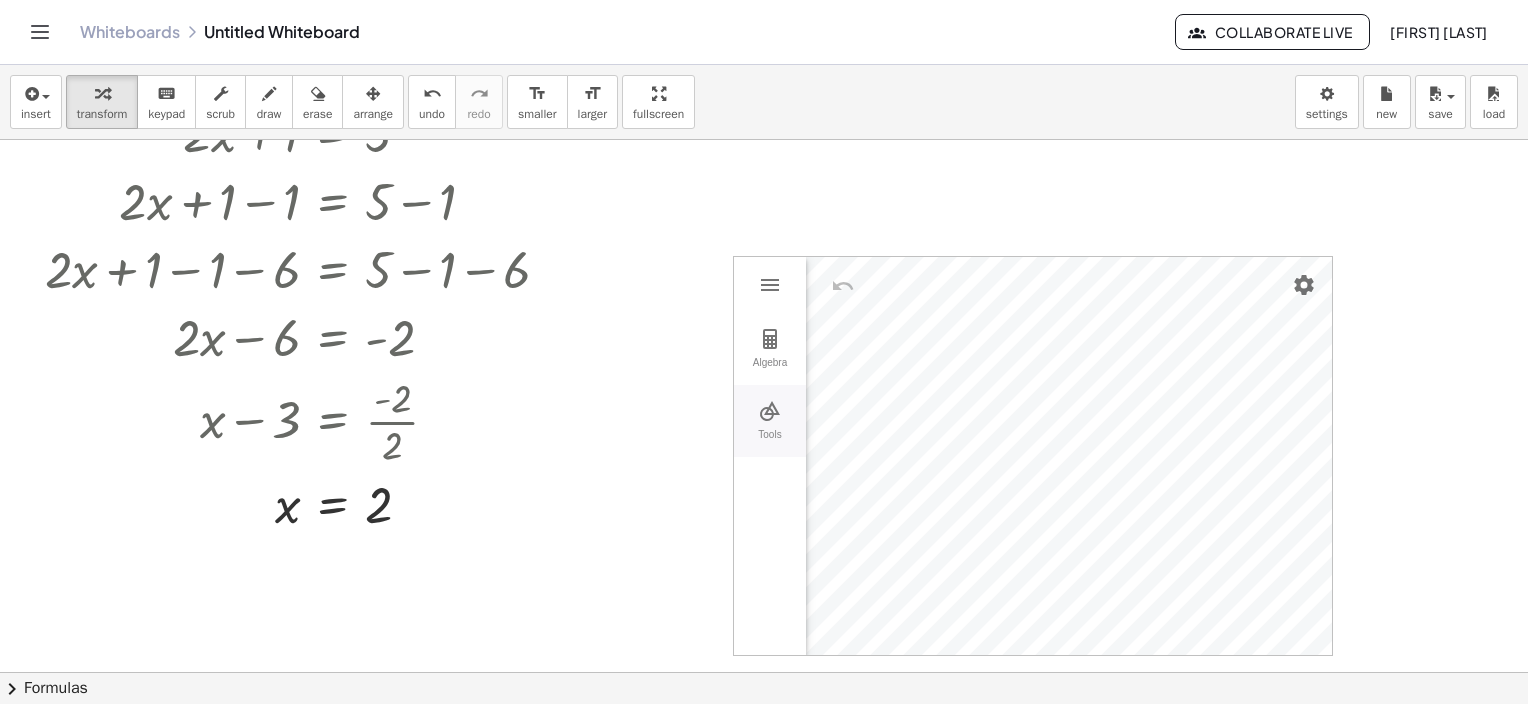 click at bounding box center (770, 411) 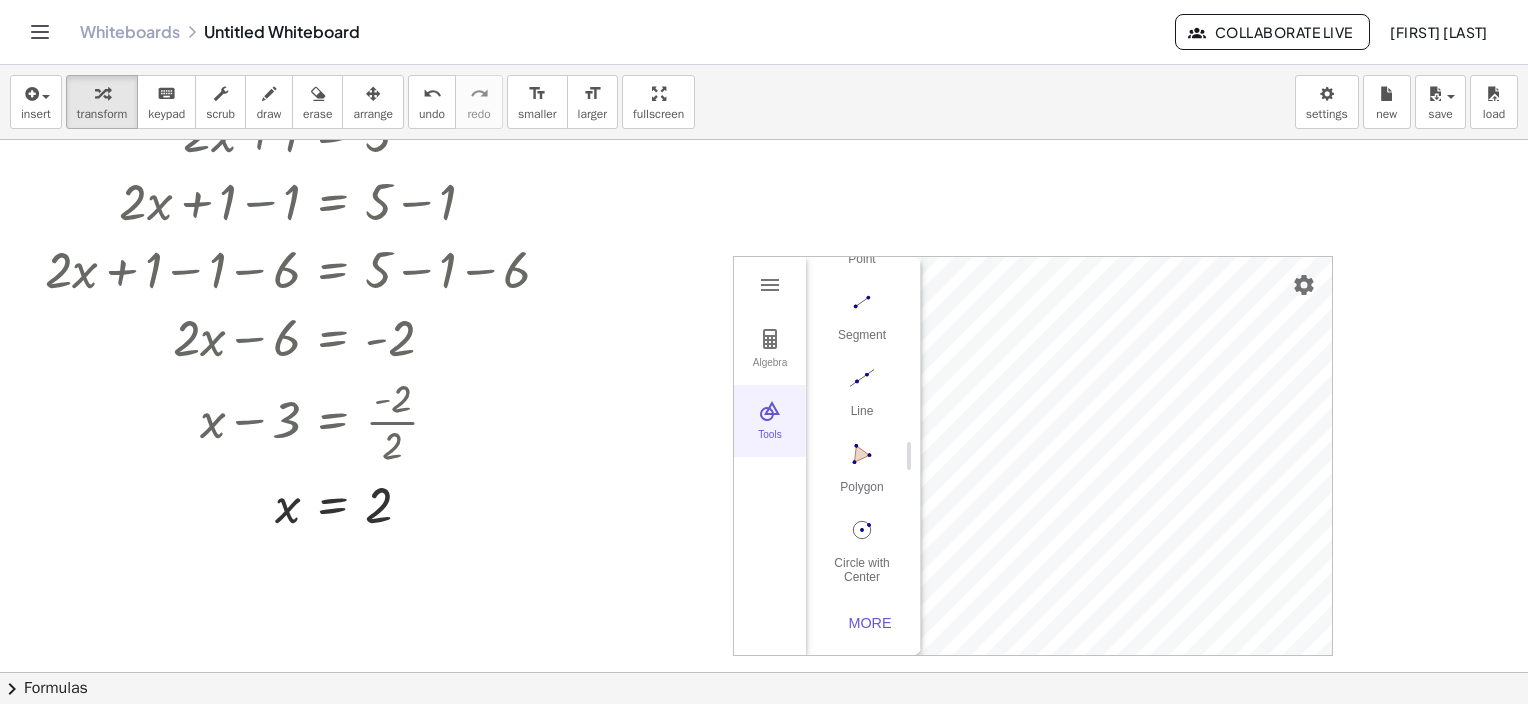 click at bounding box center [770, 411] 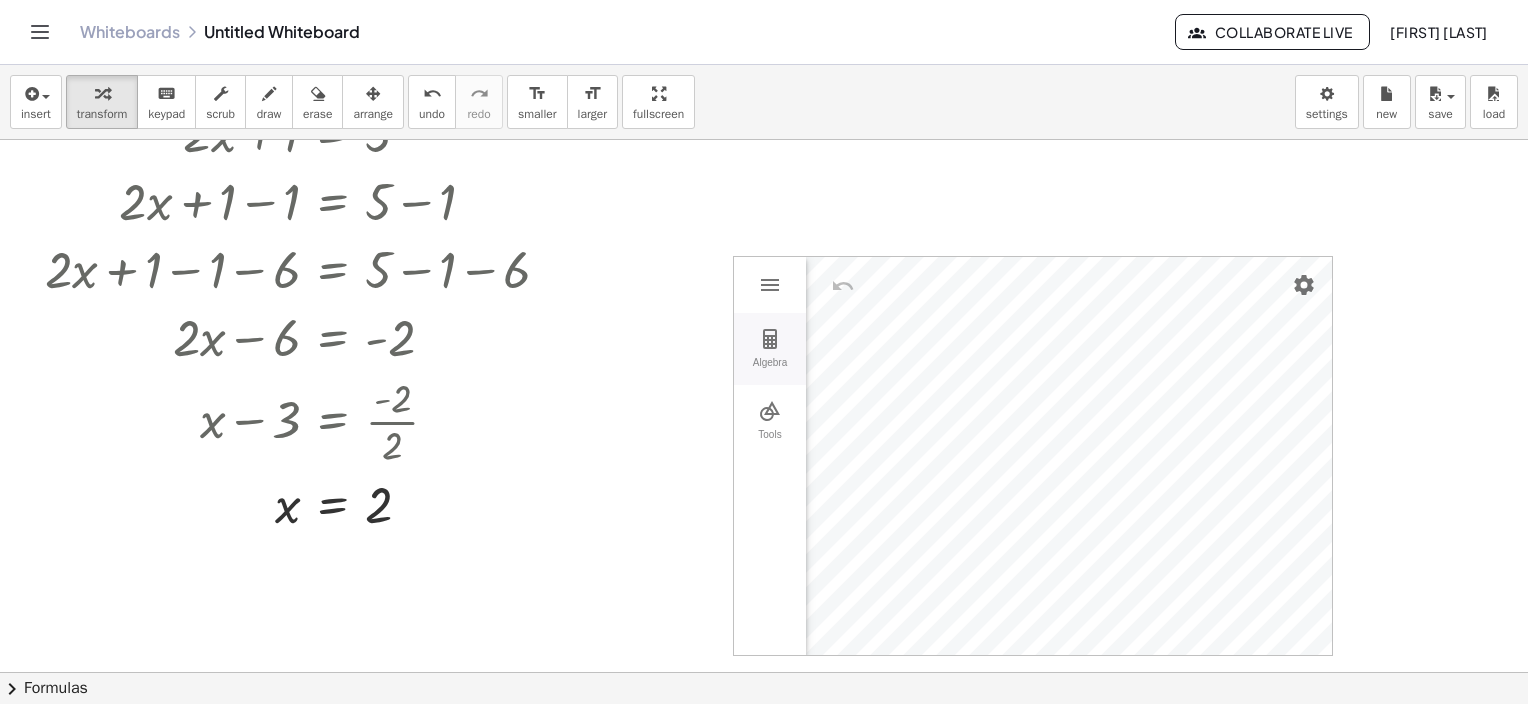 click on "Algebra" at bounding box center (770, 349) 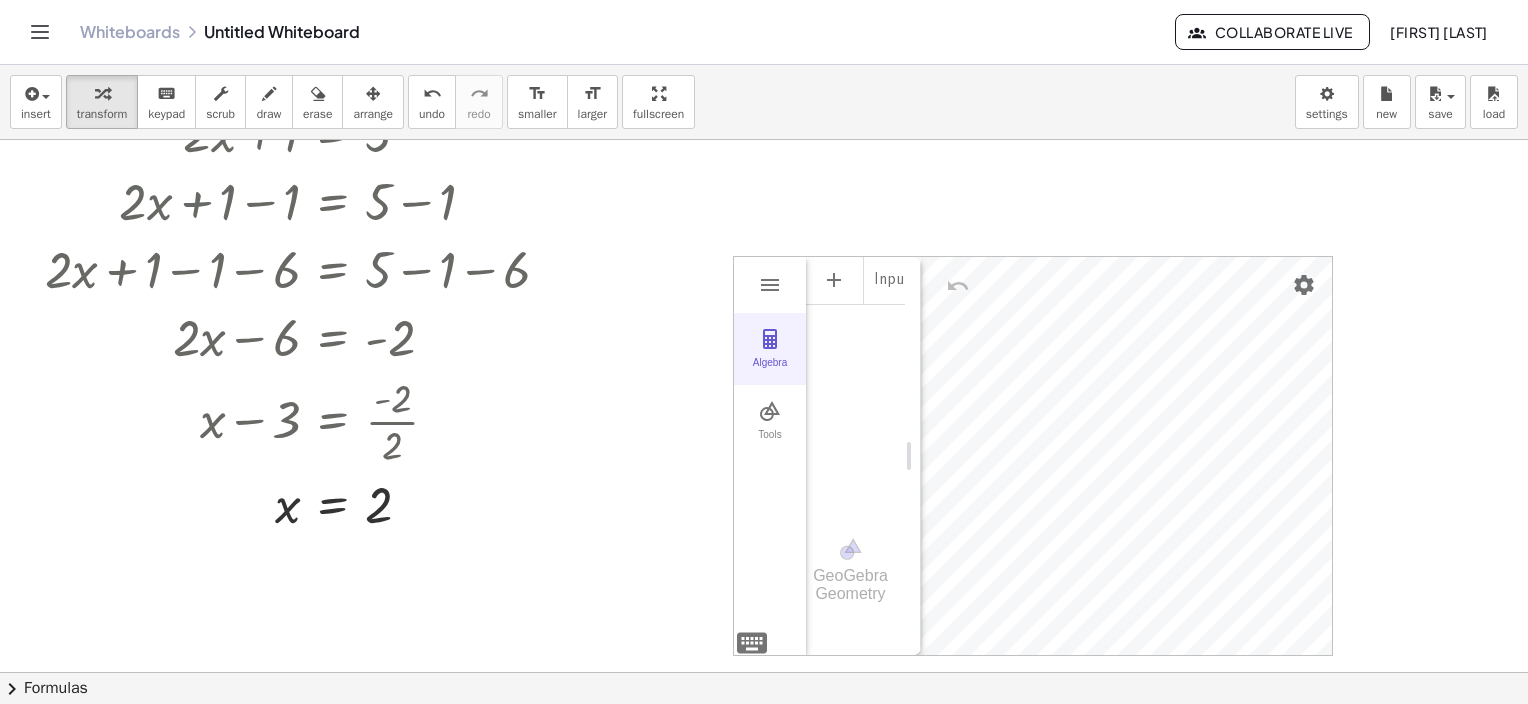 click on "Algebra" at bounding box center (770, 349) 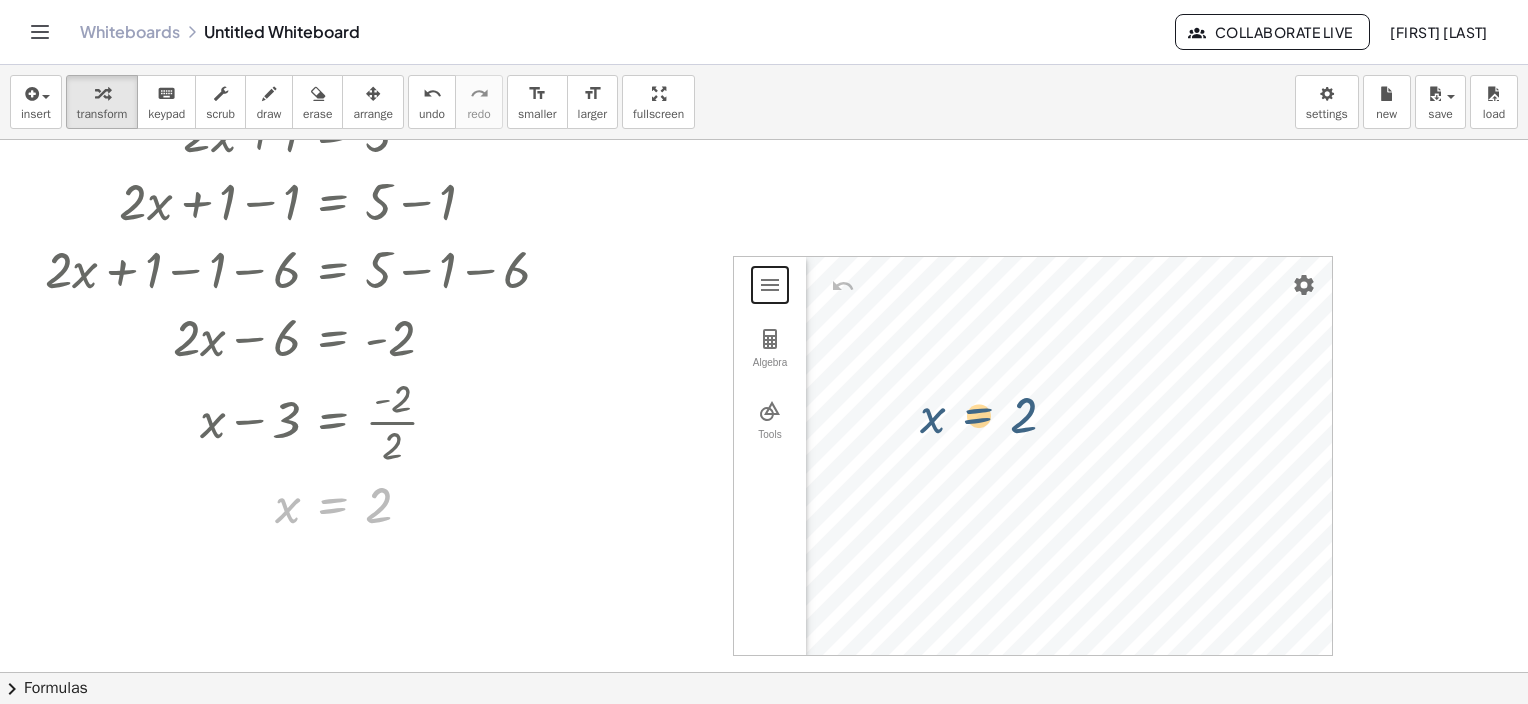 drag, startPoint x: 330, startPoint y: 509, endPoint x: 986, endPoint y: 415, distance: 662.70056 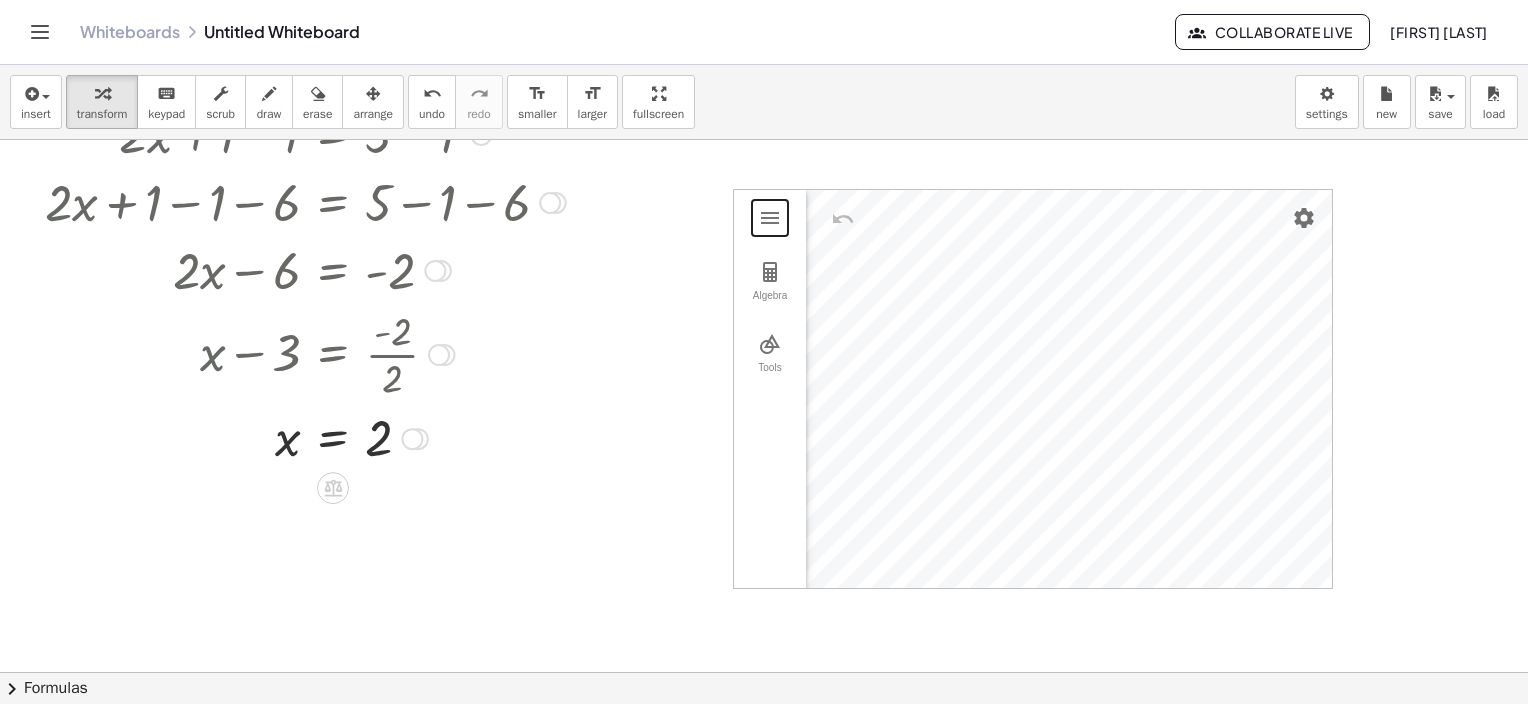 scroll, scrollTop: 232, scrollLeft: 0, axis: vertical 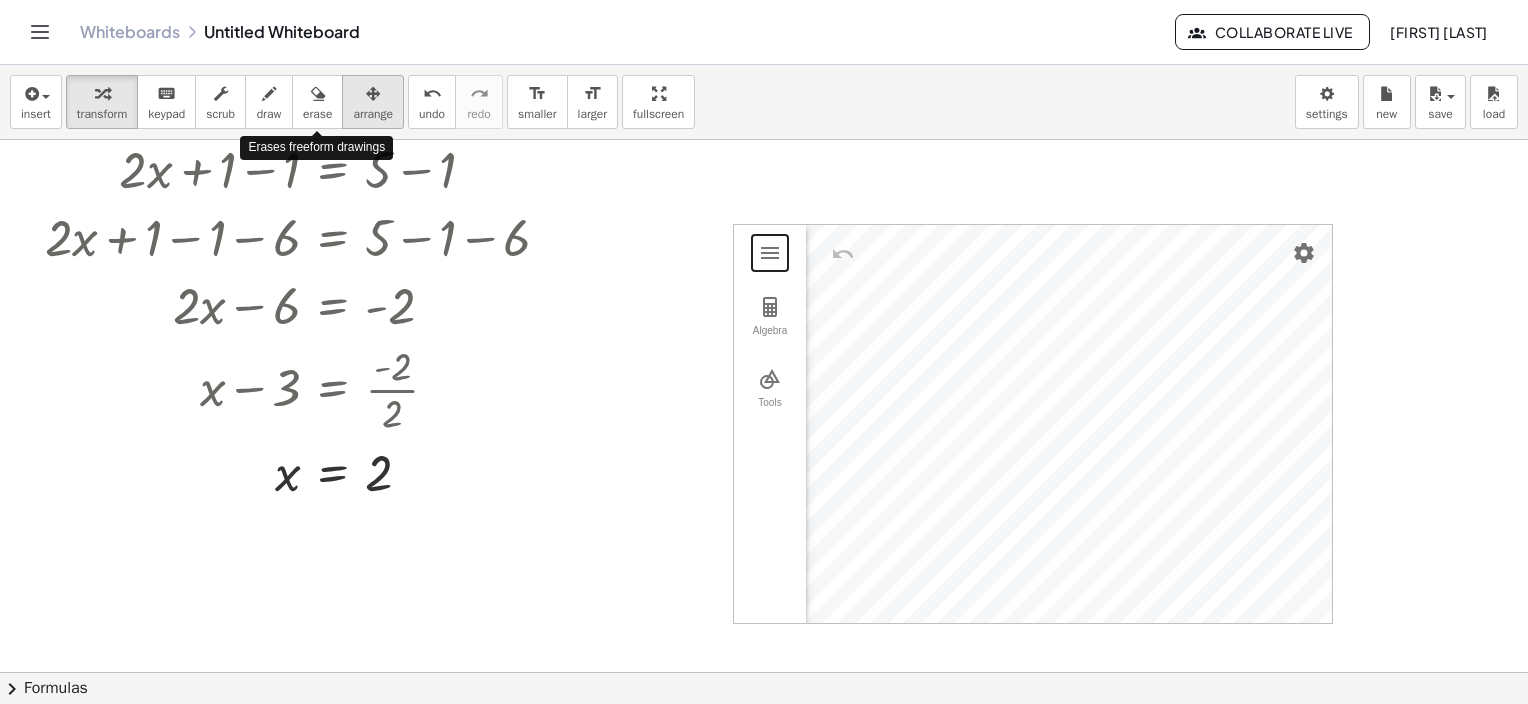click at bounding box center (373, 93) 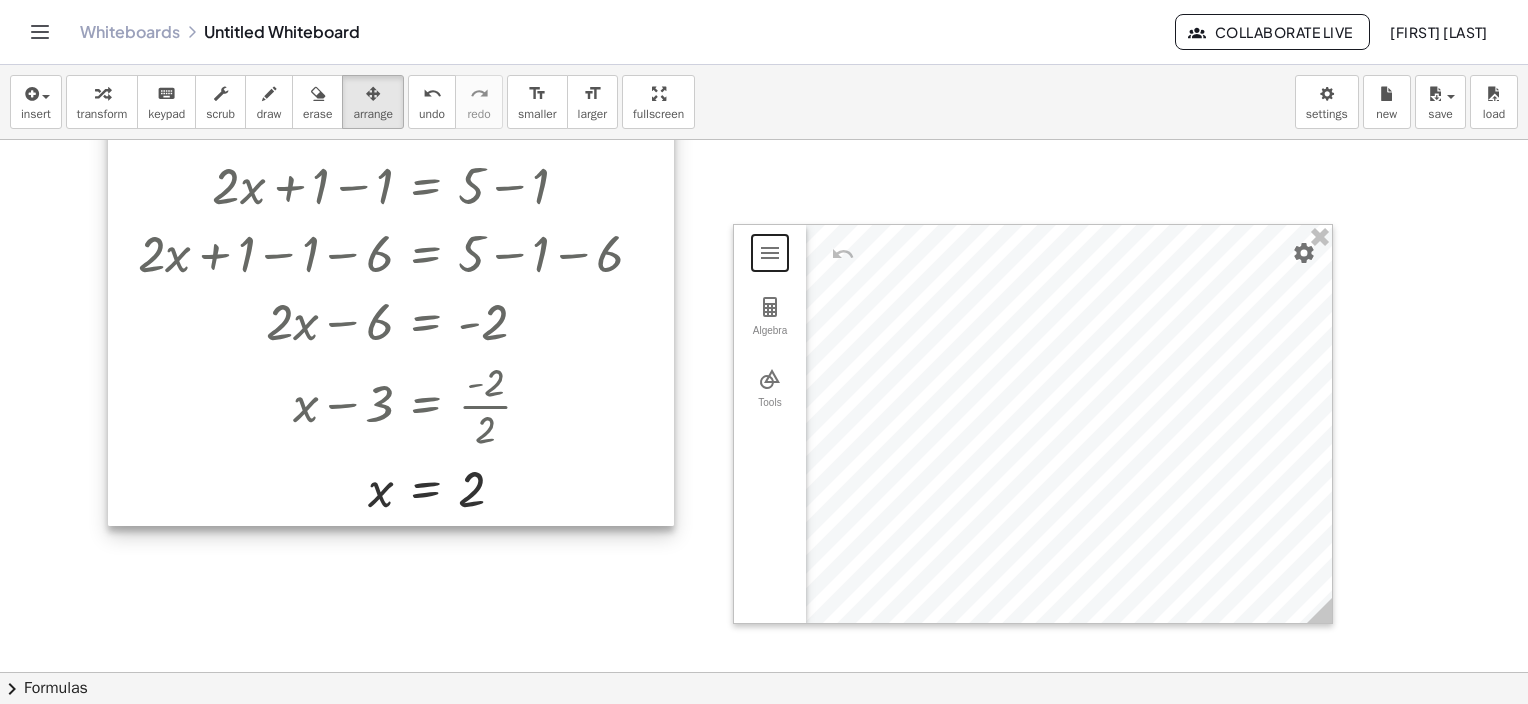 drag, startPoint x: 312, startPoint y: 448, endPoint x: 397, endPoint y: 468, distance: 87.32124 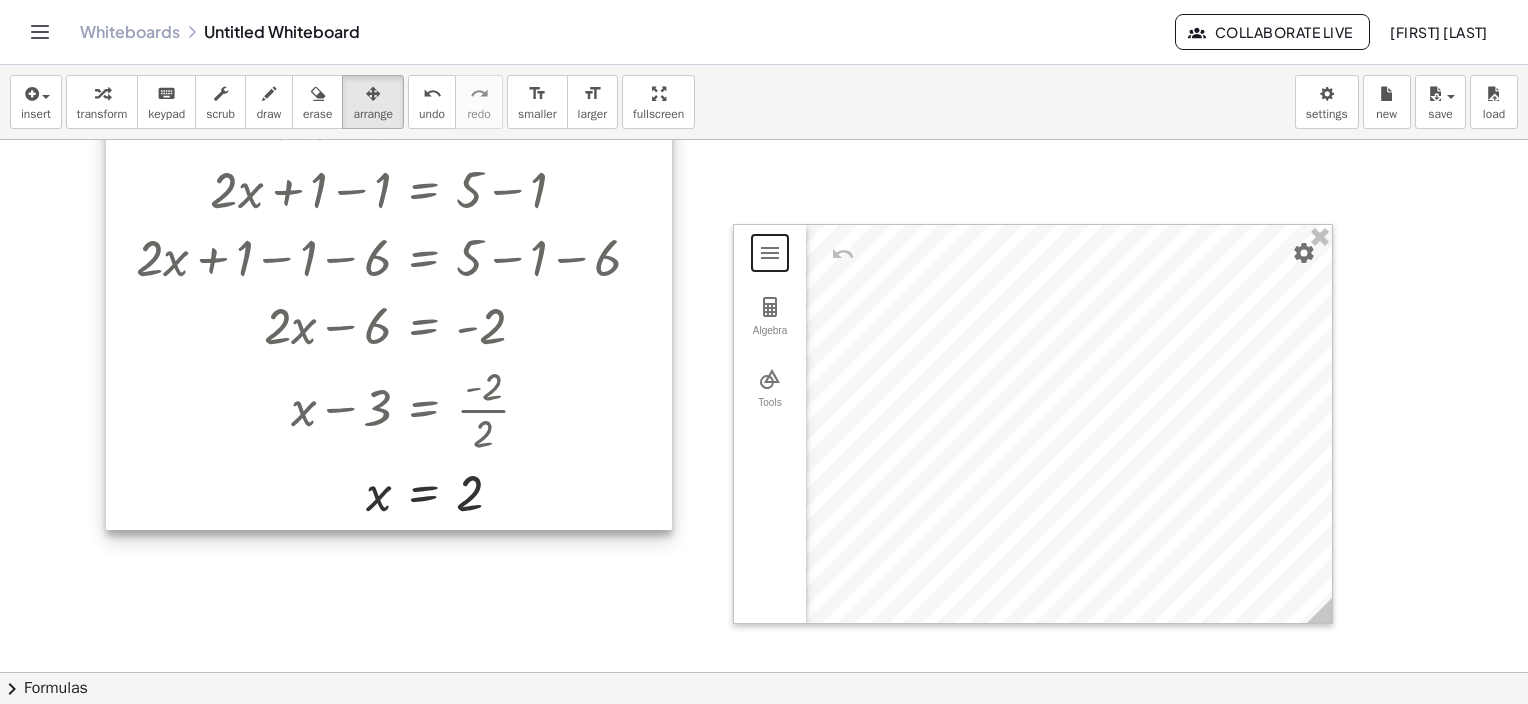 click at bounding box center (389, 305) 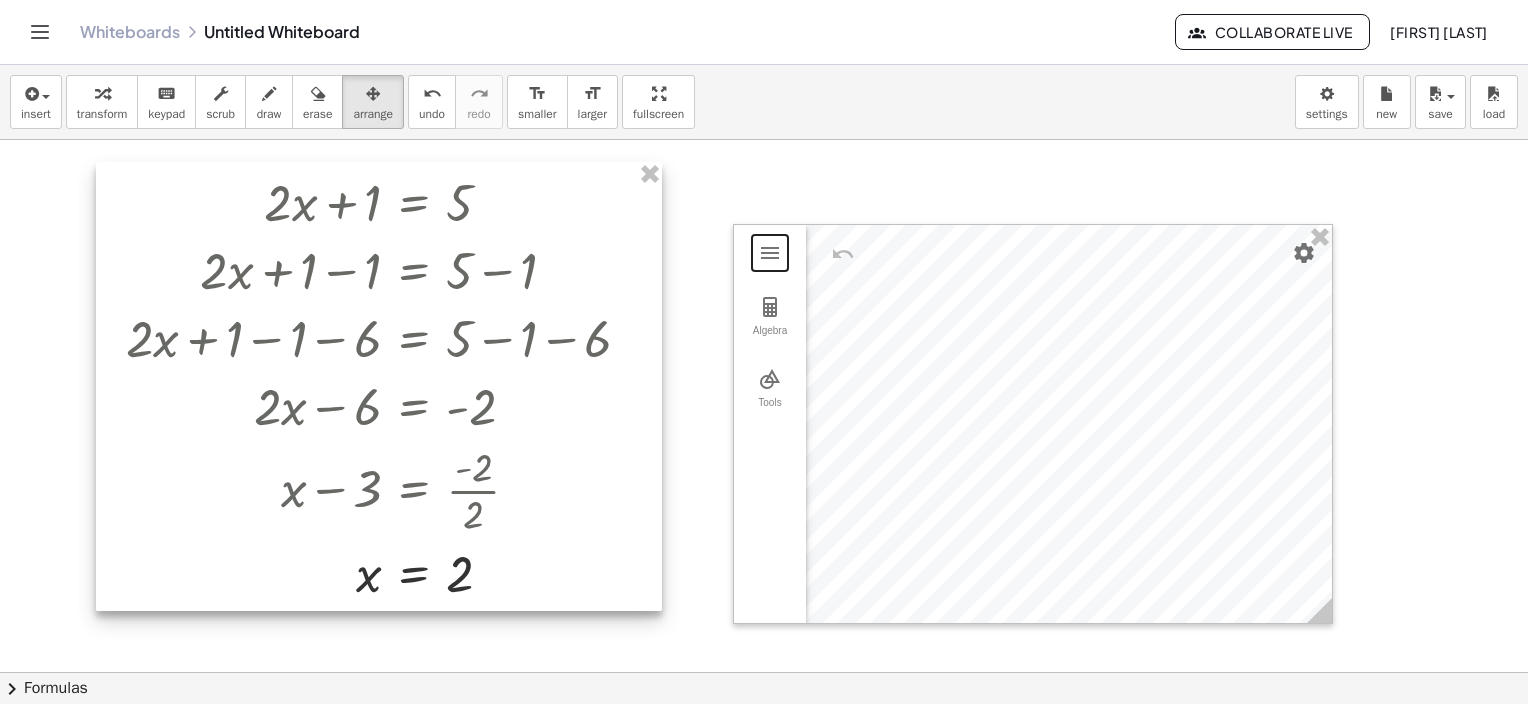 drag, startPoint x: 350, startPoint y: 288, endPoint x: 340, endPoint y: 368, distance: 80.622574 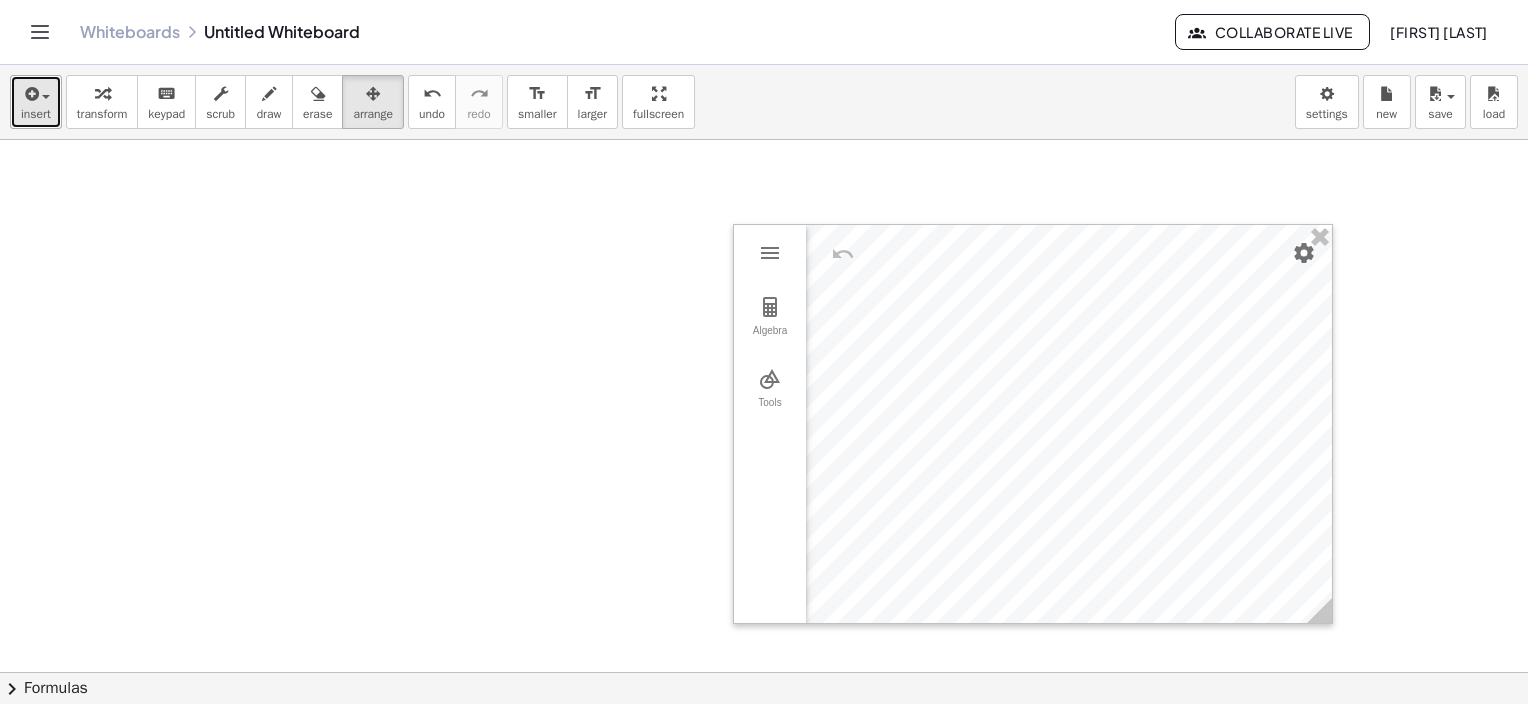 click on "insert" at bounding box center [36, 102] 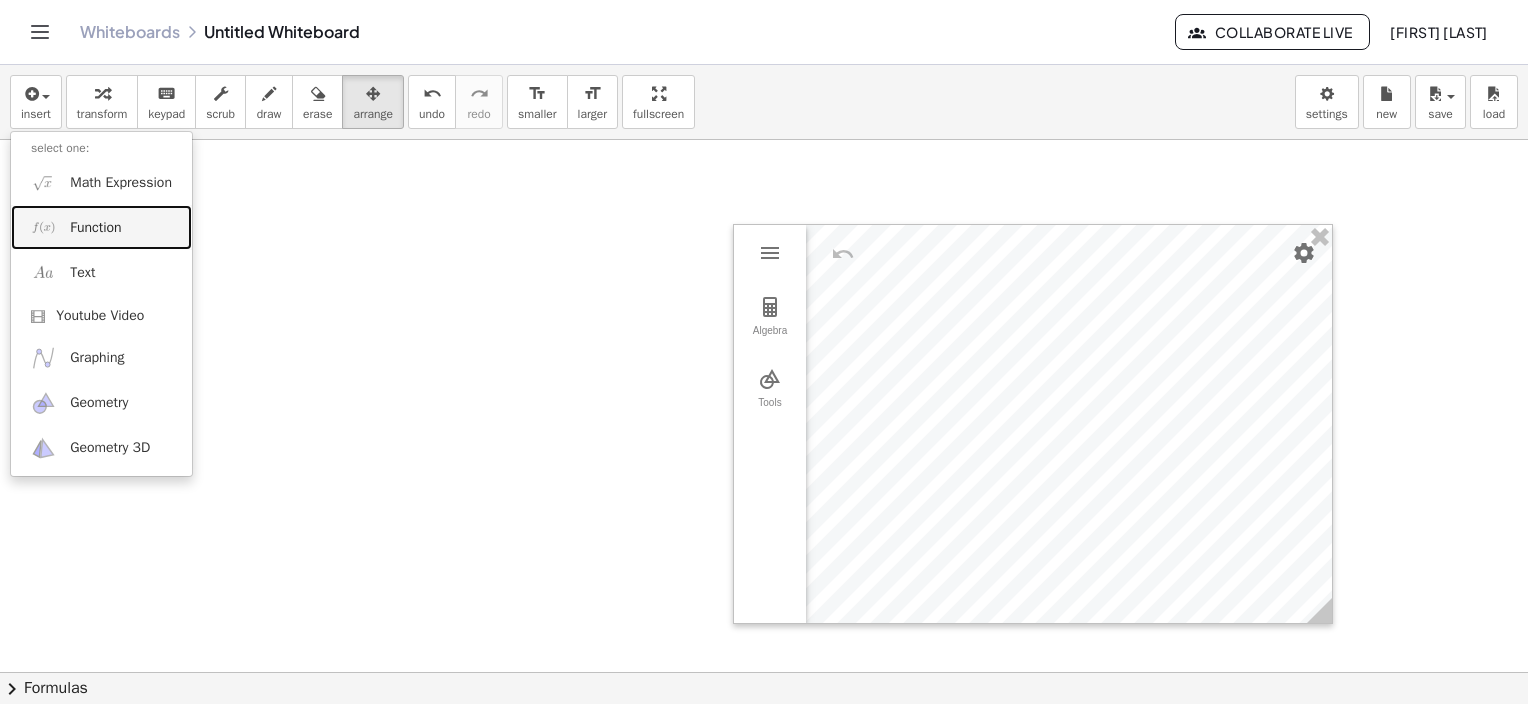 click on "Function" at bounding box center (95, 228) 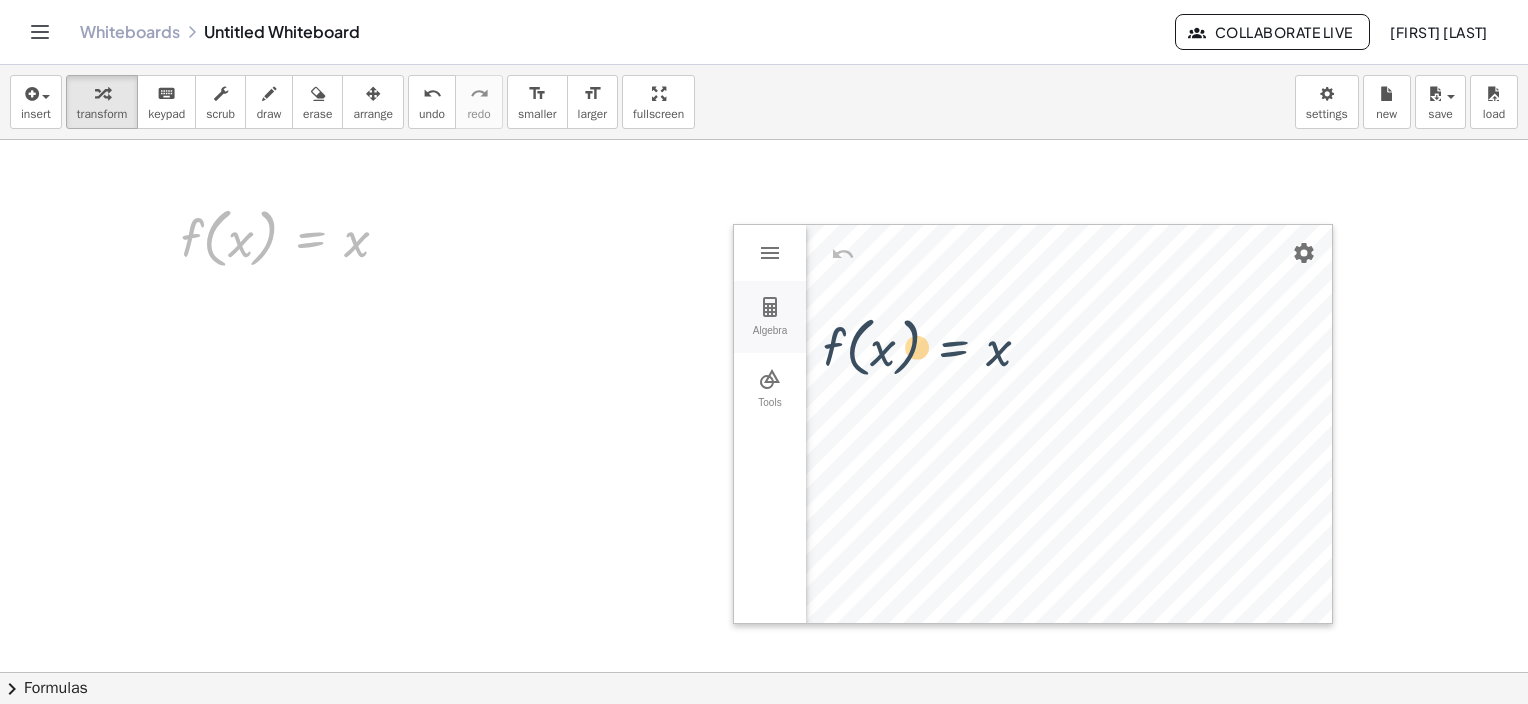 click on "Algebra Tools Input… GeoGebra Geometry Basic Tools Move Point Segment Line Polygon Circle with Center through Point More   f ( , x ) = x f ( , x ) = x" at bounding box center [764, 441] 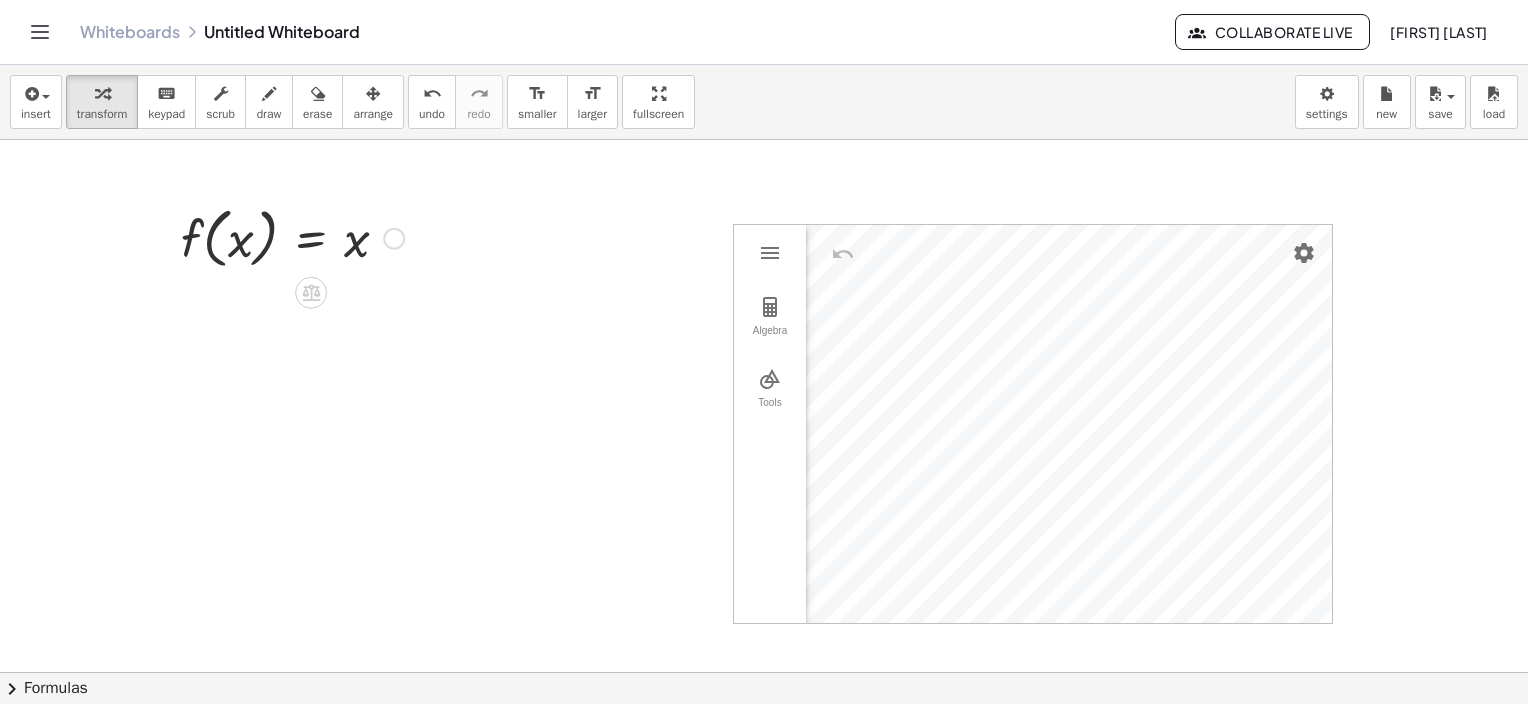 click at bounding box center [292, 237] 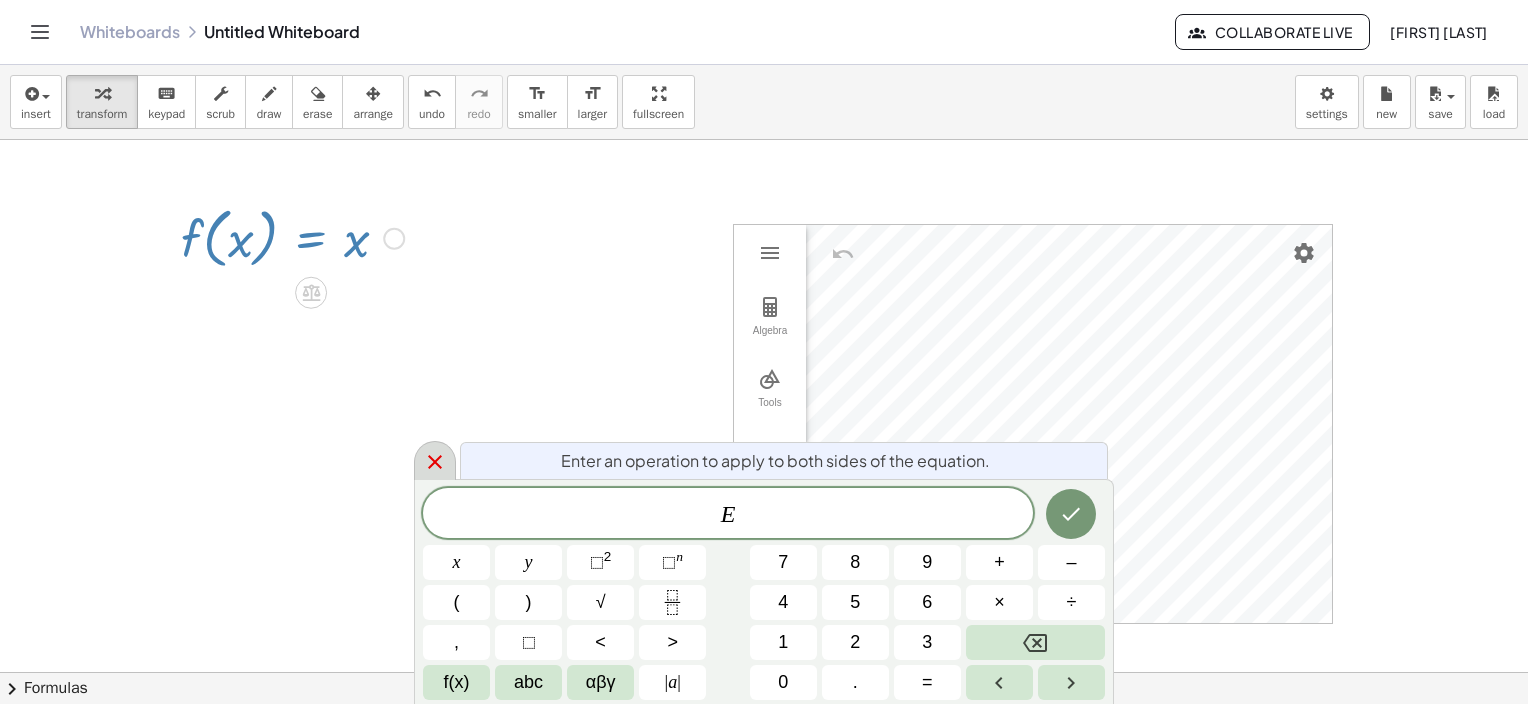 click 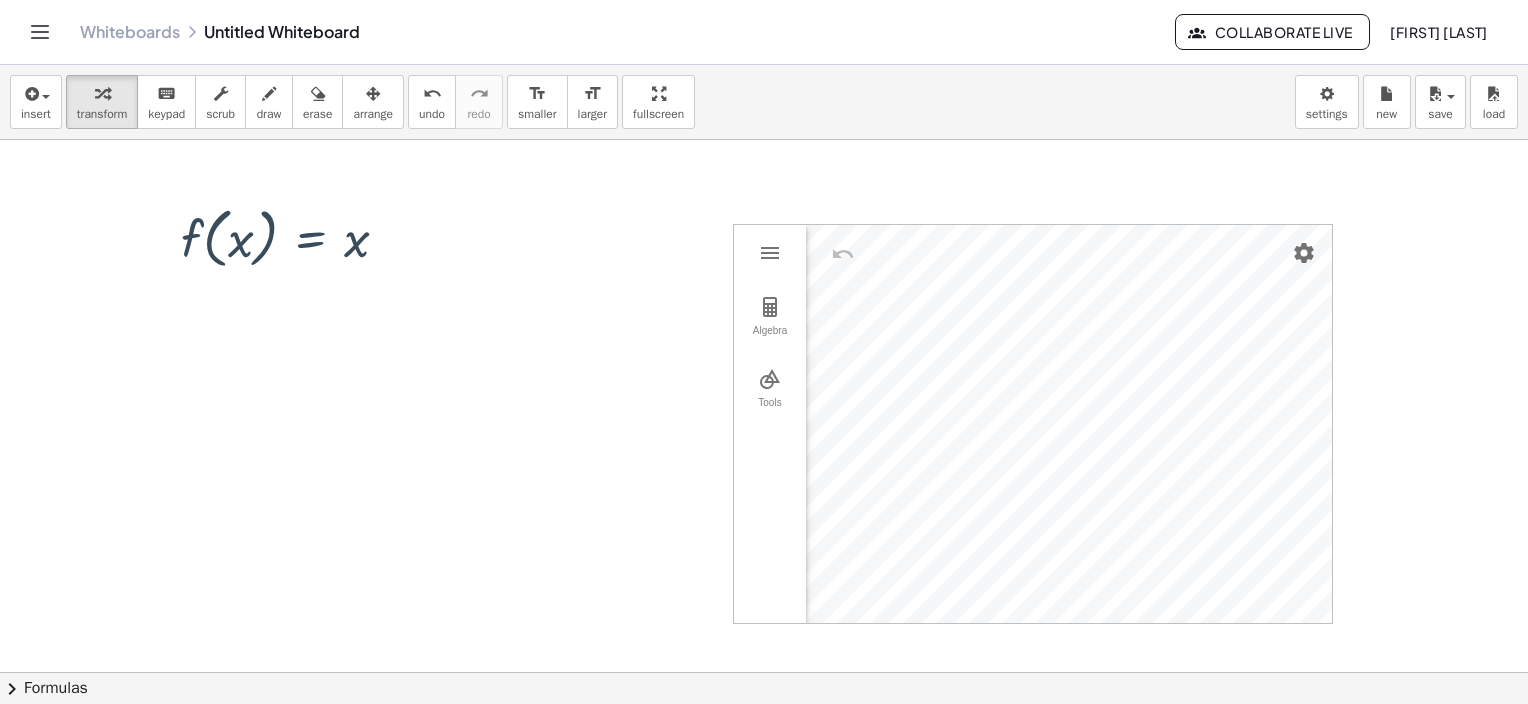 click at bounding box center [837, 254] 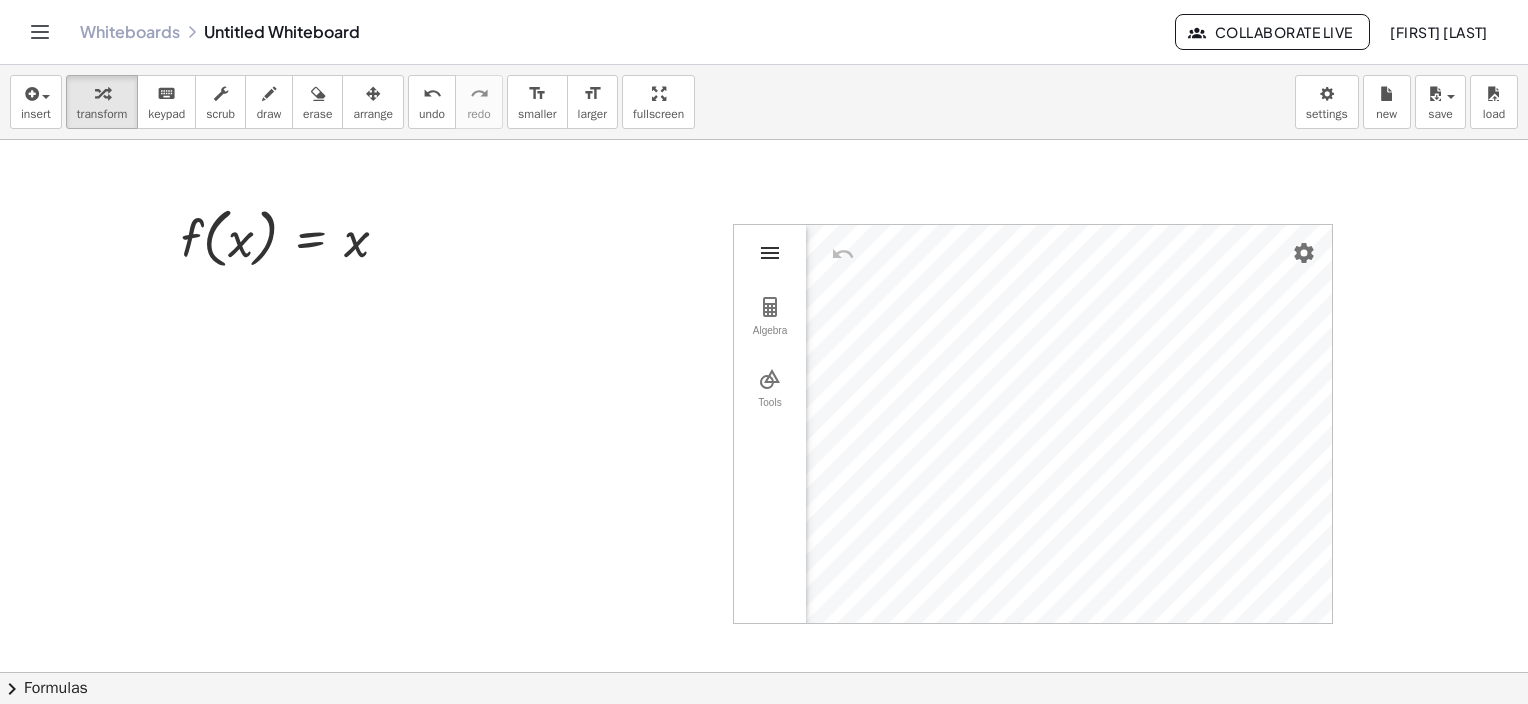 click at bounding box center (770, 253) 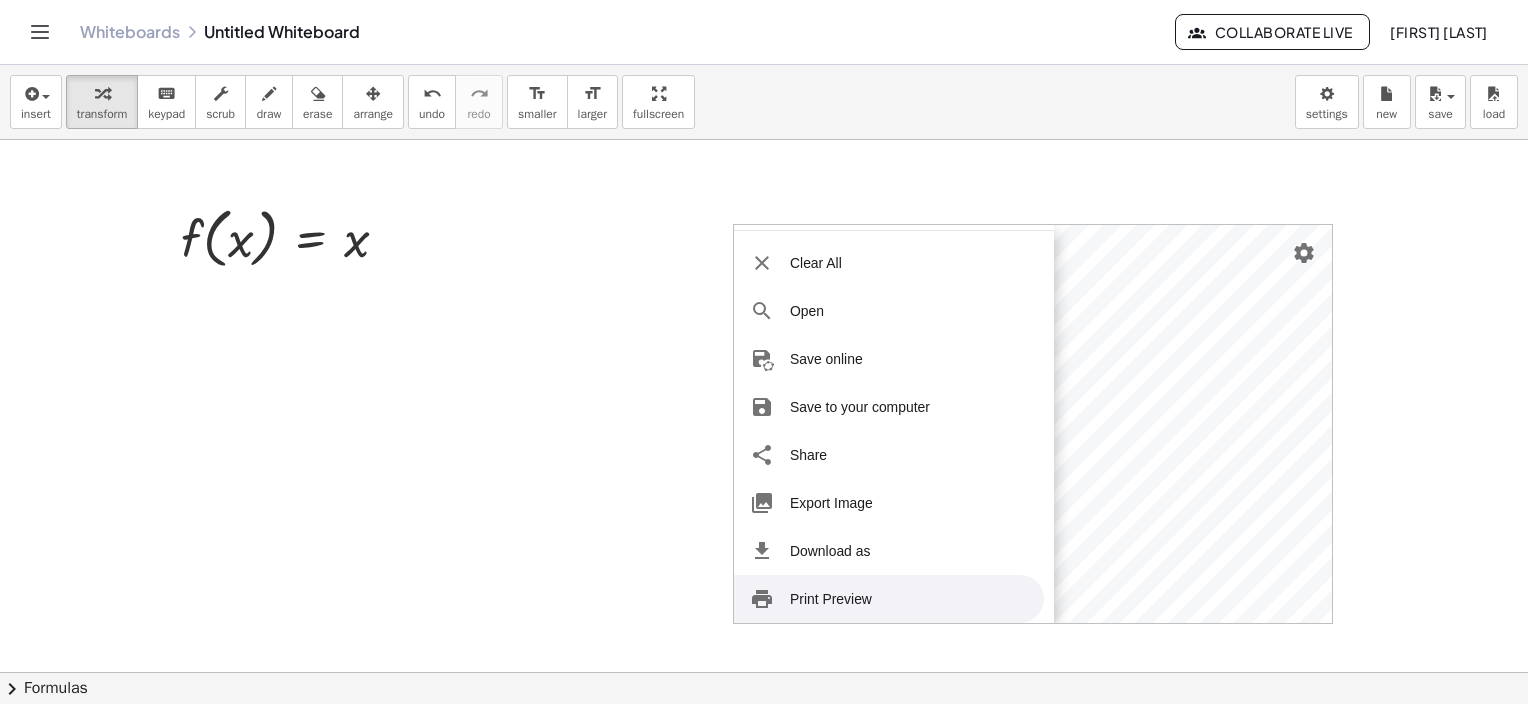 scroll, scrollTop: 0, scrollLeft: 0, axis: both 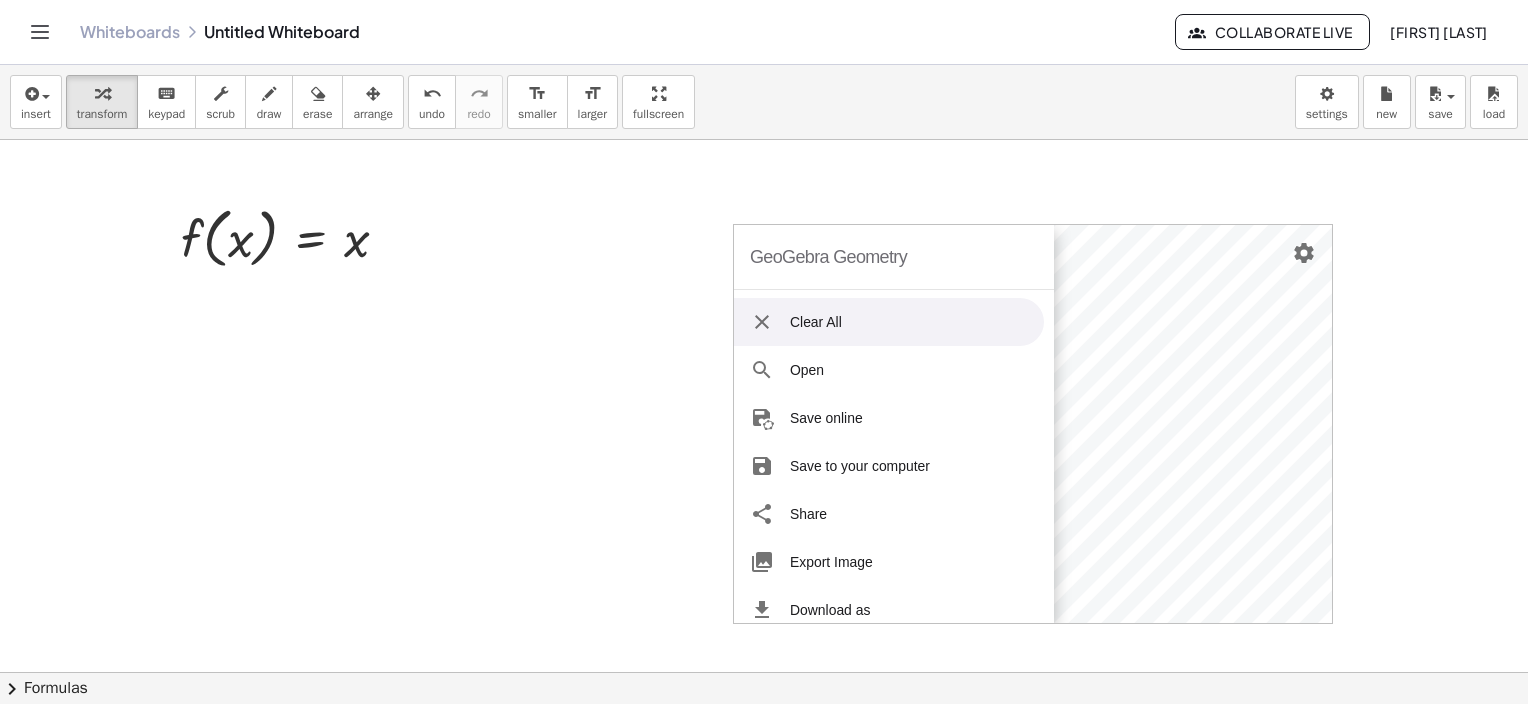 click on "GeoGebra Geometry" at bounding box center (828, 257) 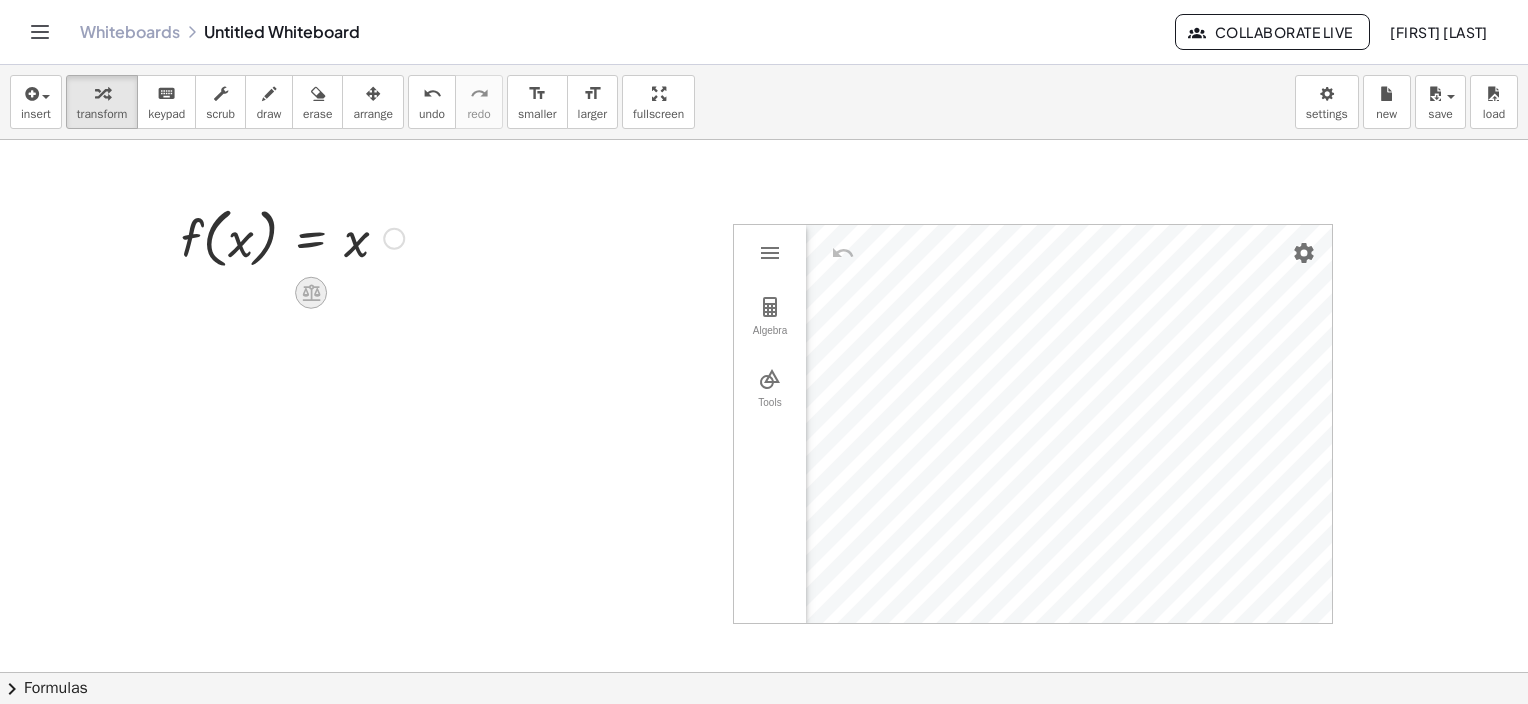 click 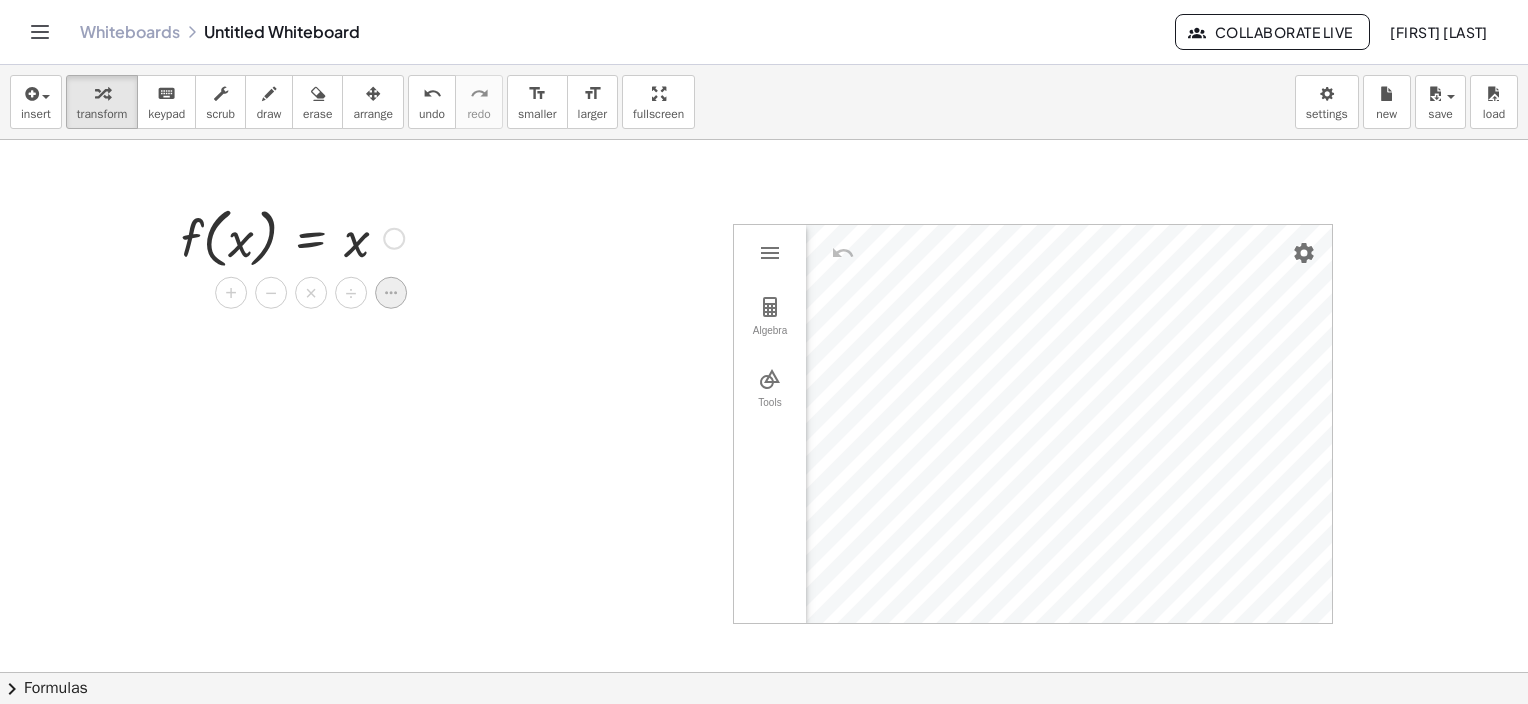 click at bounding box center [391, 292] 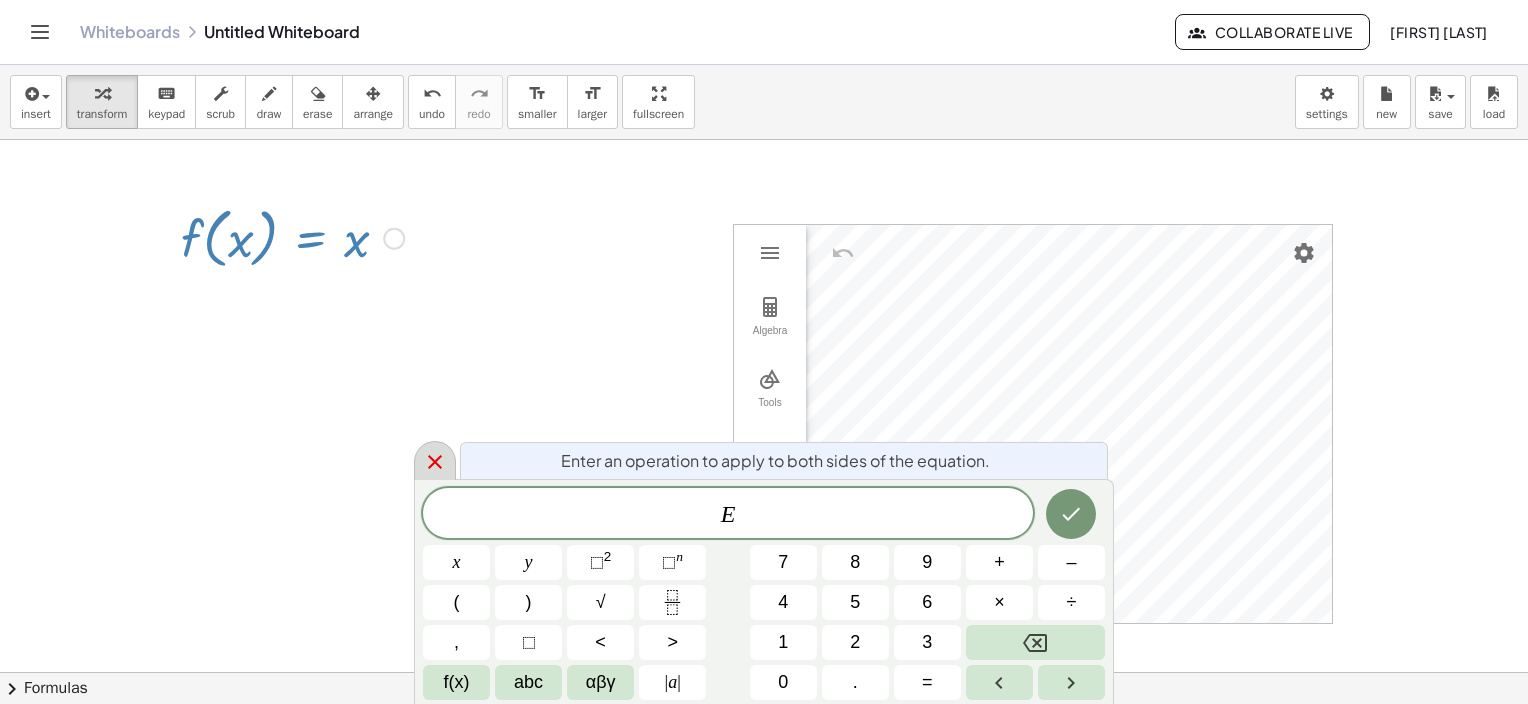 click 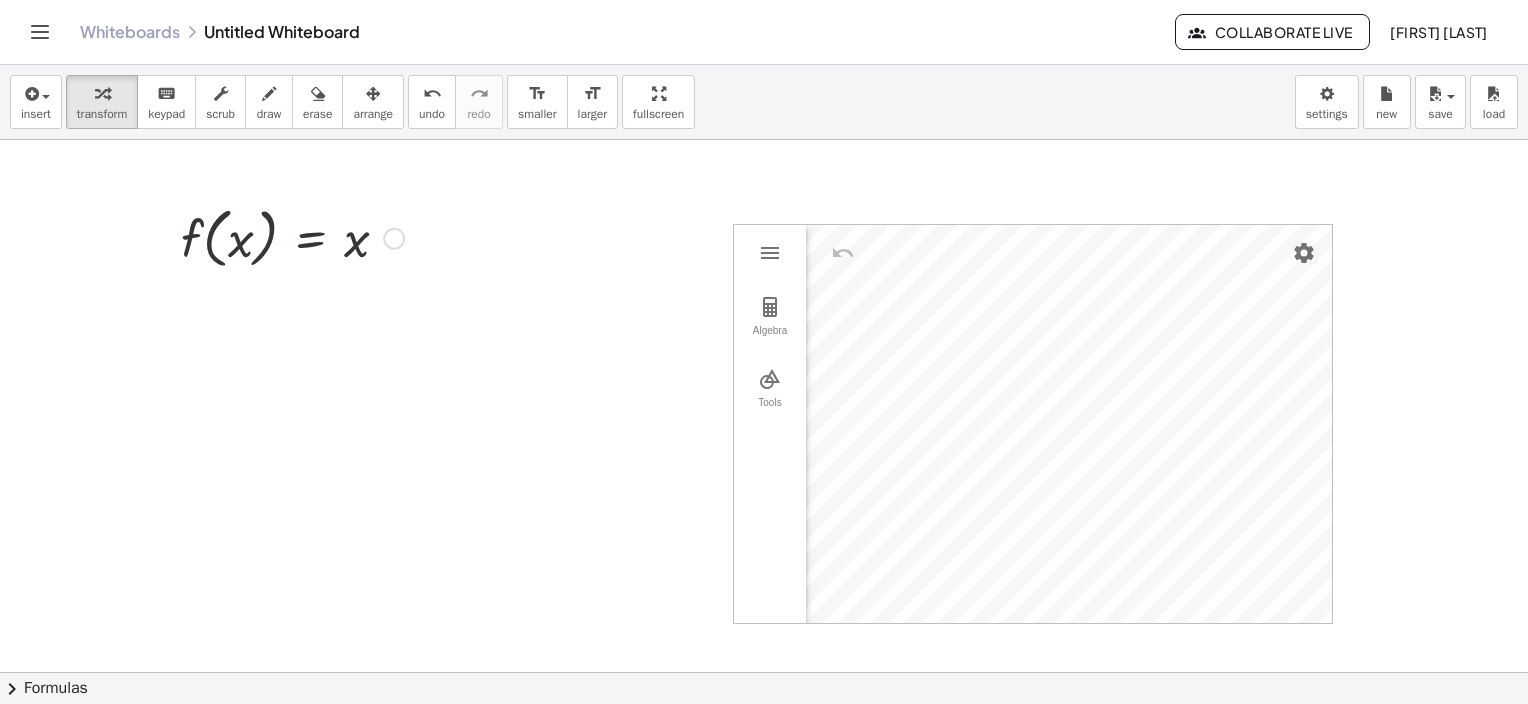 click at bounding box center [764, 441] 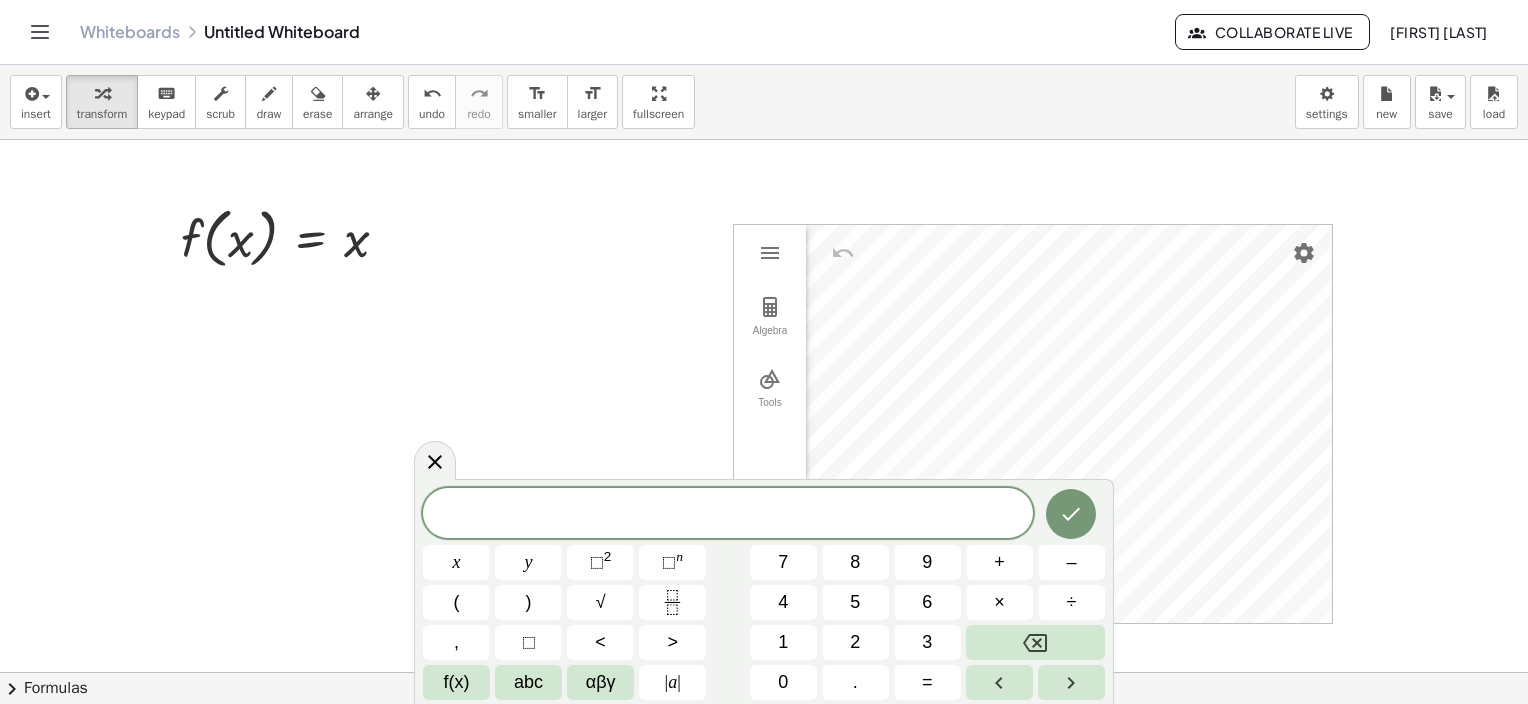 click at bounding box center (764, 441) 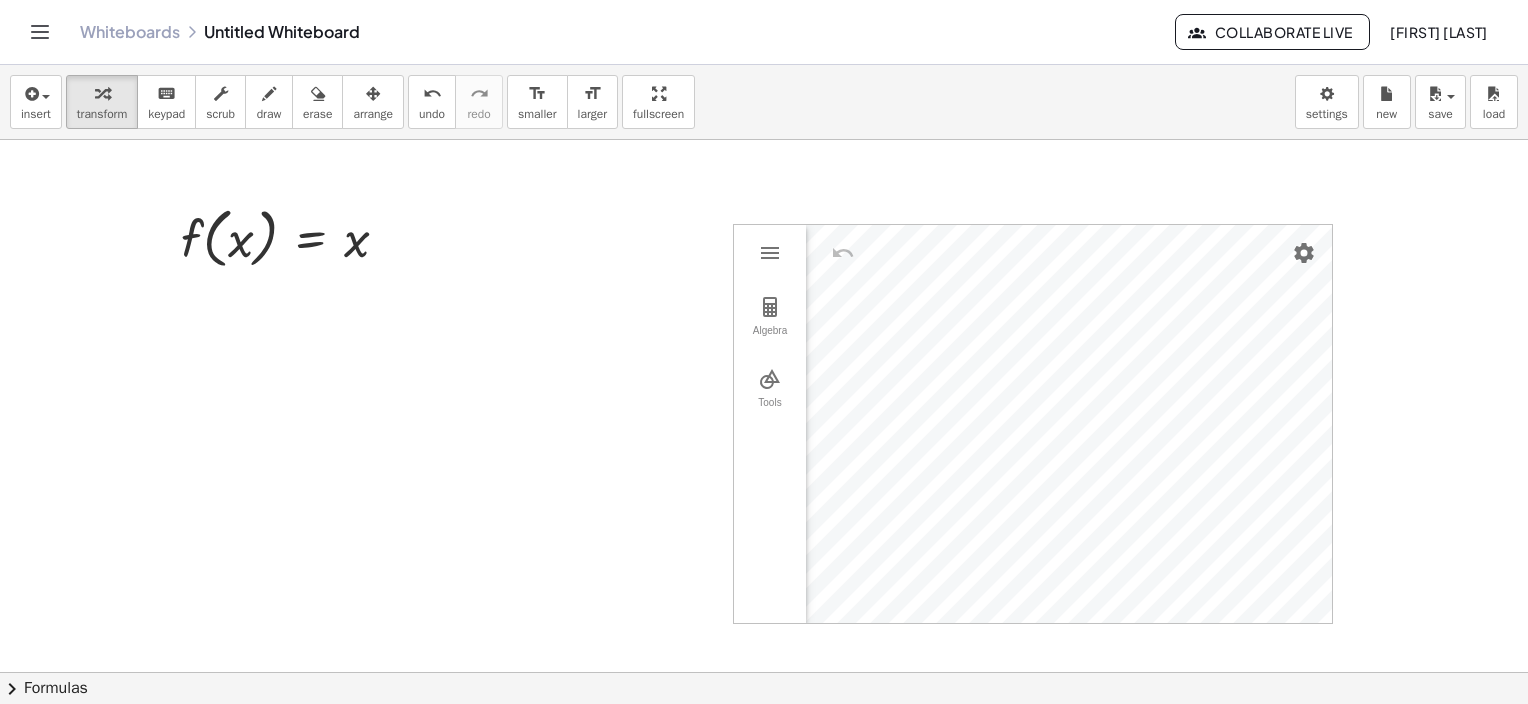 click at bounding box center [764, 441] 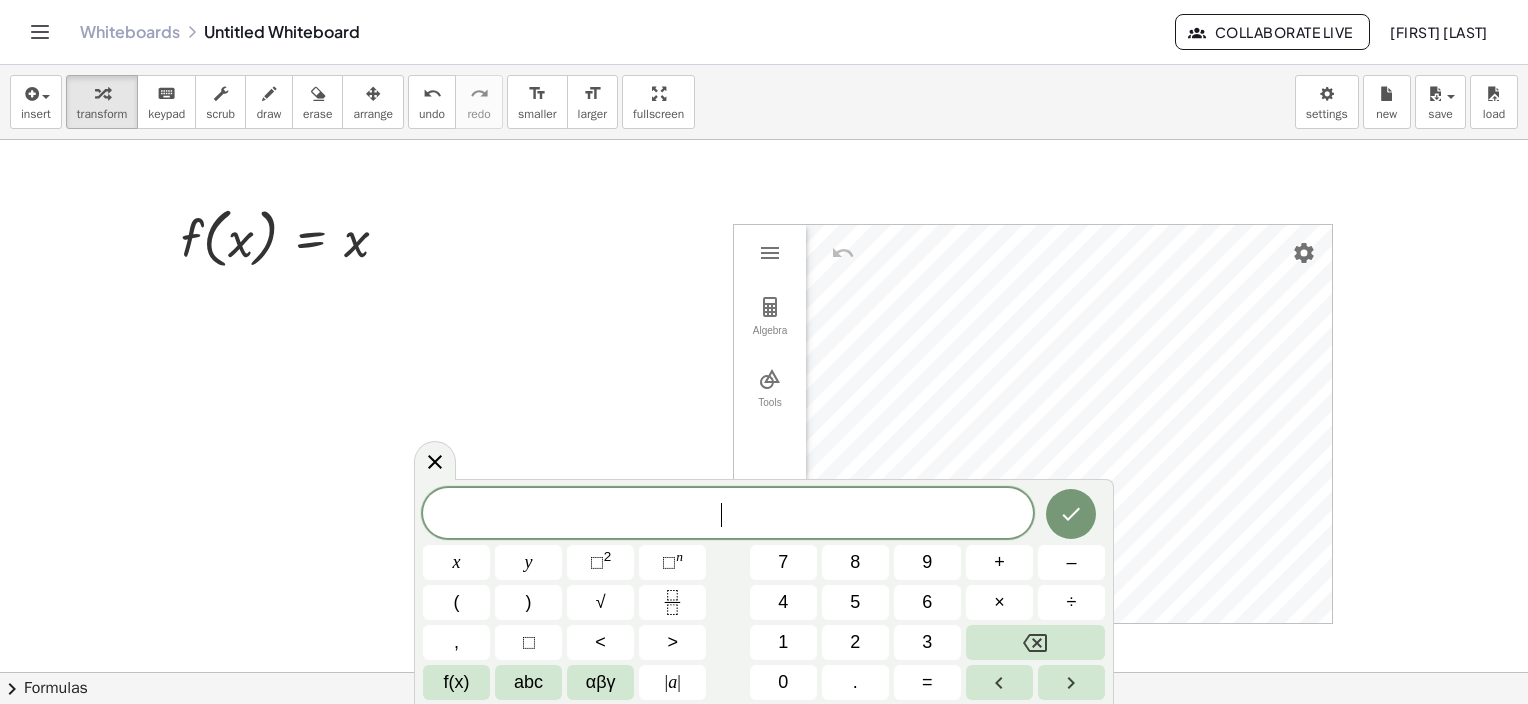 click at bounding box center (764, 441) 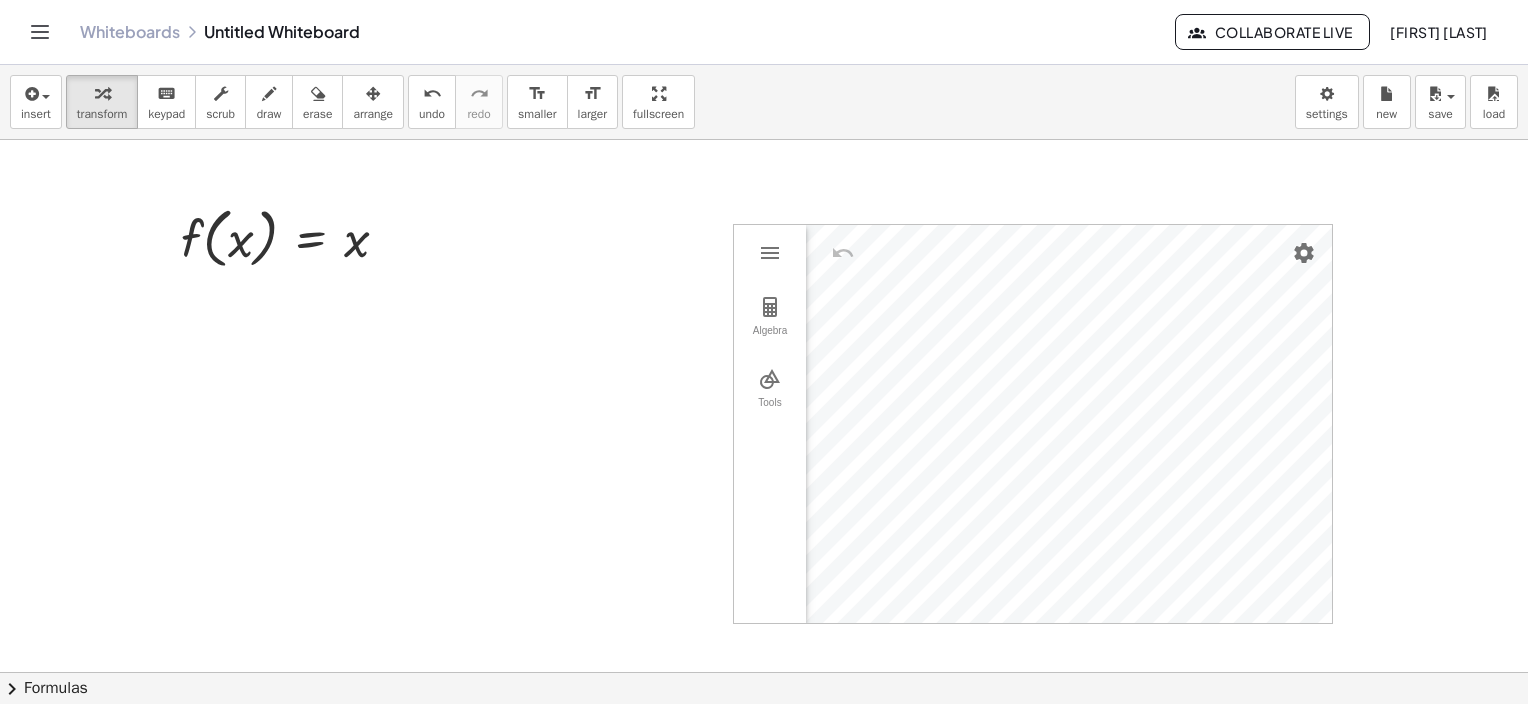 click at bounding box center [764, 441] 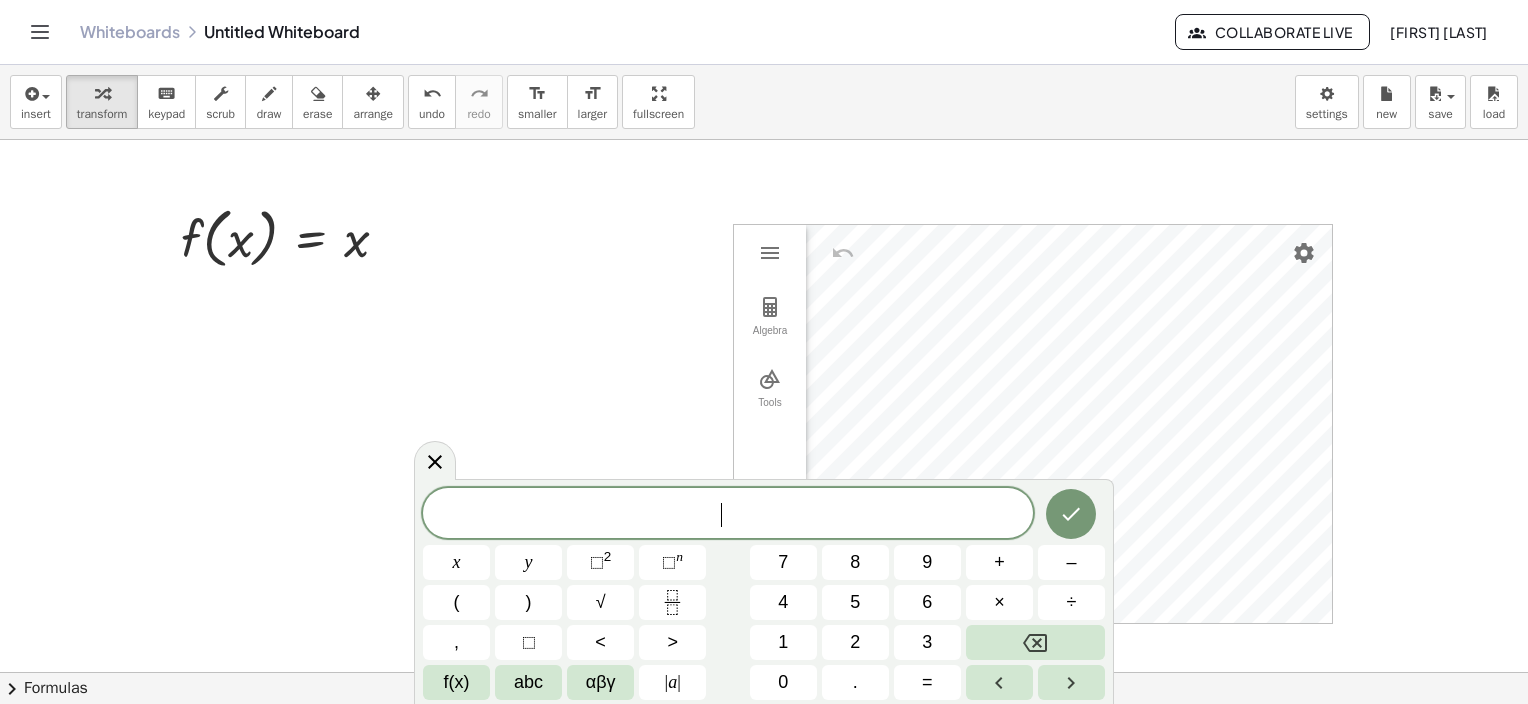 click at bounding box center (764, 441) 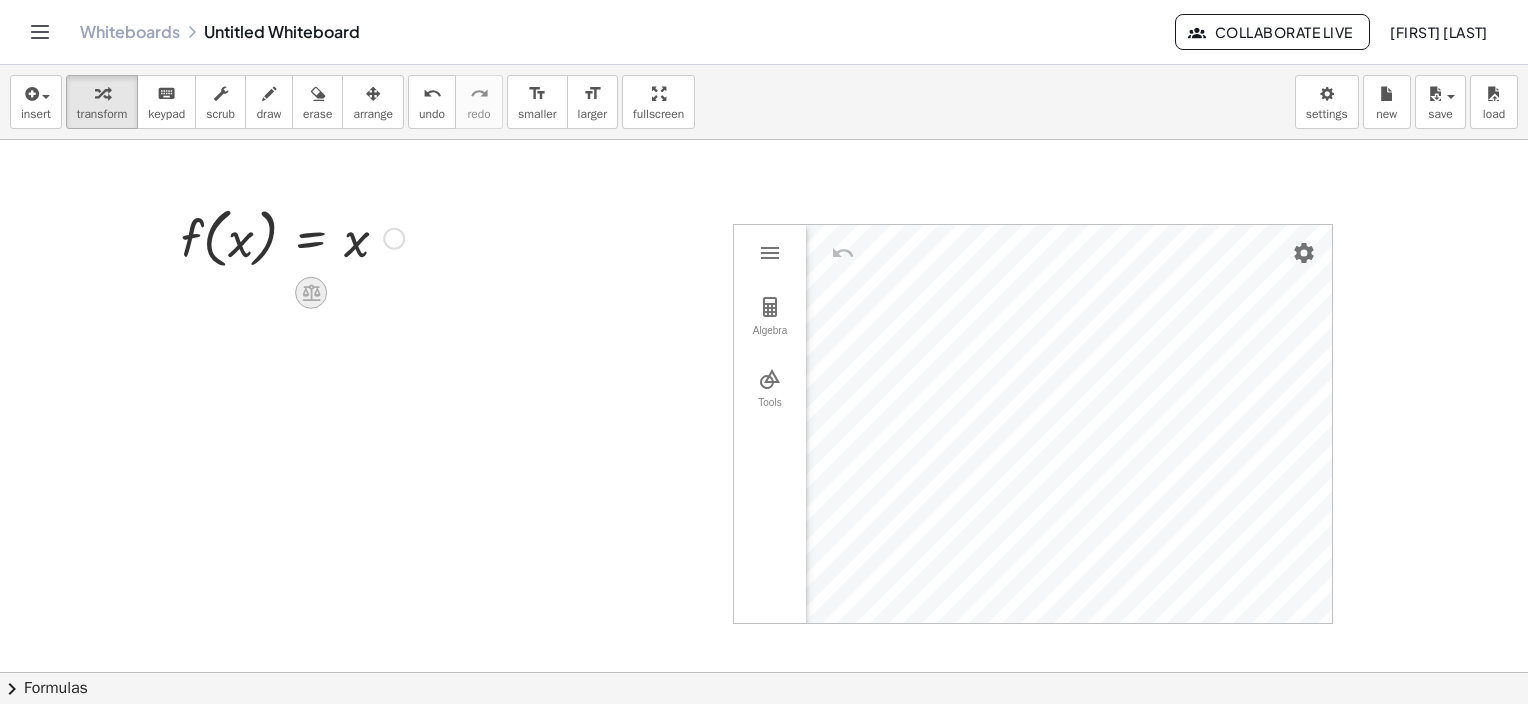 click at bounding box center (311, 292) 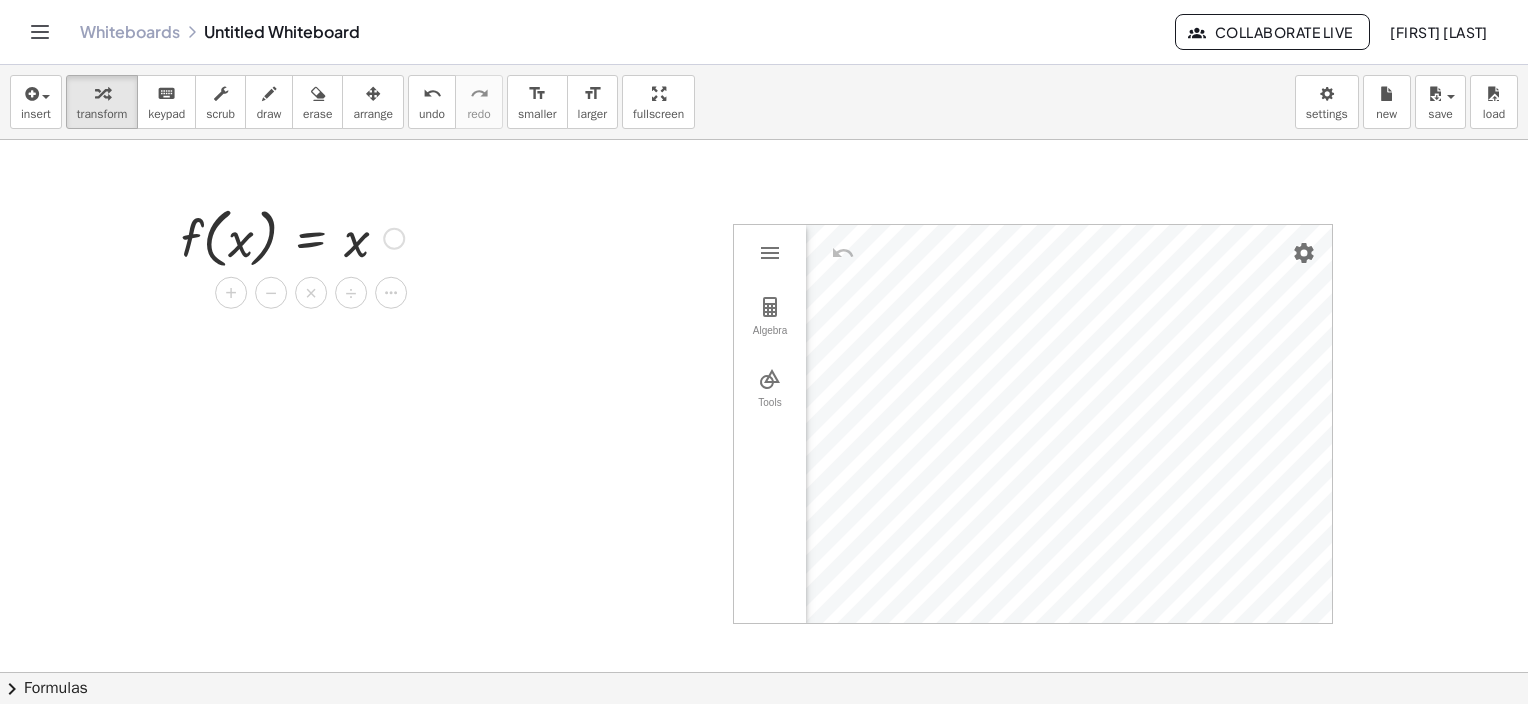 click at bounding box center [394, 239] 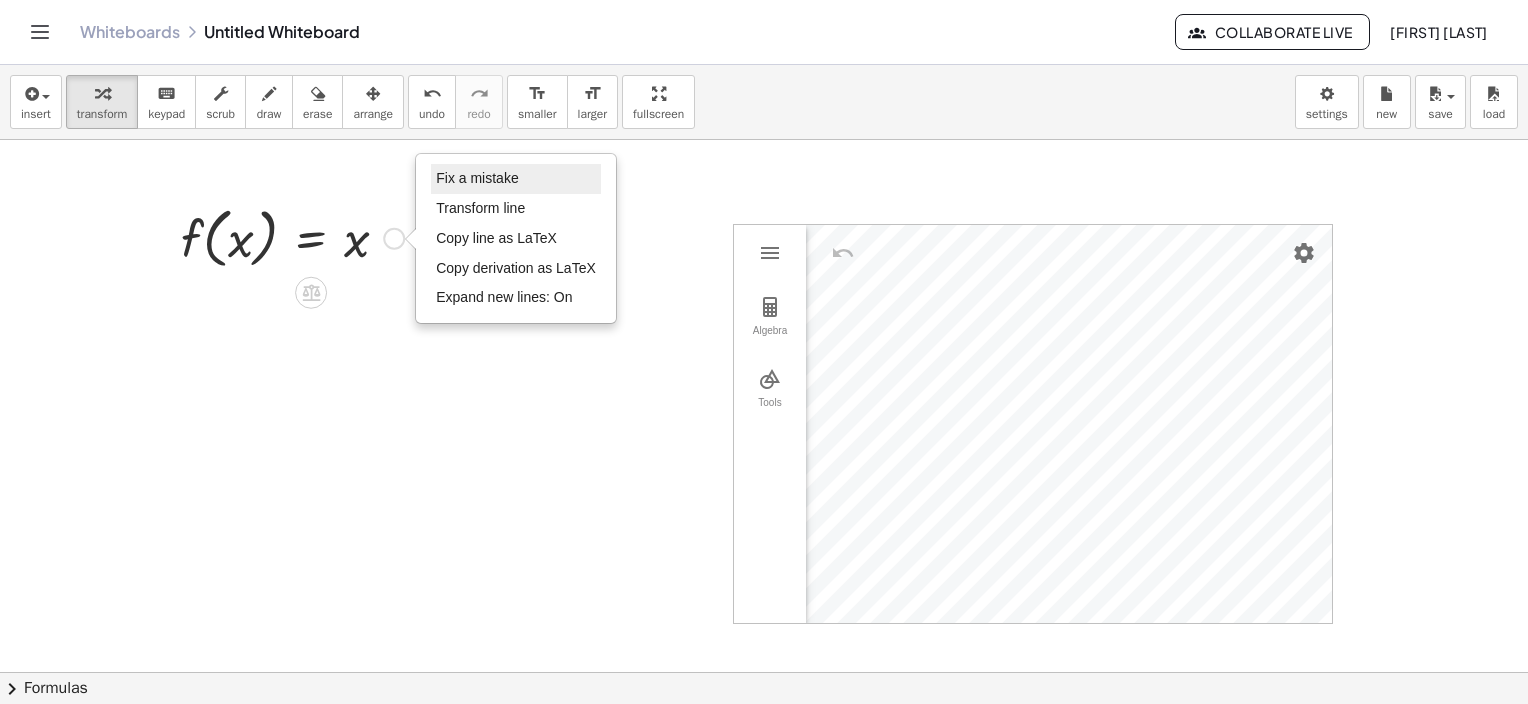 click on "Fix a mistake" at bounding box center (477, 178) 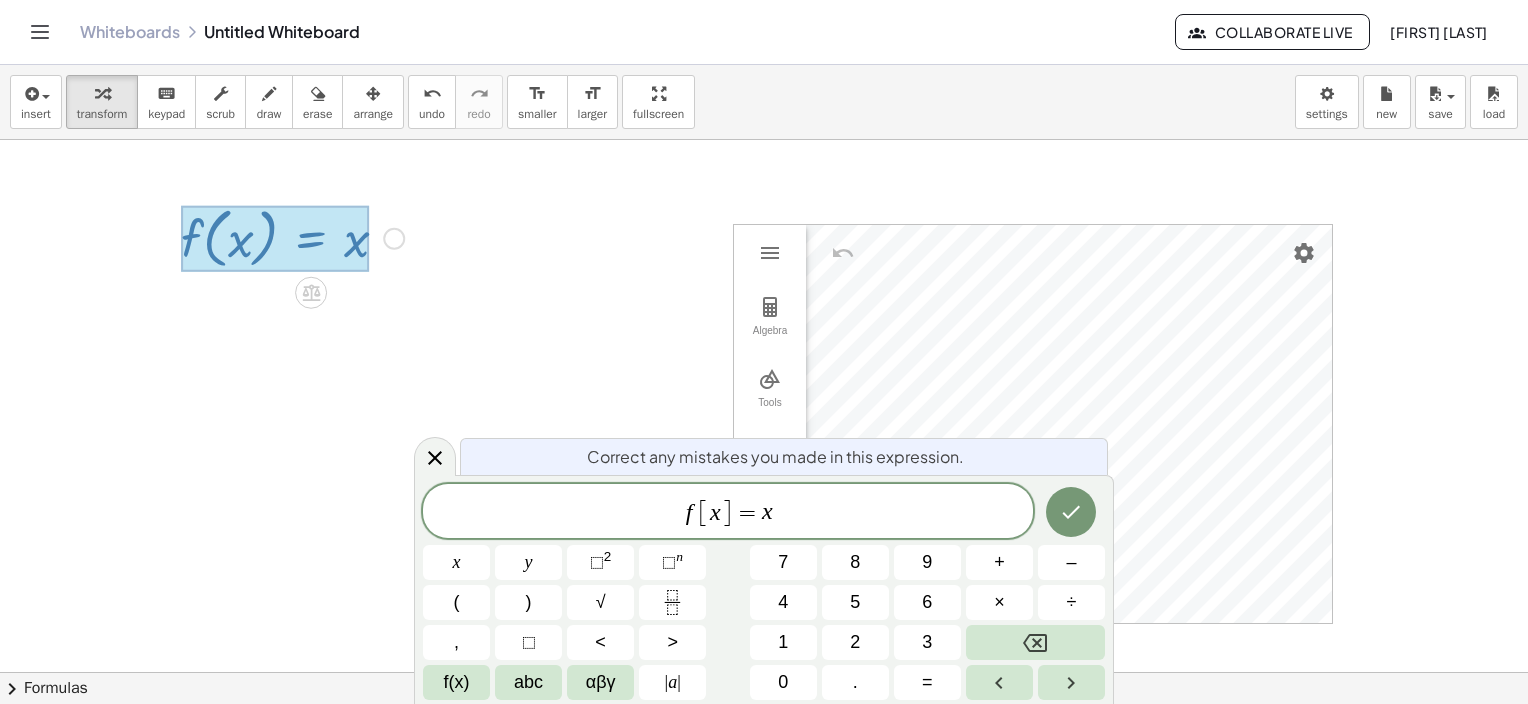 click at bounding box center (764, 441) 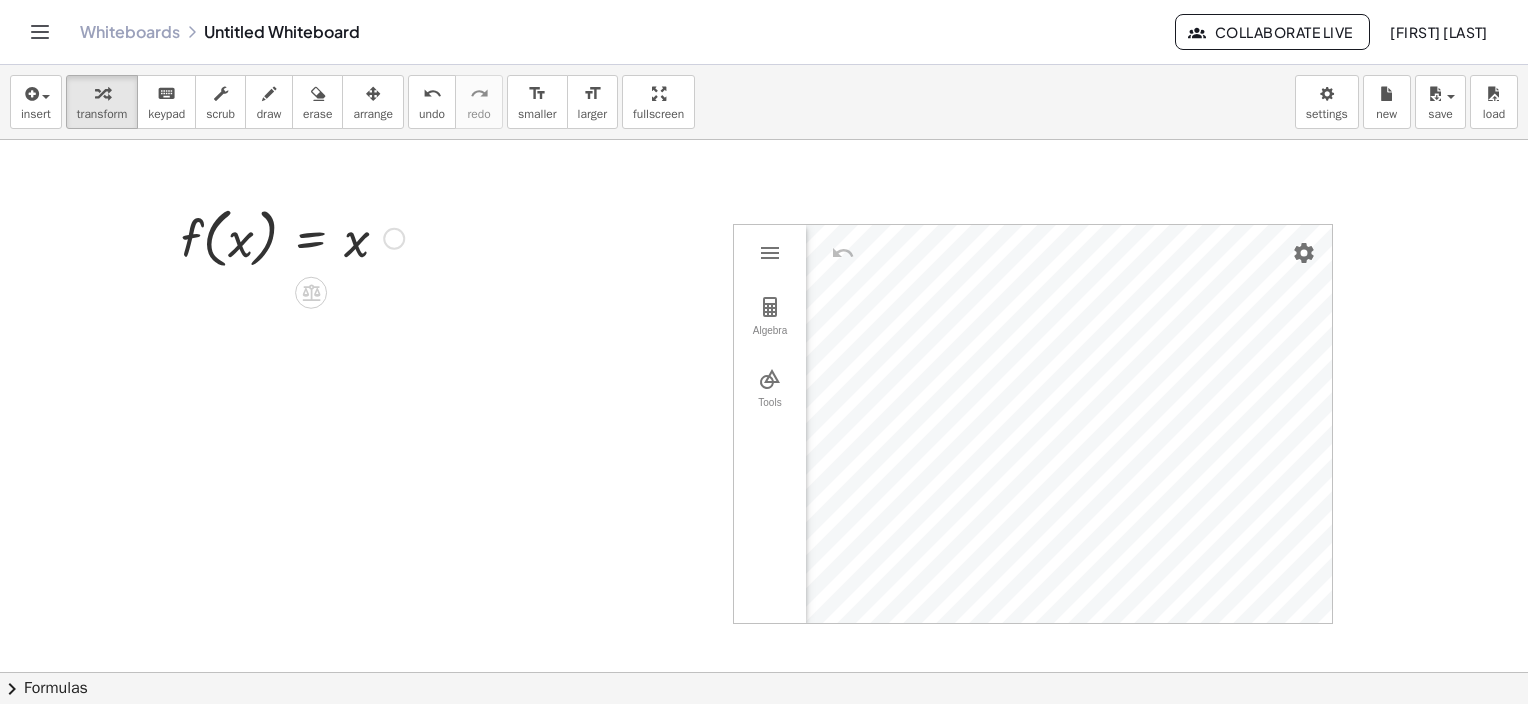 click on "Fix a mistake Transform line Copy line as LaTeX Copy derivation as LaTeX Expand new lines: On" at bounding box center (394, 239) 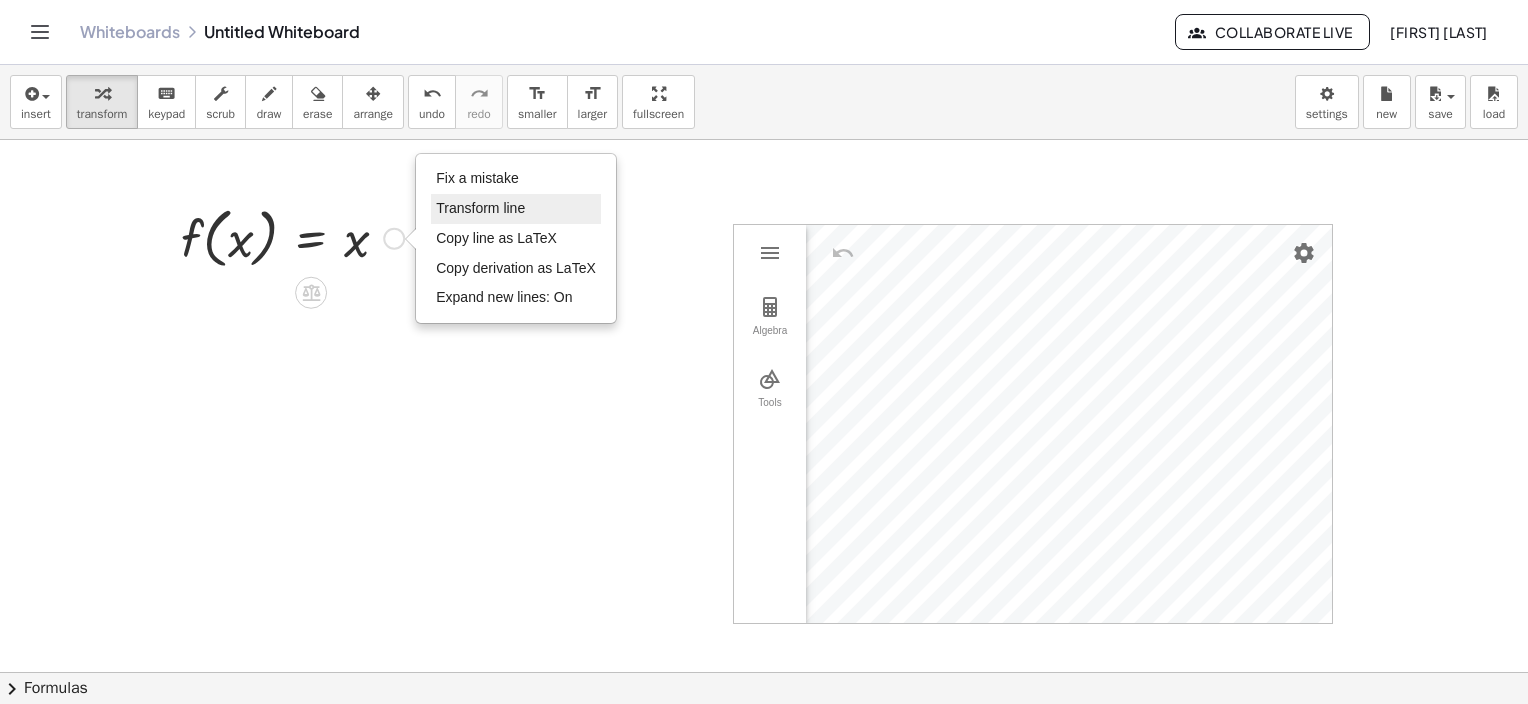 click on "Transform line" at bounding box center (480, 208) 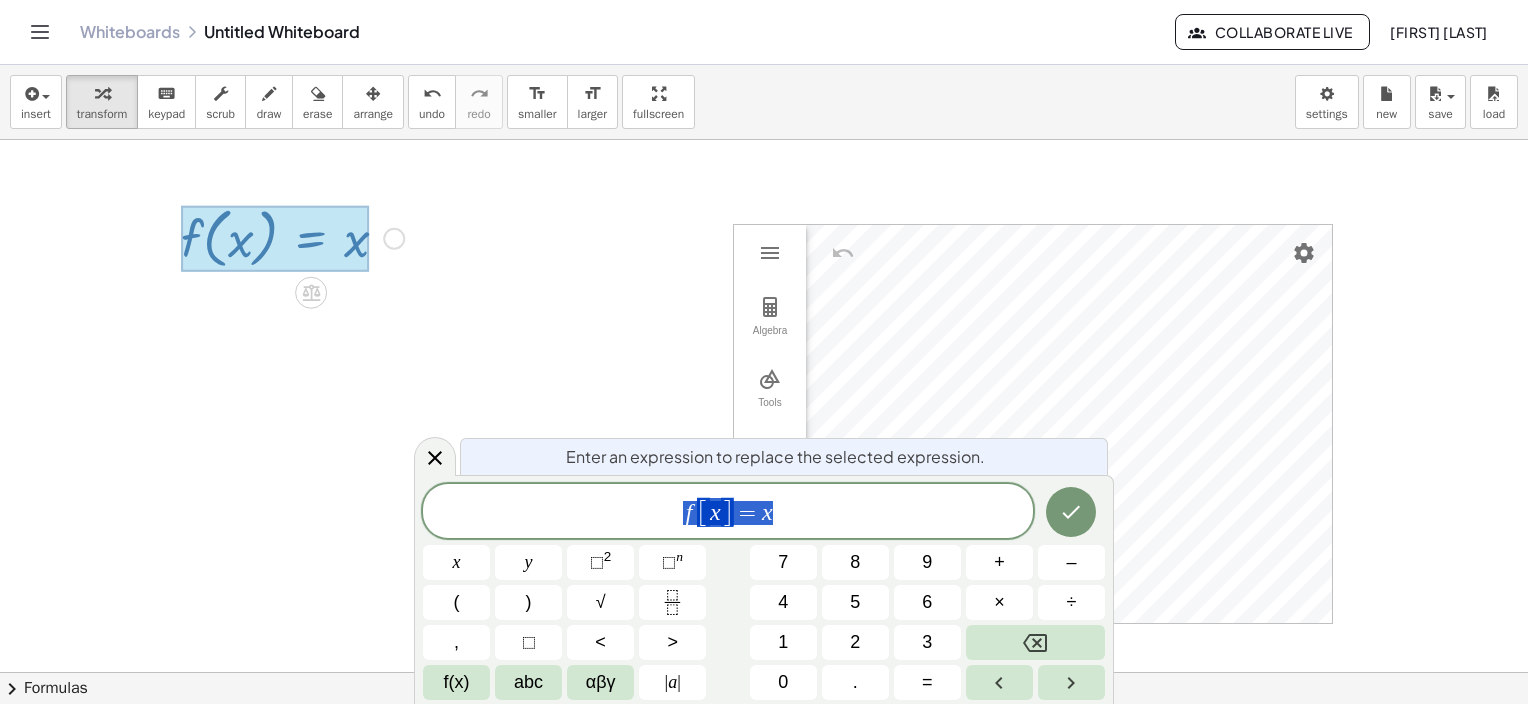 click at bounding box center (764, 441) 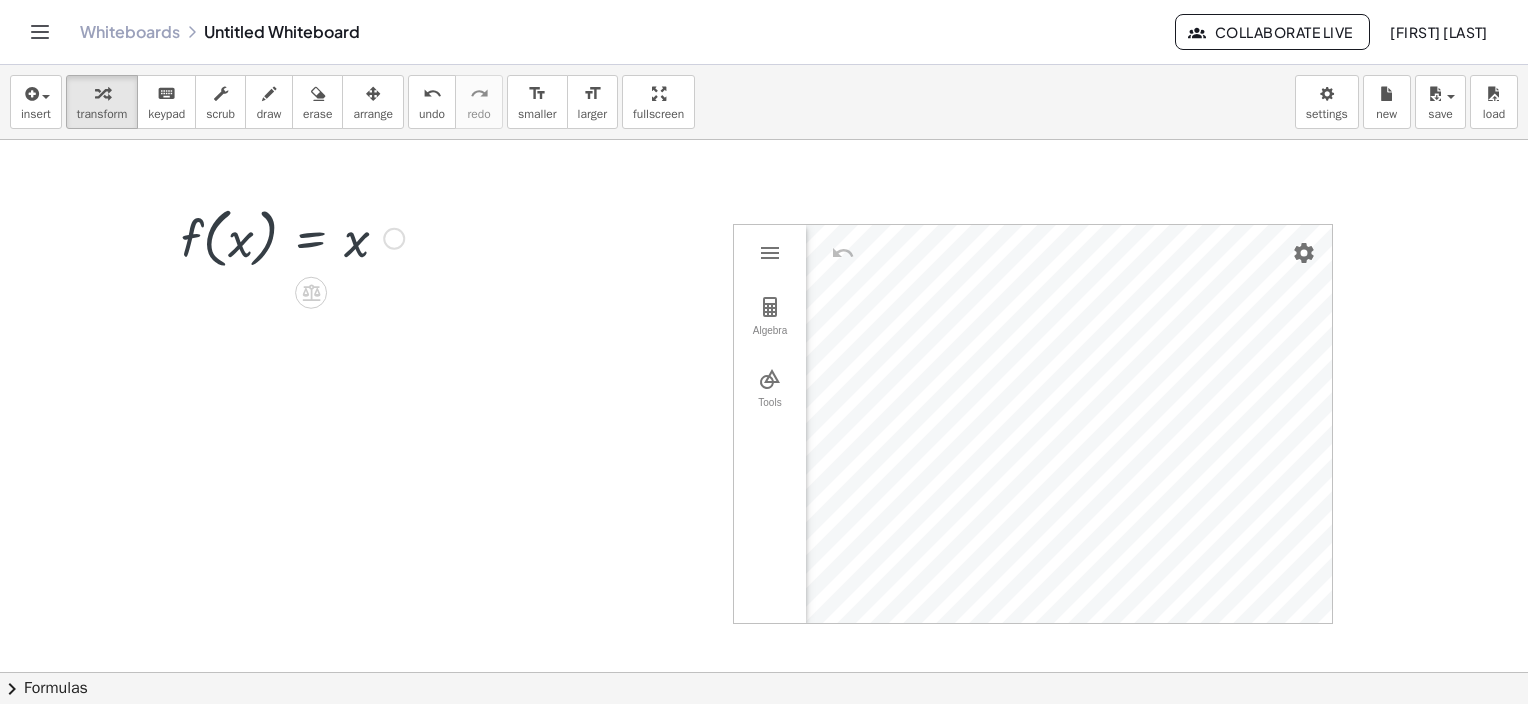 click on "Fix a mistake Transform line Copy line as LaTeX Copy derivation as LaTeX Expand new lines: On" at bounding box center (394, 239) 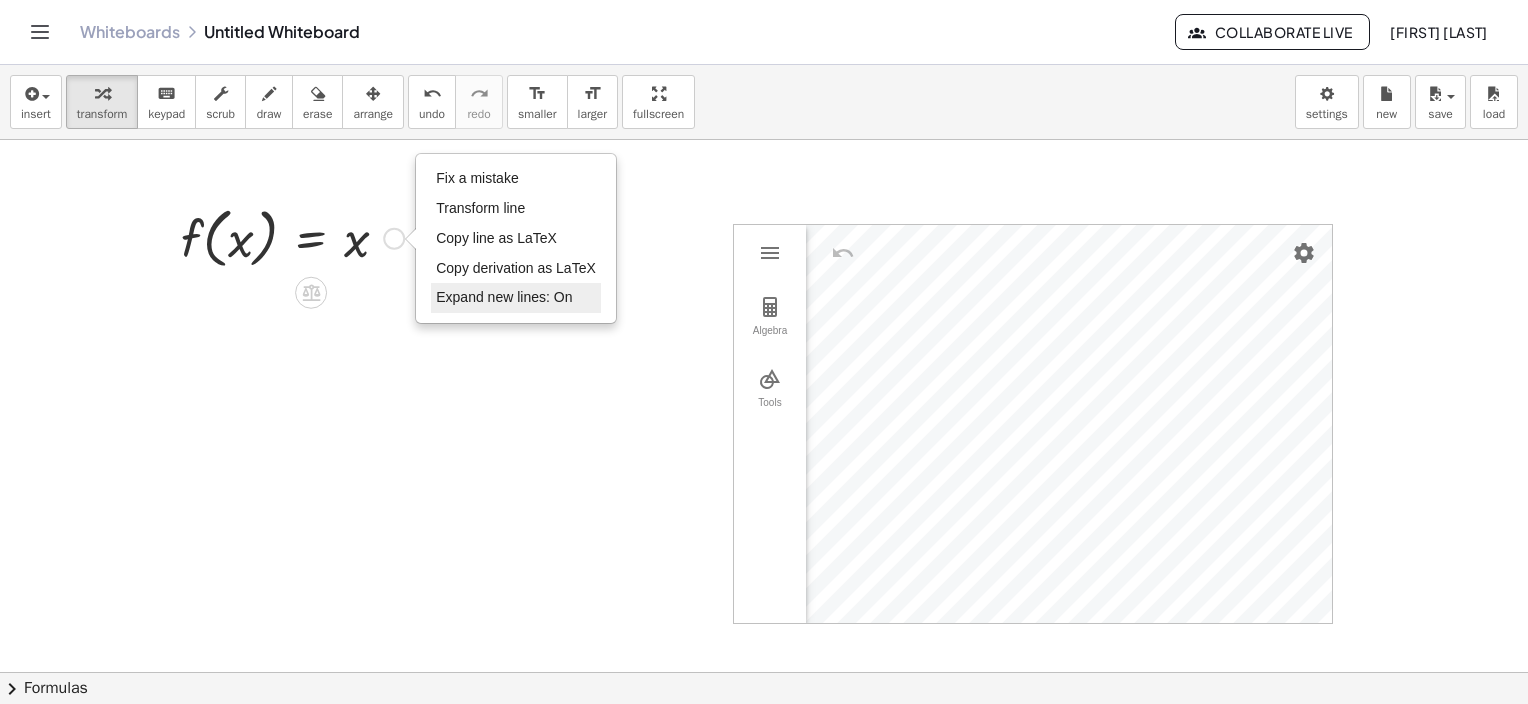 click on "Expand new lines: On" at bounding box center [516, 298] 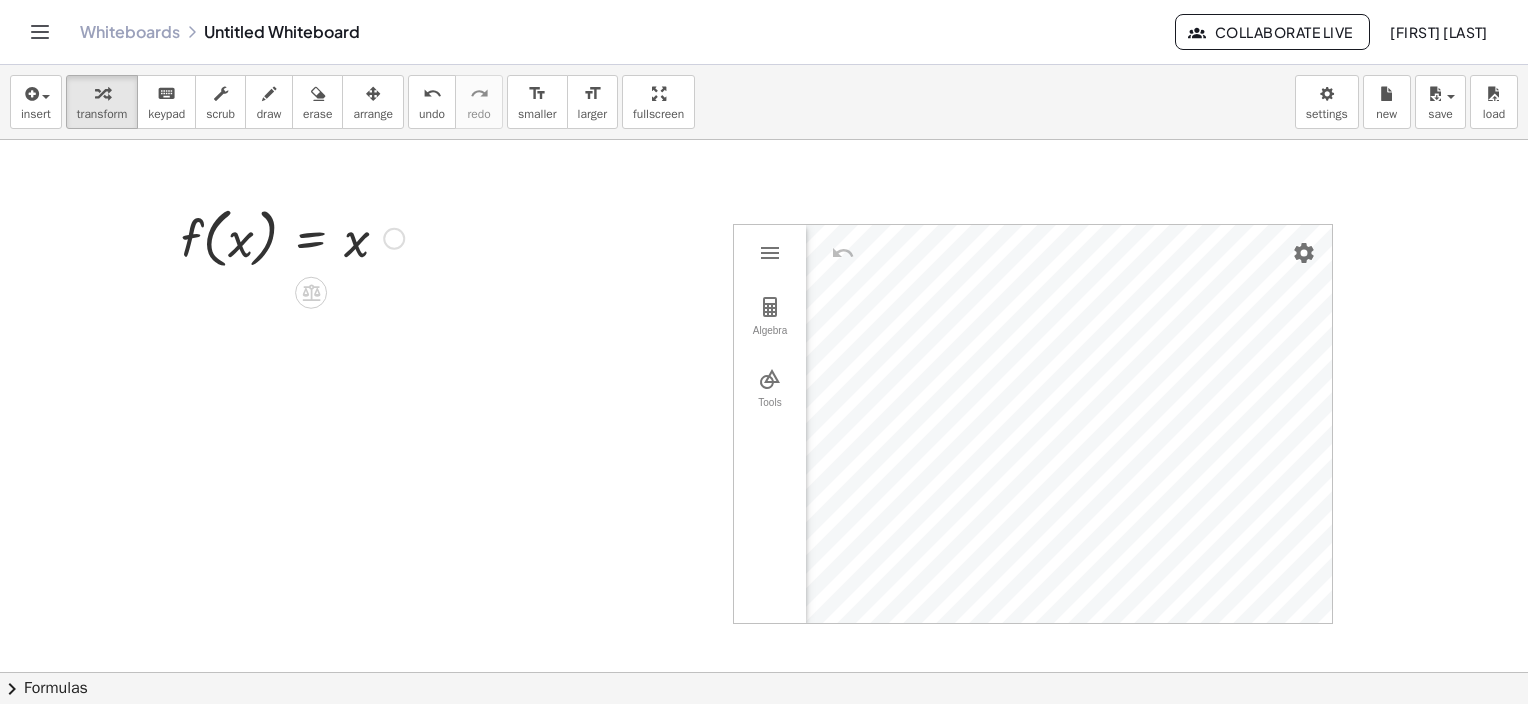 click on "Fix a mistake Transform line Copy line as LaTeX Copy derivation as LaTeX Expand new lines: On" at bounding box center (394, 239) 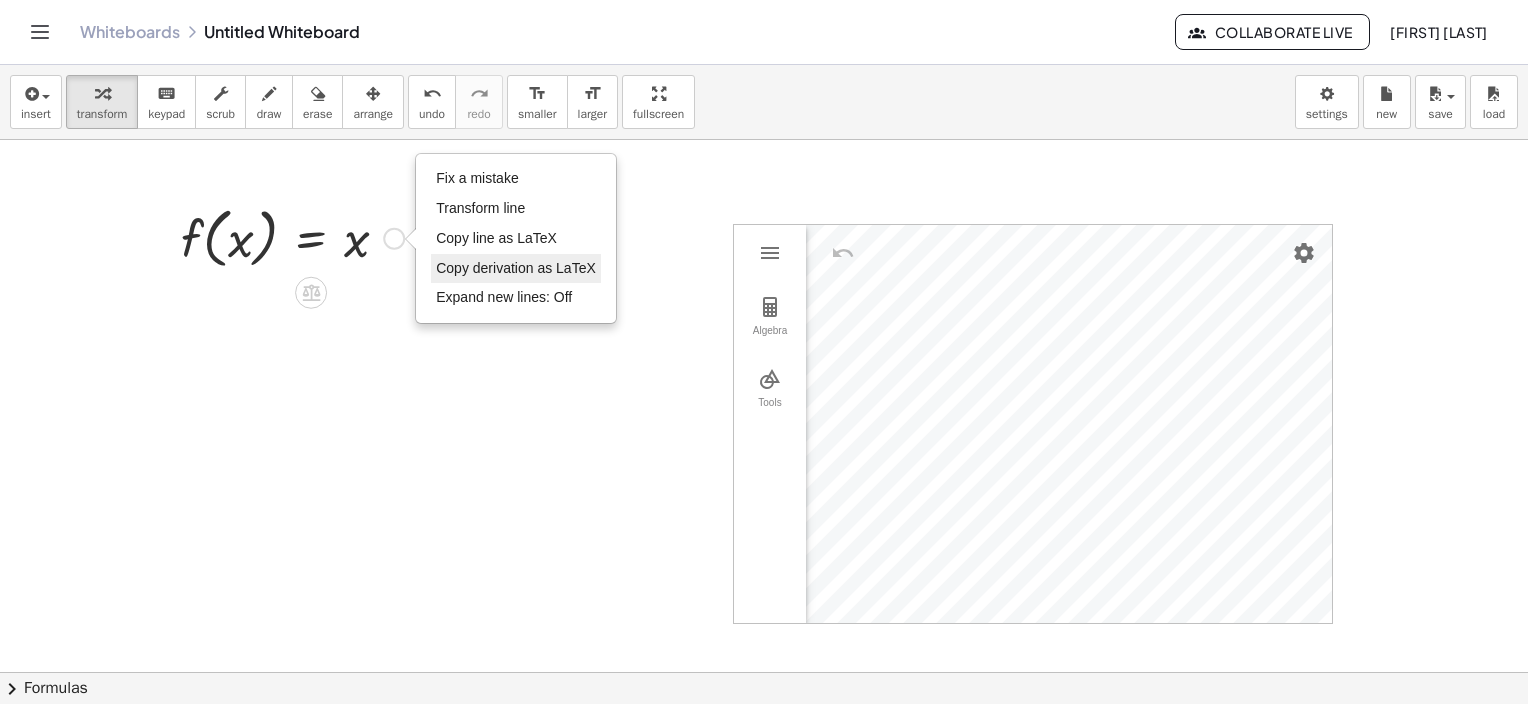 click on "Copy derivation as LaTeX" at bounding box center (516, 268) 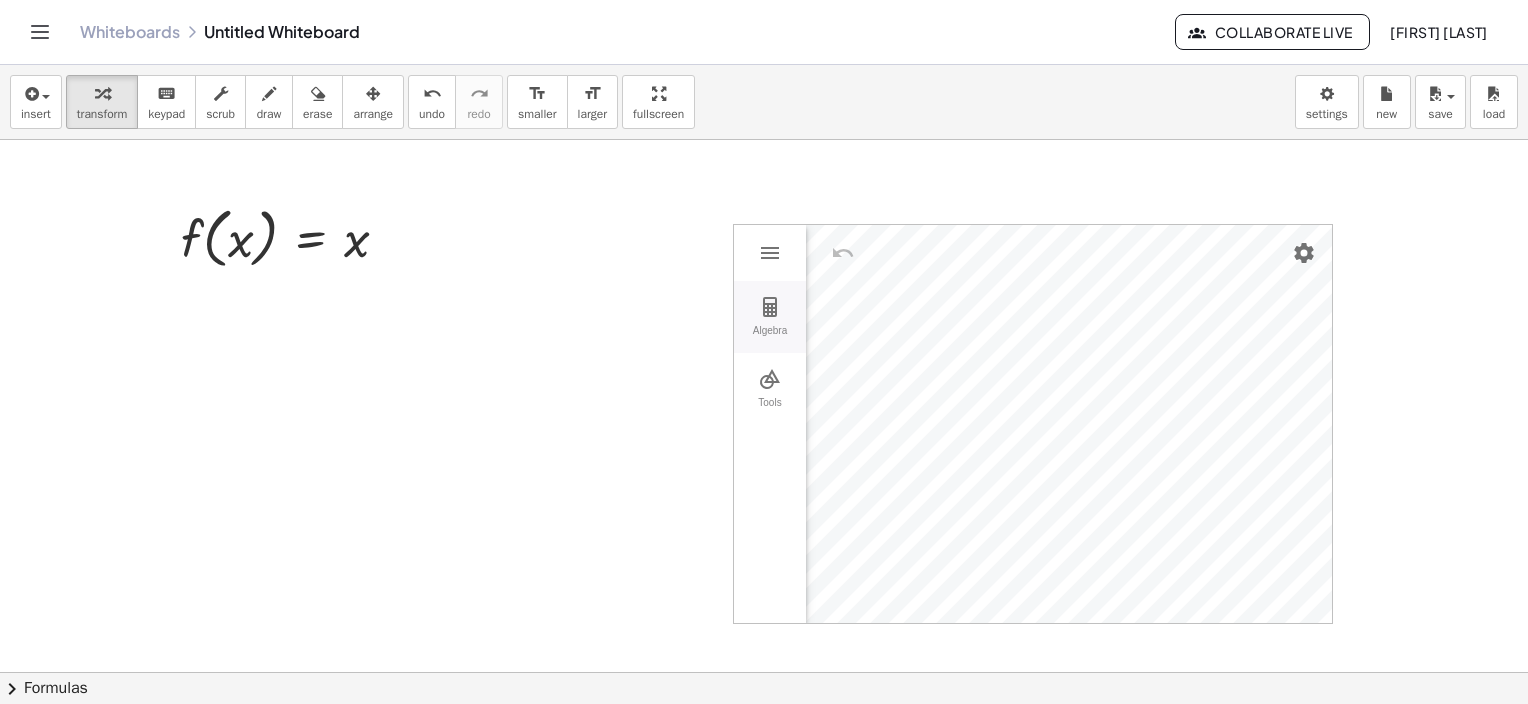 click at bounding box center (770, 307) 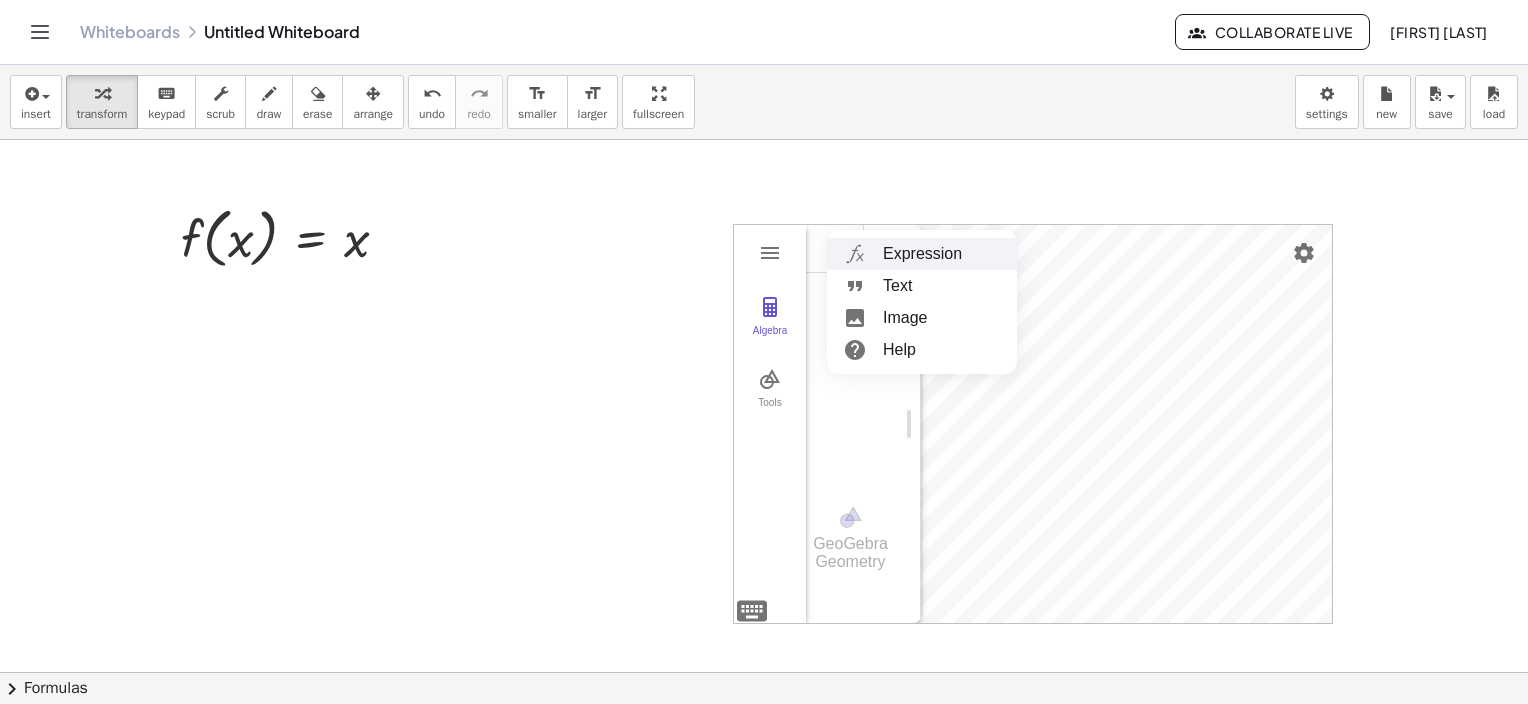 click on "Expression" at bounding box center [922, 254] 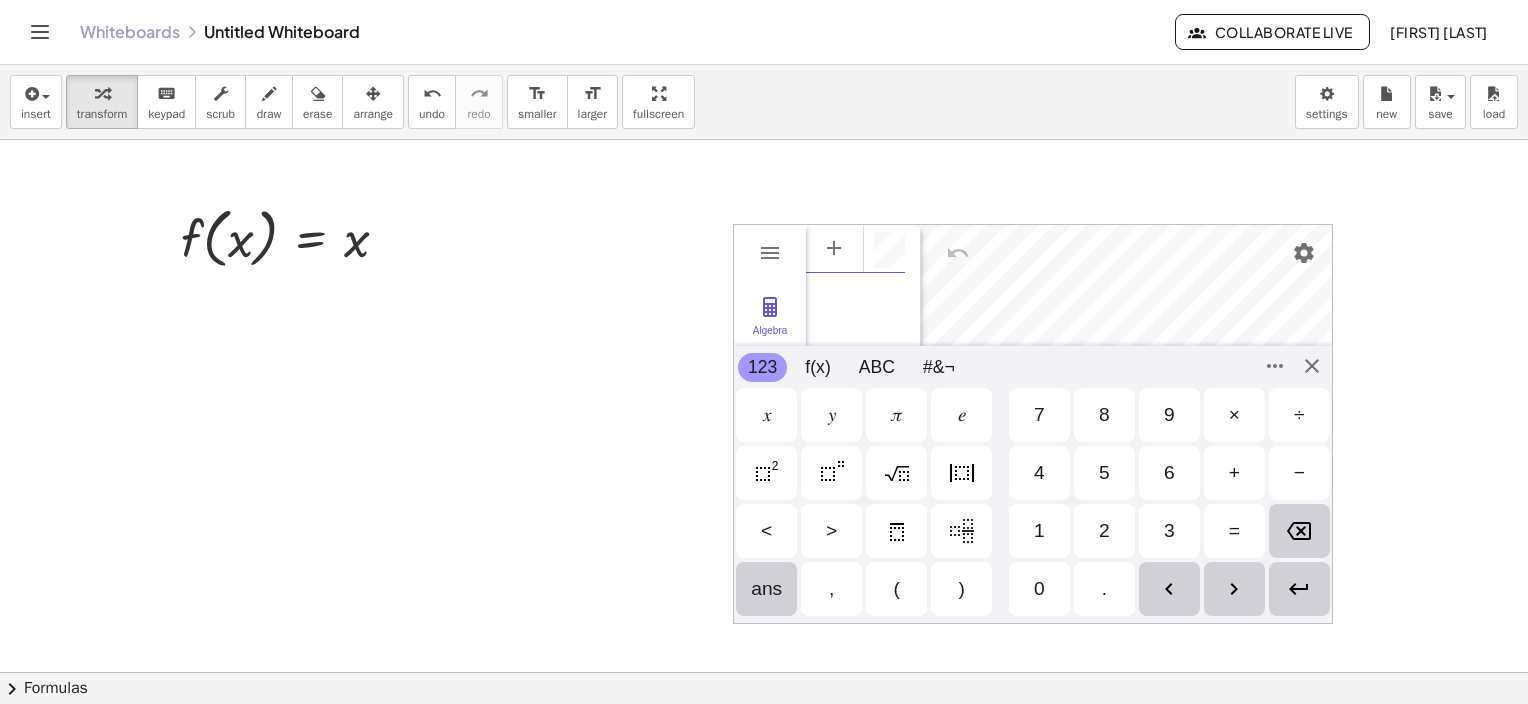 scroll, scrollTop: 12, scrollLeft: 0, axis: vertical 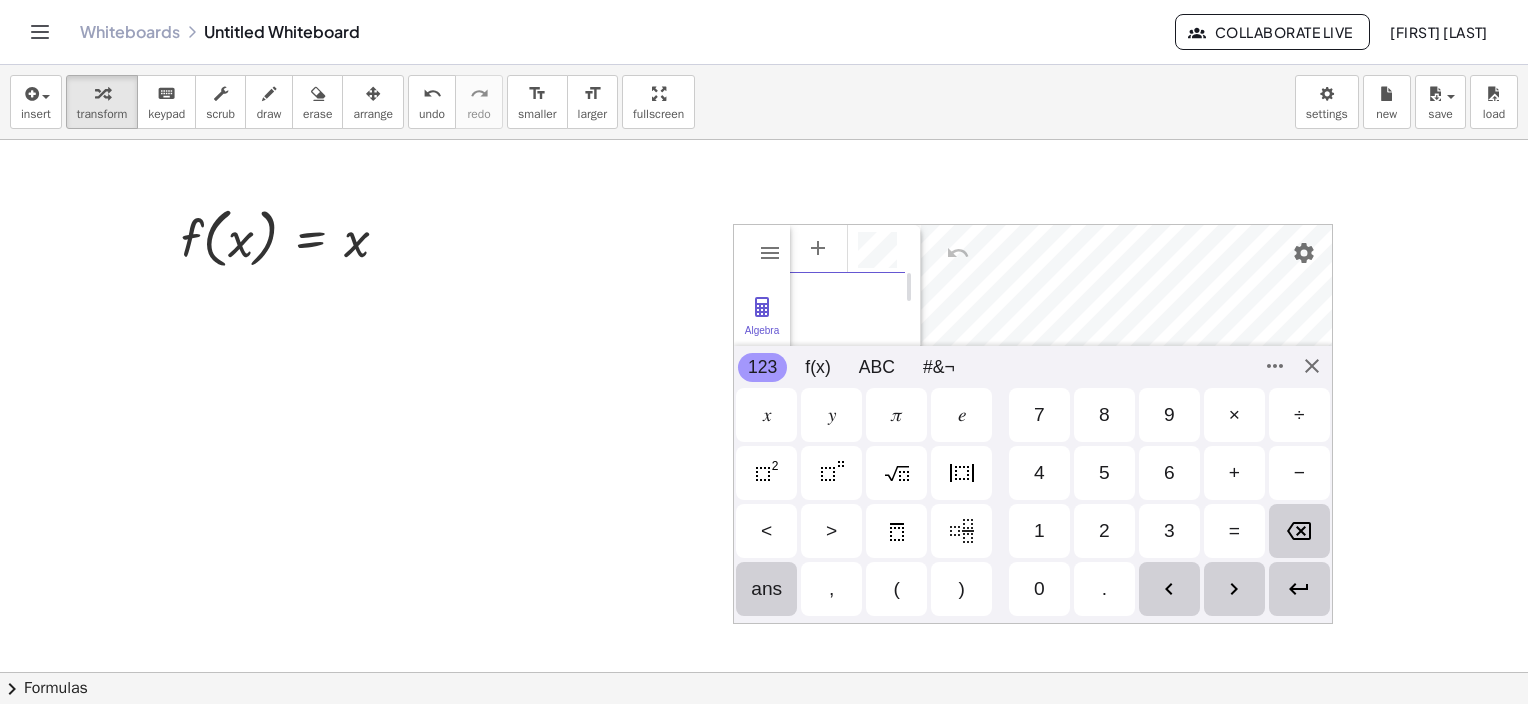 type on "**********" 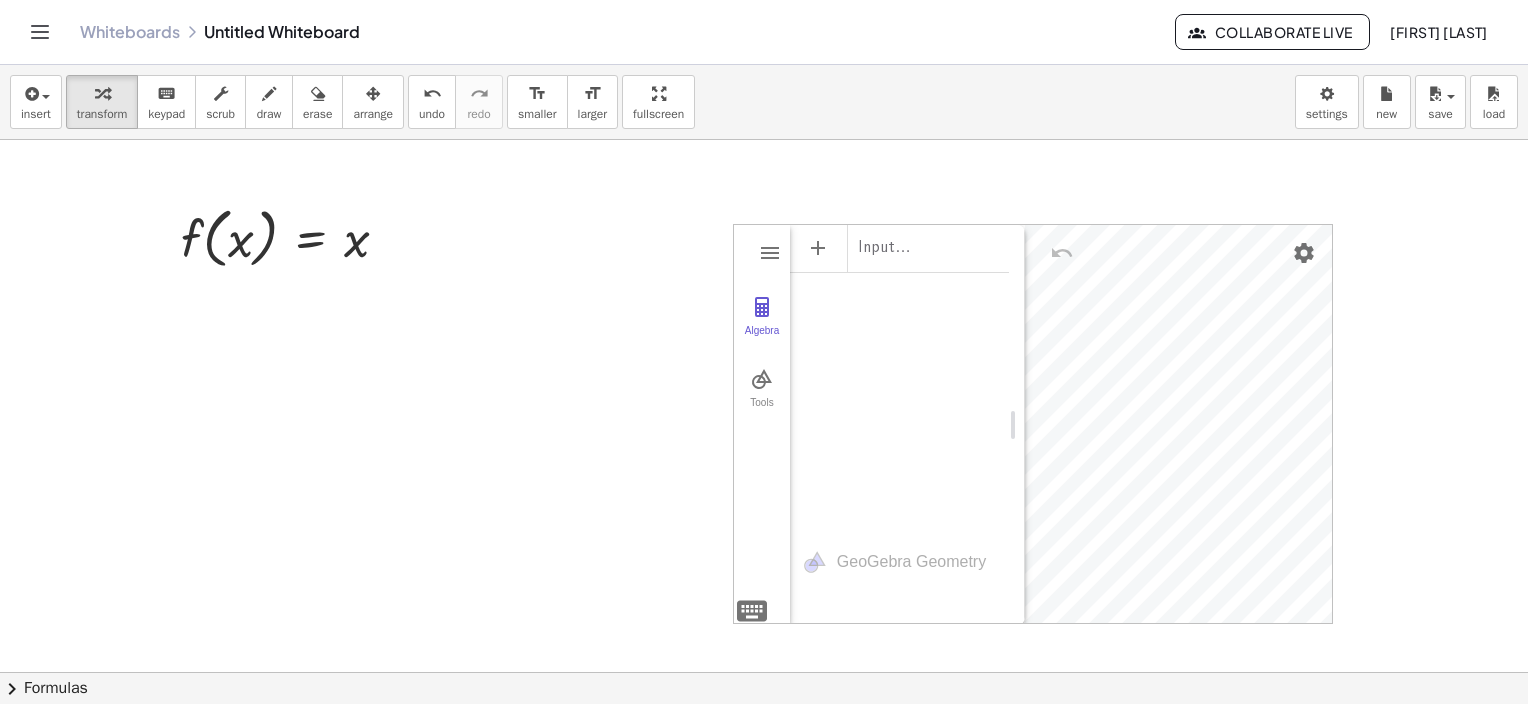 drag, startPoint x: 917, startPoint y: 269, endPoint x: 1013, endPoint y: 274, distance: 96.13012 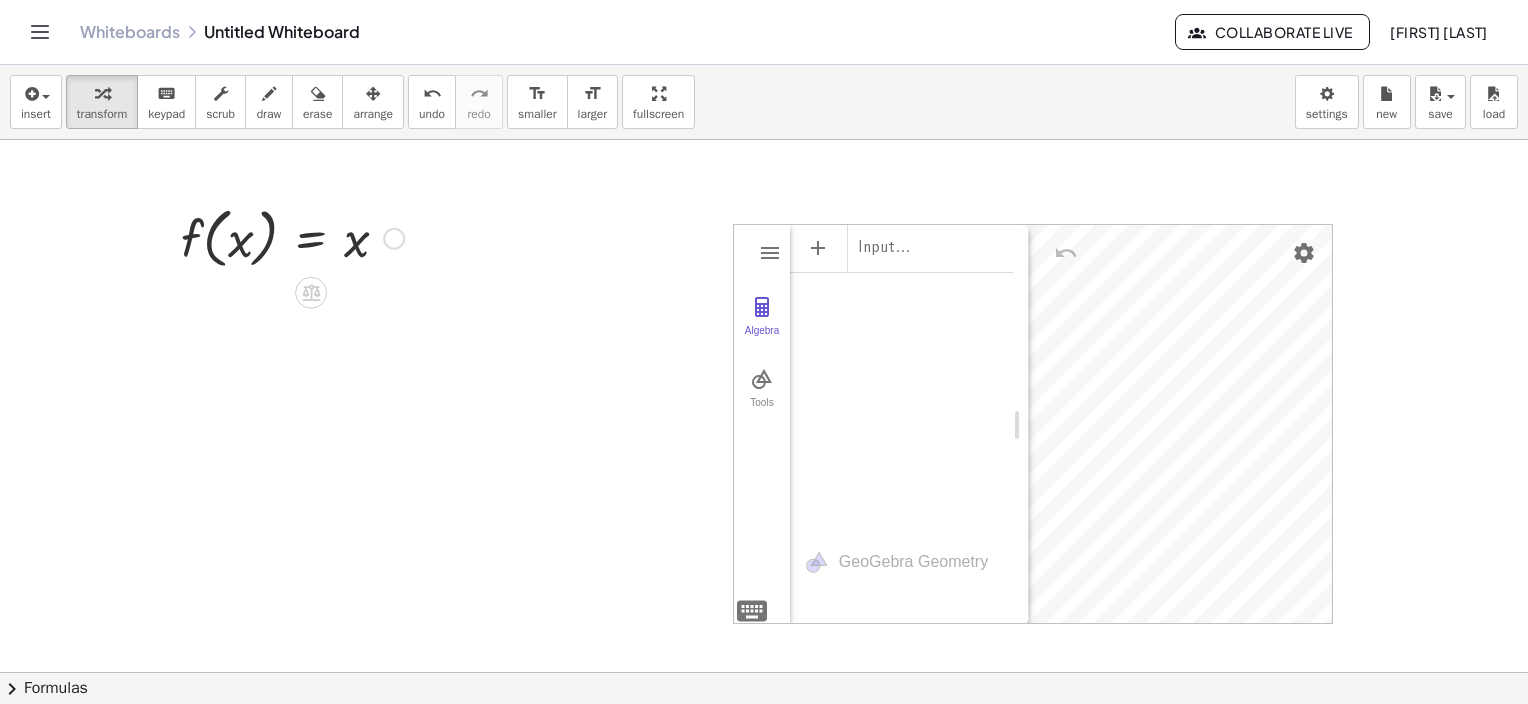 click at bounding box center [292, 237] 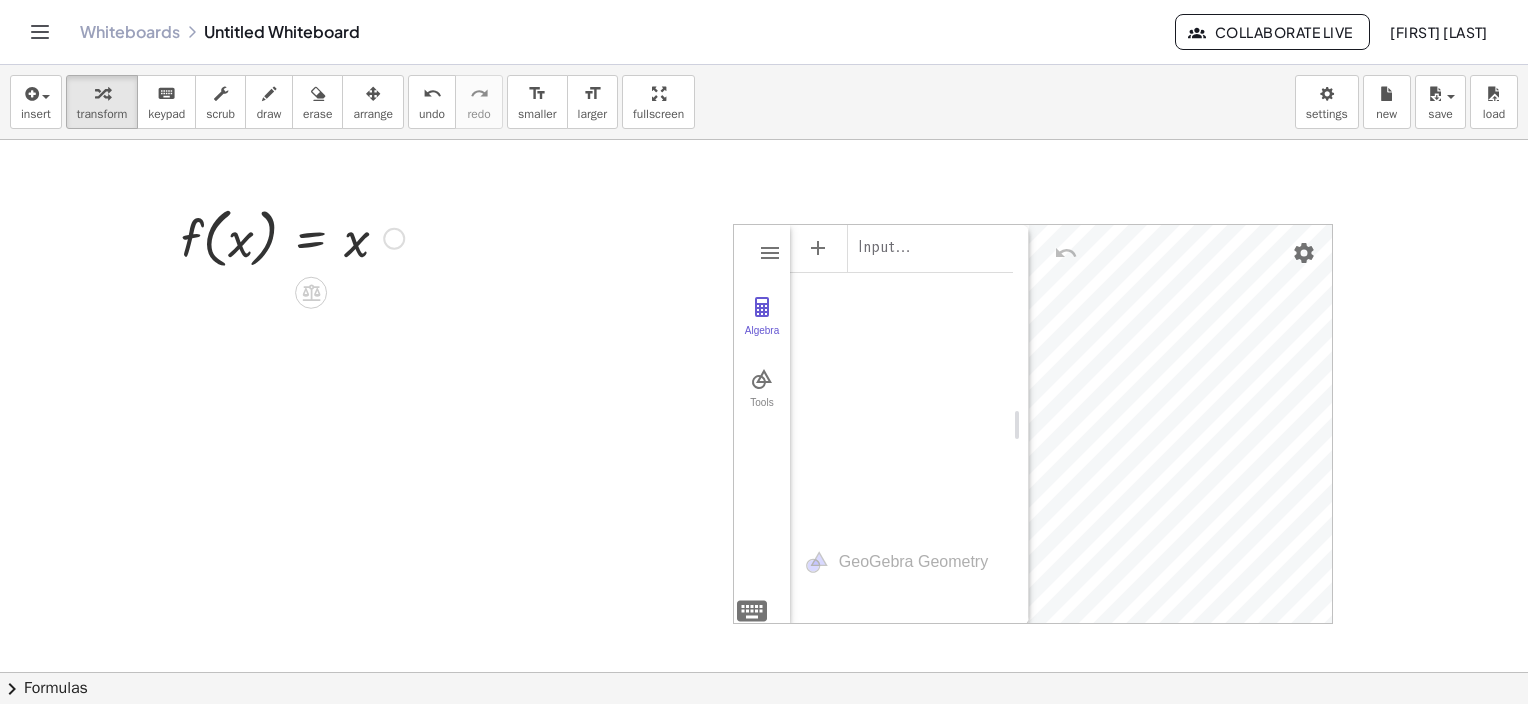 click at bounding box center (292, 237) 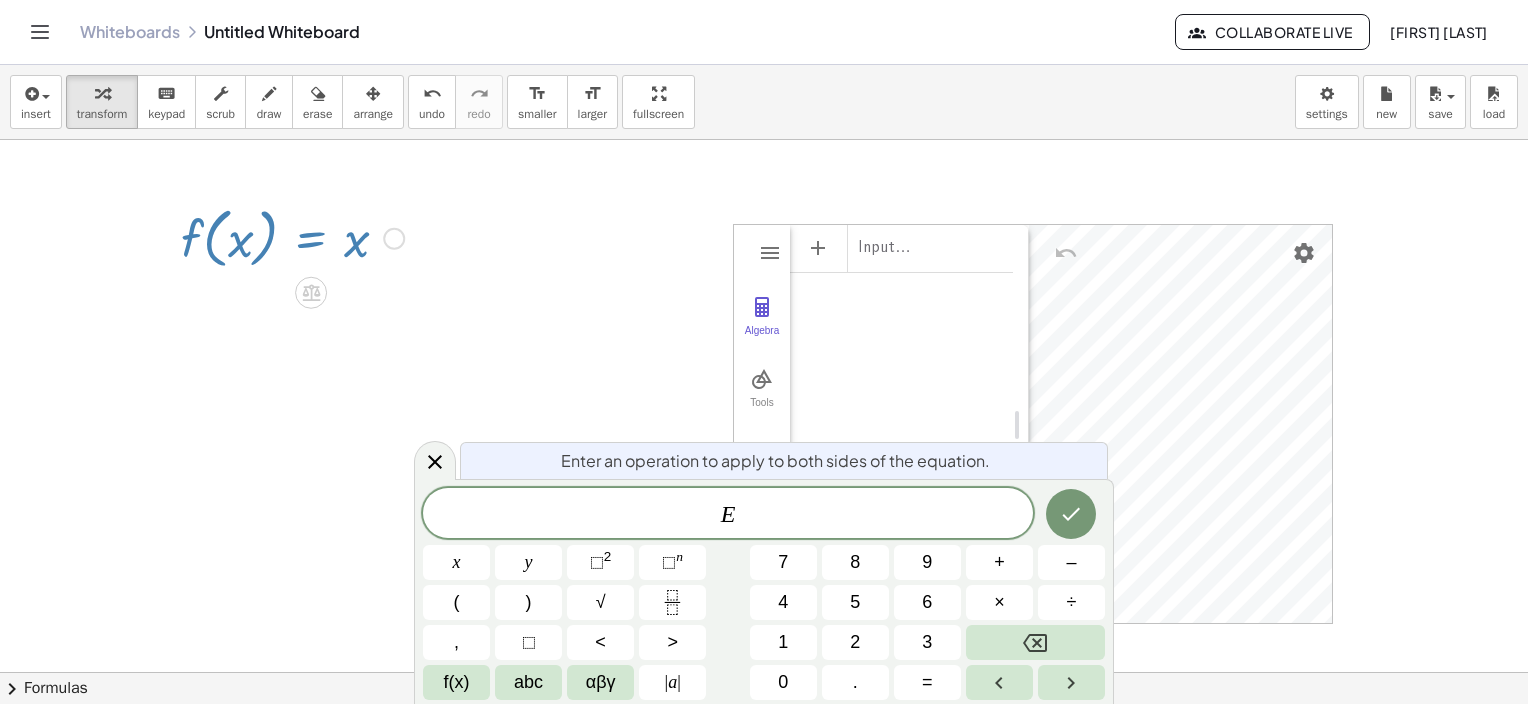 drag, startPoint x: 308, startPoint y: 240, endPoint x: 248, endPoint y: 260, distance: 63.245552 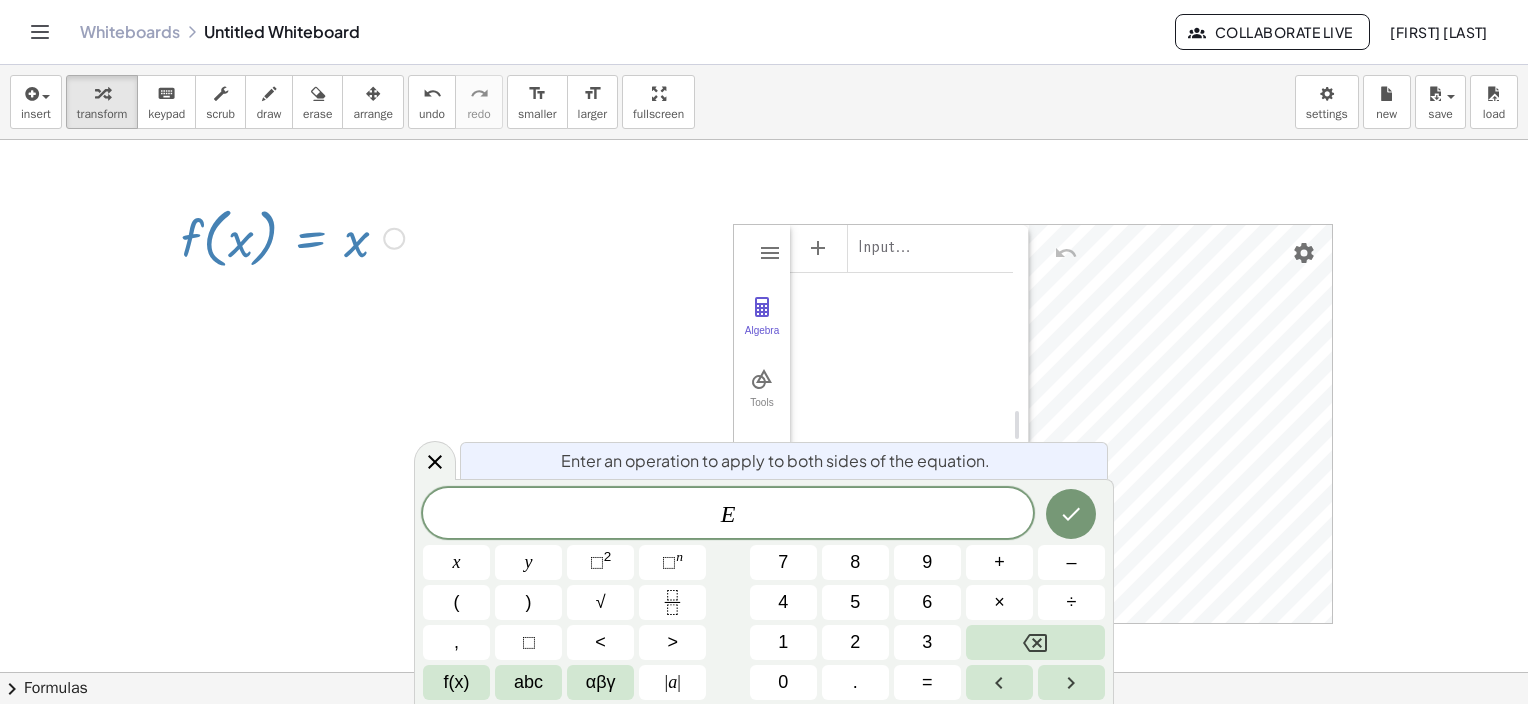click on "Copied done" at bounding box center (394, 239) 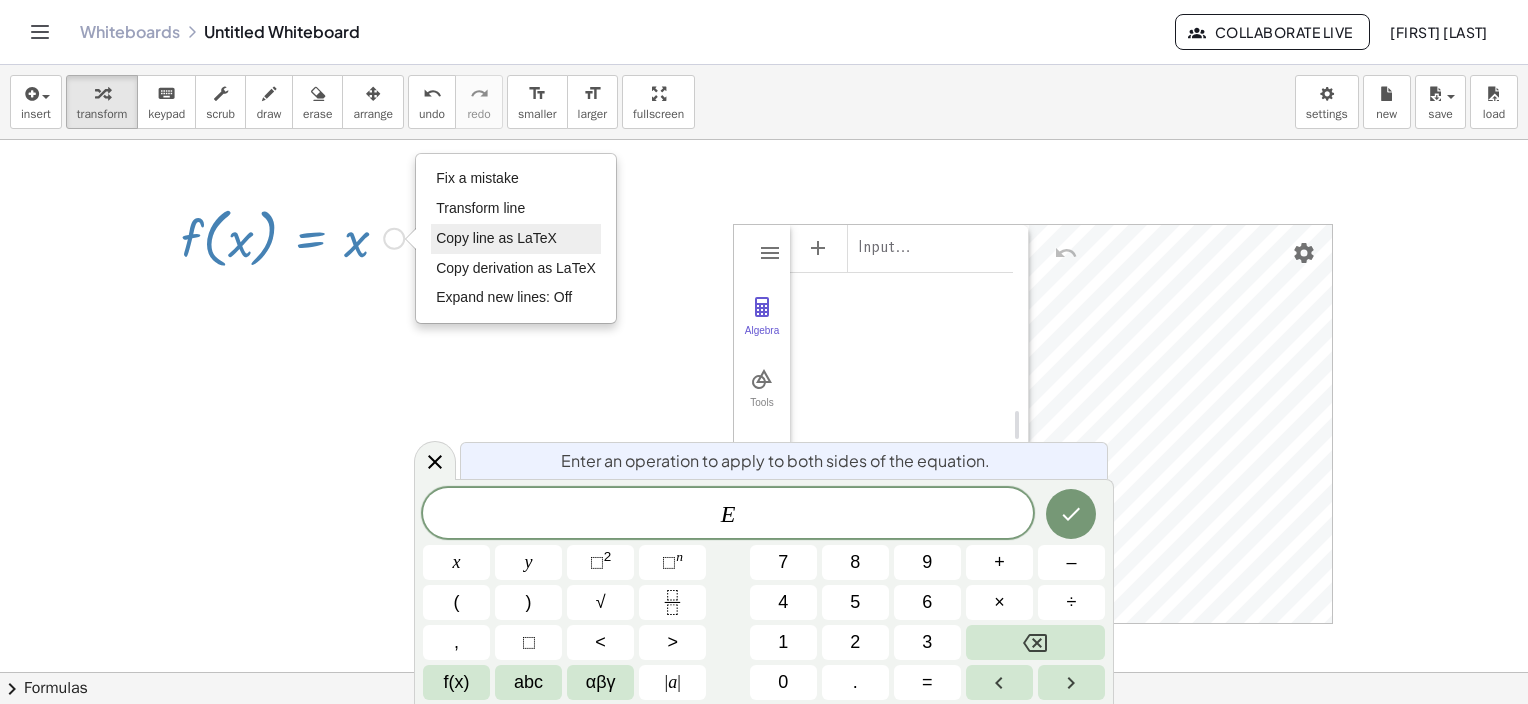 click on "Copy line as LaTeX" at bounding box center [496, 238] 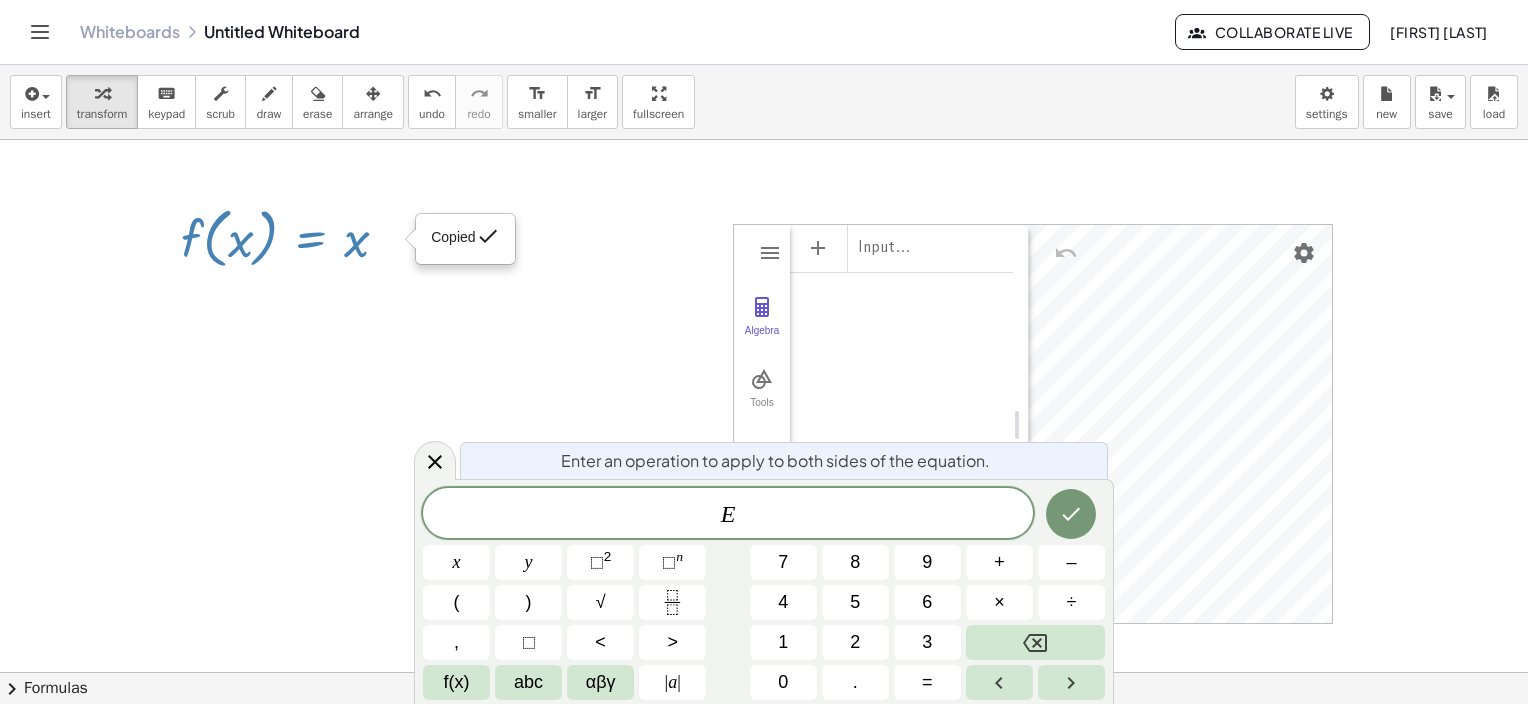 scroll, scrollTop: 818, scrollLeft: 4, axis: both 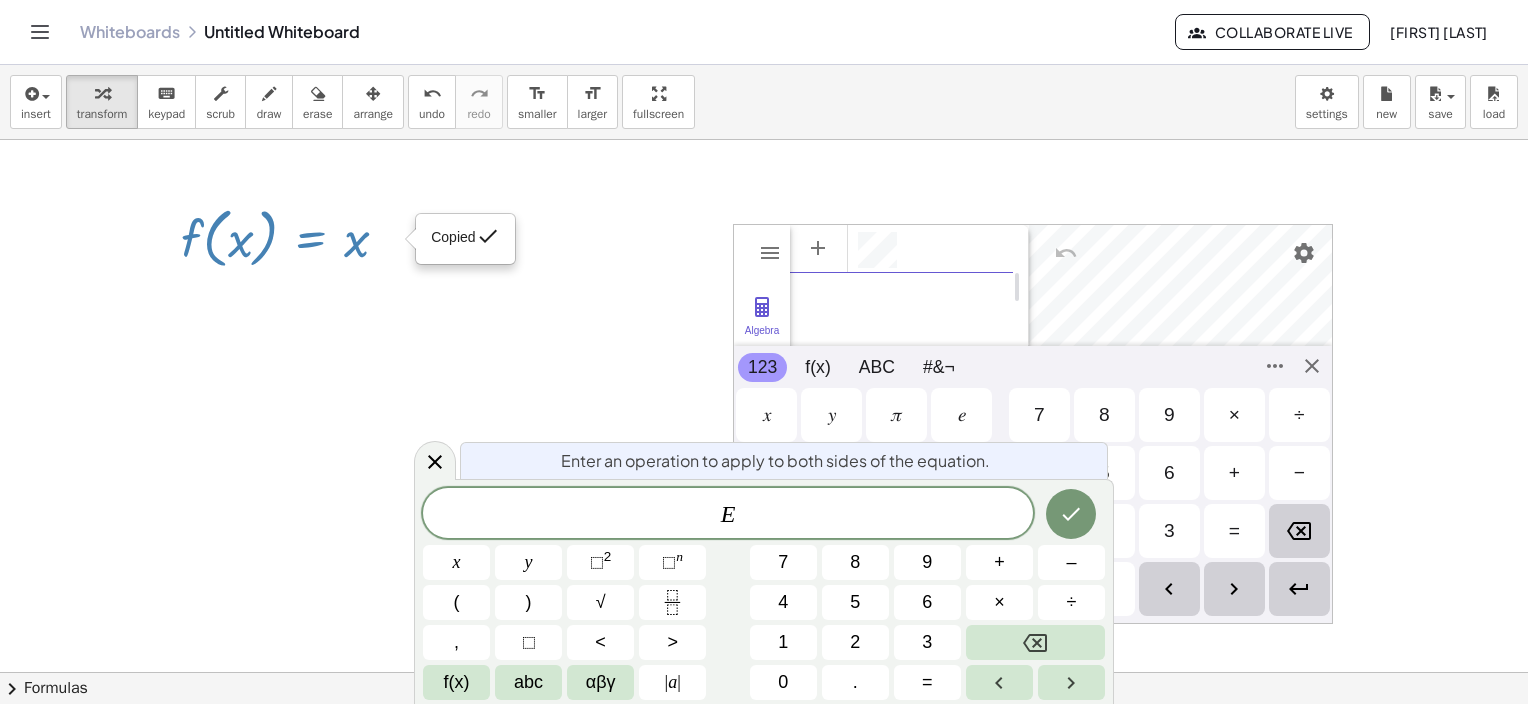 paste on "**********" 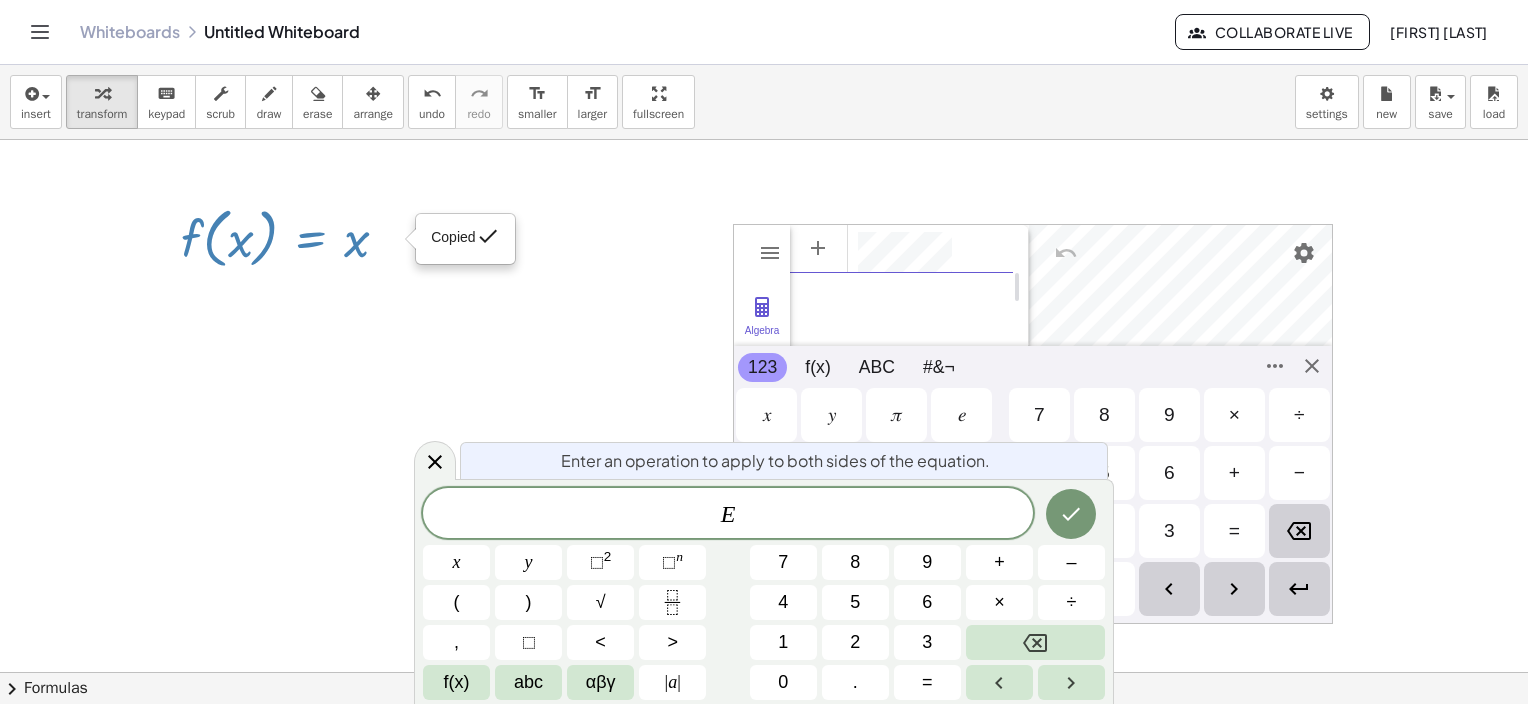 scroll, scrollTop: 12, scrollLeft: 0, axis: vertical 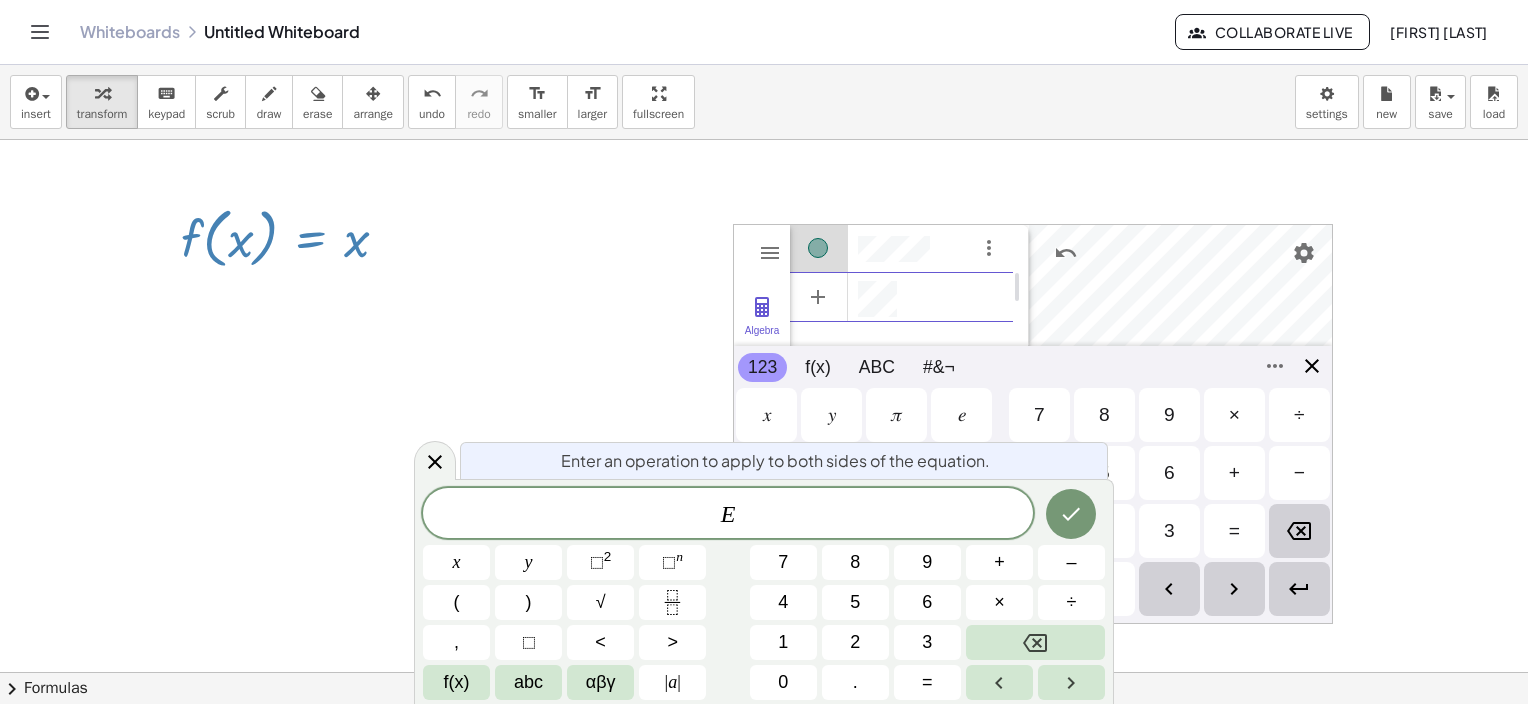 click on "**********" at bounding box center [1033, 424] 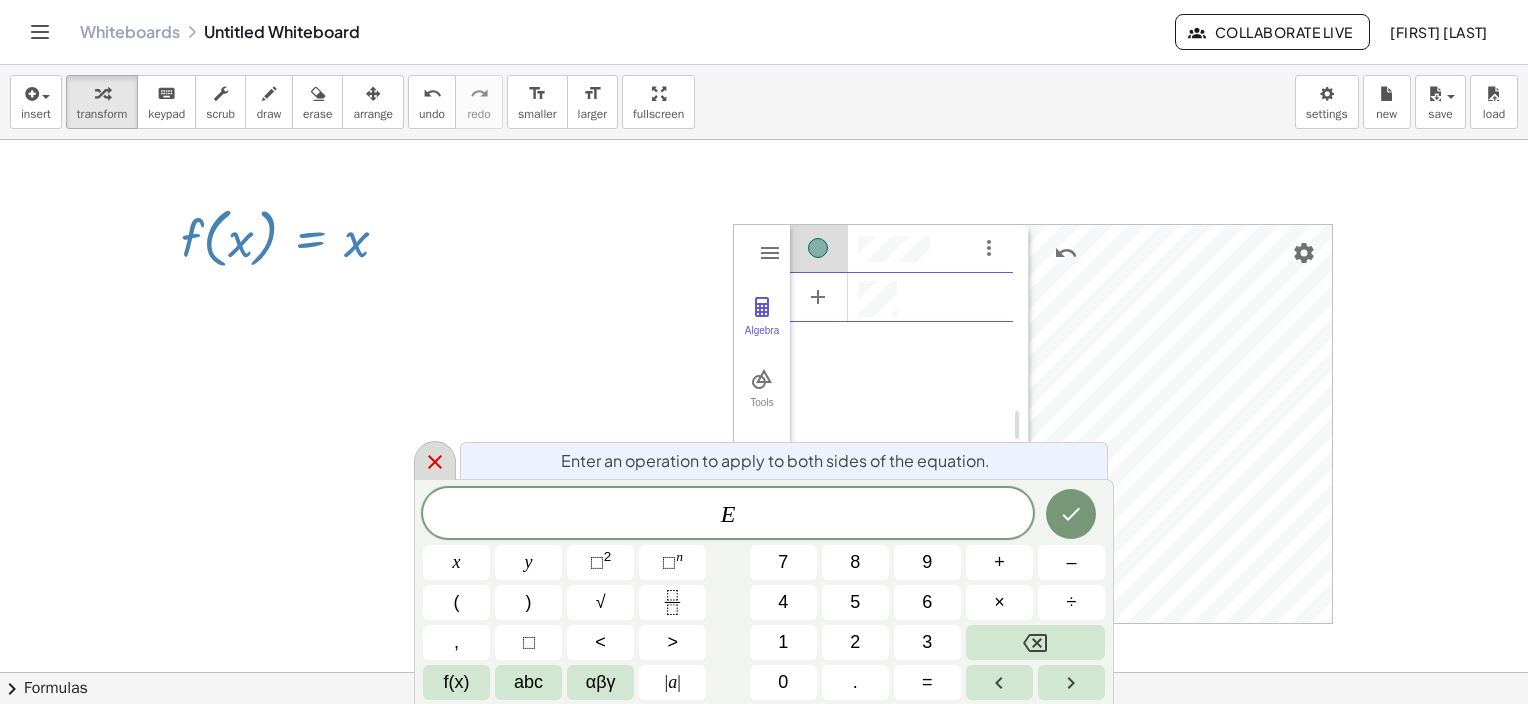 click 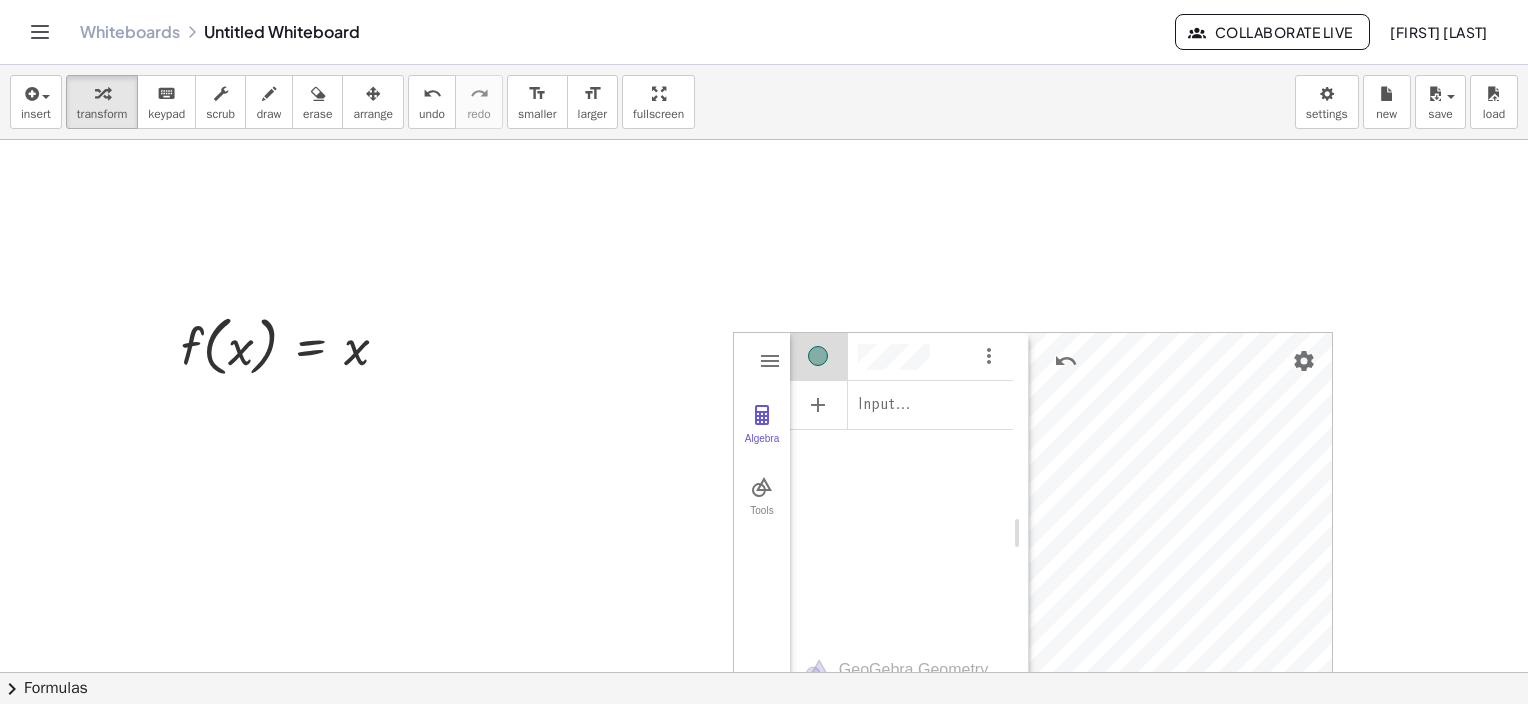 scroll, scrollTop: 232, scrollLeft: 0, axis: vertical 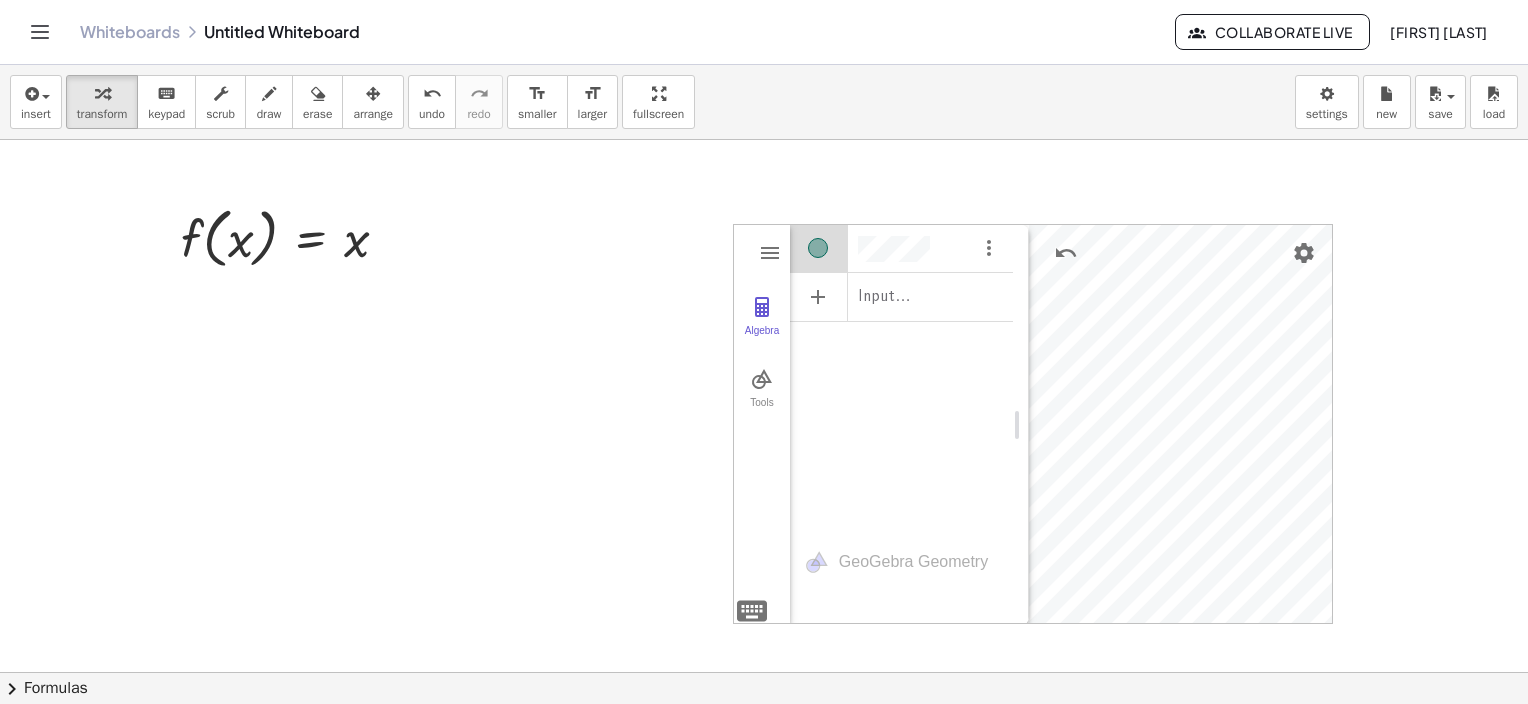 click at bounding box center [818, 248] 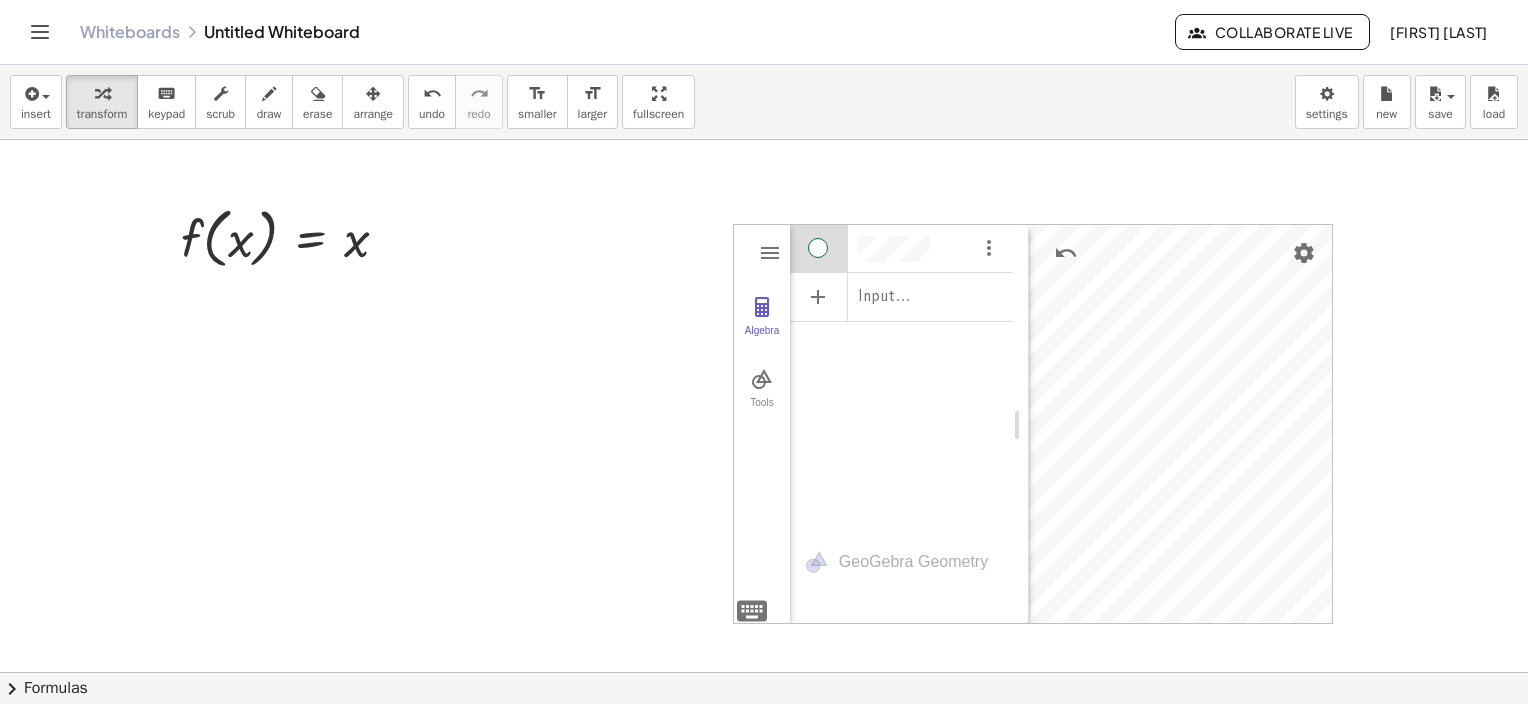 click at bounding box center [819, 248] 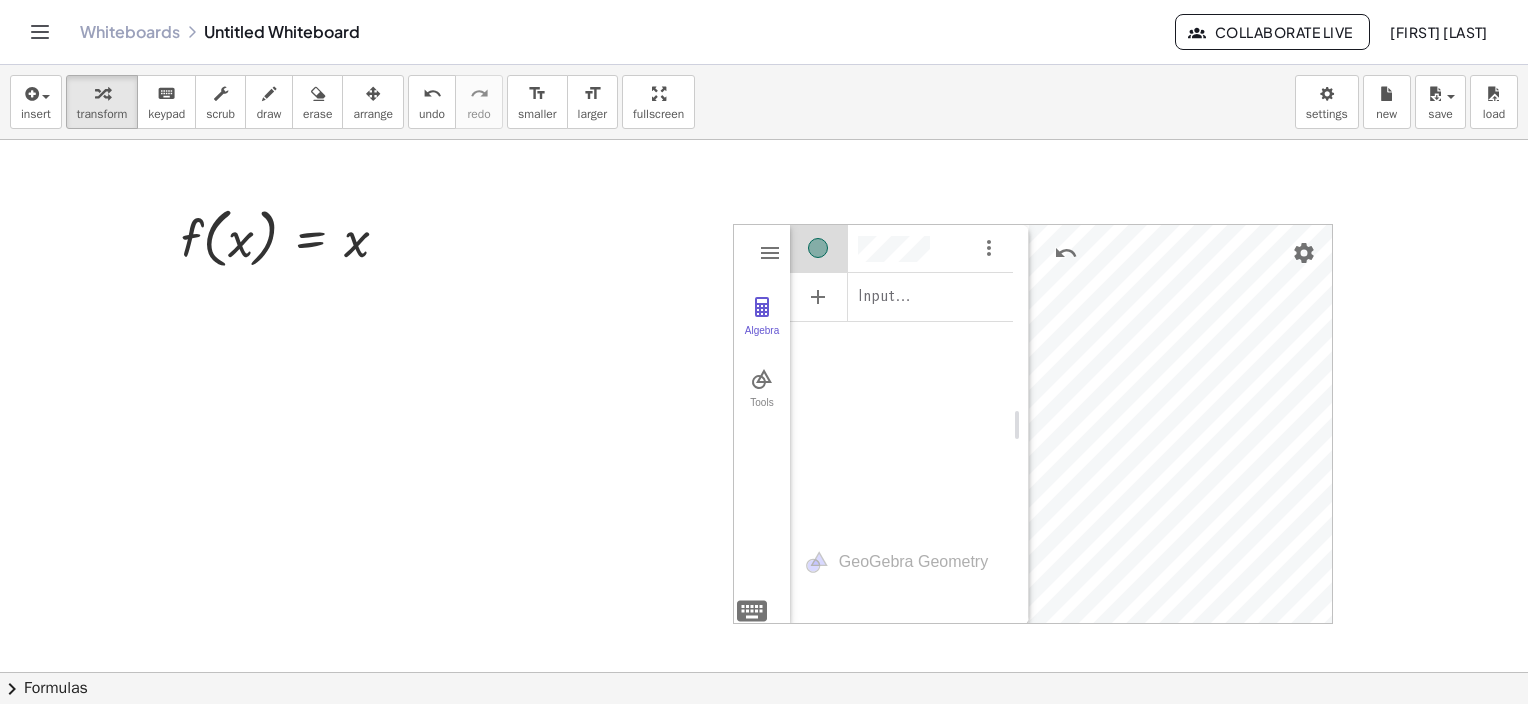 click at bounding box center (818, 248) 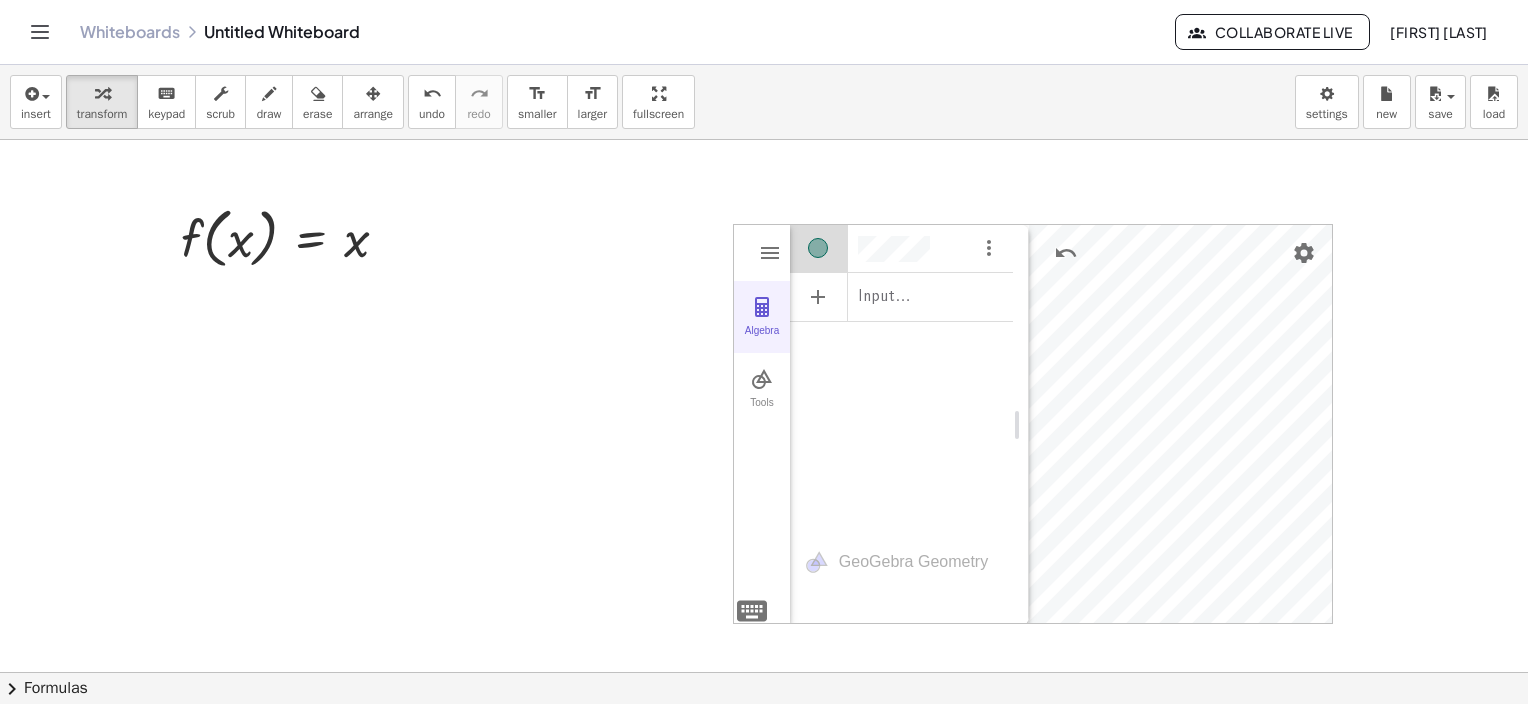 click at bounding box center (762, 307) 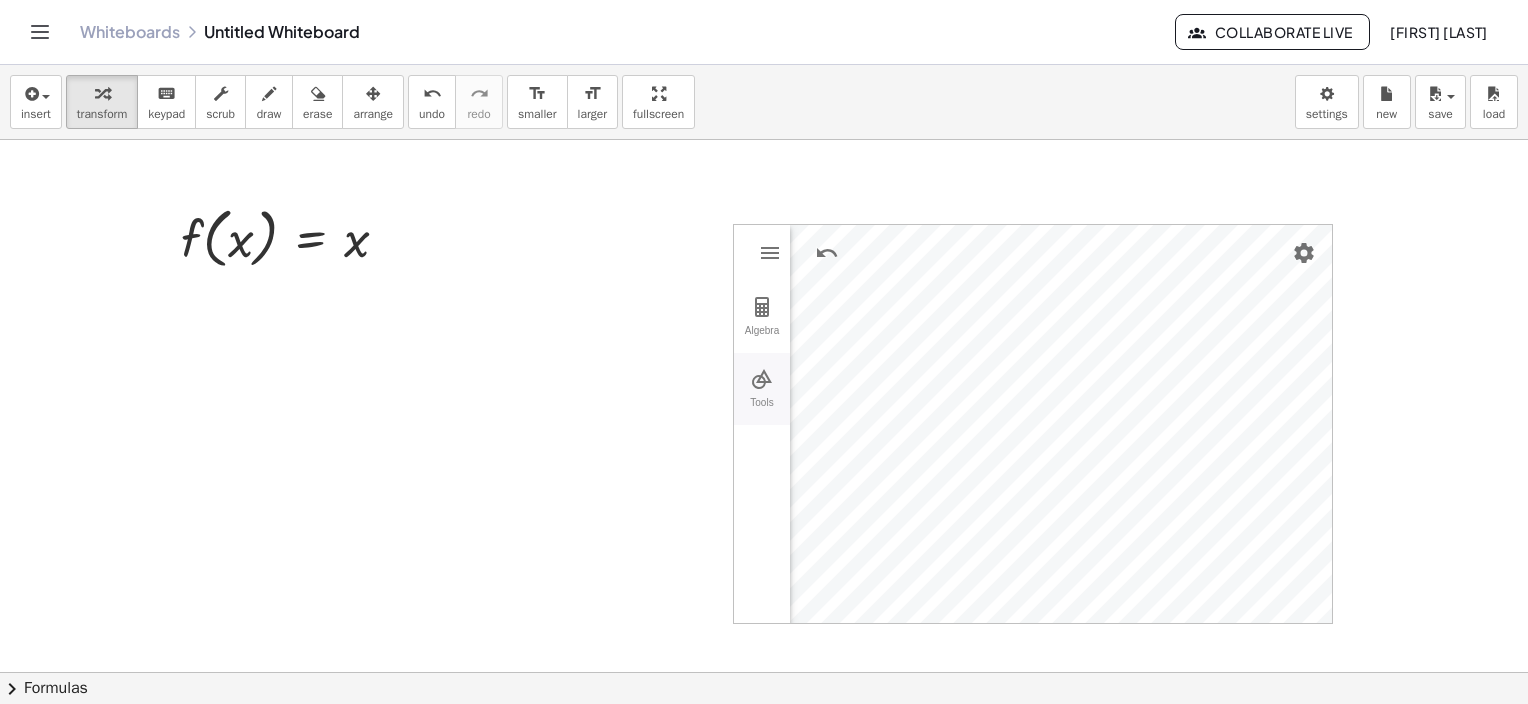 click at bounding box center [762, 379] 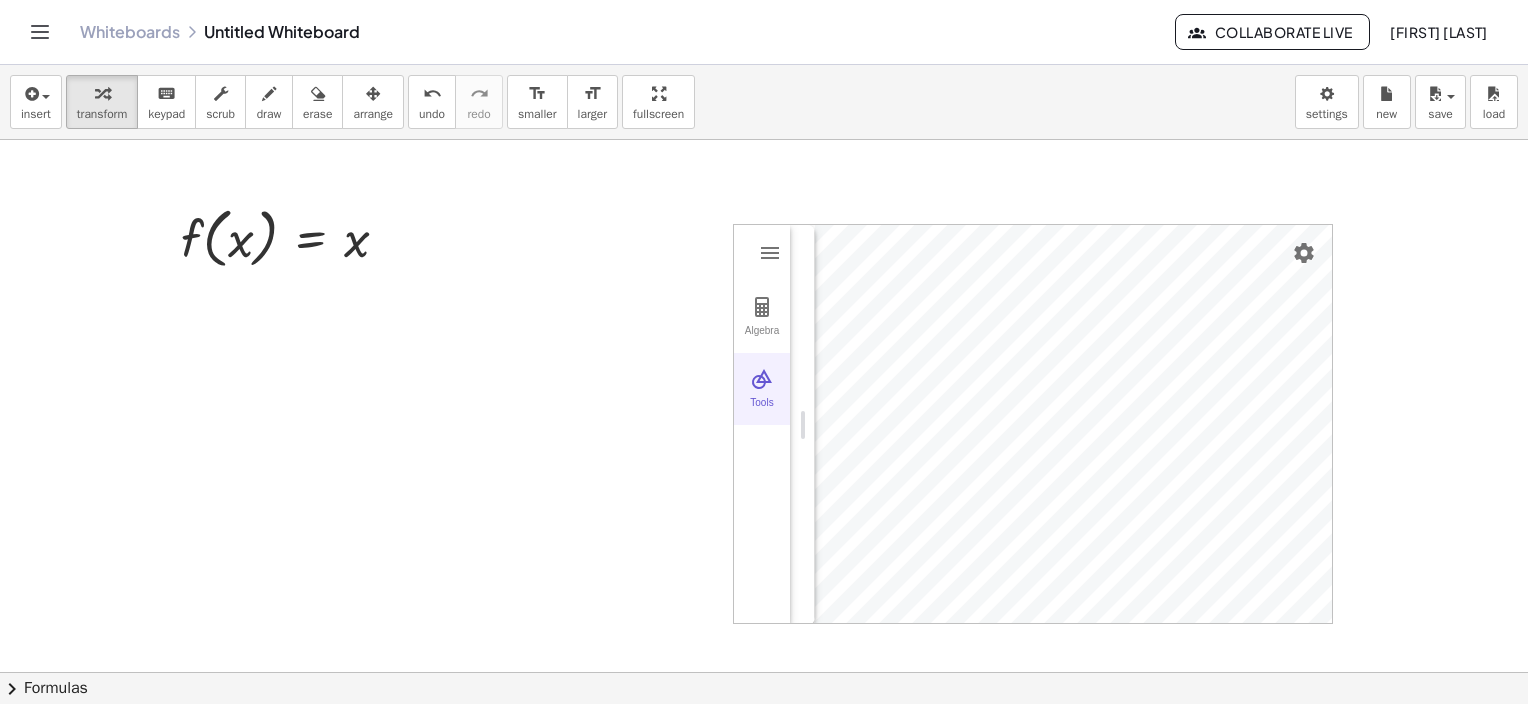 scroll, scrollTop: 0, scrollLeft: 0, axis: both 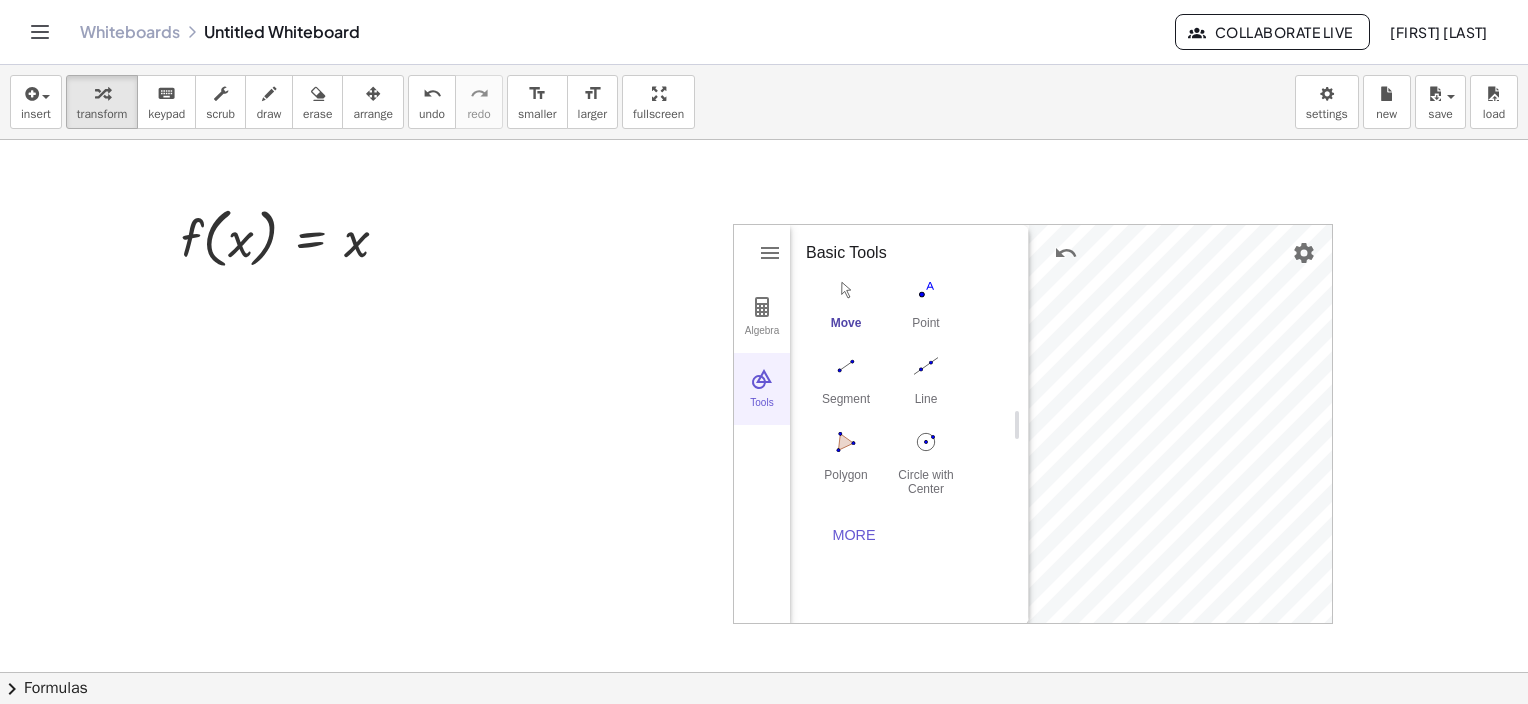 click at bounding box center [762, 379] 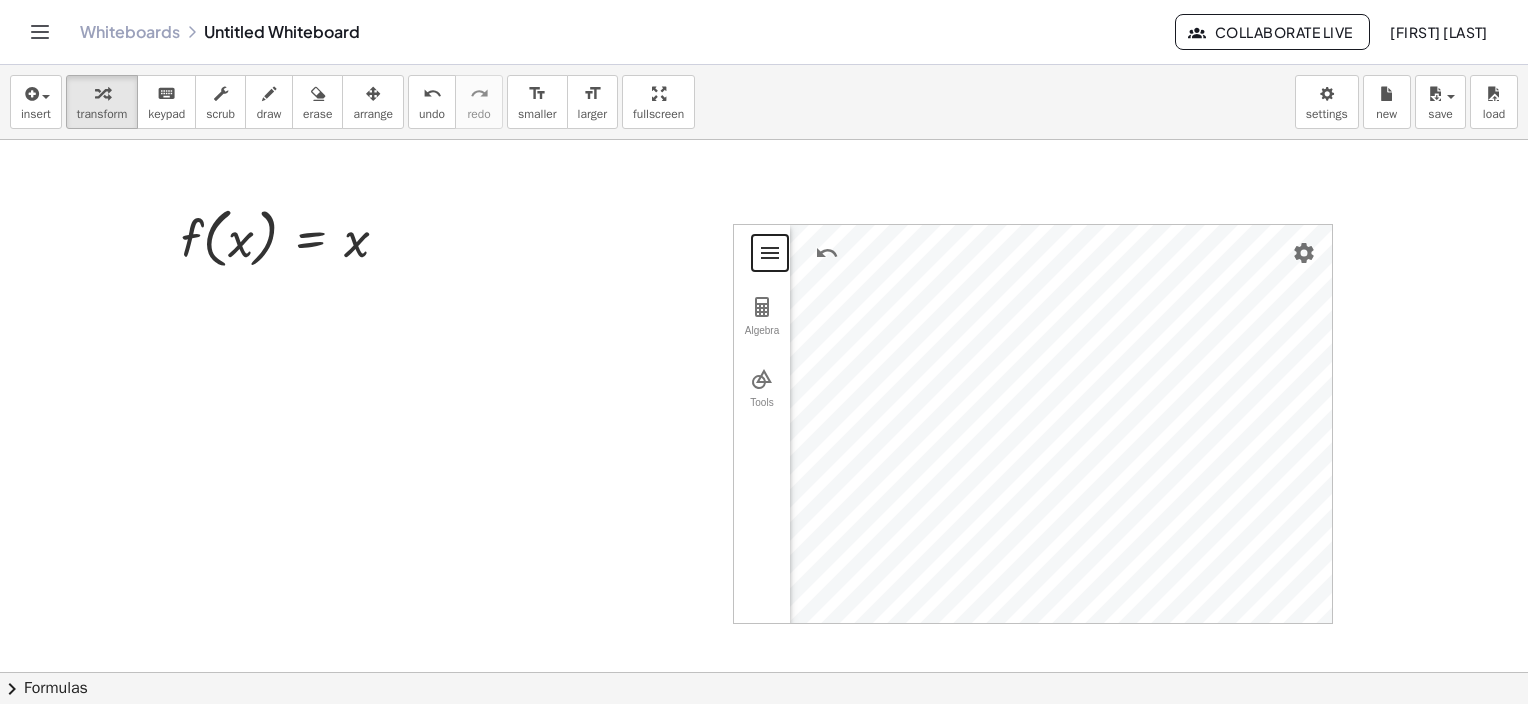 click at bounding box center [770, 253] 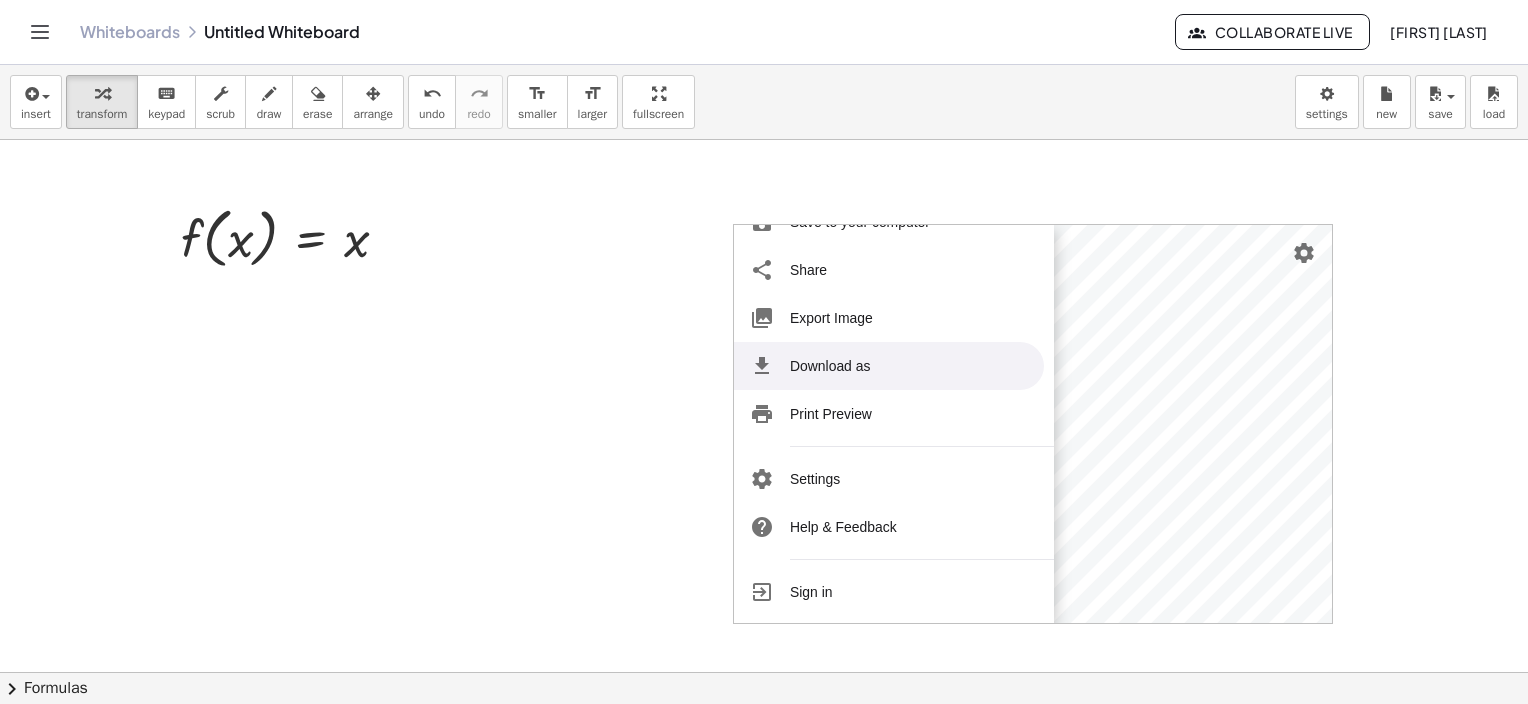 scroll, scrollTop: 0, scrollLeft: 0, axis: both 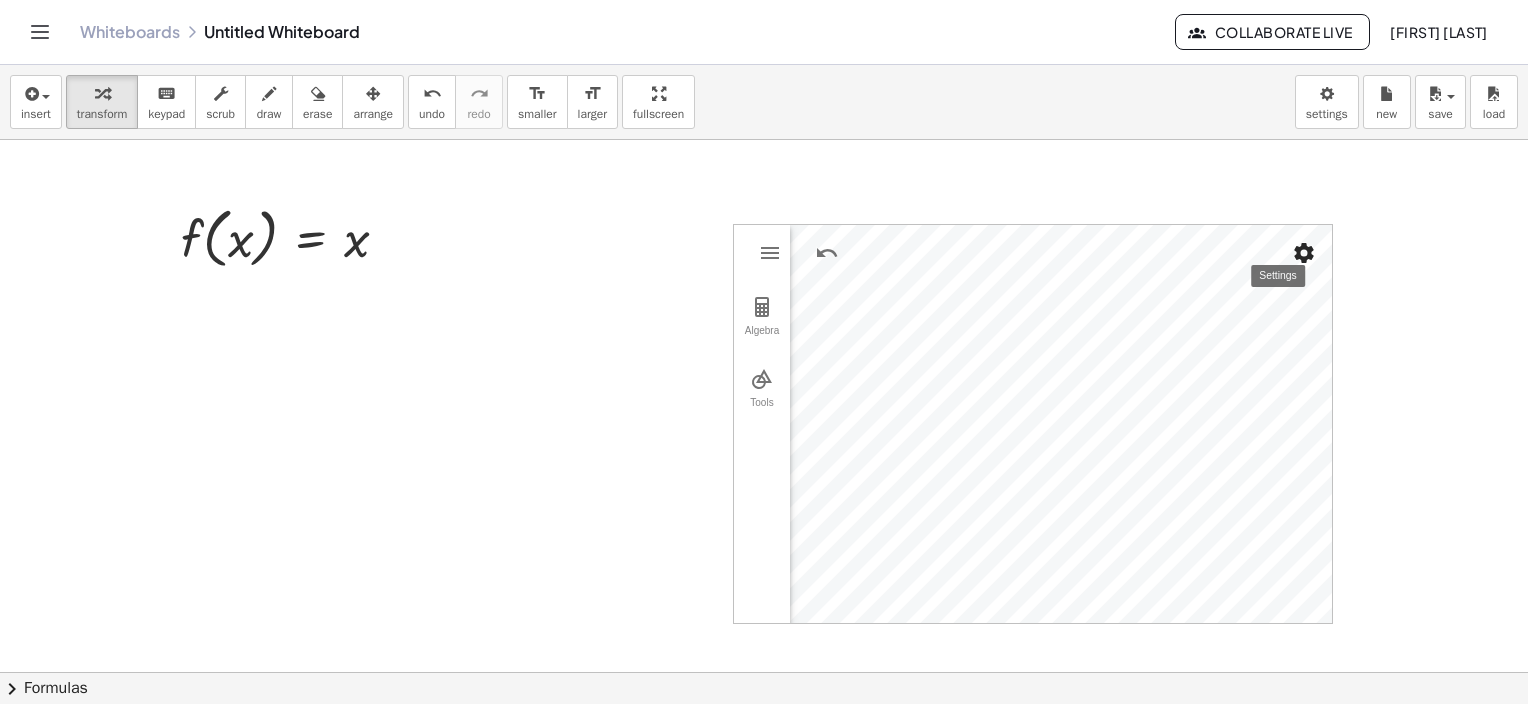 click at bounding box center (1304, 253) 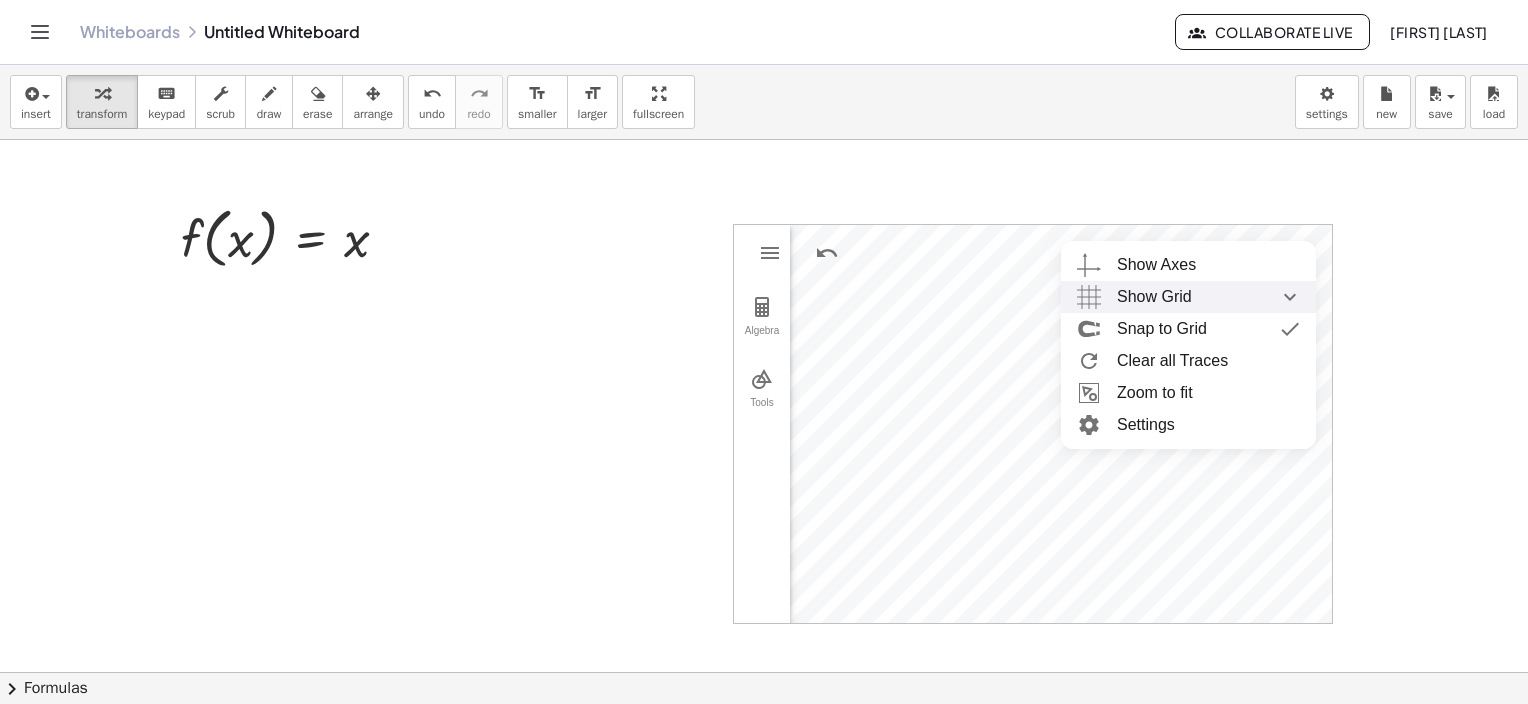 click on "Show Grid" at bounding box center [1208, 297] 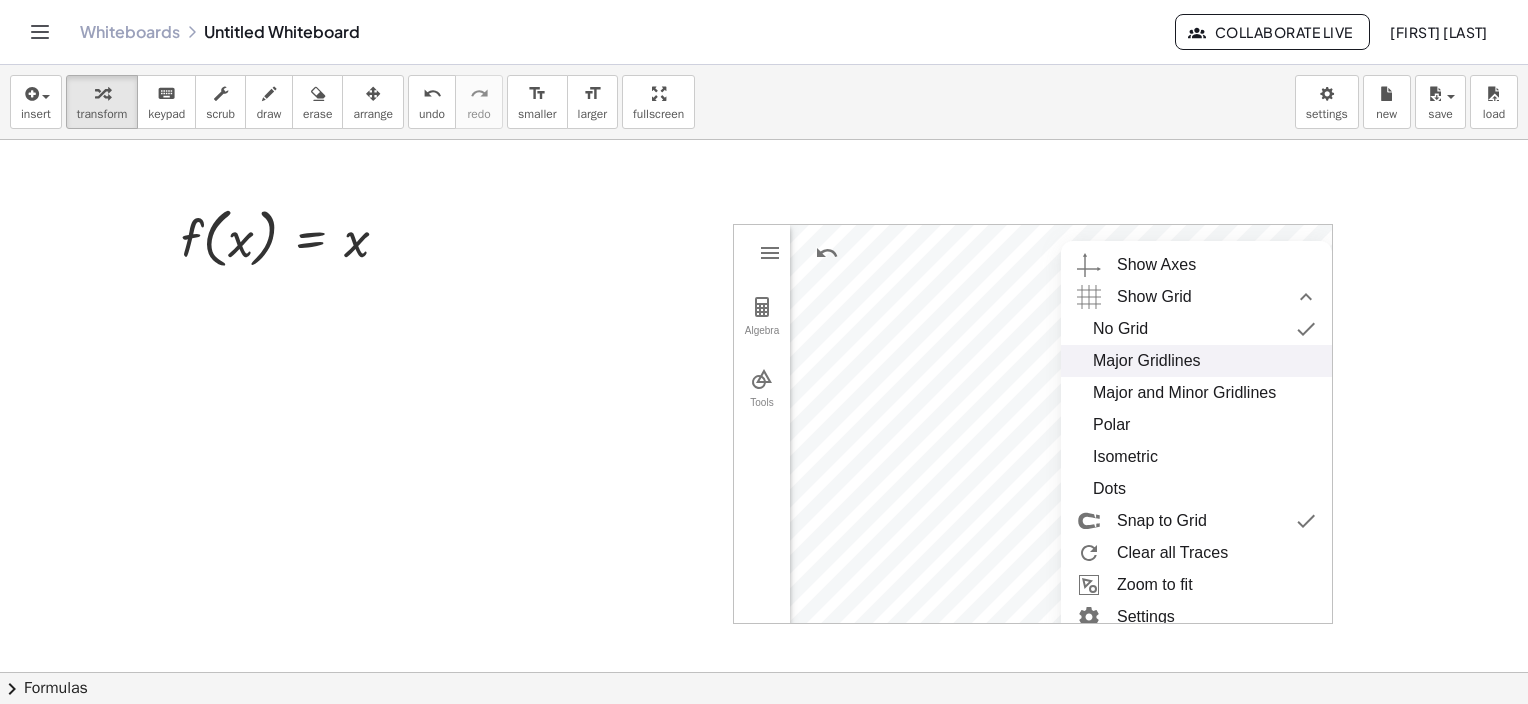 click on "Major Gridlines" at bounding box center [1196, 361] 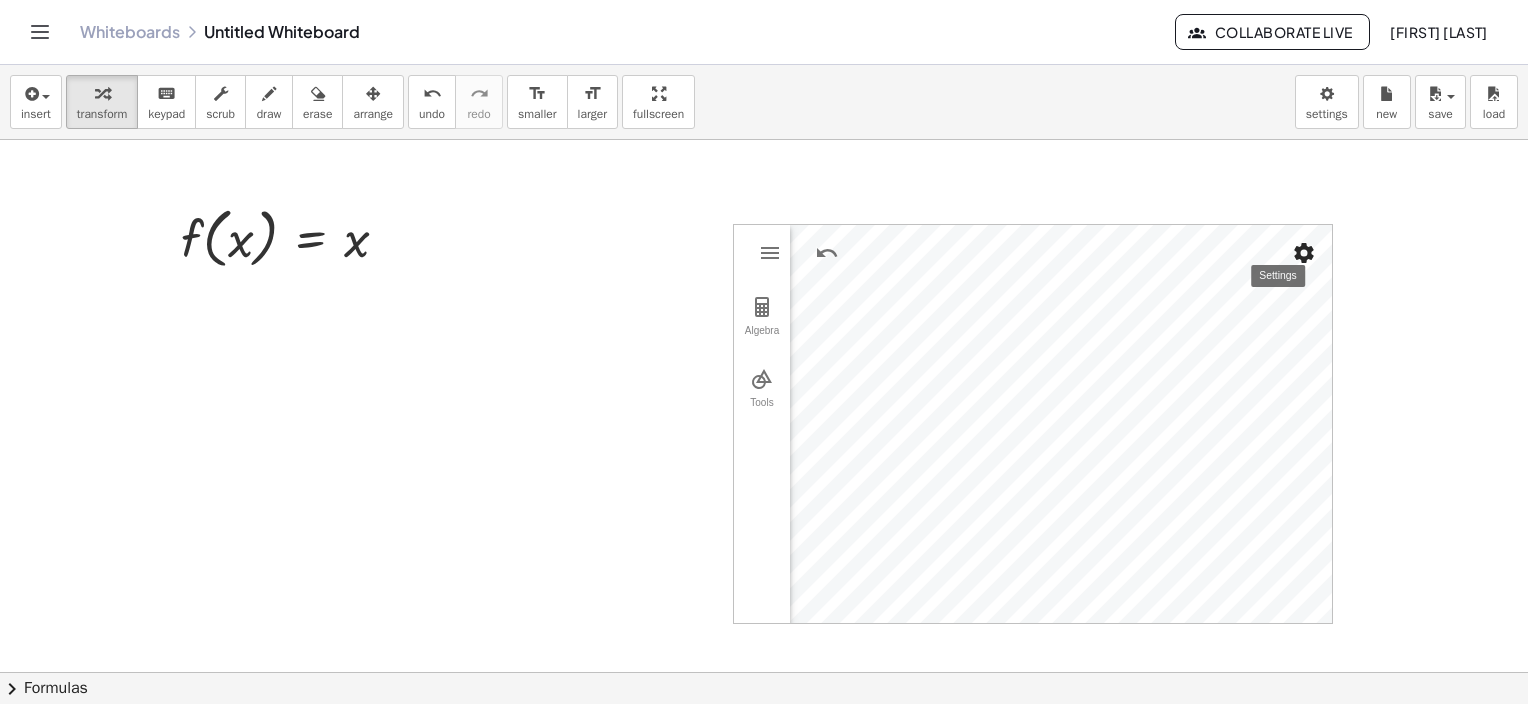 click at bounding box center (1304, 253) 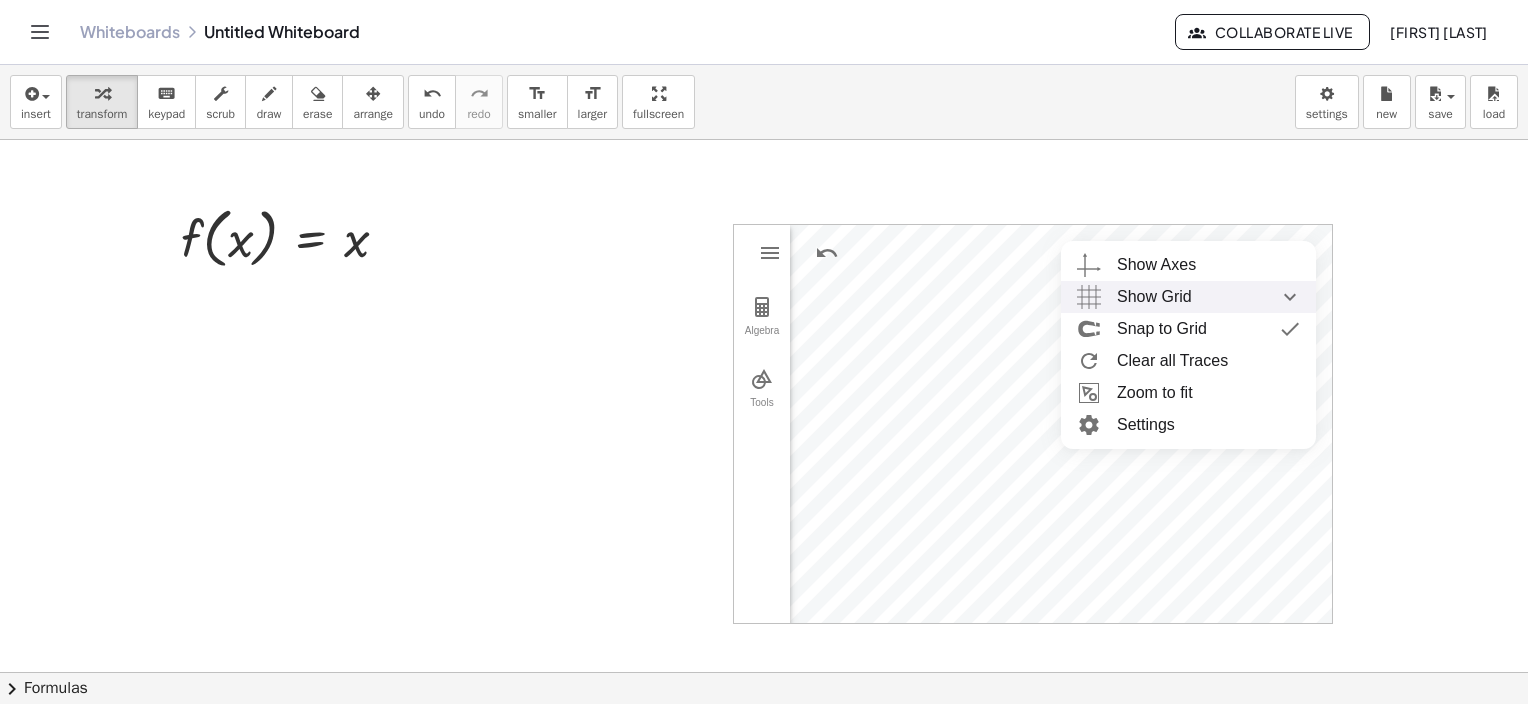 click on "Show Grid" at bounding box center (1154, 297) 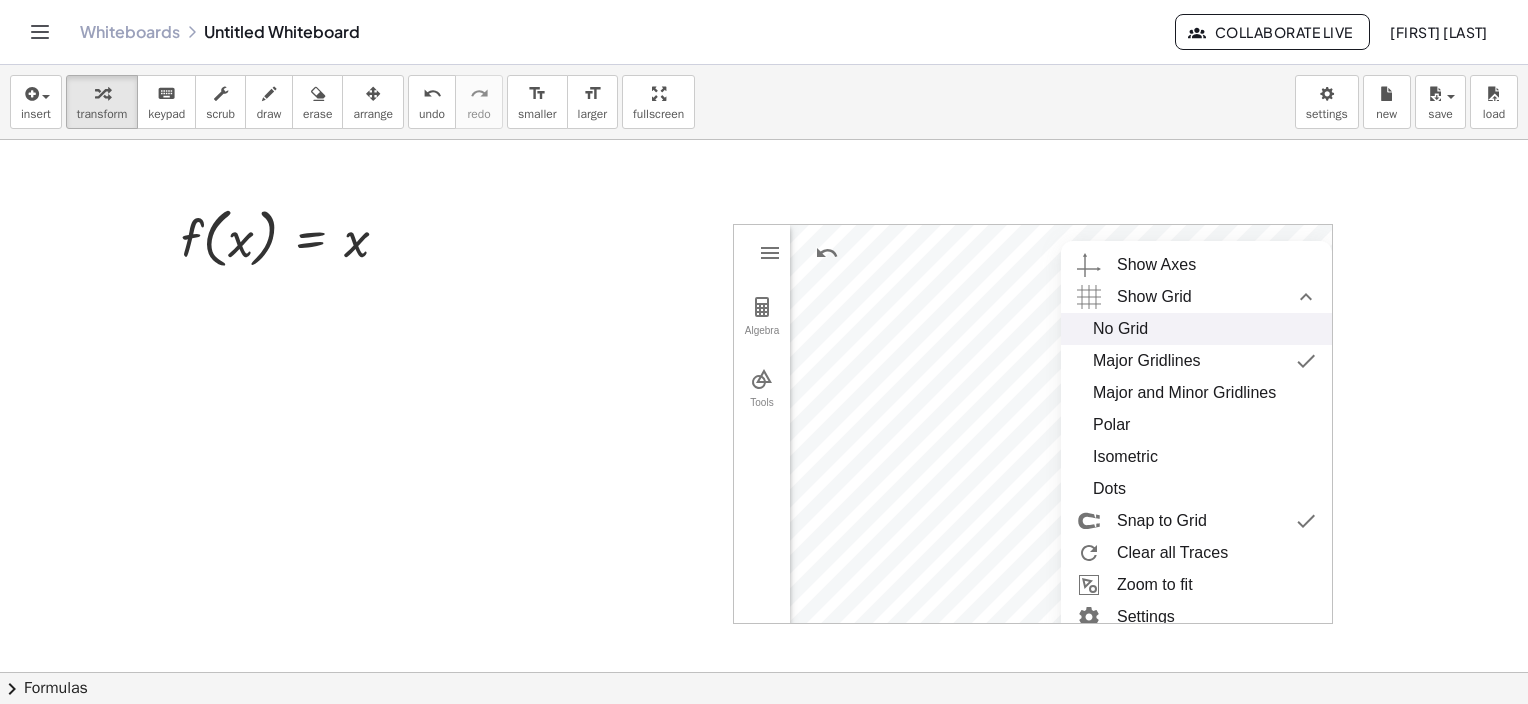 click on "No Grid" at bounding box center (1196, 329) 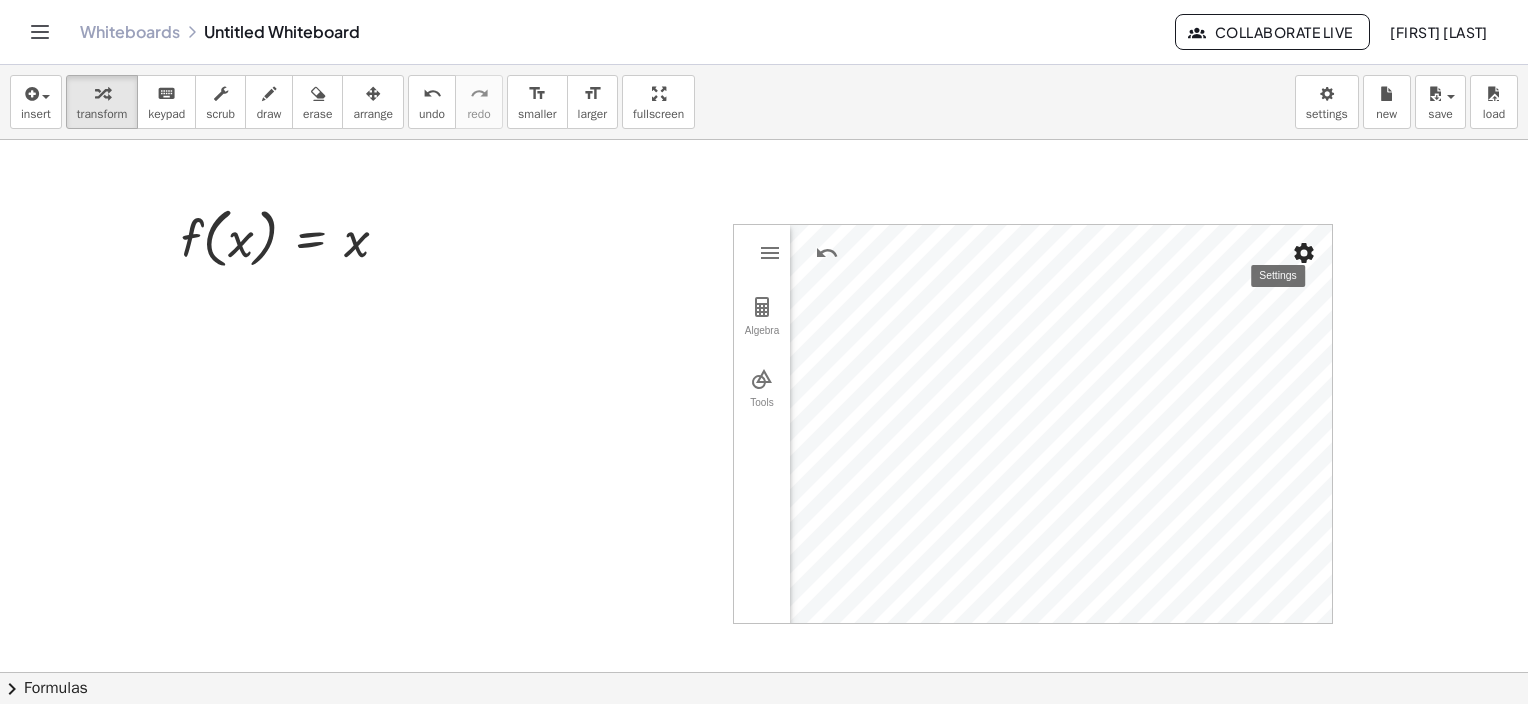 click at bounding box center (1304, 253) 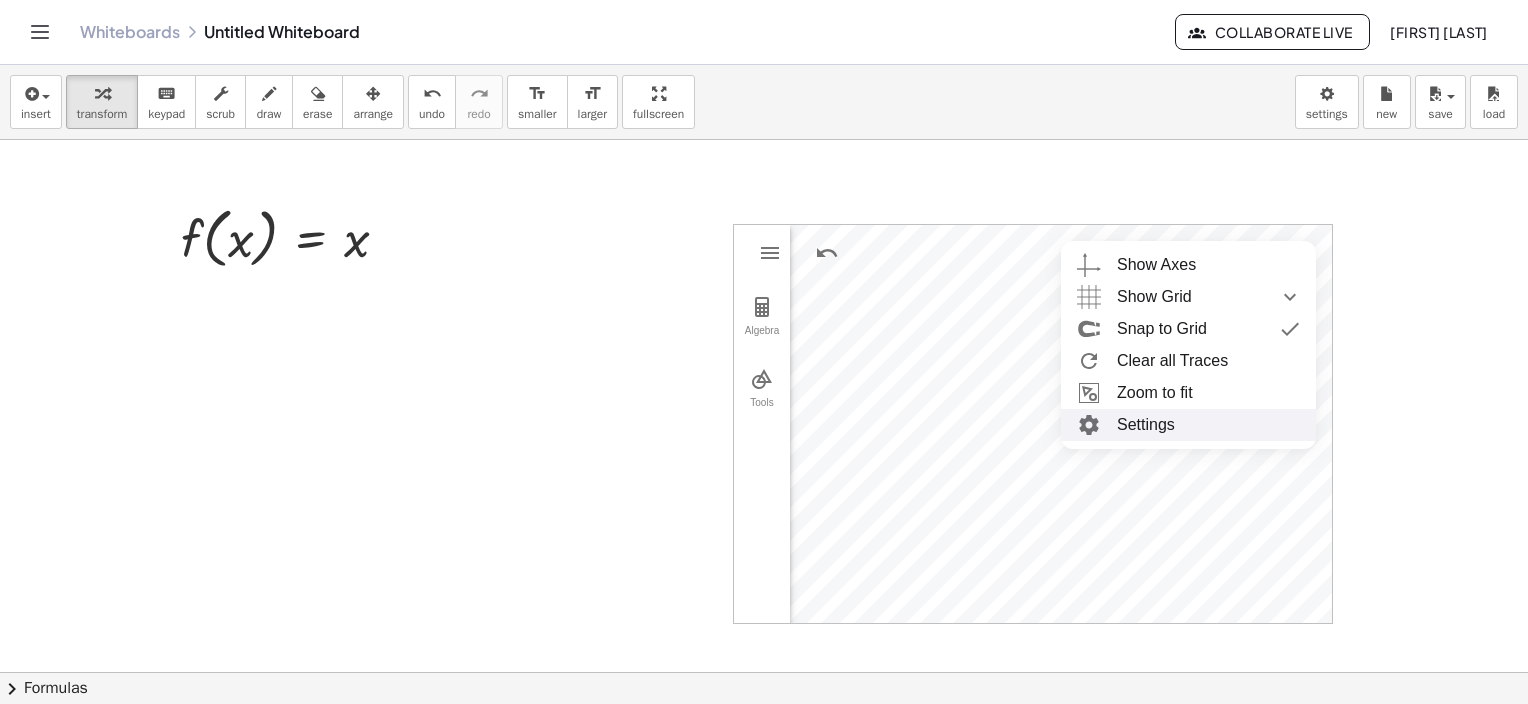 click on "Settings" at bounding box center [1188, 425] 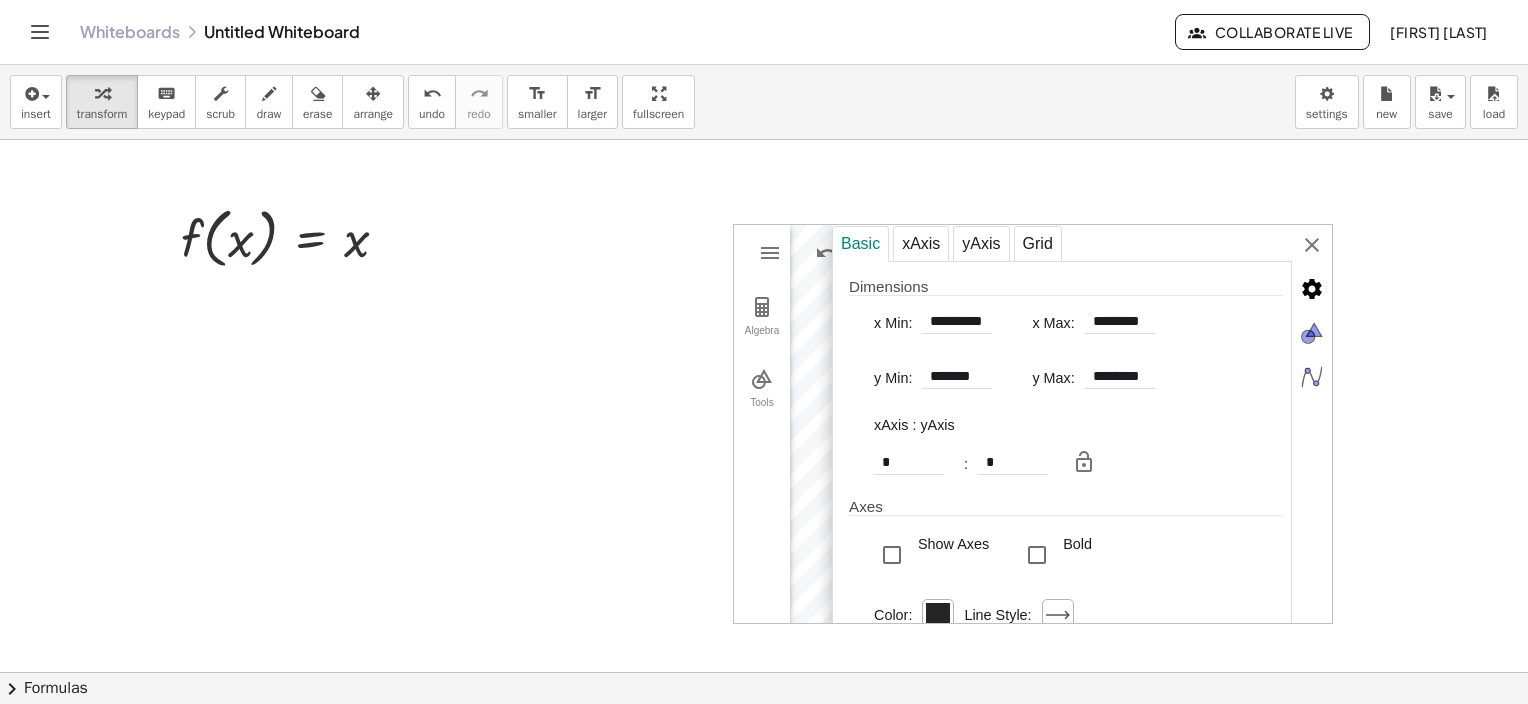 scroll, scrollTop: 100, scrollLeft: 0, axis: vertical 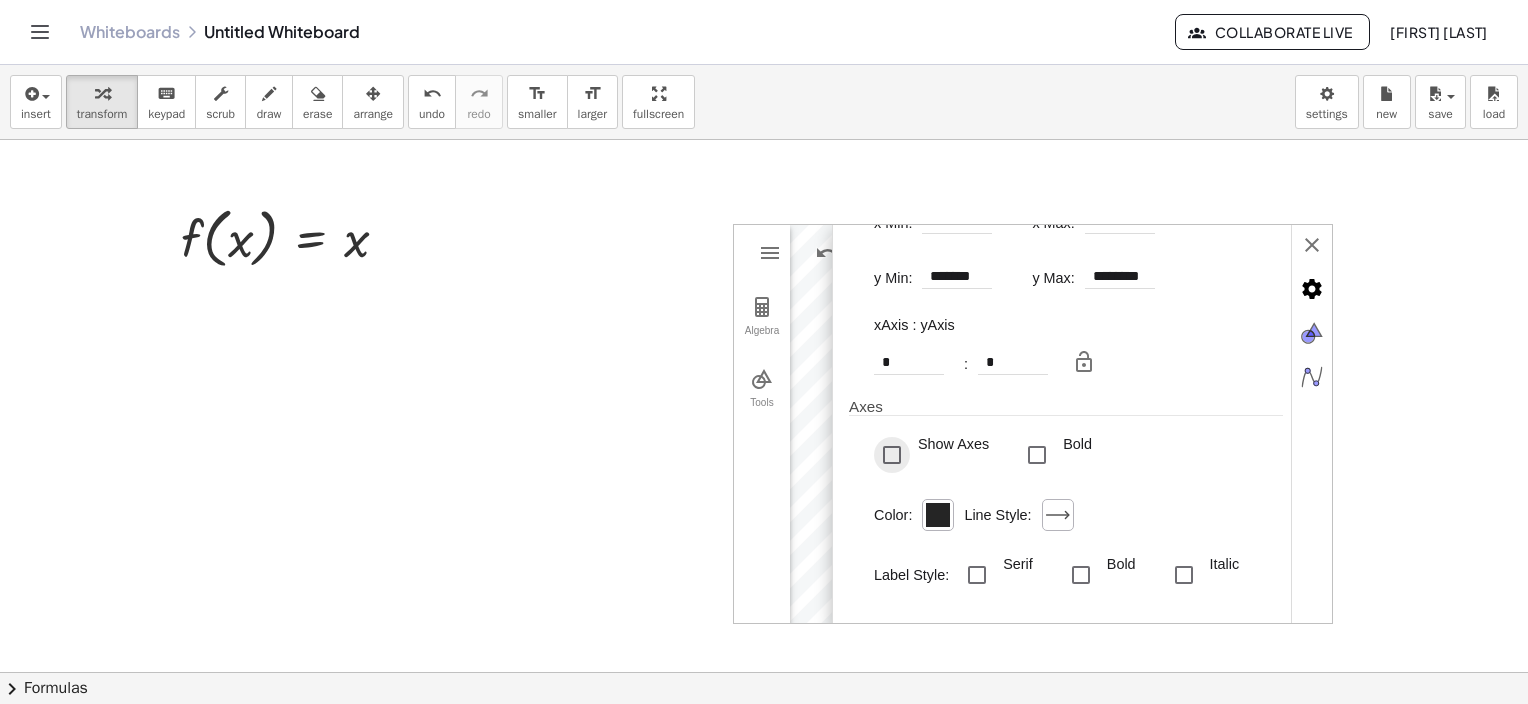 click at bounding box center (892, 455) 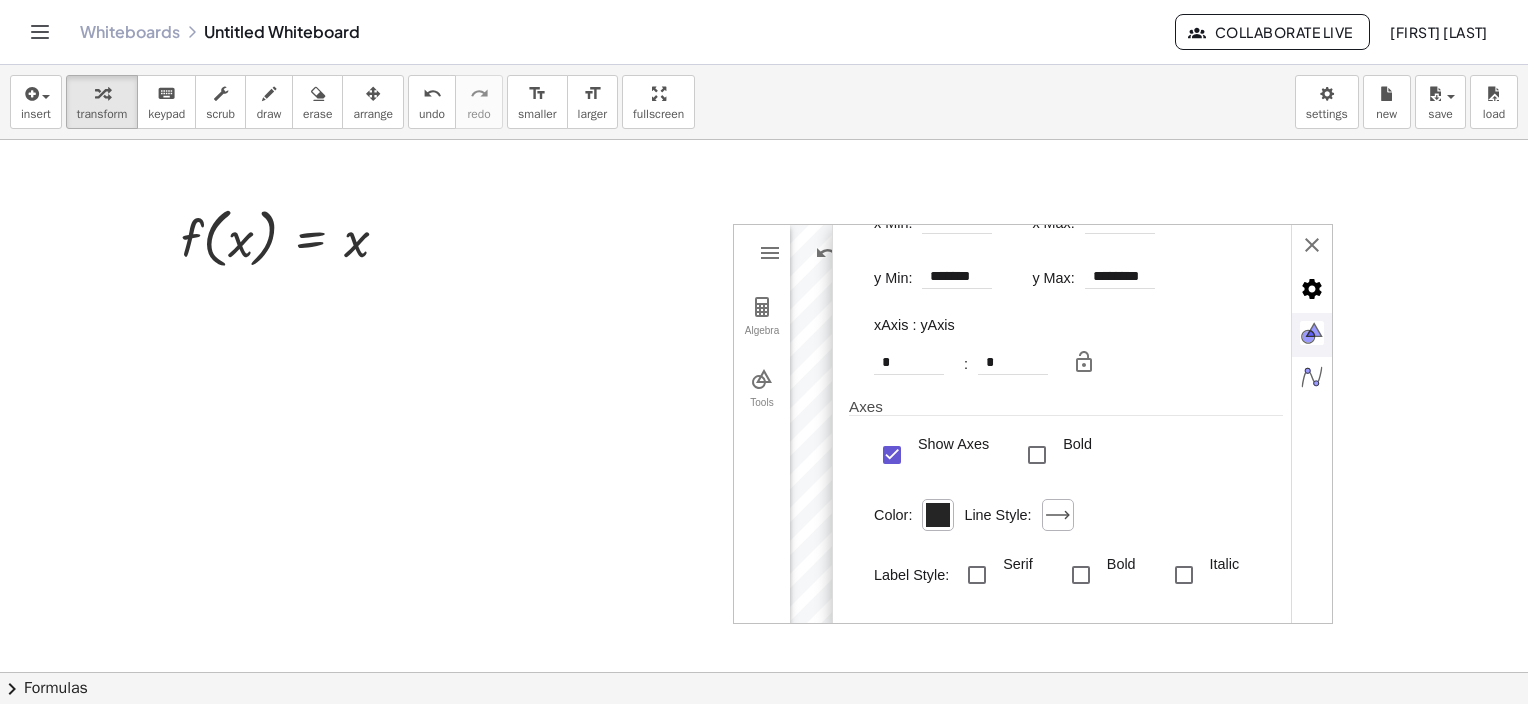 click at bounding box center [1312, 333] 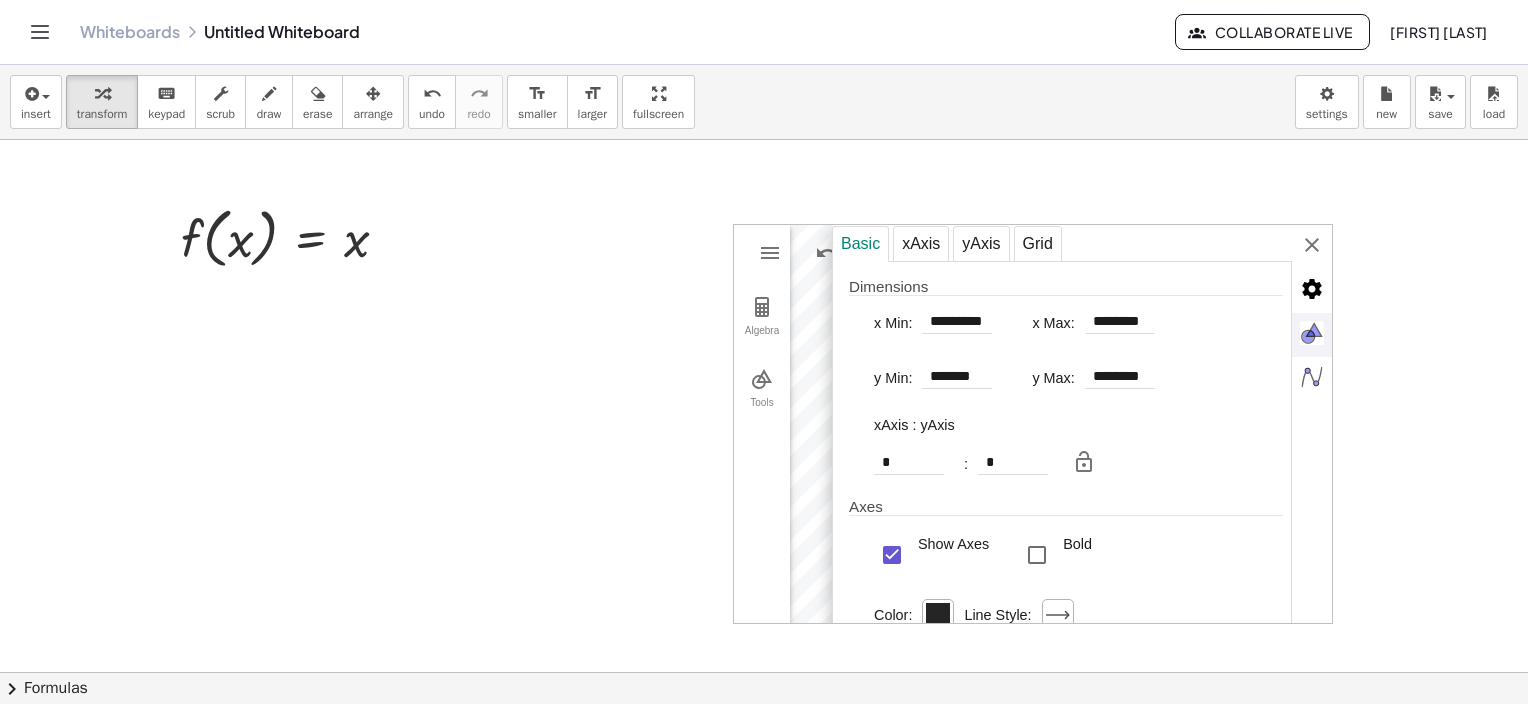 click at bounding box center (1312, 333) 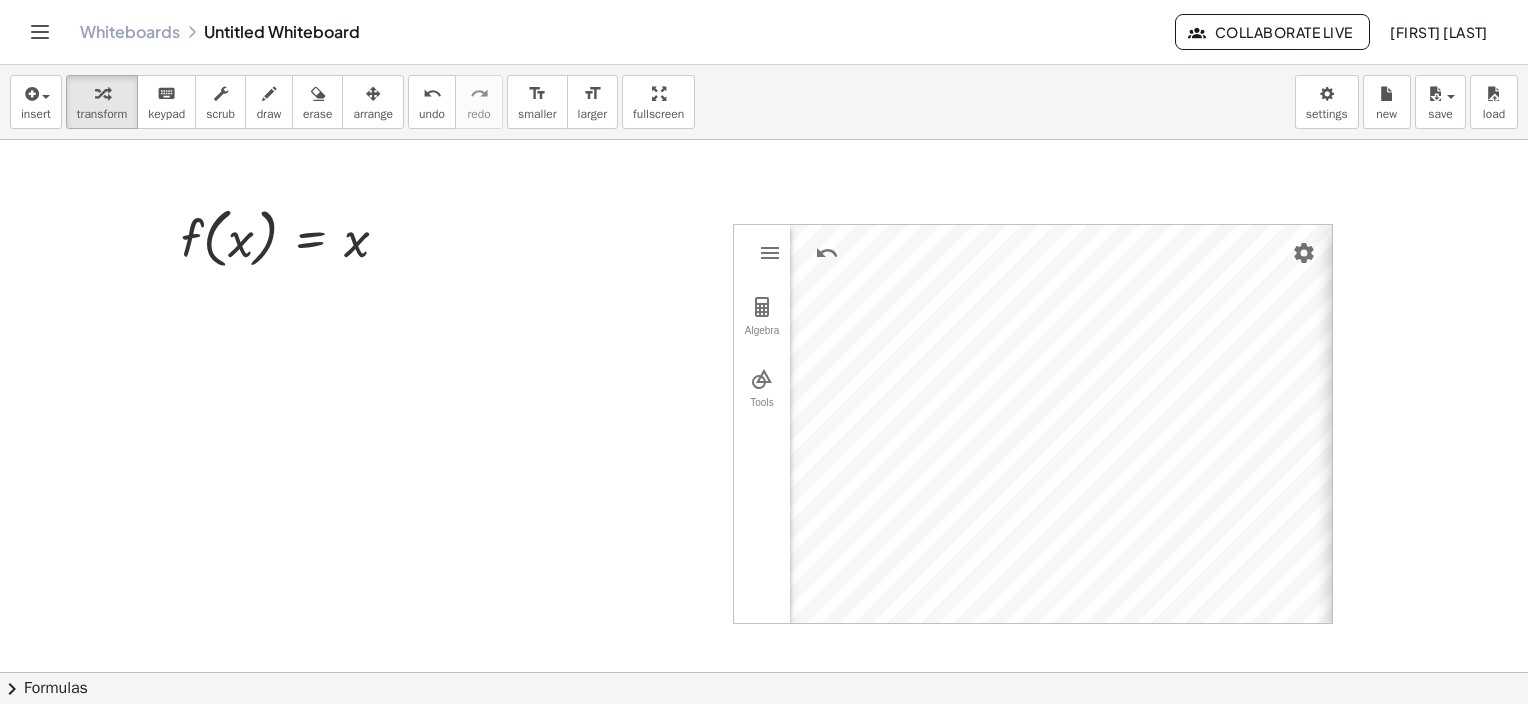 click on "Basic xAxis yAxis Grid Dimensions x Min: ********* x Max: ******** y Min: ******* y Max: ******** xAxis : yAxis *  :  * Axes Show Axes Bold Color: Line Style: Label Style: Serif Bold Italic Navigation Bar for Construction Steps Show Play button Button to open construction protocol Miscellaneous Background Color: Tooltips: Automatic Show Mouse Coordinates Right Angle Style: □ Show xAxis Show Numbers Positive Direction Only Distance Ticks:  |    |    | Label: Unit: Cross at: * Stick to Edge Selection Allowed Show yAxis Show Numbers Positive Direction Only Distance Ticks:  |    |    | Label: Unit: Cross at: * Stick to Edge Selection Allowed Show Grid Point Capturing: Automatic Grid Type Distance x: * y: * θ: Line Style Color: Bold" at bounding box center (1582, 425) 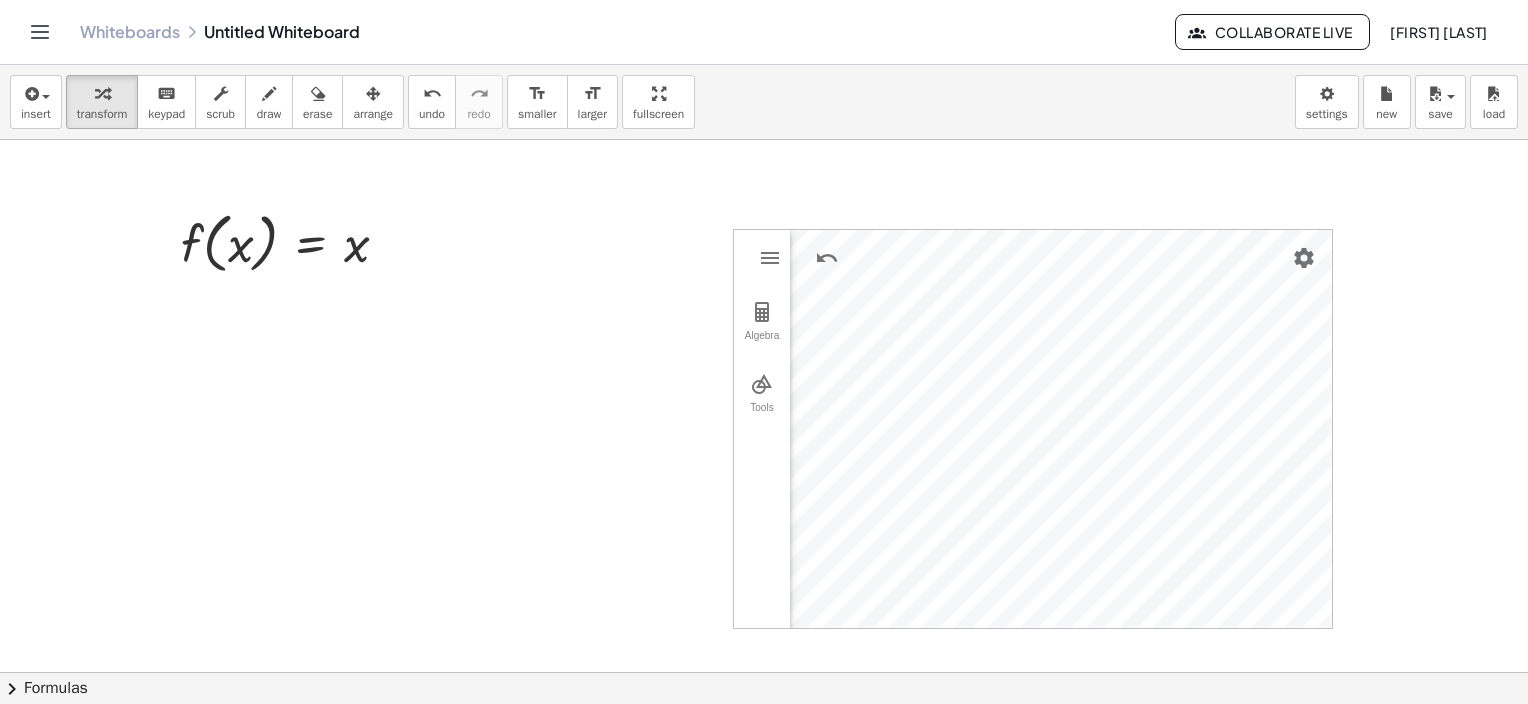 scroll, scrollTop: 200, scrollLeft: 0, axis: vertical 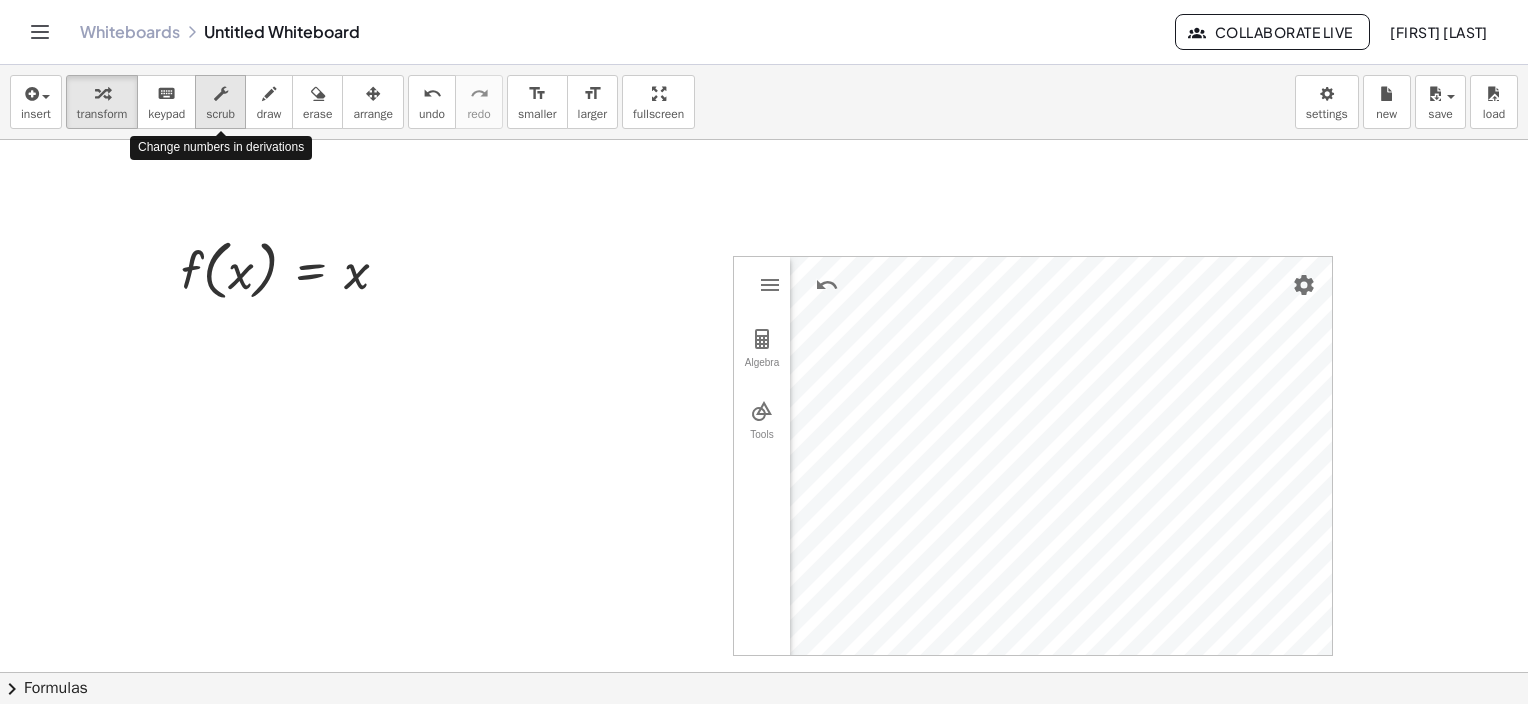 click on "scrub" at bounding box center (220, 114) 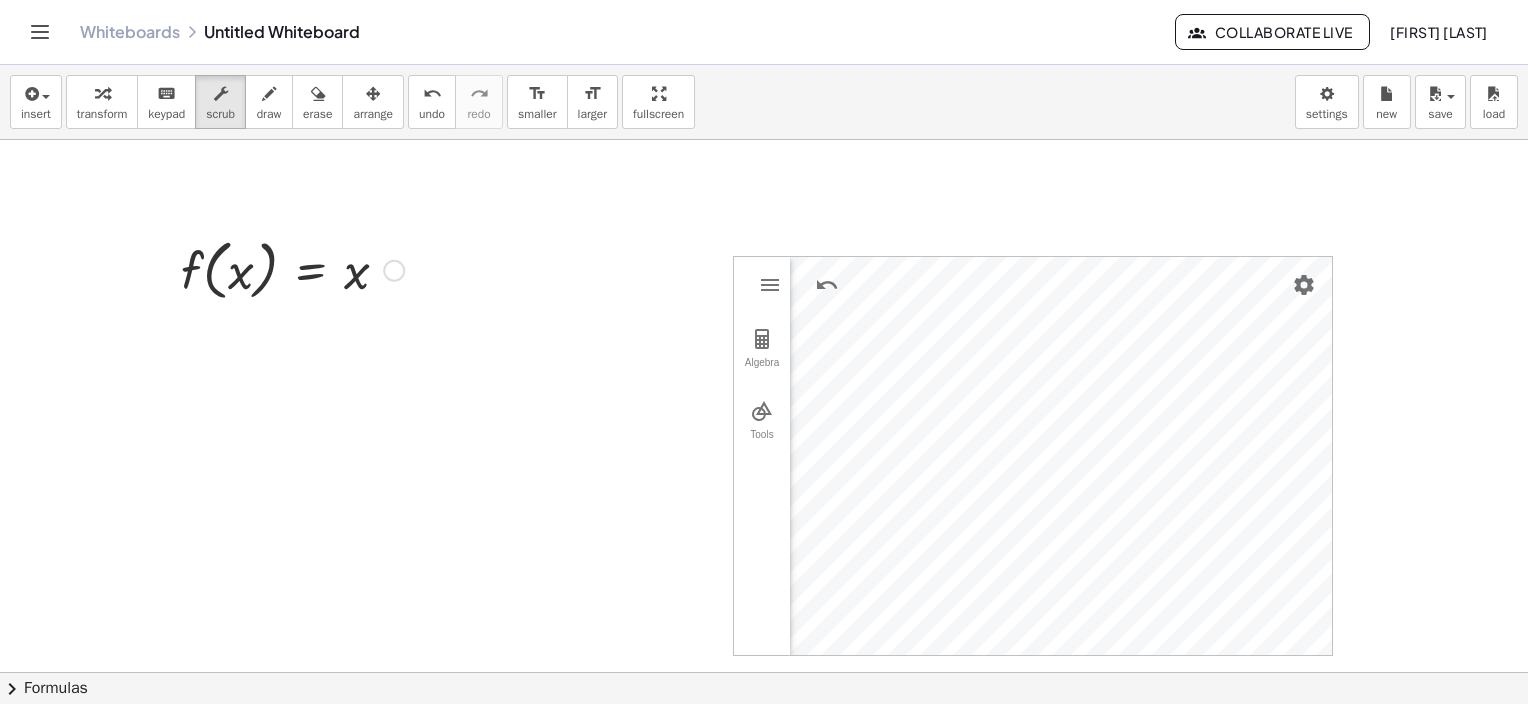 click at bounding box center [292, 269] 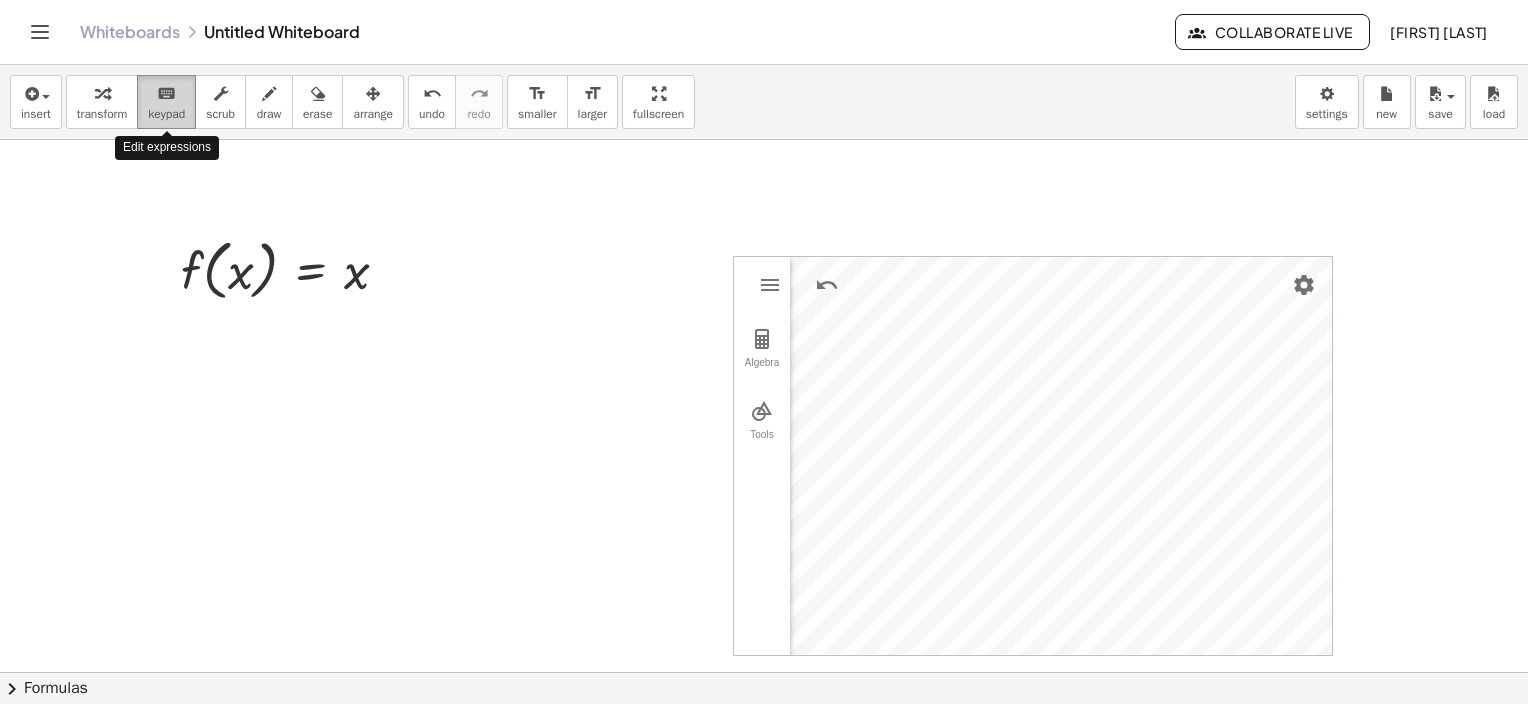 click on "keyboard" at bounding box center [166, 94] 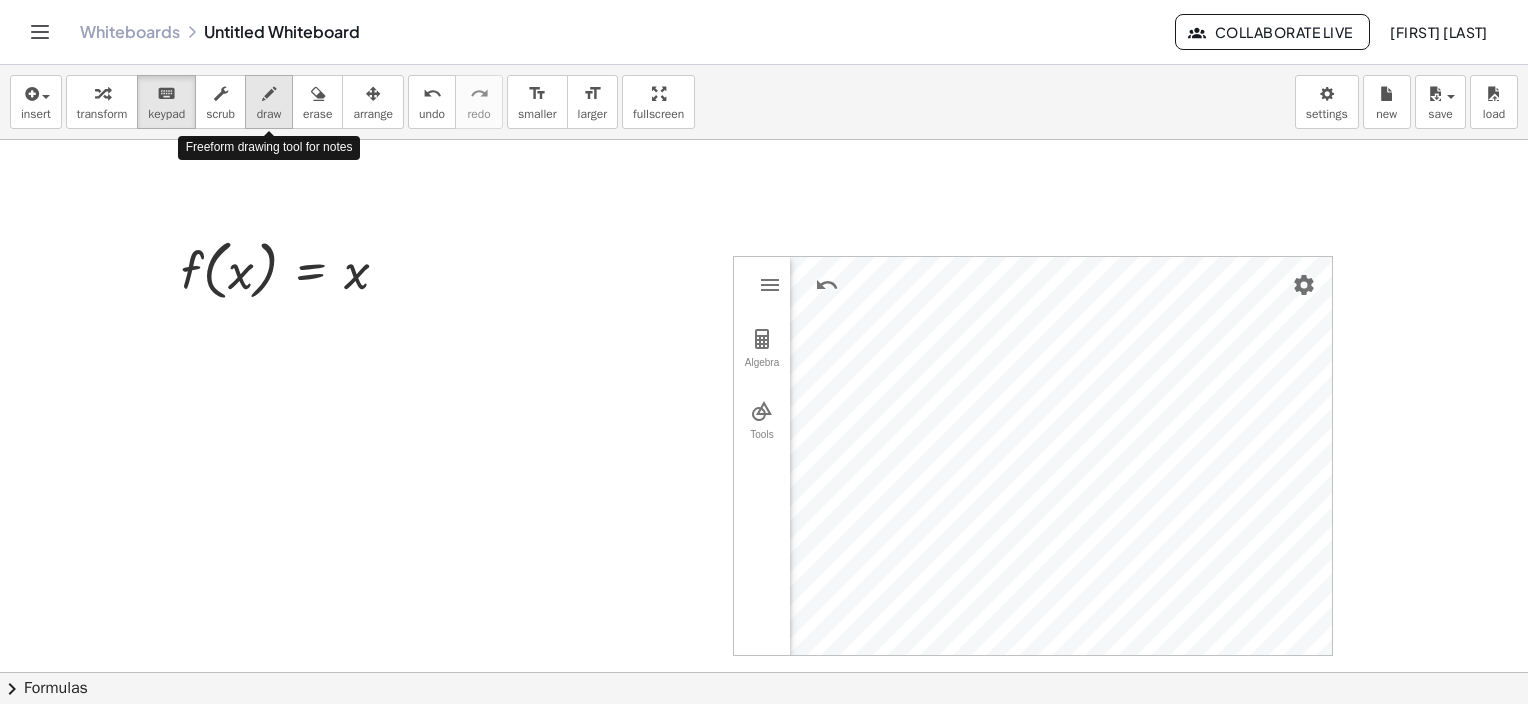 click on "draw" at bounding box center [269, 114] 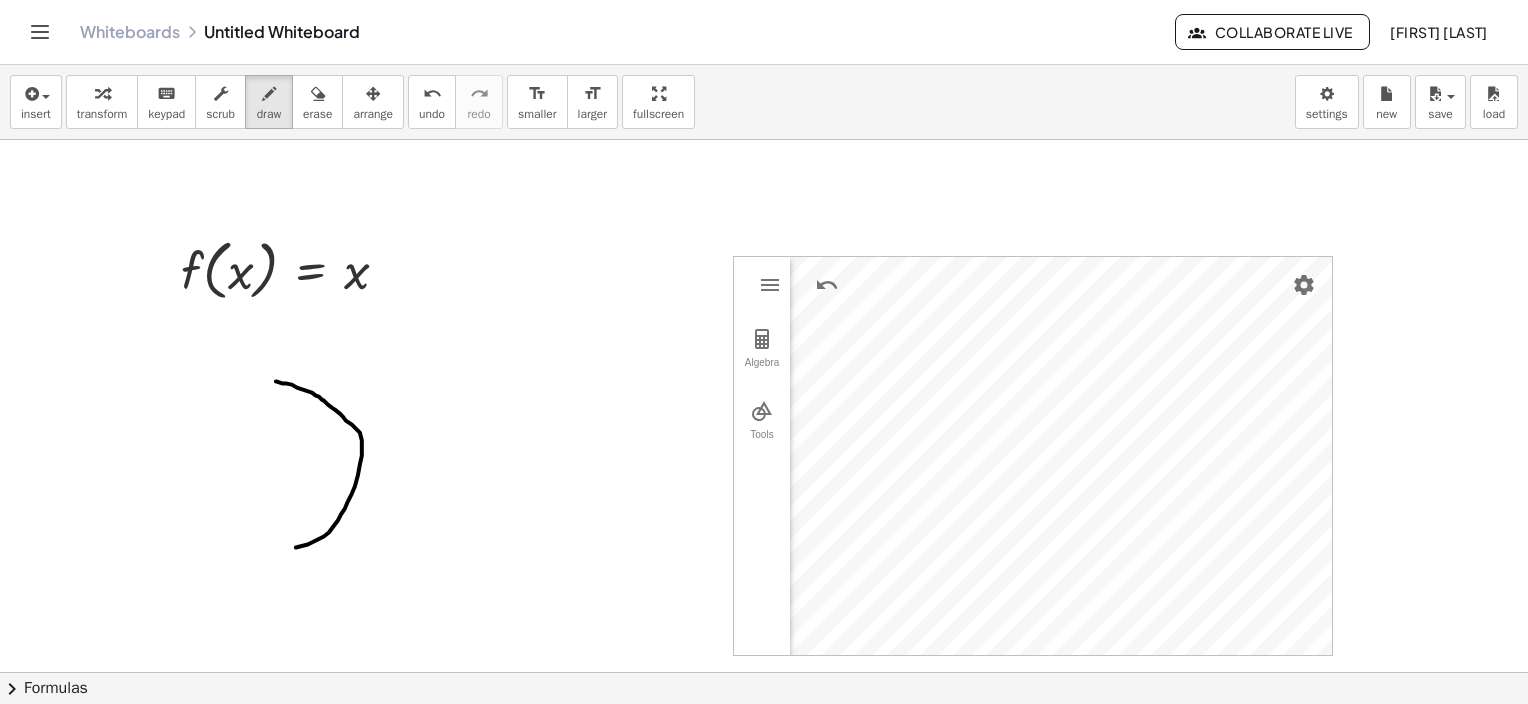 drag, startPoint x: 276, startPoint y: 381, endPoint x: 260, endPoint y: 552, distance: 171.7469 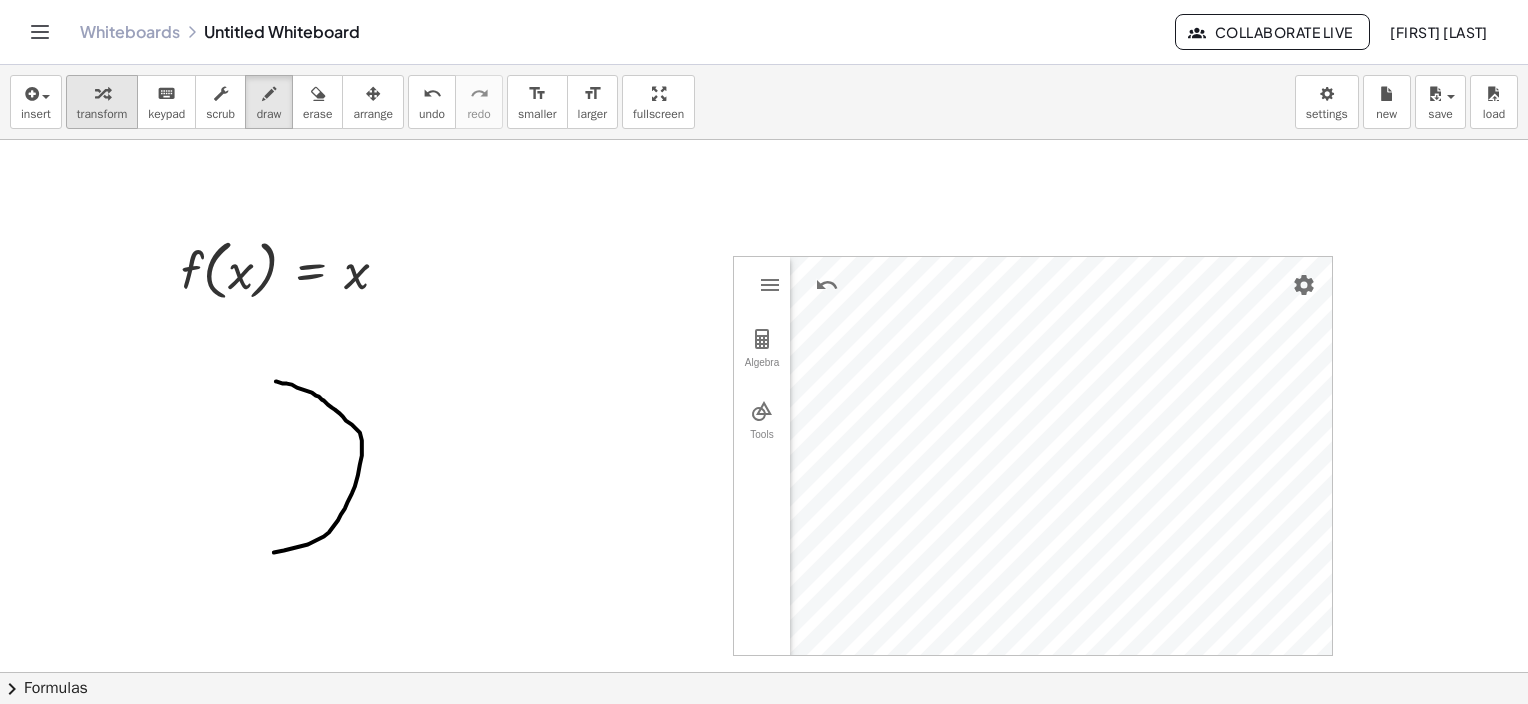 click at bounding box center (102, 94) 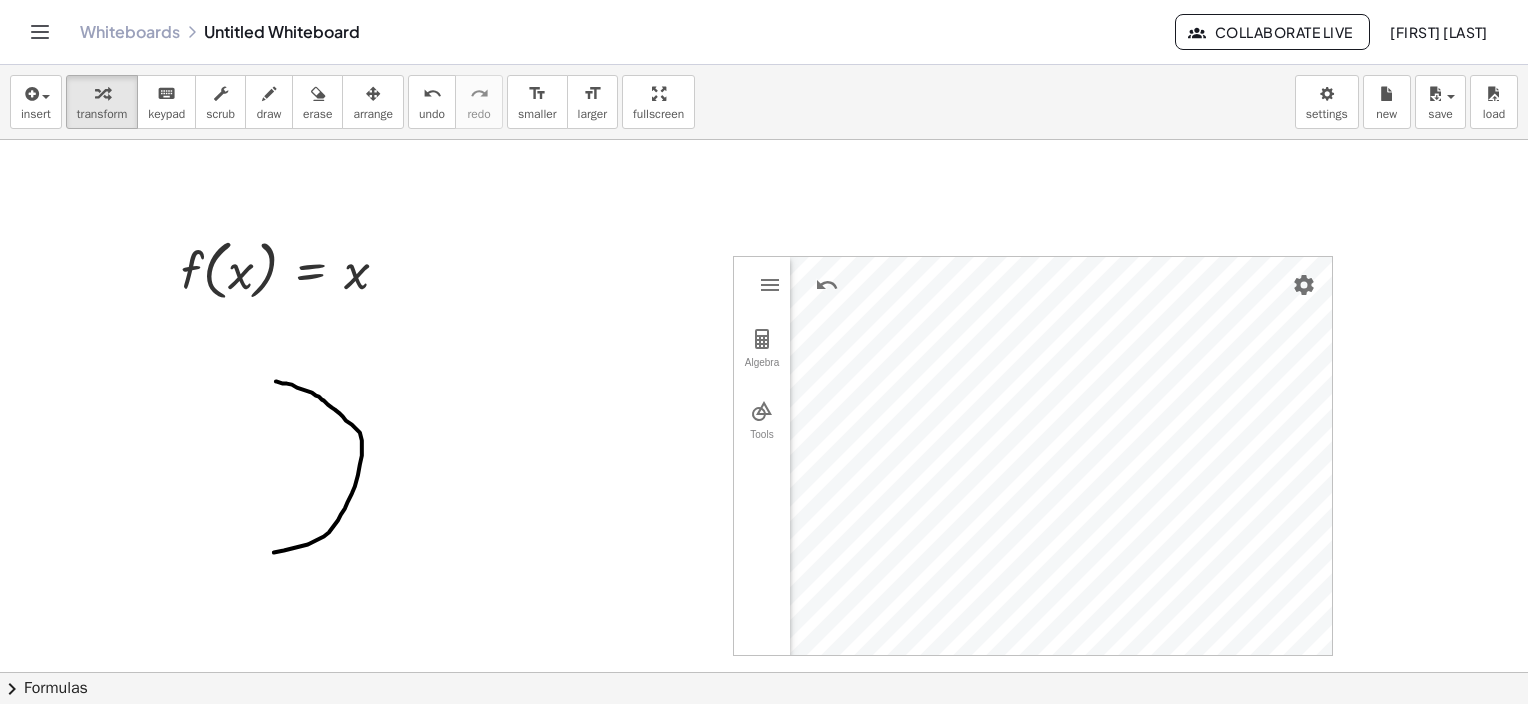 click at bounding box center (764, 473) 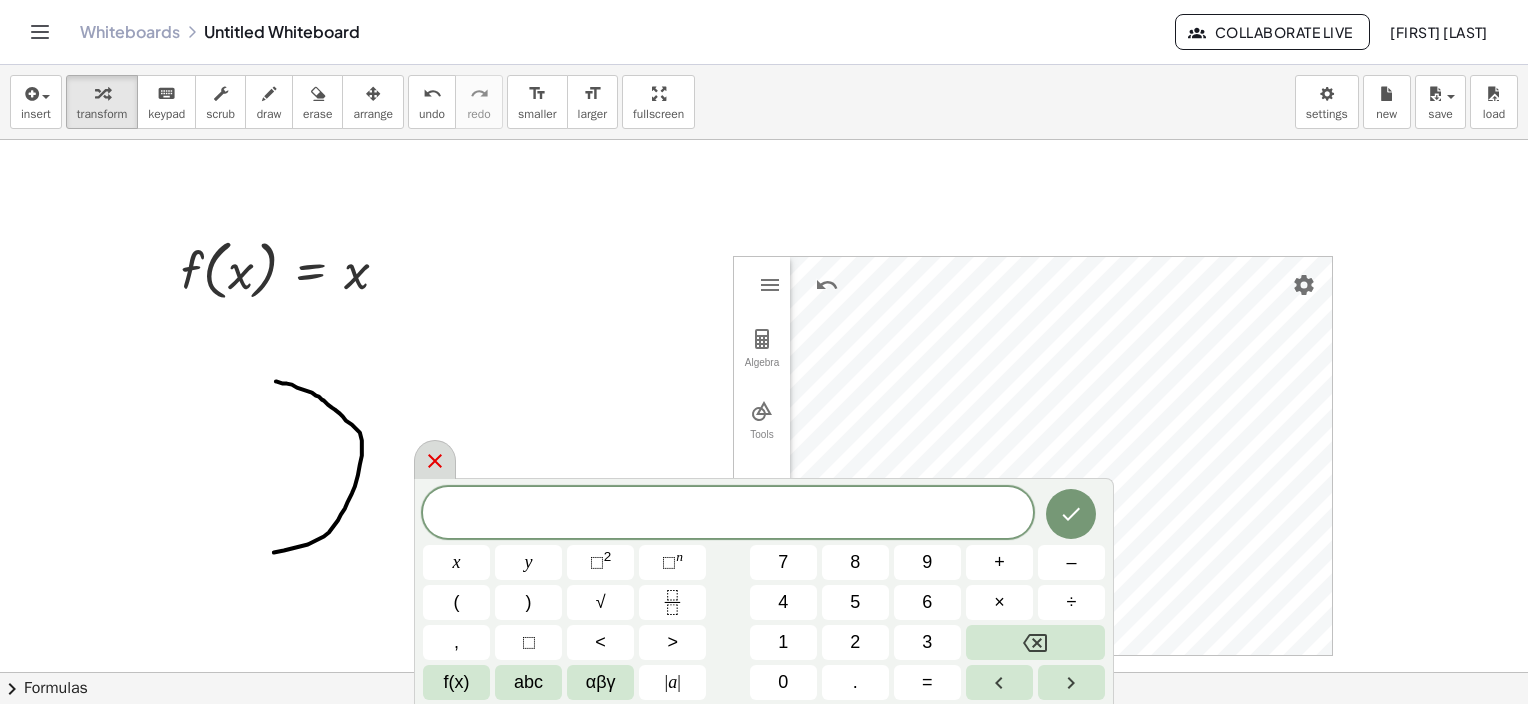 click 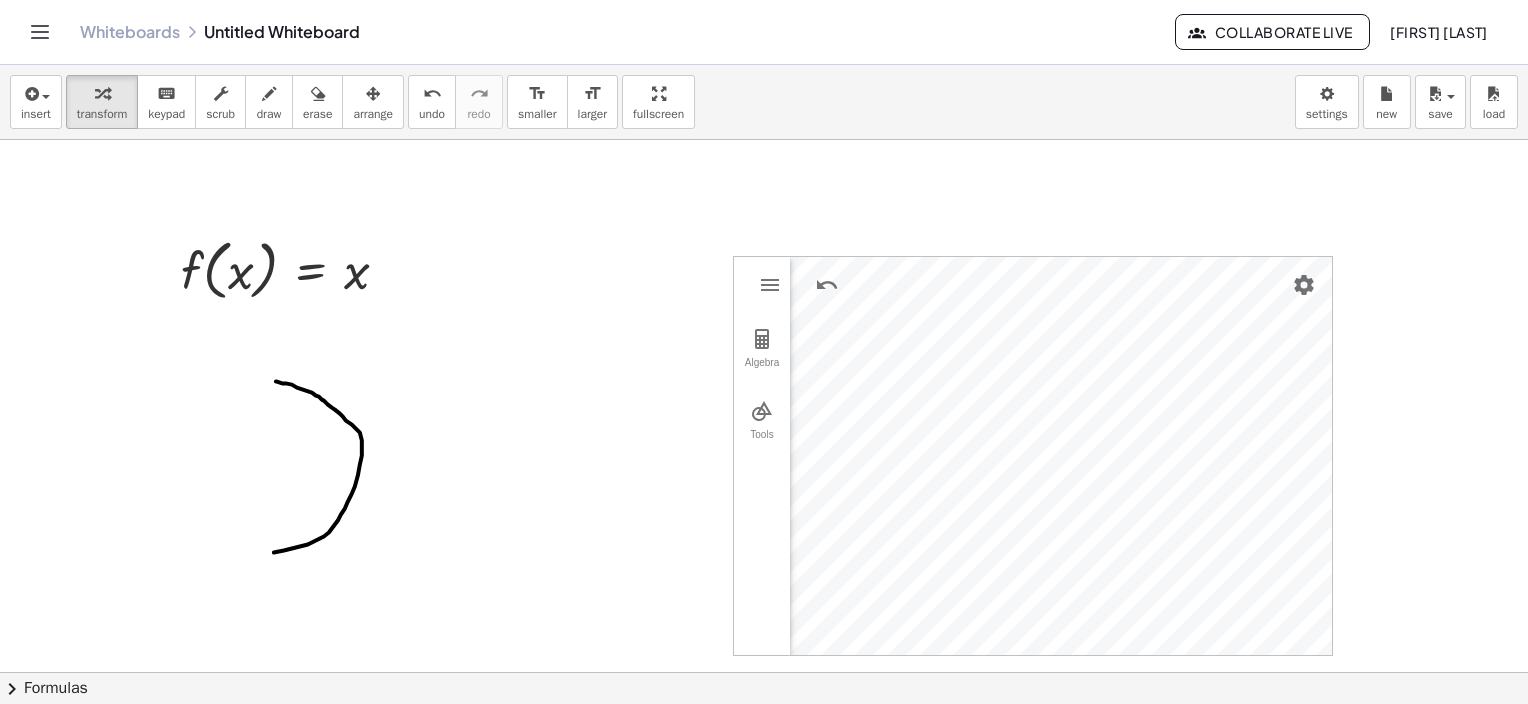 drag, startPoint x: 308, startPoint y: 387, endPoint x: 431, endPoint y: 438, distance: 133.15405 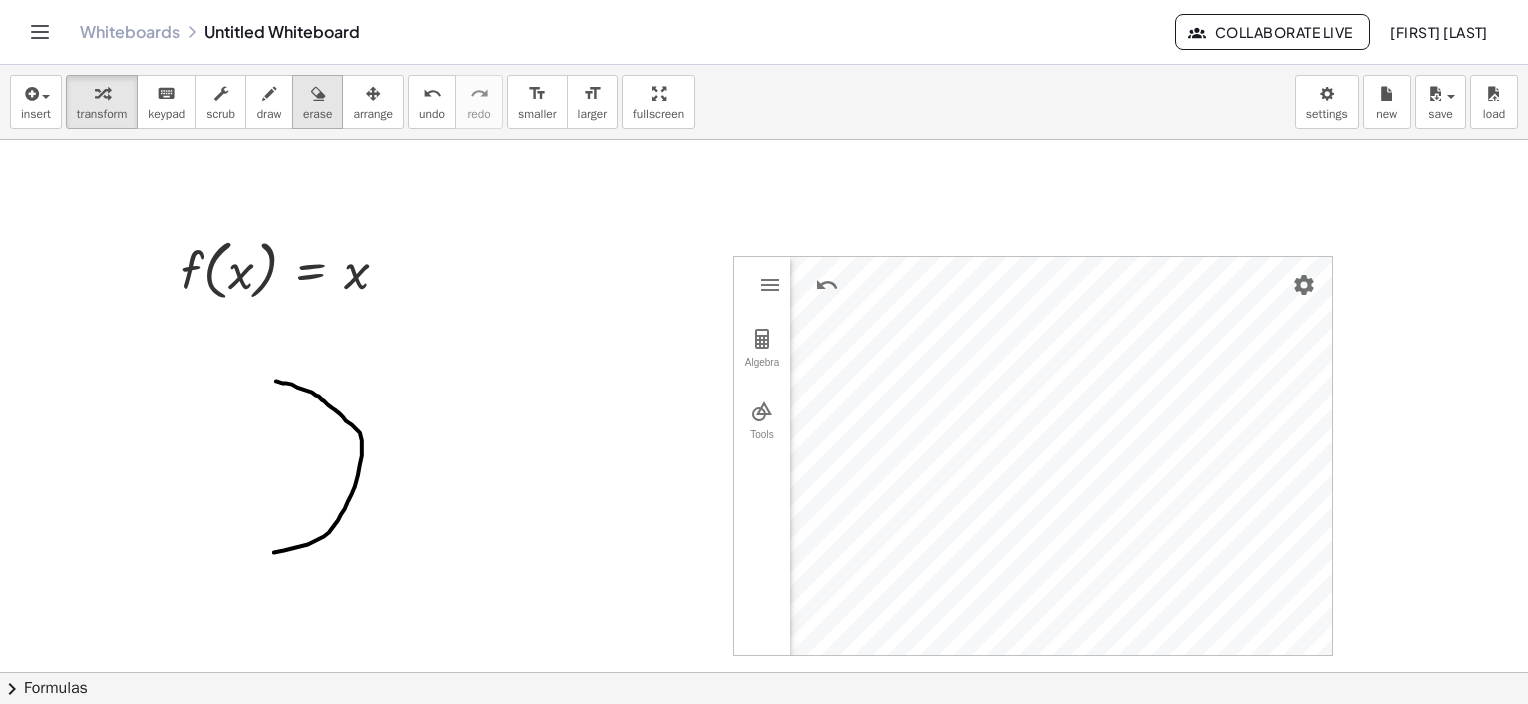 click at bounding box center [318, 94] 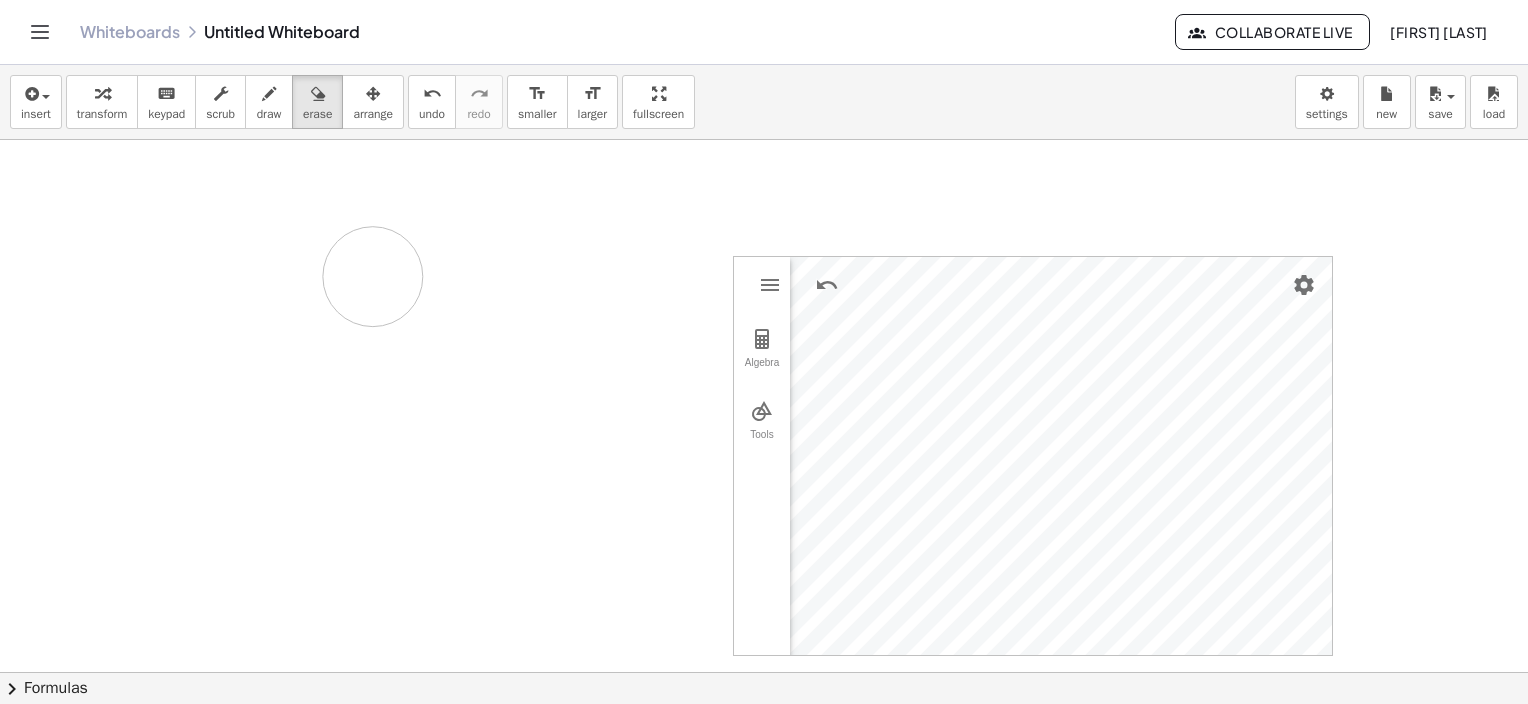 drag, startPoint x: 336, startPoint y: 408, endPoint x: 434, endPoint y: 273, distance: 166.82027 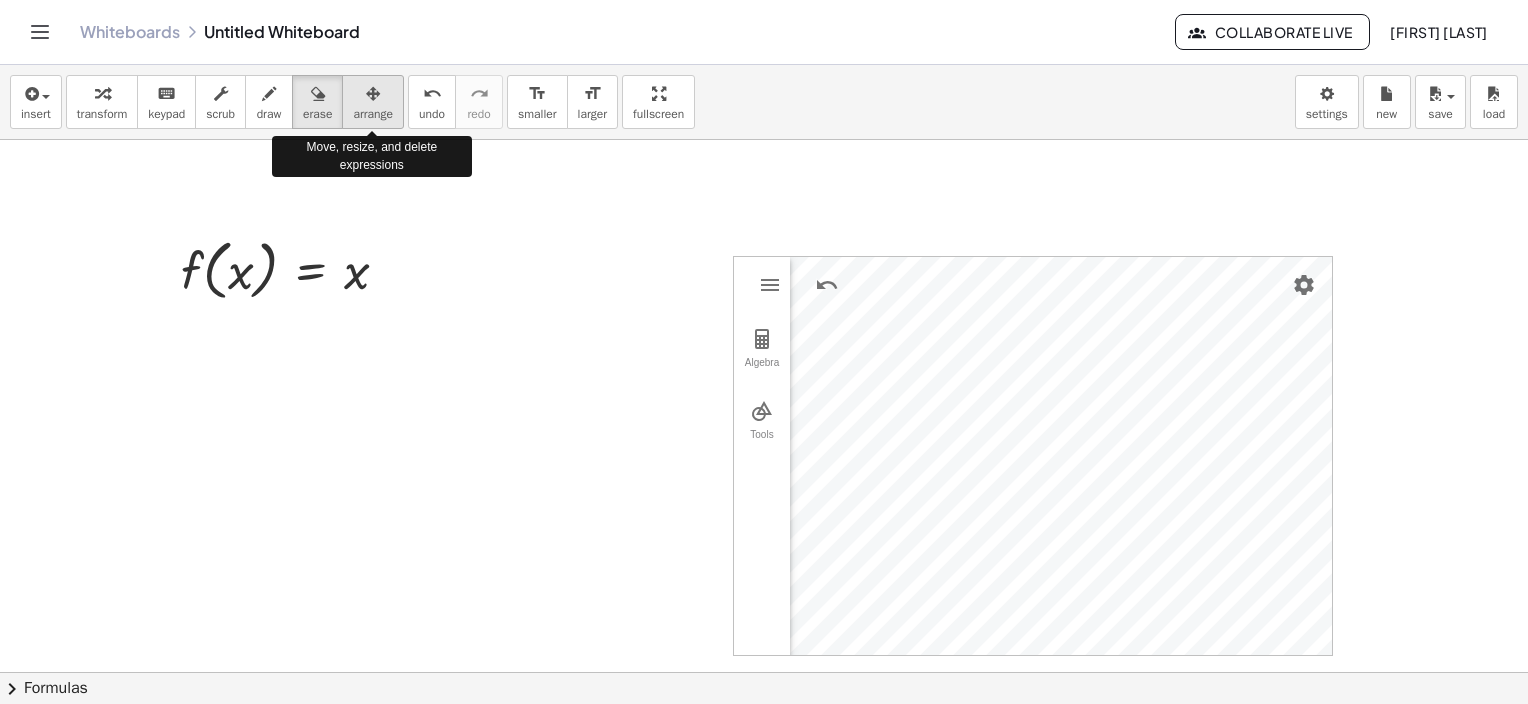 click at bounding box center [373, 93] 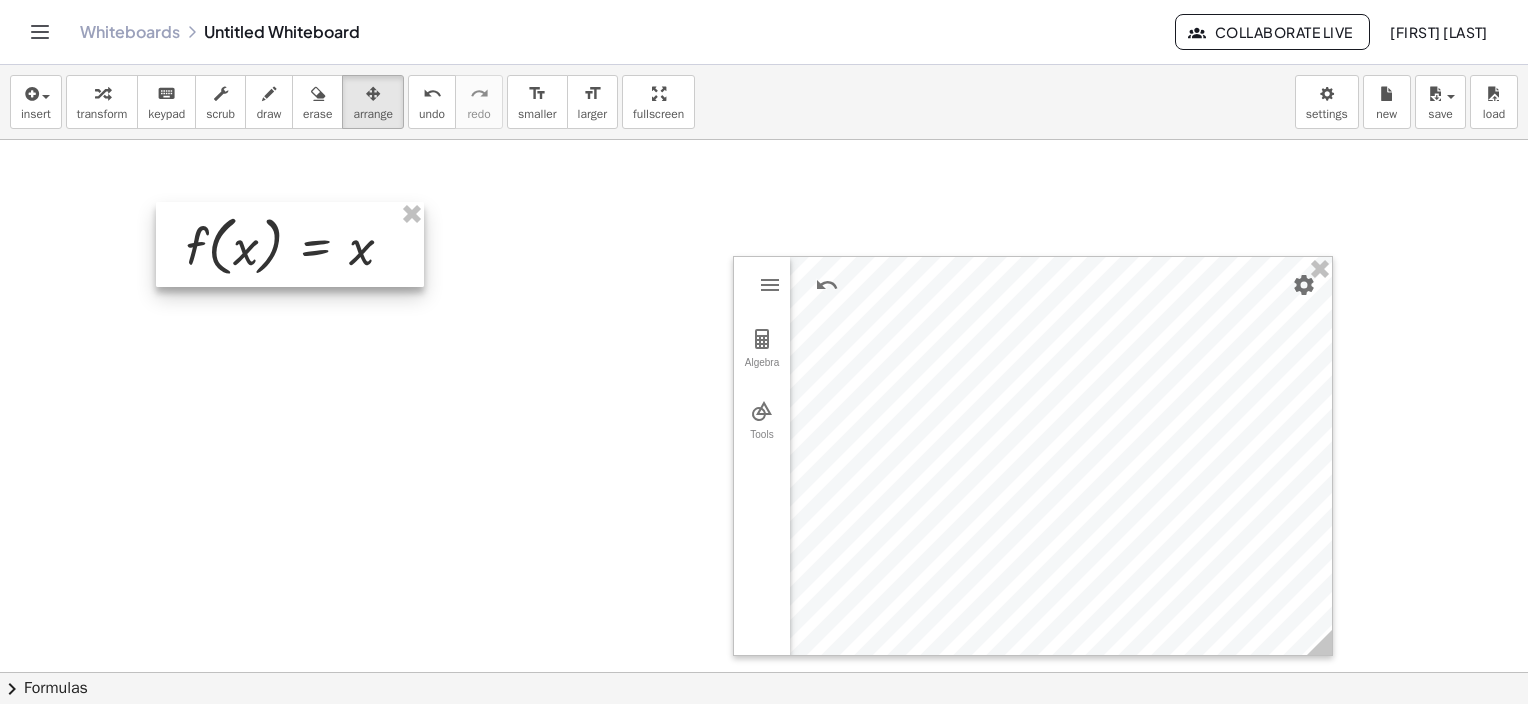drag, startPoint x: 304, startPoint y: 262, endPoint x: 316, endPoint y: 232, distance: 32.31099 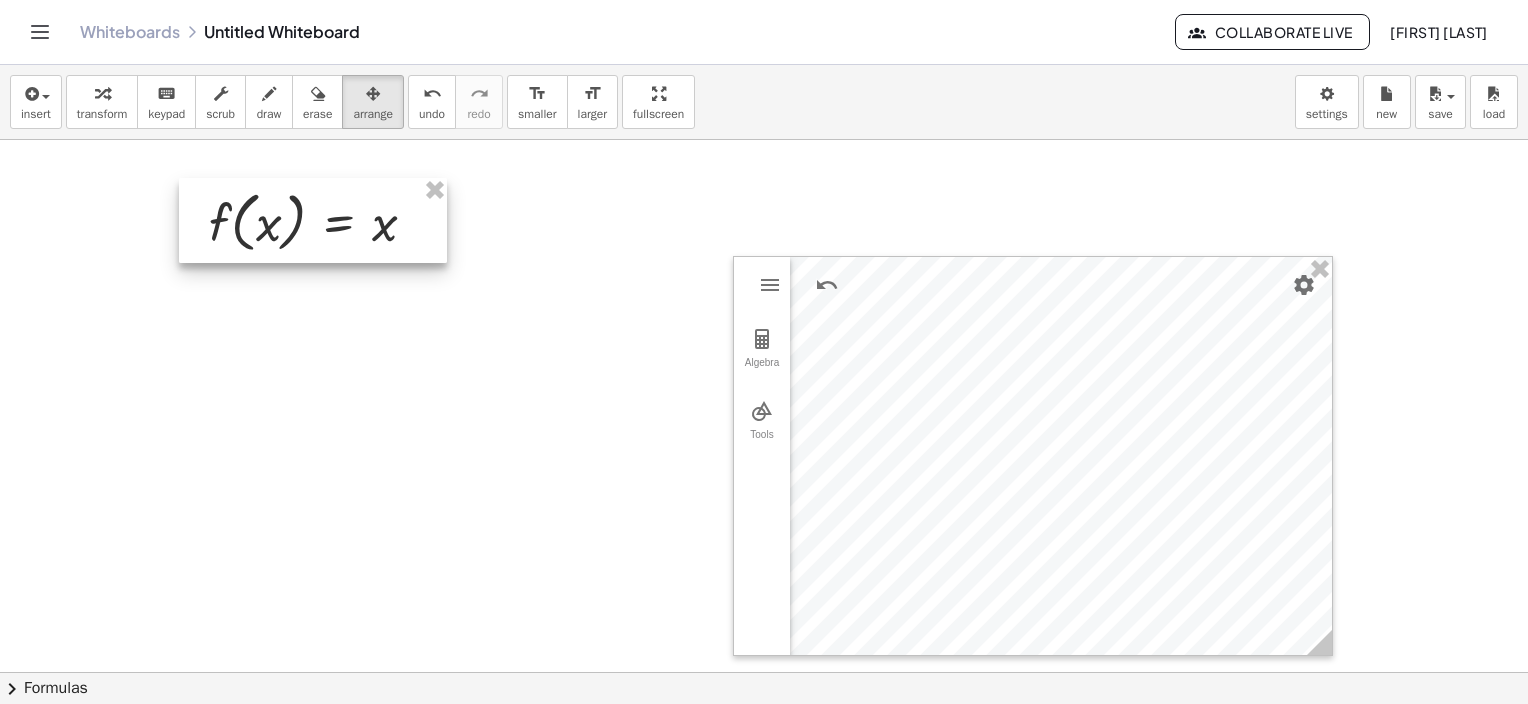 drag, startPoint x: 316, startPoint y: 232, endPoint x: 380, endPoint y: 192, distance: 75.47185 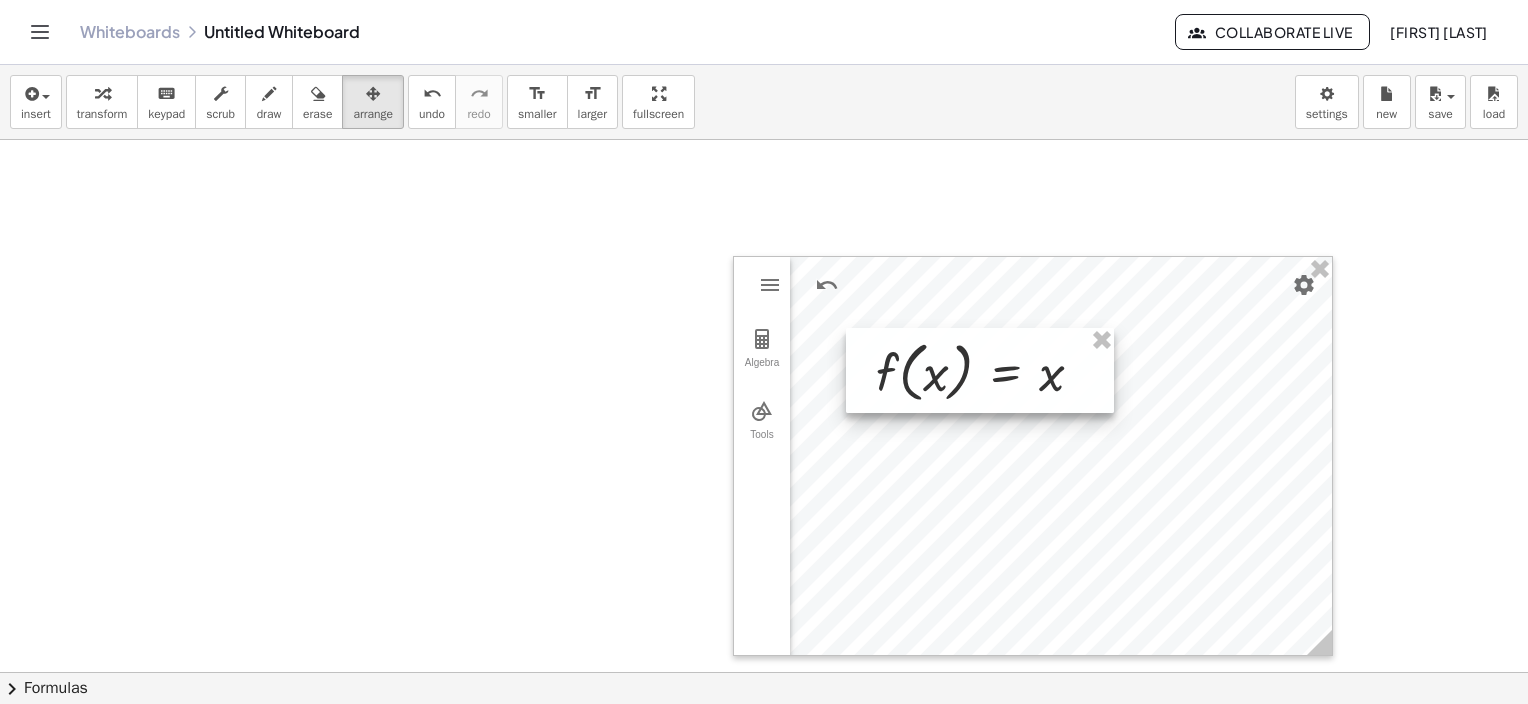 drag, startPoint x: 380, startPoint y: 192, endPoint x: 1000, endPoint y: 361, distance: 642.6204 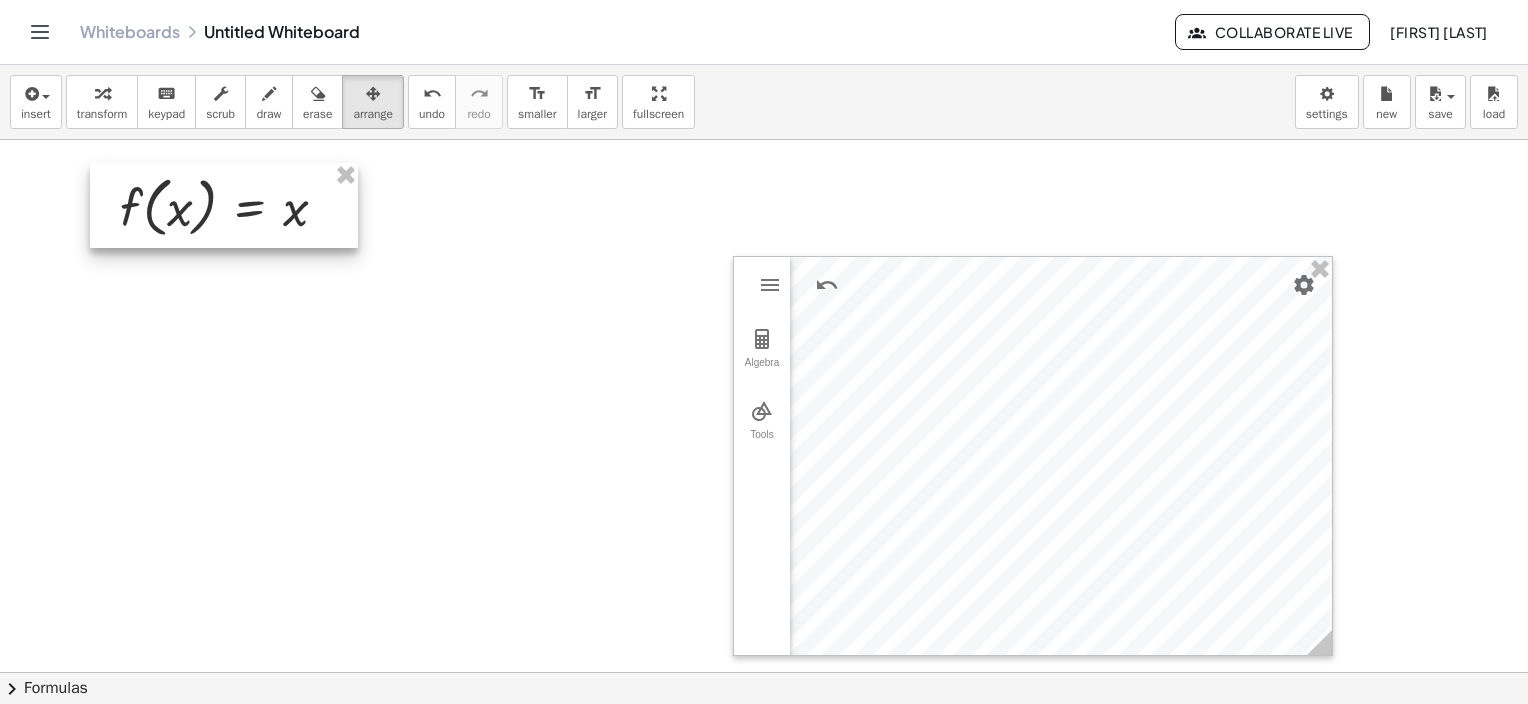drag, startPoint x: 992, startPoint y: 364, endPoint x: 243, endPoint y: 196, distance: 767.6099 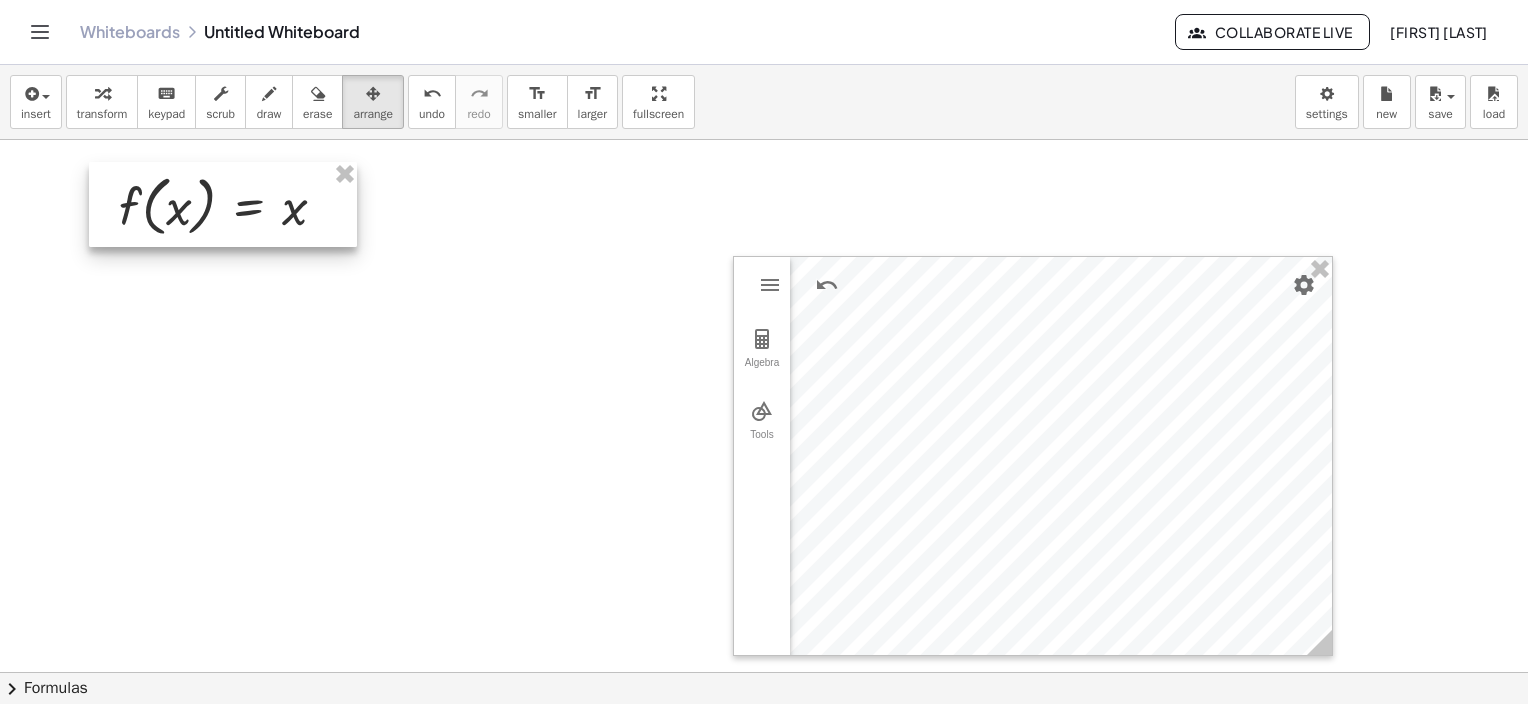 click at bounding box center [764, 473] 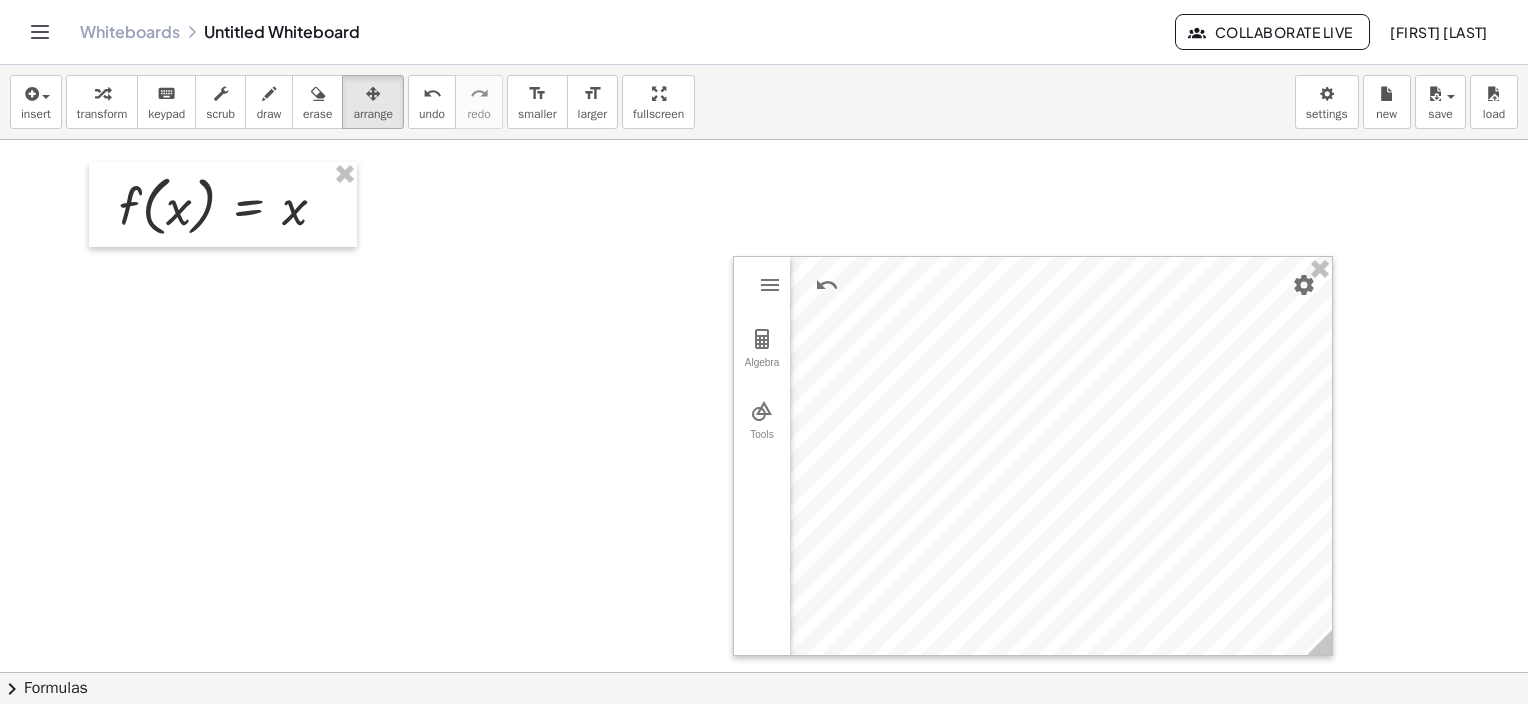 click on "Whiteboards Untitled Whiteboard Collaborate Live  Paolo Ricci" at bounding box center (764, 32) 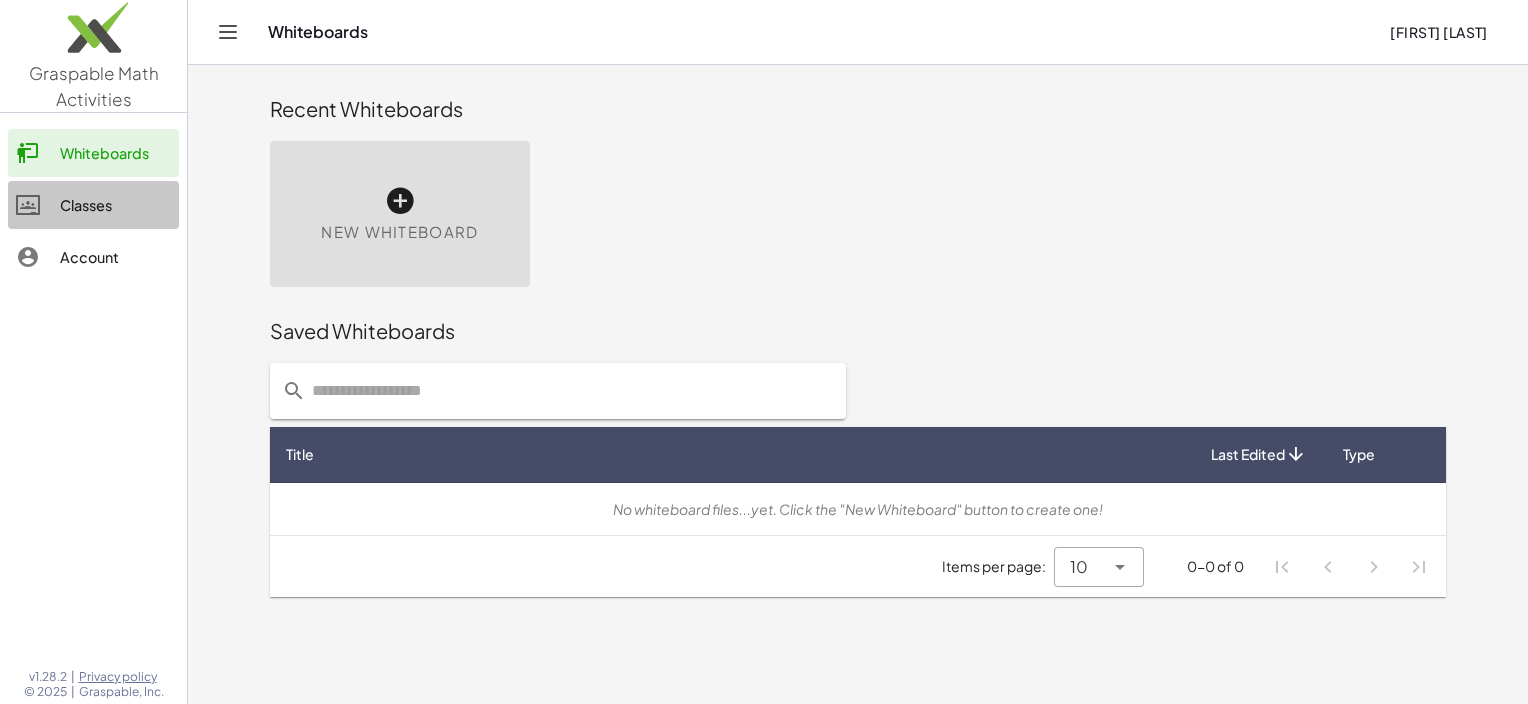 click on "Classes" 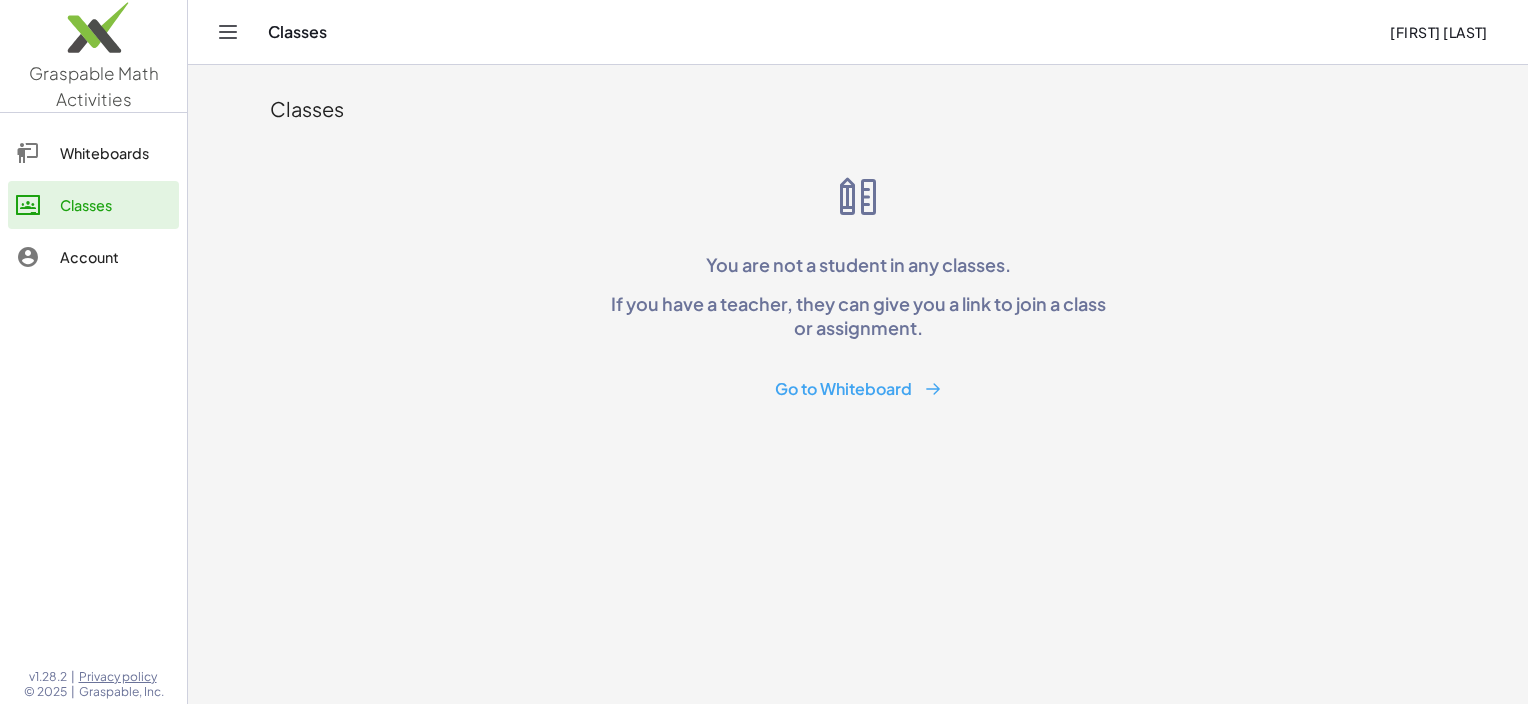 click on "Whiteboards" 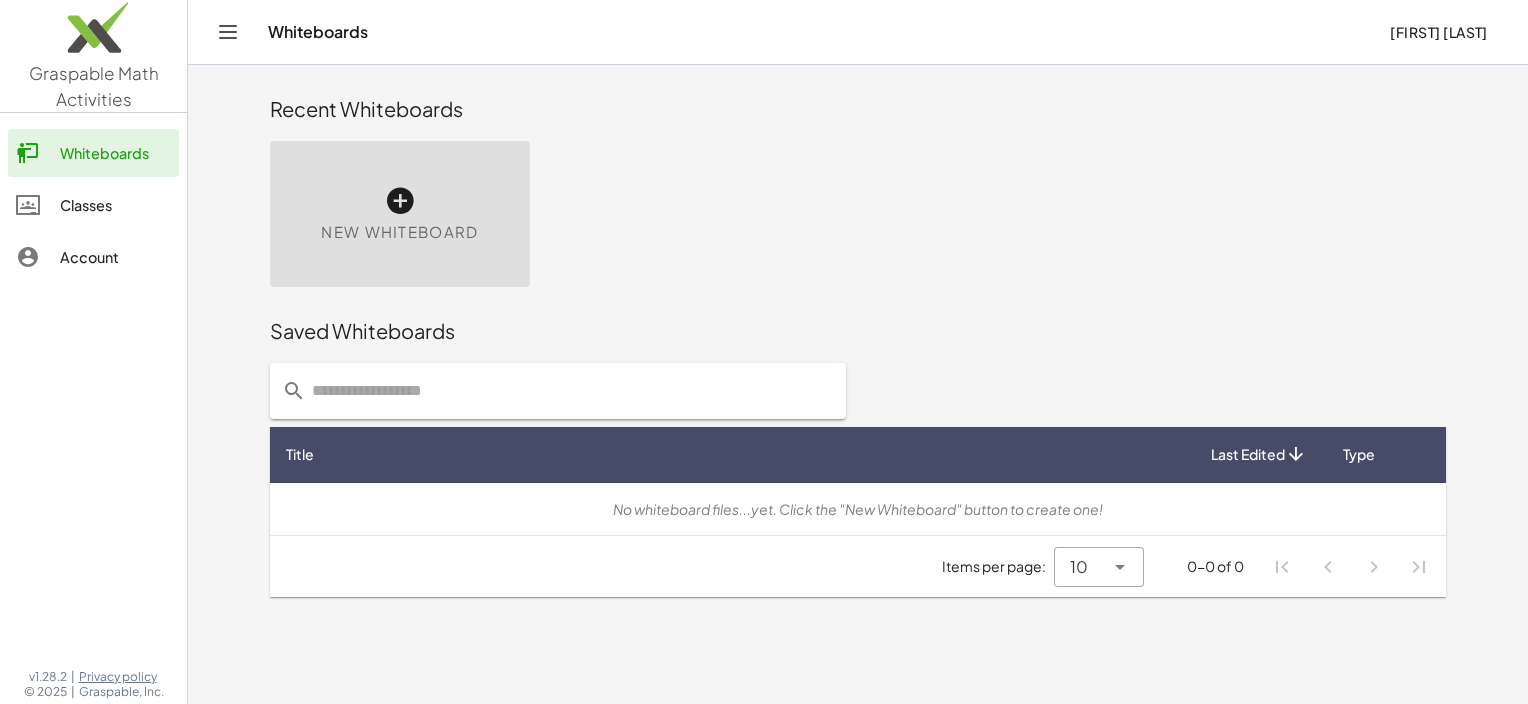 click on "New Whiteboard" at bounding box center [400, 214] 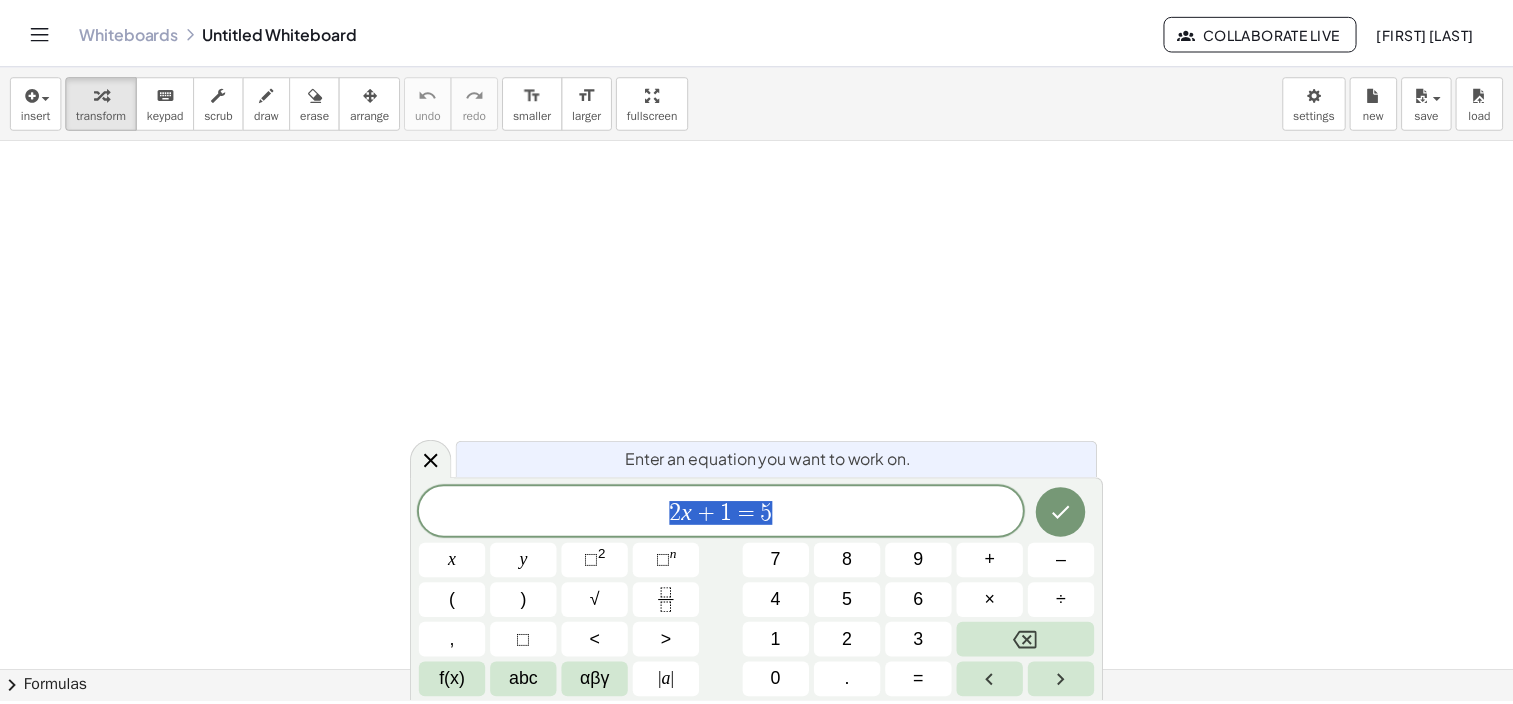scroll, scrollTop: 132, scrollLeft: 0, axis: vertical 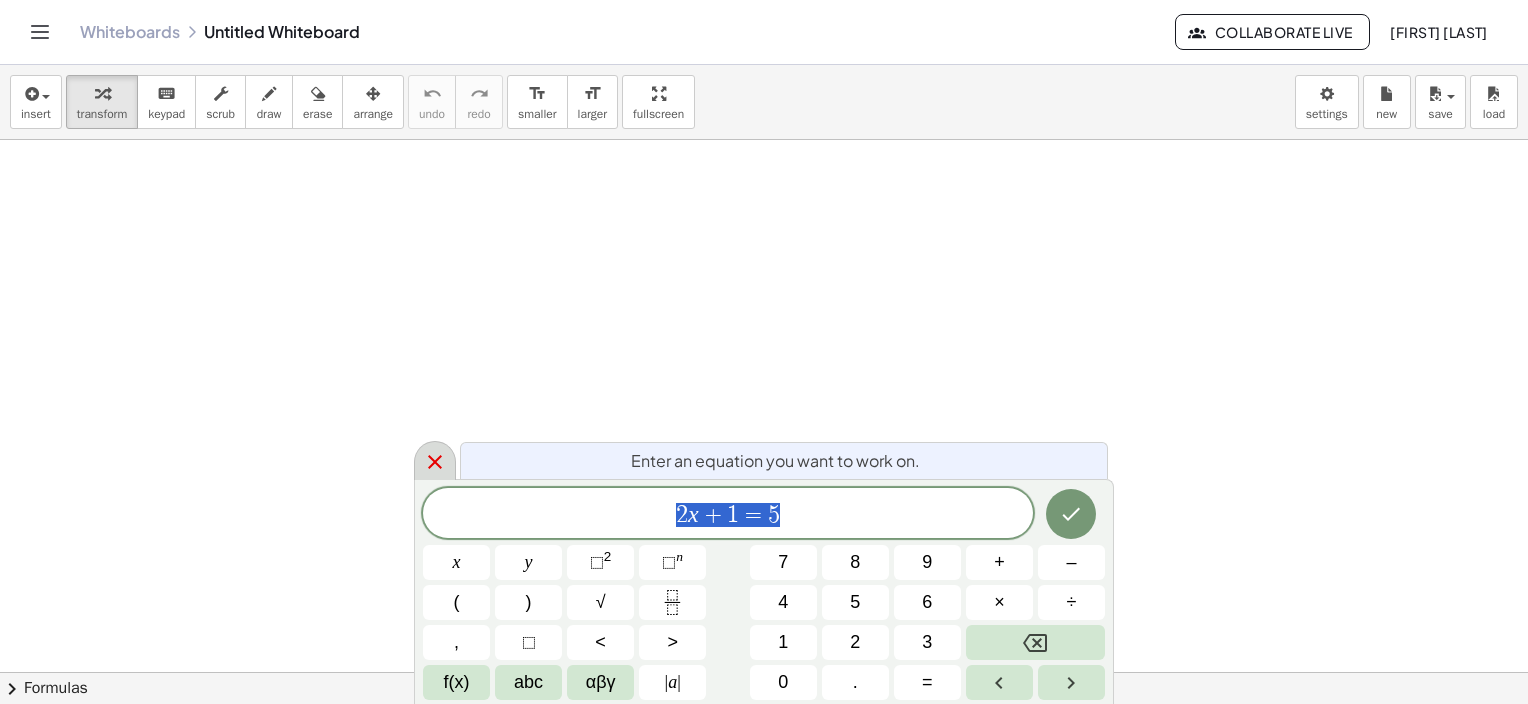 click 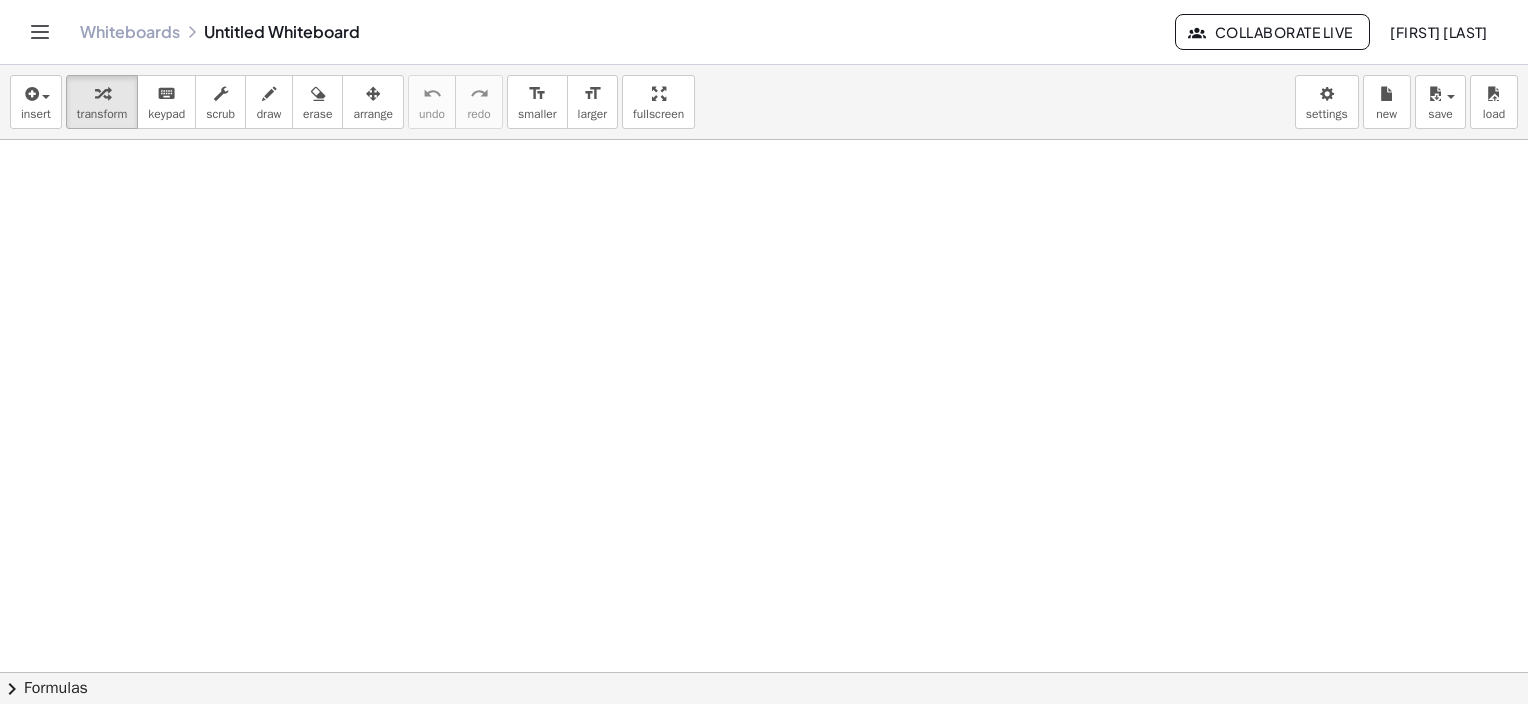 click on "Whiteboards Untitled Whiteboard Collaborate Live  Paolo Ricci" at bounding box center (764, 32) 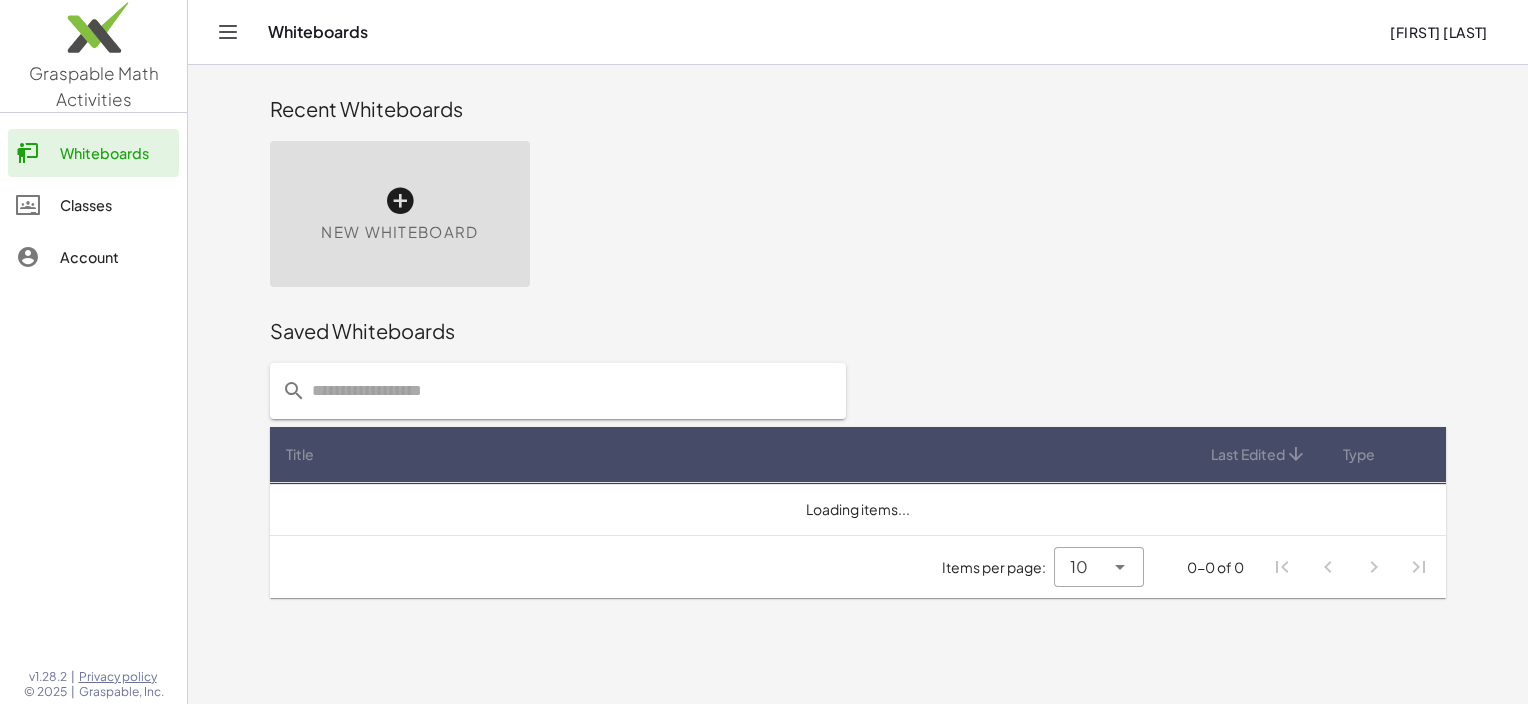 click 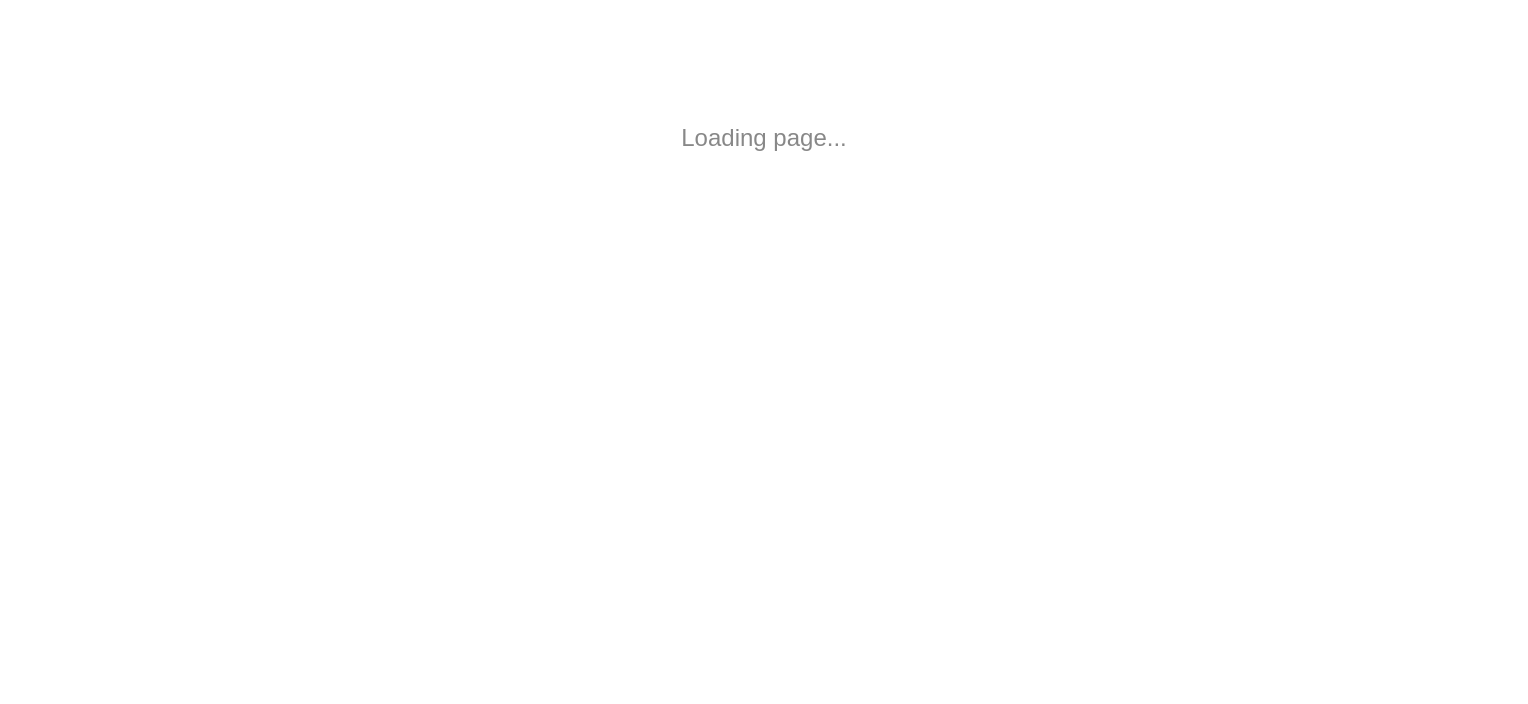 scroll, scrollTop: 0, scrollLeft: 0, axis: both 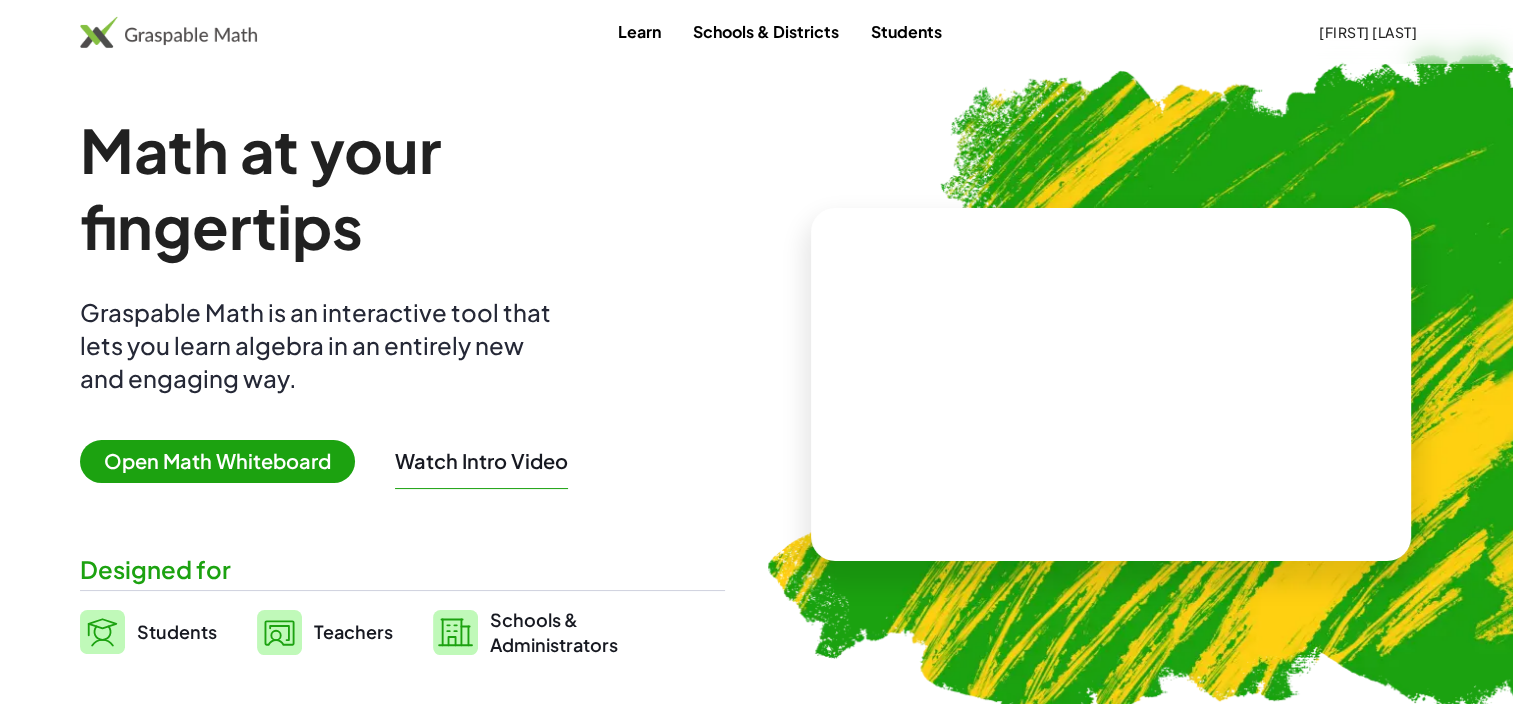 click on "[FIRST] [LAST]" 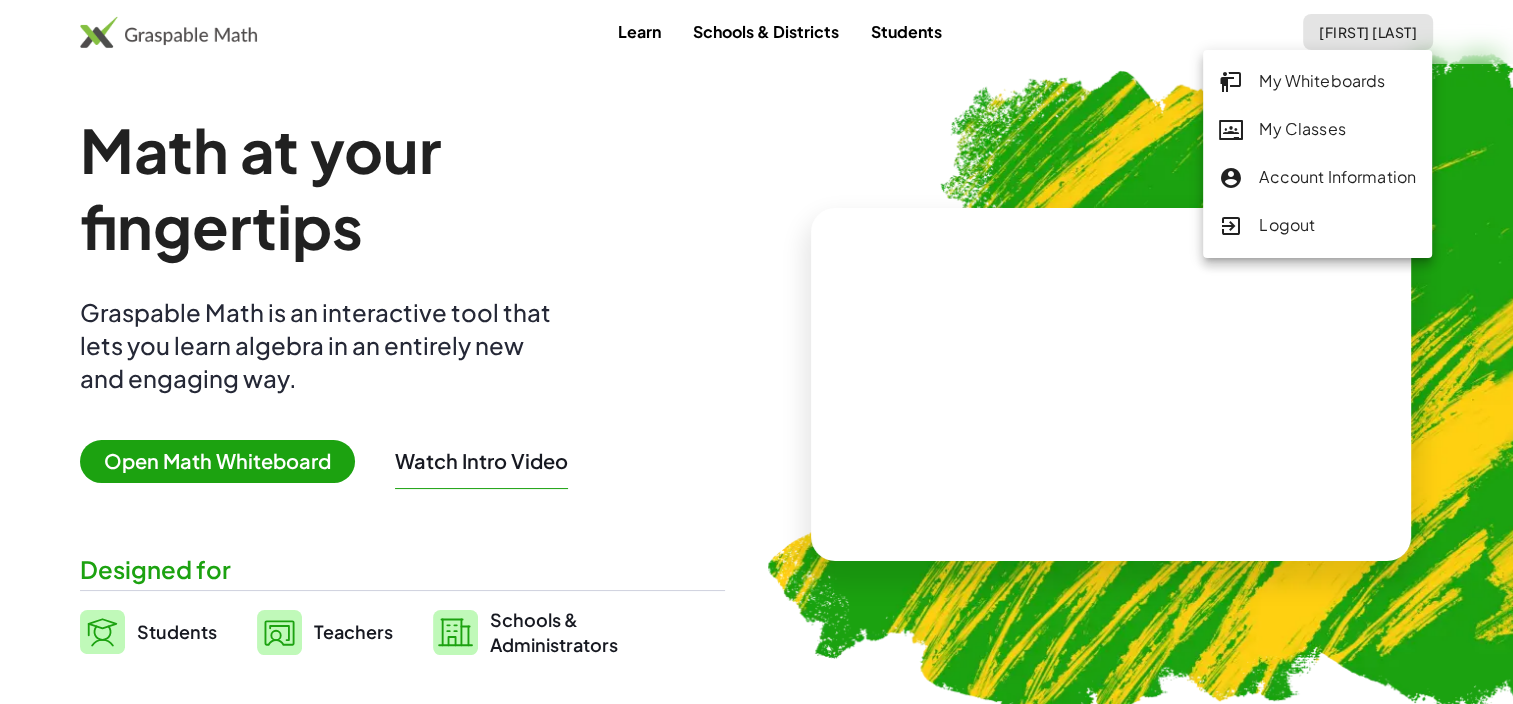 click at bounding box center (1231, 82) 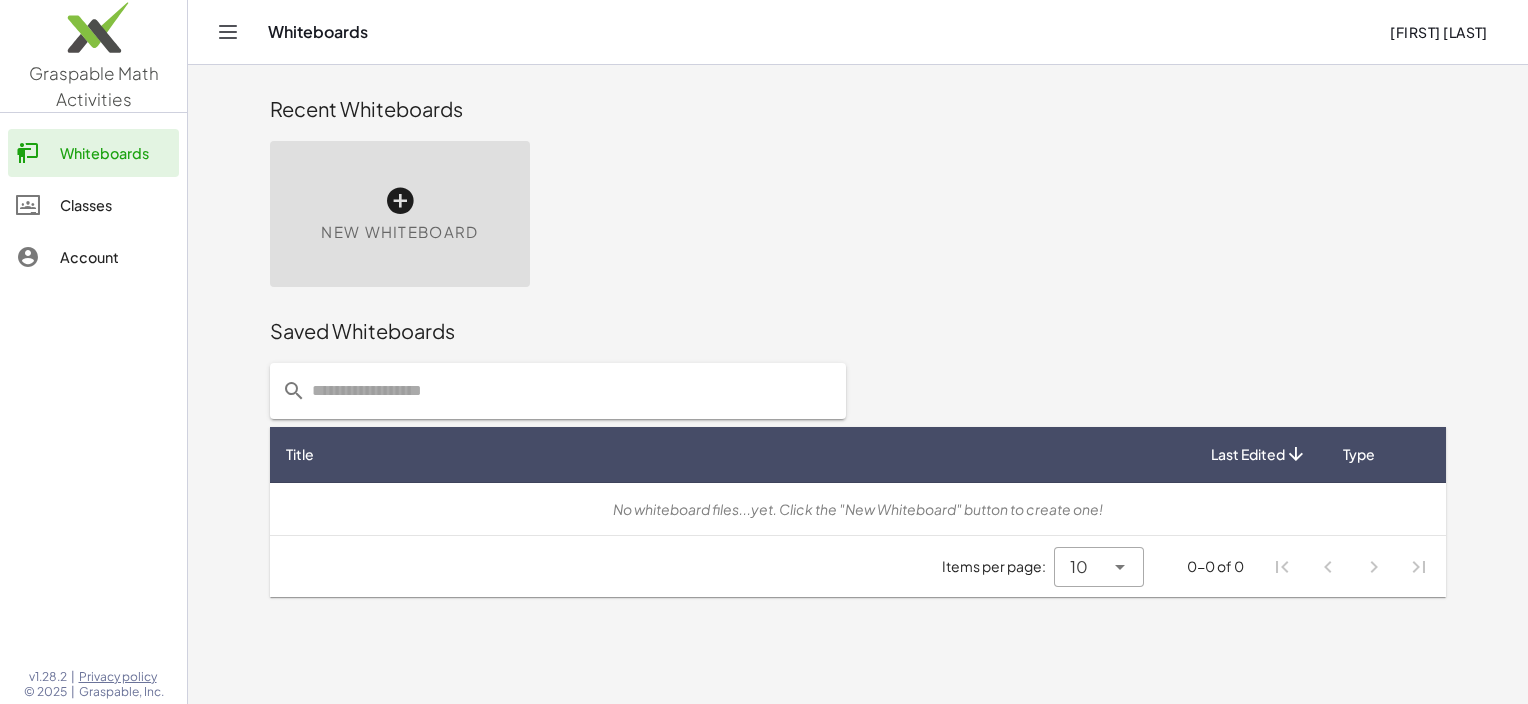 click on "New Whiteboard" at bounding box center (400, 214) 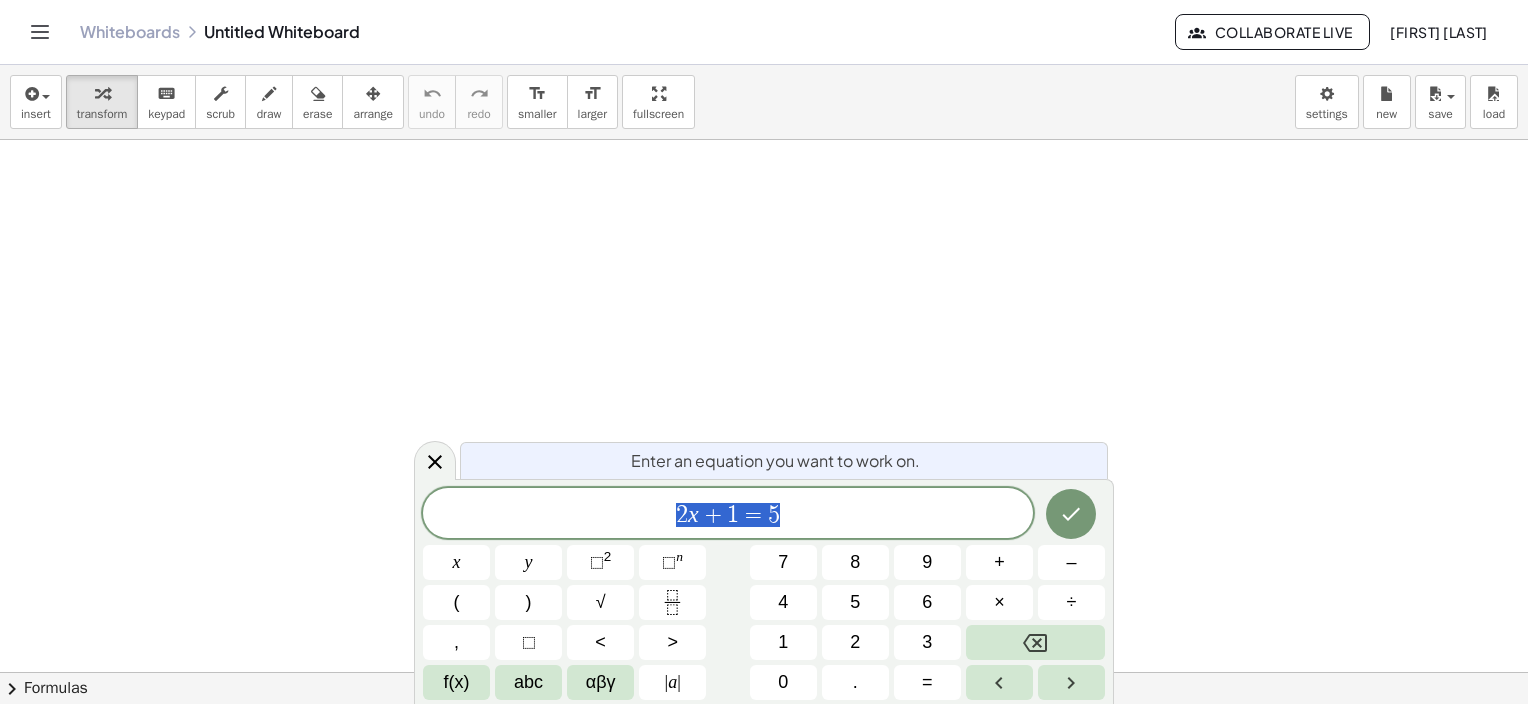 click 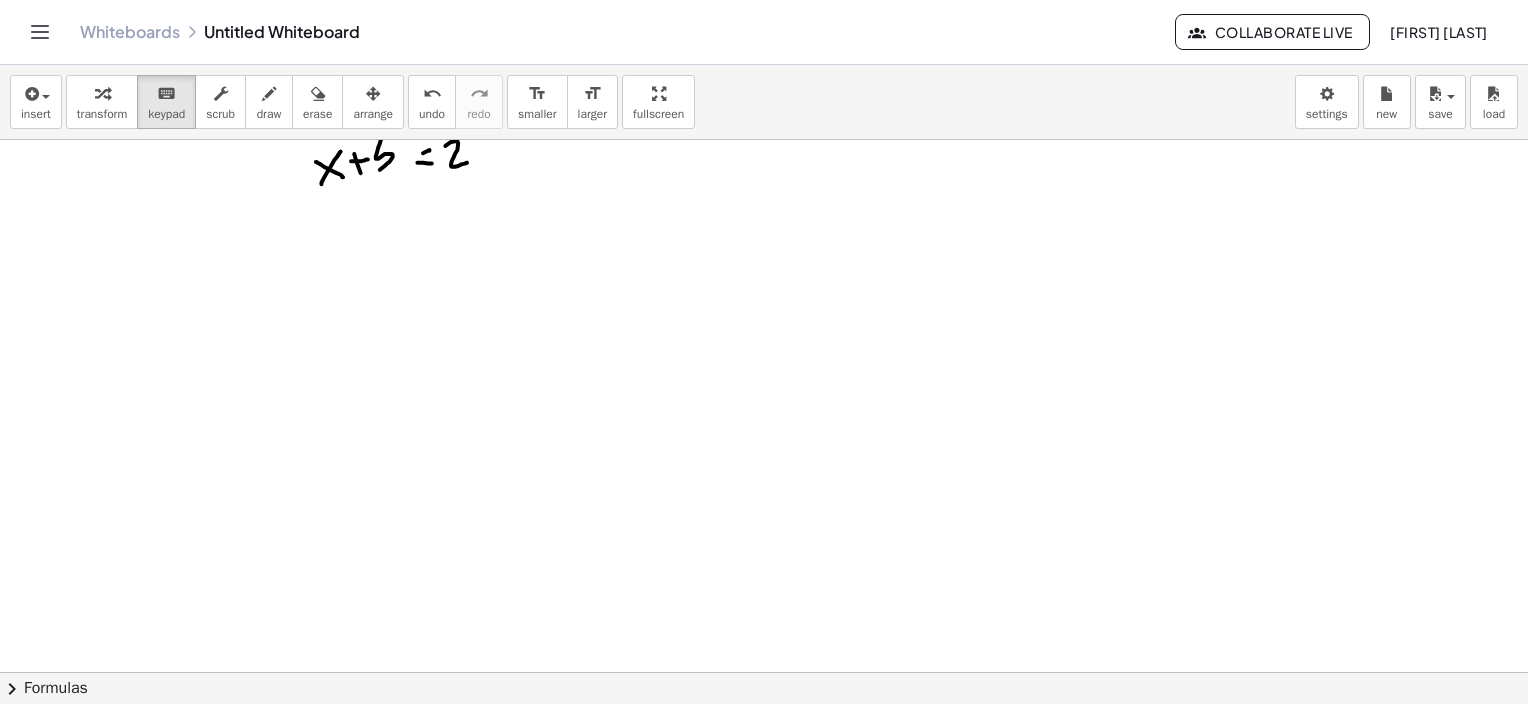 scroll, scrollTop: 0, scrollLeft: 0, axis: both 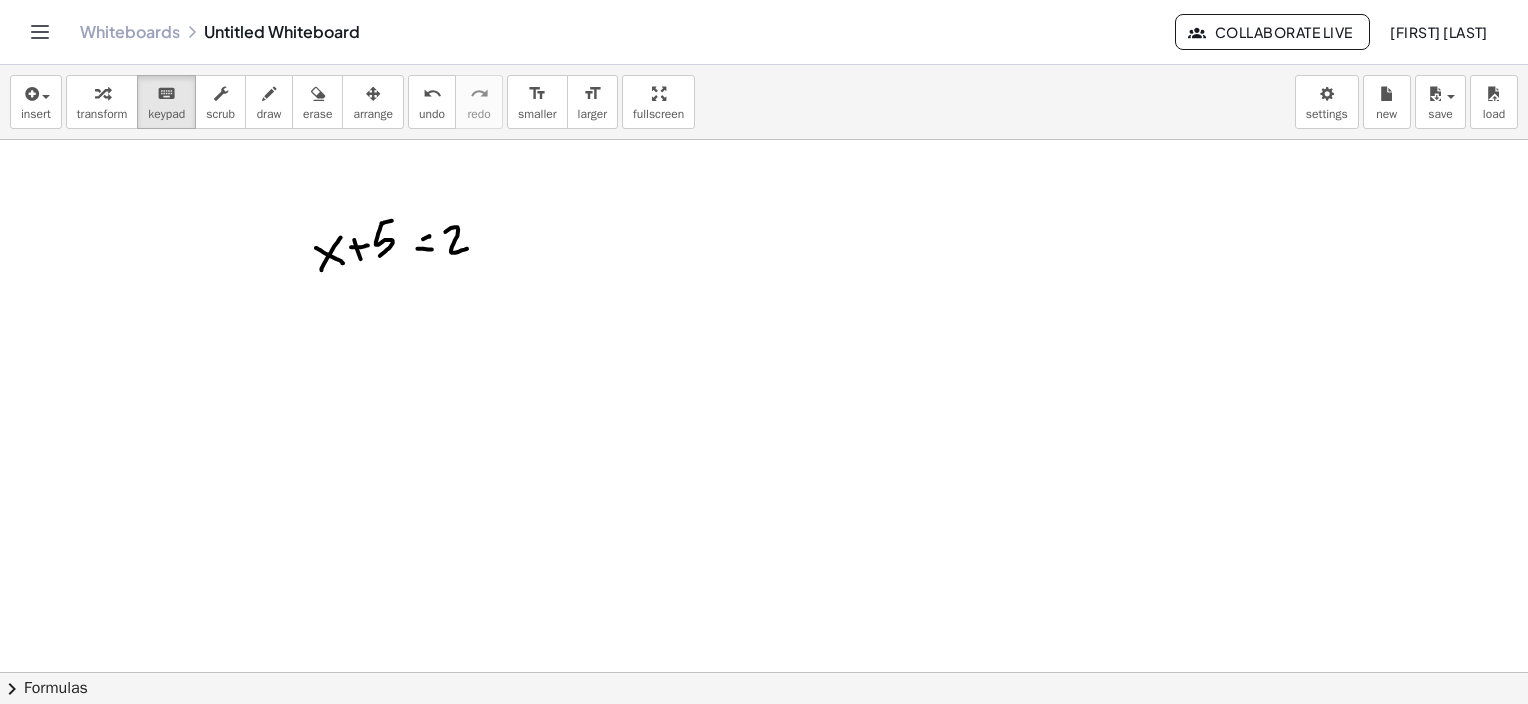 click on "chevron_right  Formulas" 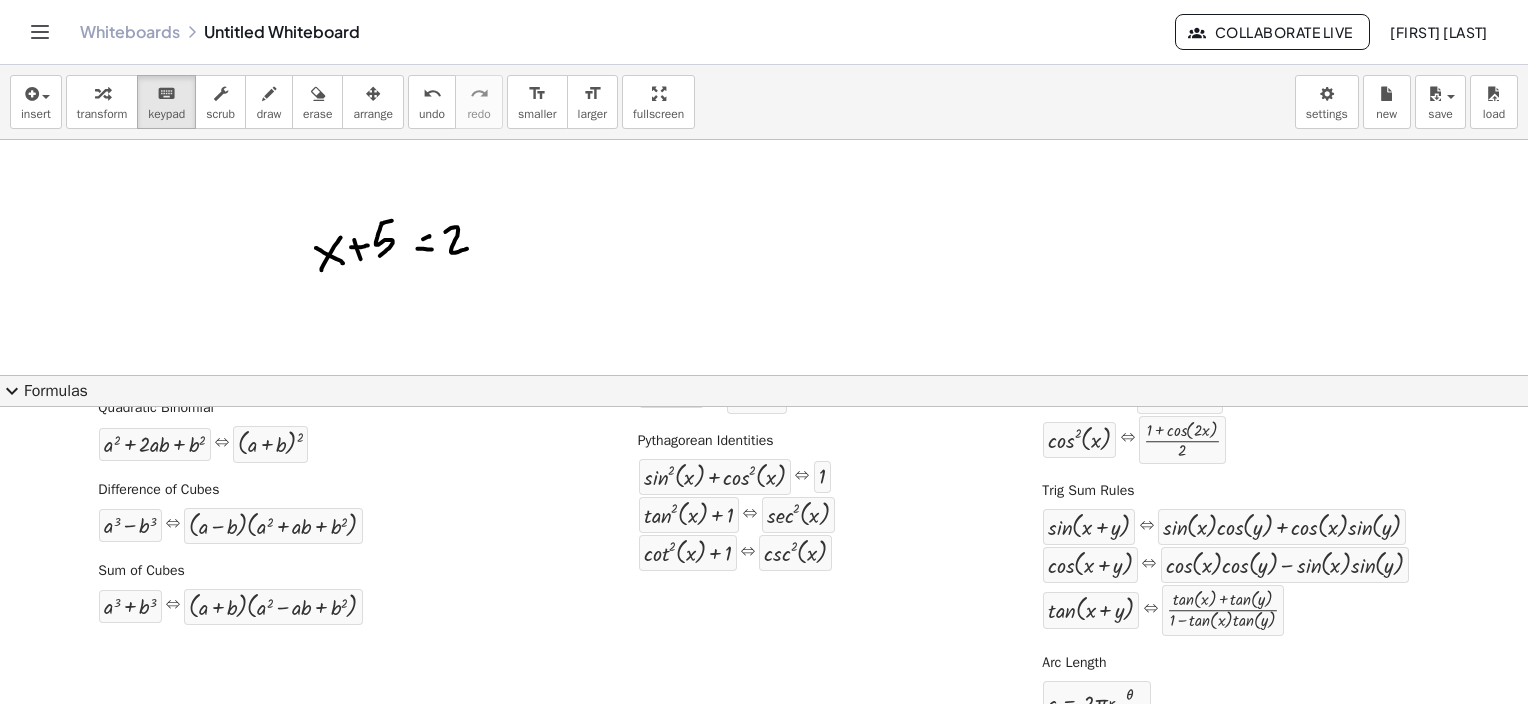 scroll, scrollTop: 403, scrollLeft: 0, axis: vertical 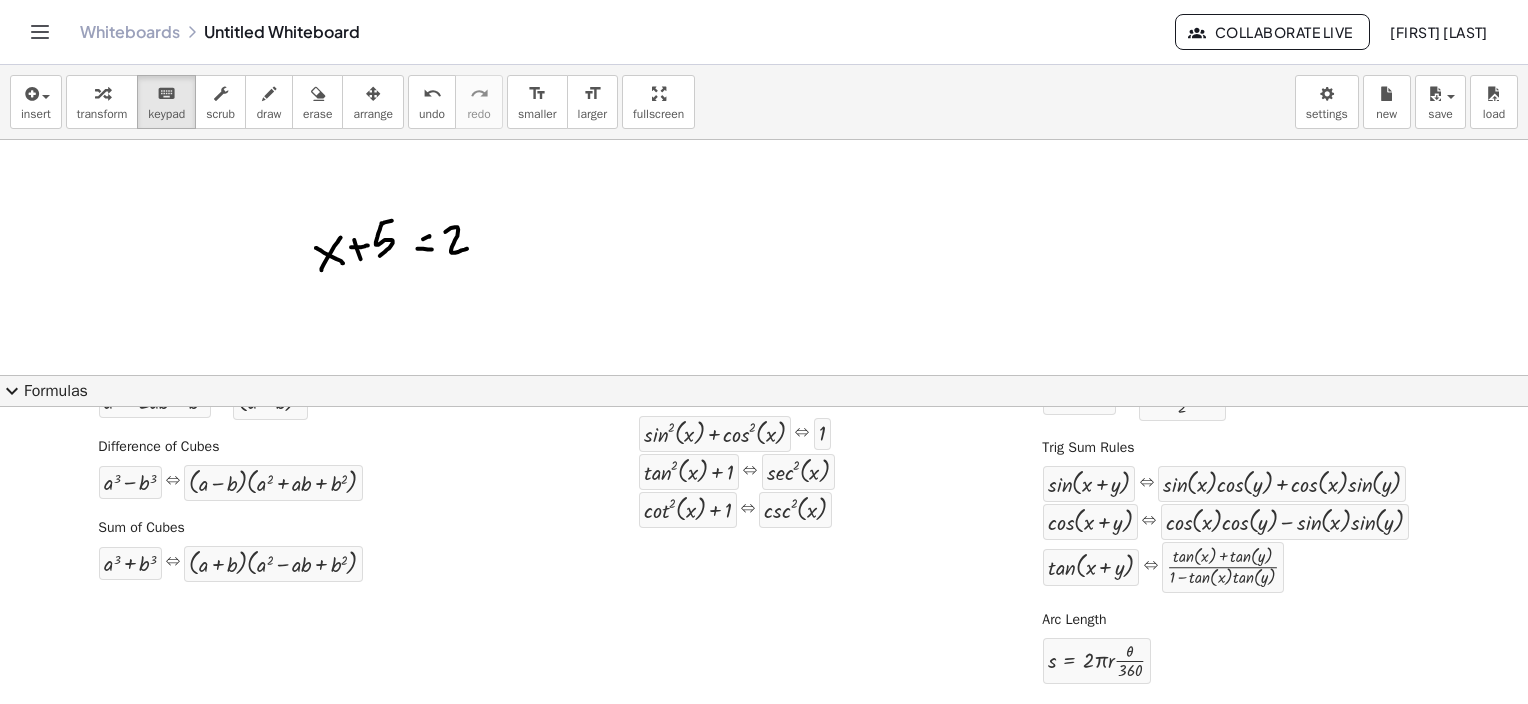 click on "expand_more  Formulas" 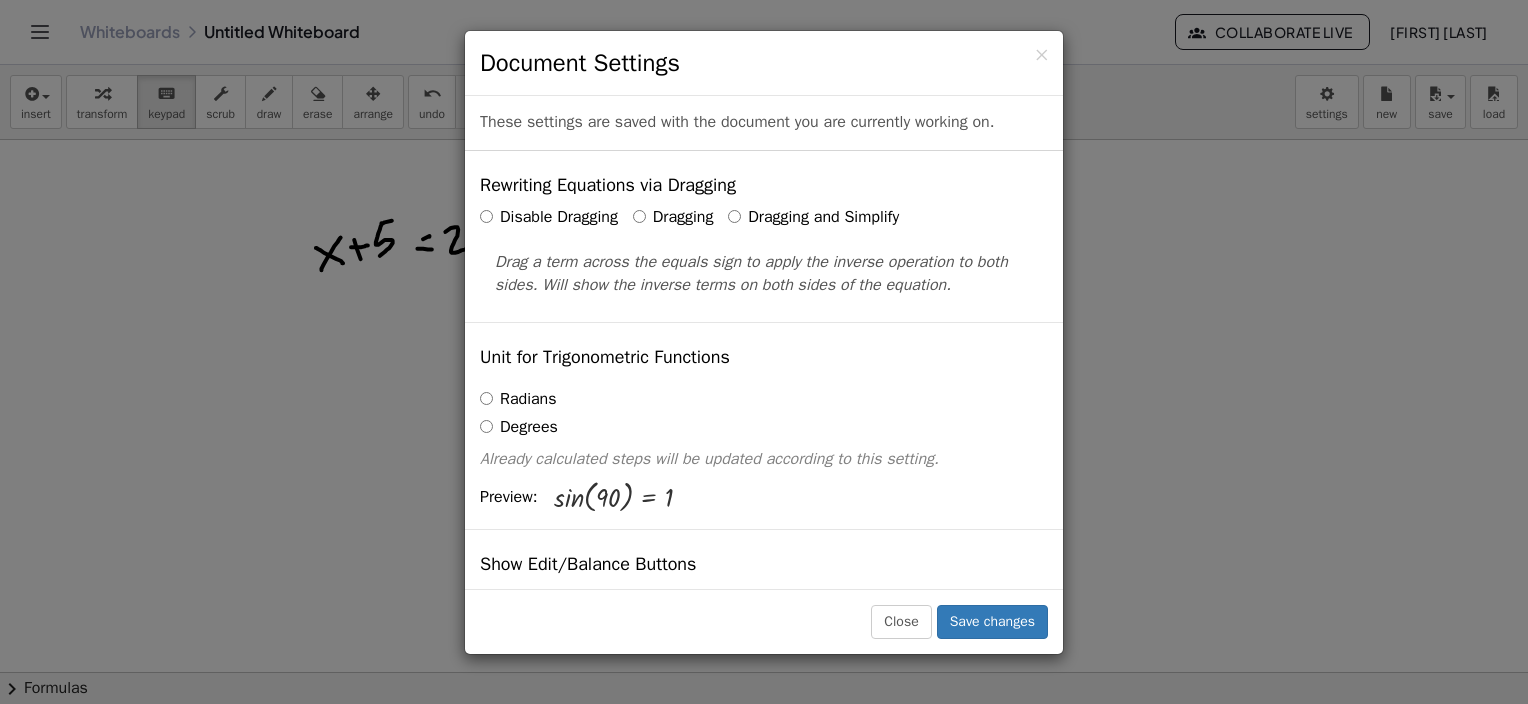 click on "Dragging and Simplify" at bounding box center (813, 217) 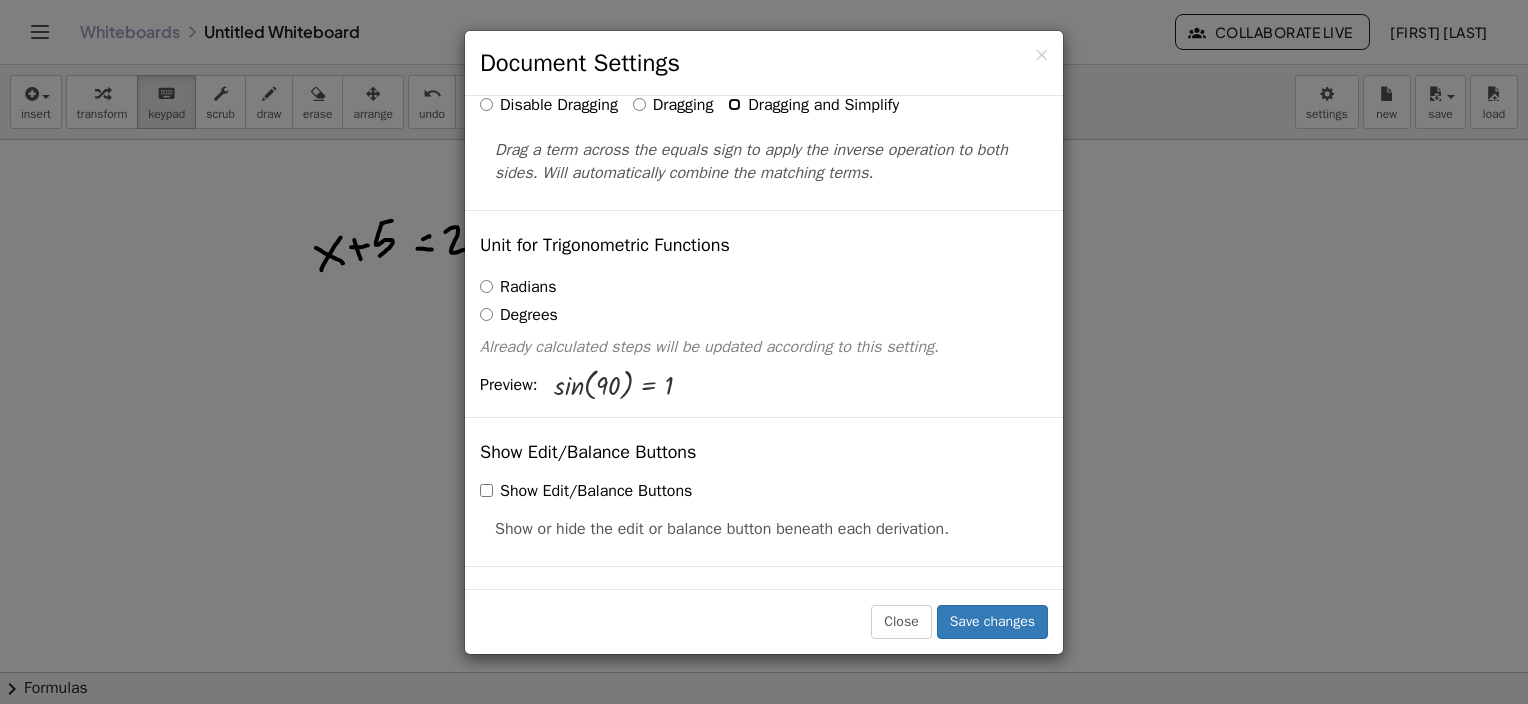 scroll, scrollTop: 125, scrollLeft: 0, axis: vertical 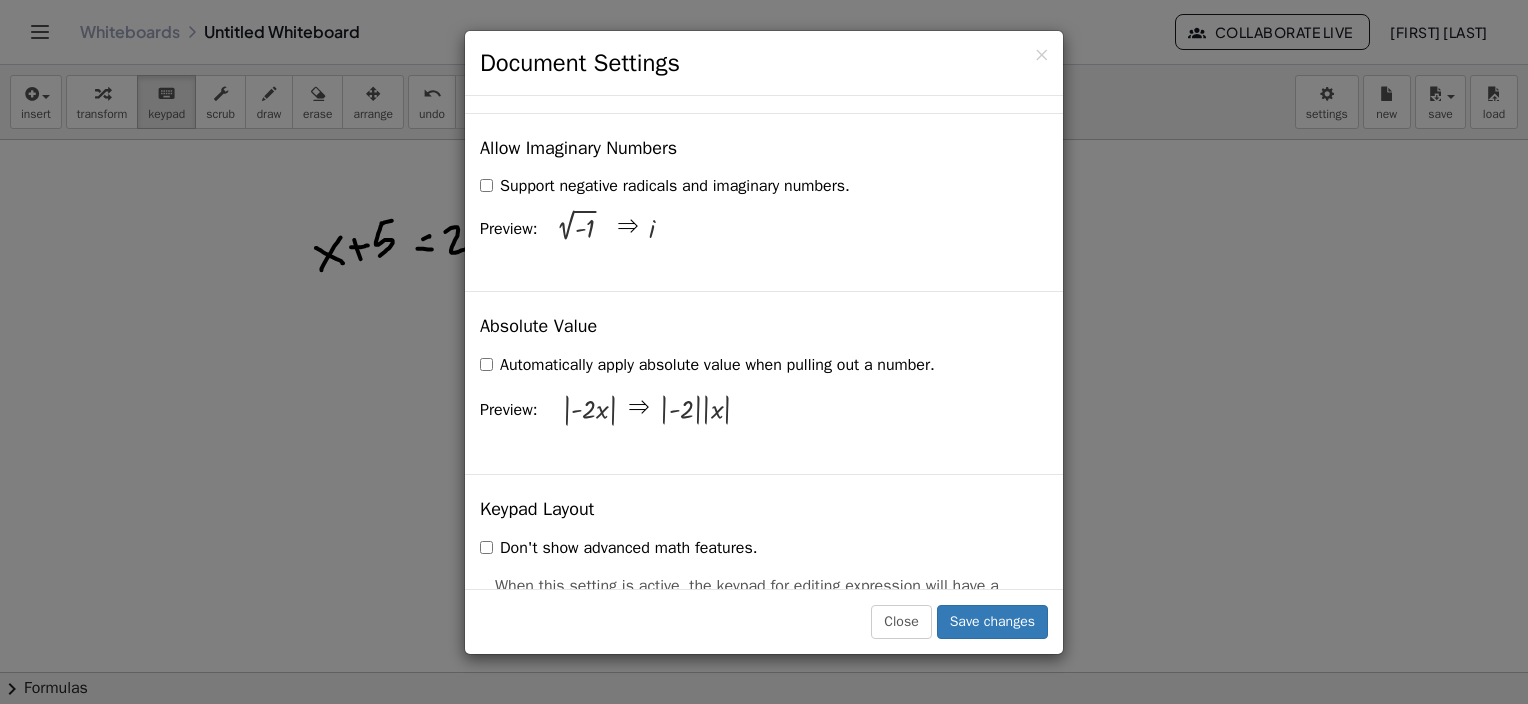 click on "Automatically apply absolute value when pulling out a number." at bounding box center (707, 365) 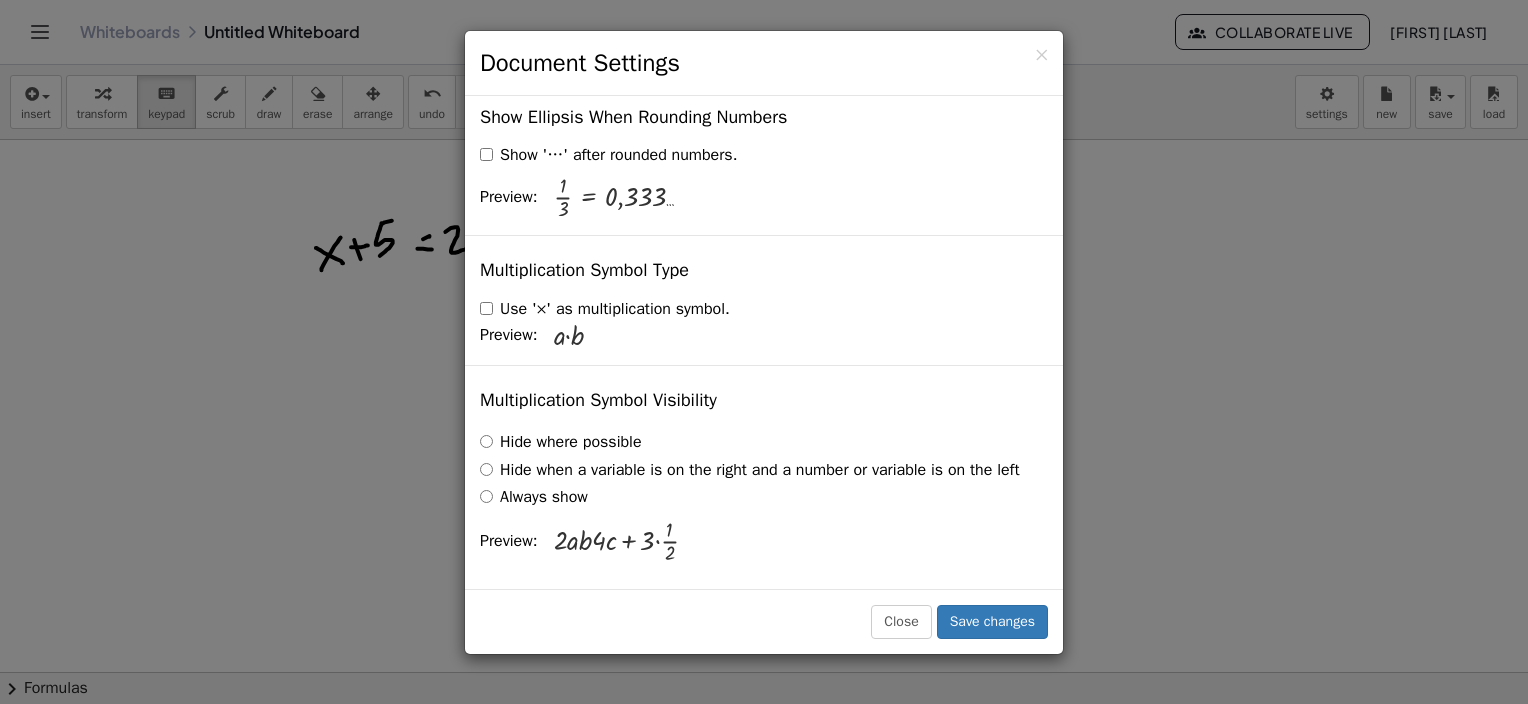 scroll, scrollTop: 4854, scrollLeft: 0, axis: vertical 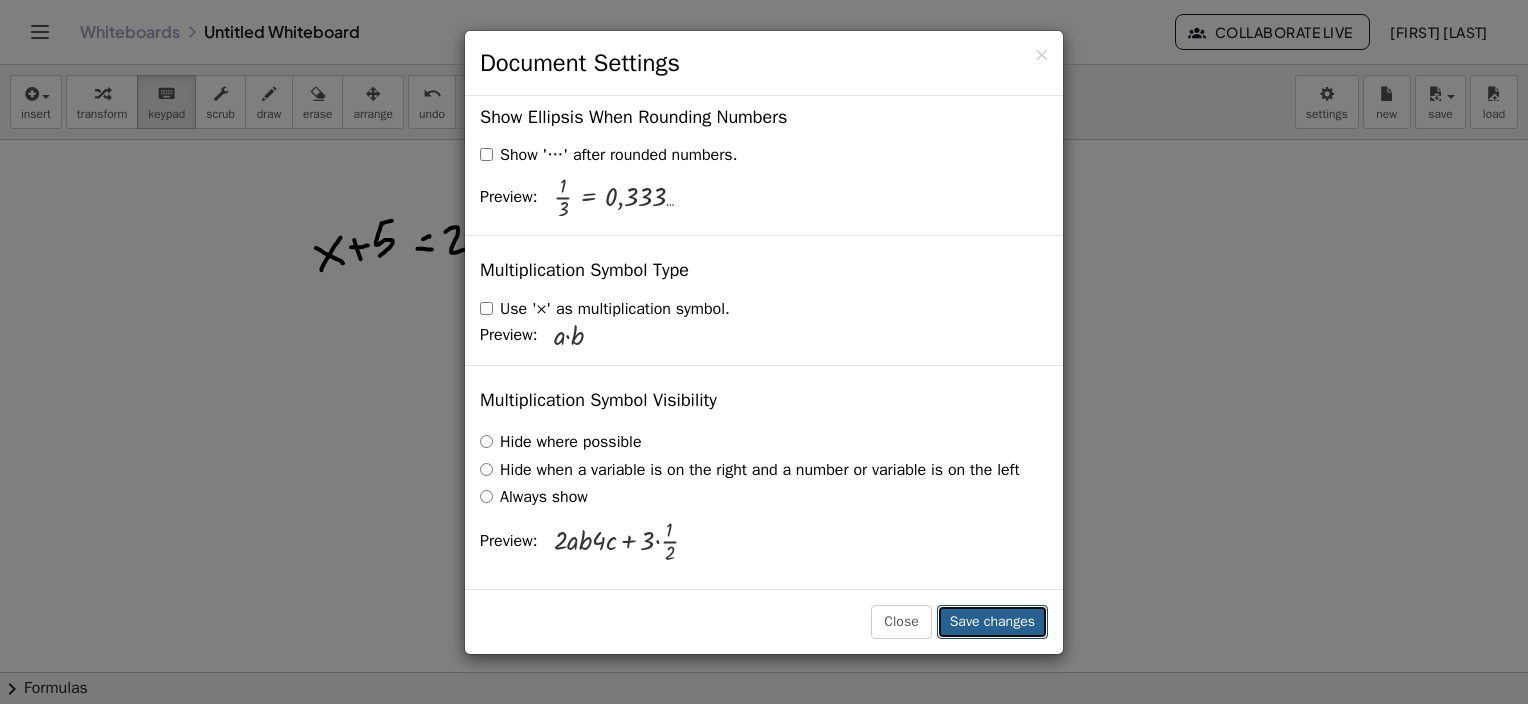 click on "Save changes" at bounding box center (992, 622) 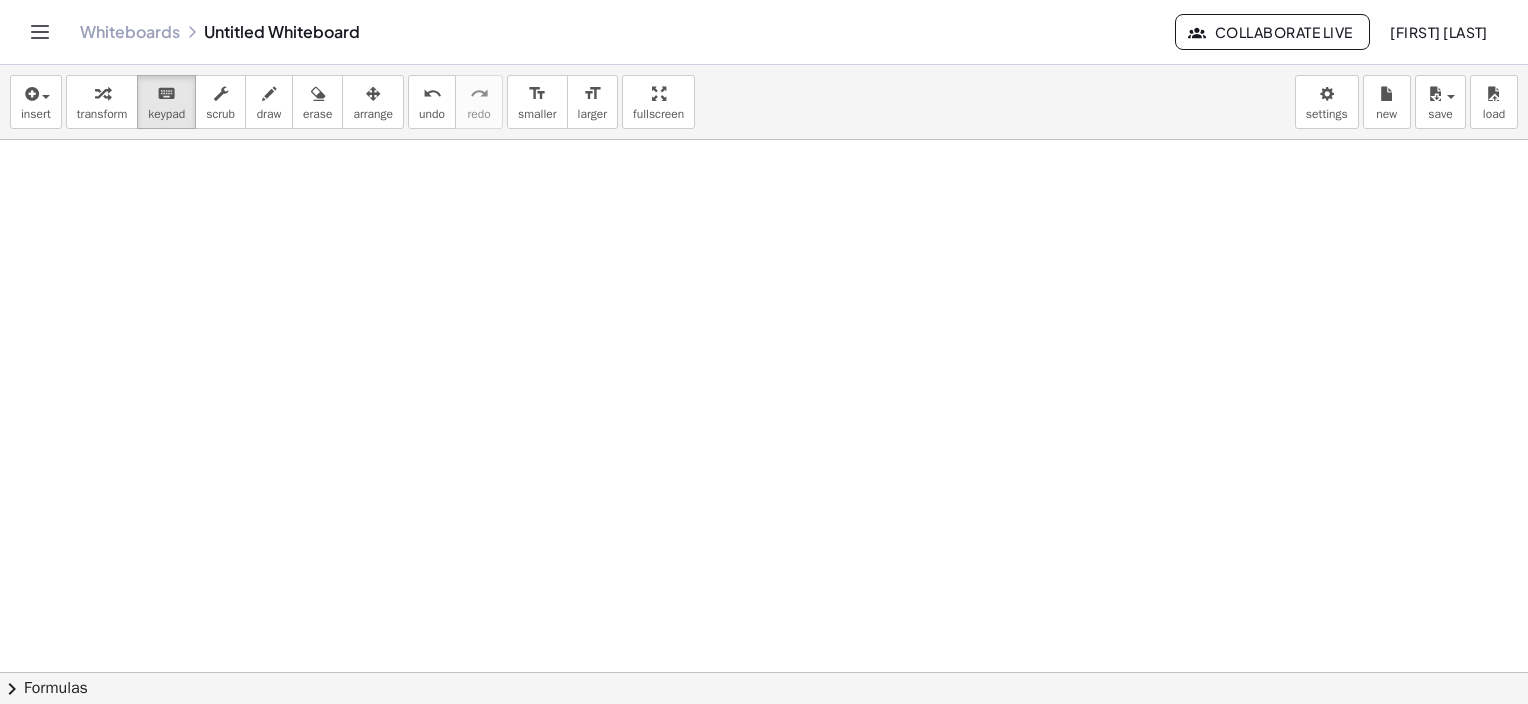 click at bounding box center (764, 673) 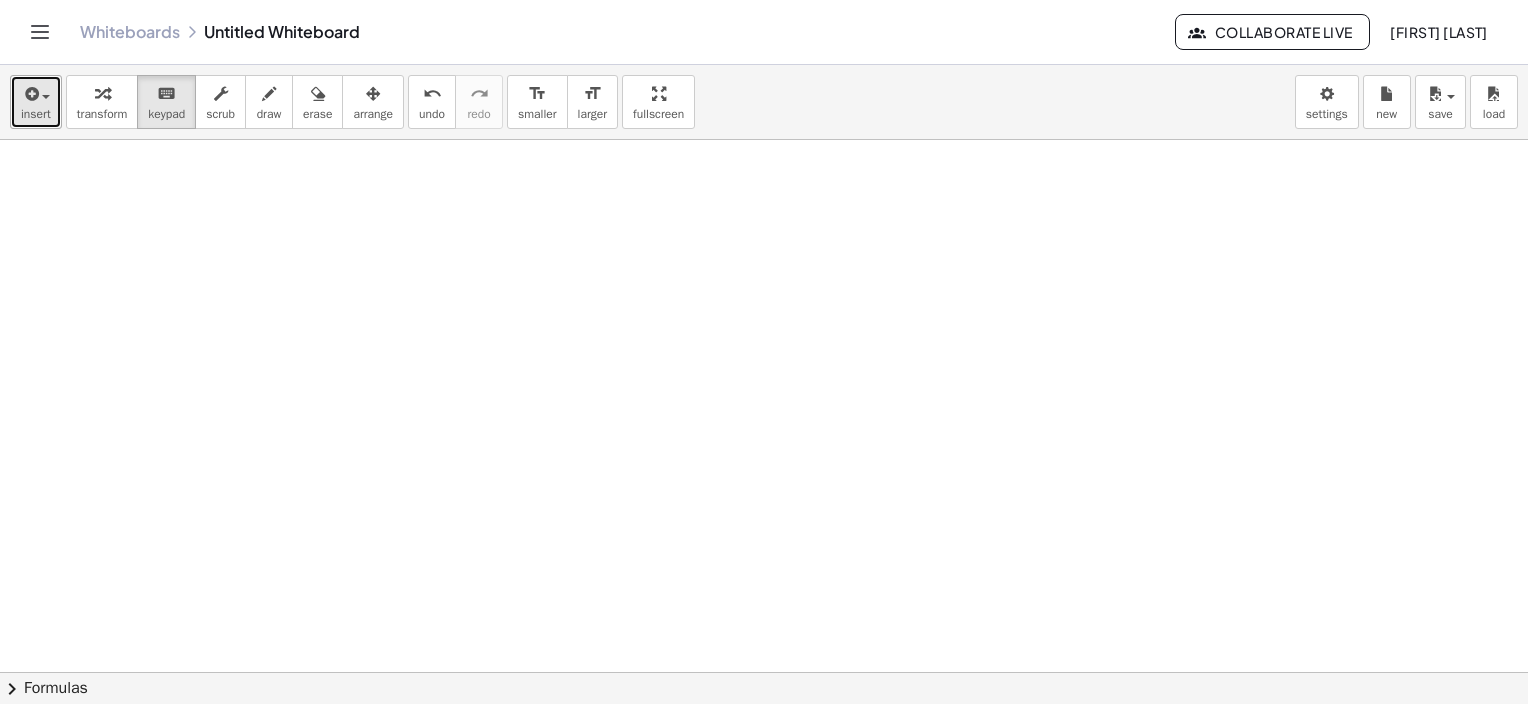 click at bounding box center (30, 94) 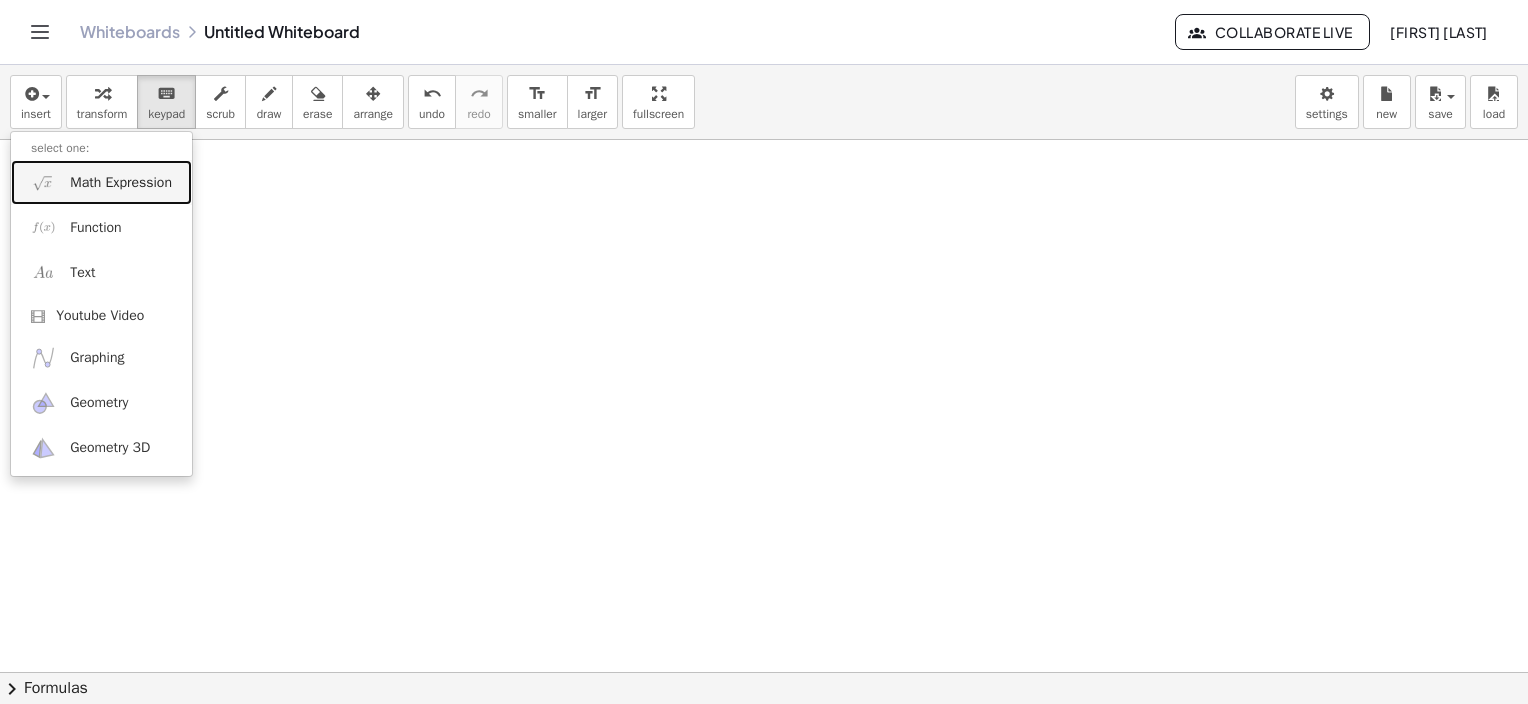 click on "Math Expression" at bounding box center [101, 182] 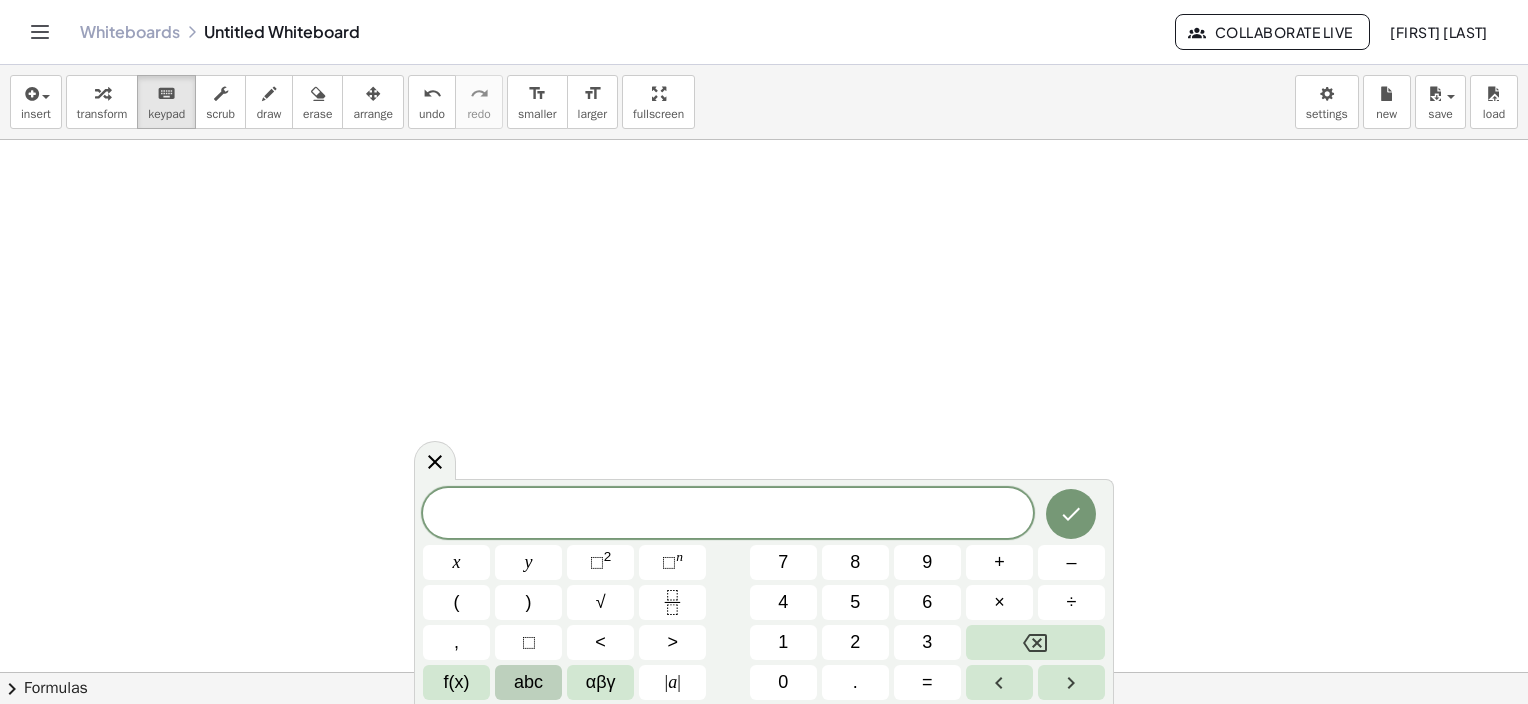 click on "abc" at bounding box center (528, 682) 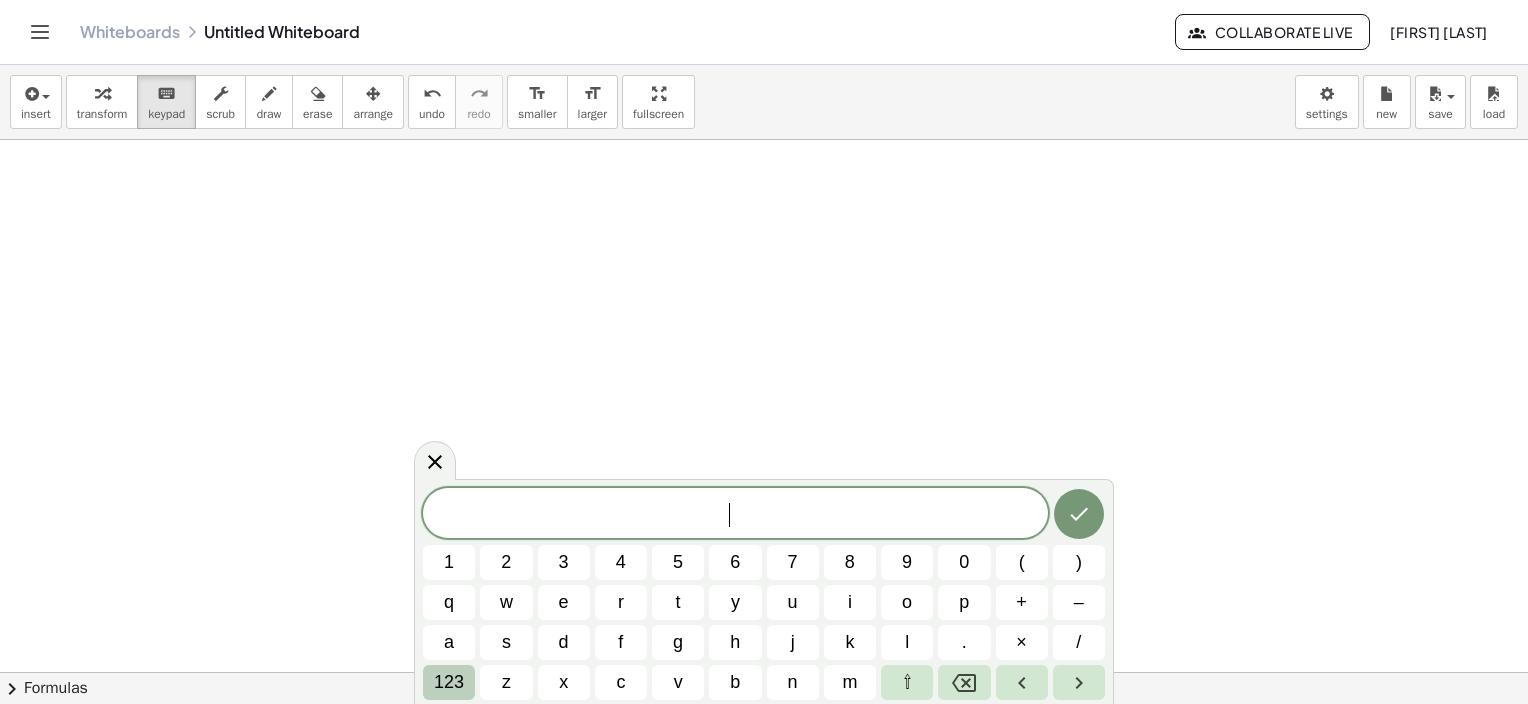 click on "123" at bounding box center (449, 682) 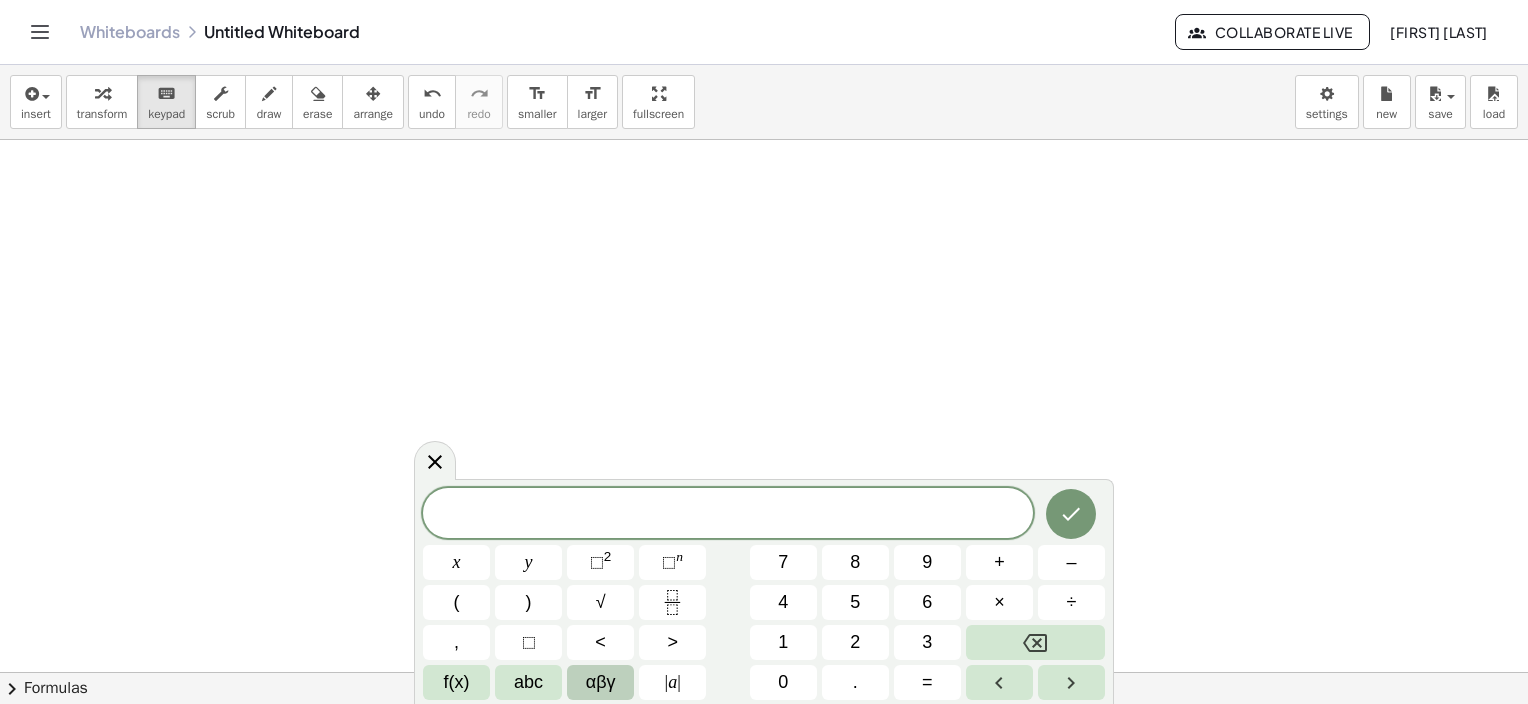 click on "αβγ" at bounding box center (601, 682) 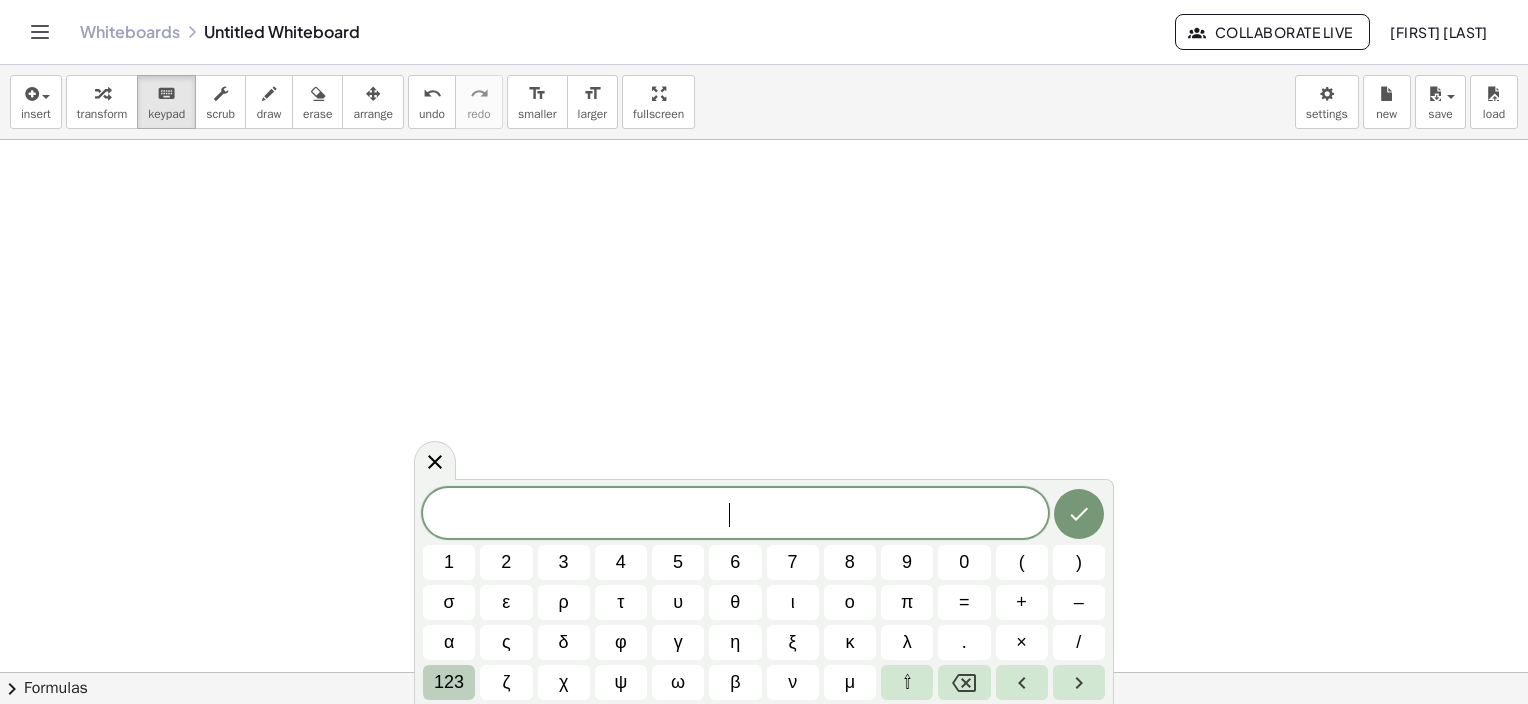 click on "123" at bounding box center (449, 682) 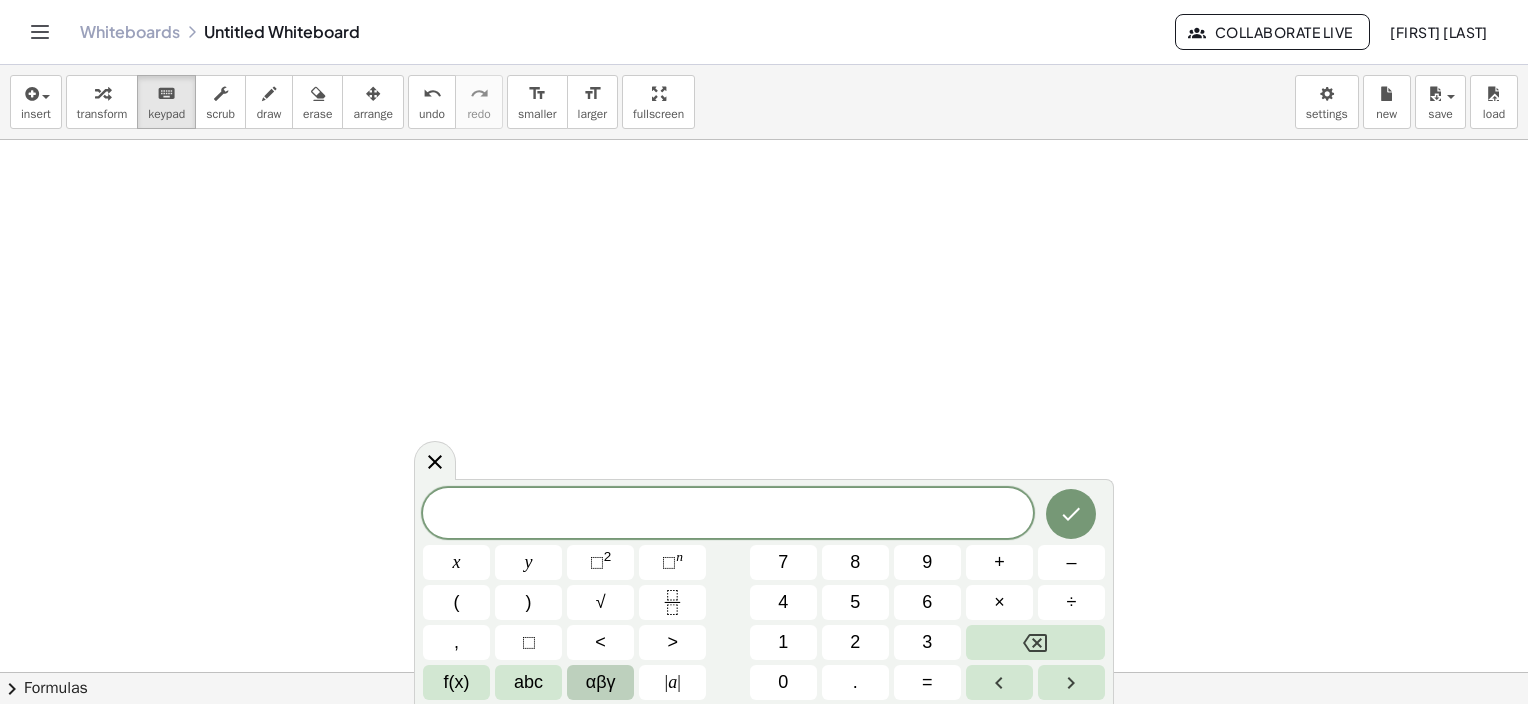 click on "αβγ" at bounding box center (600, 682) 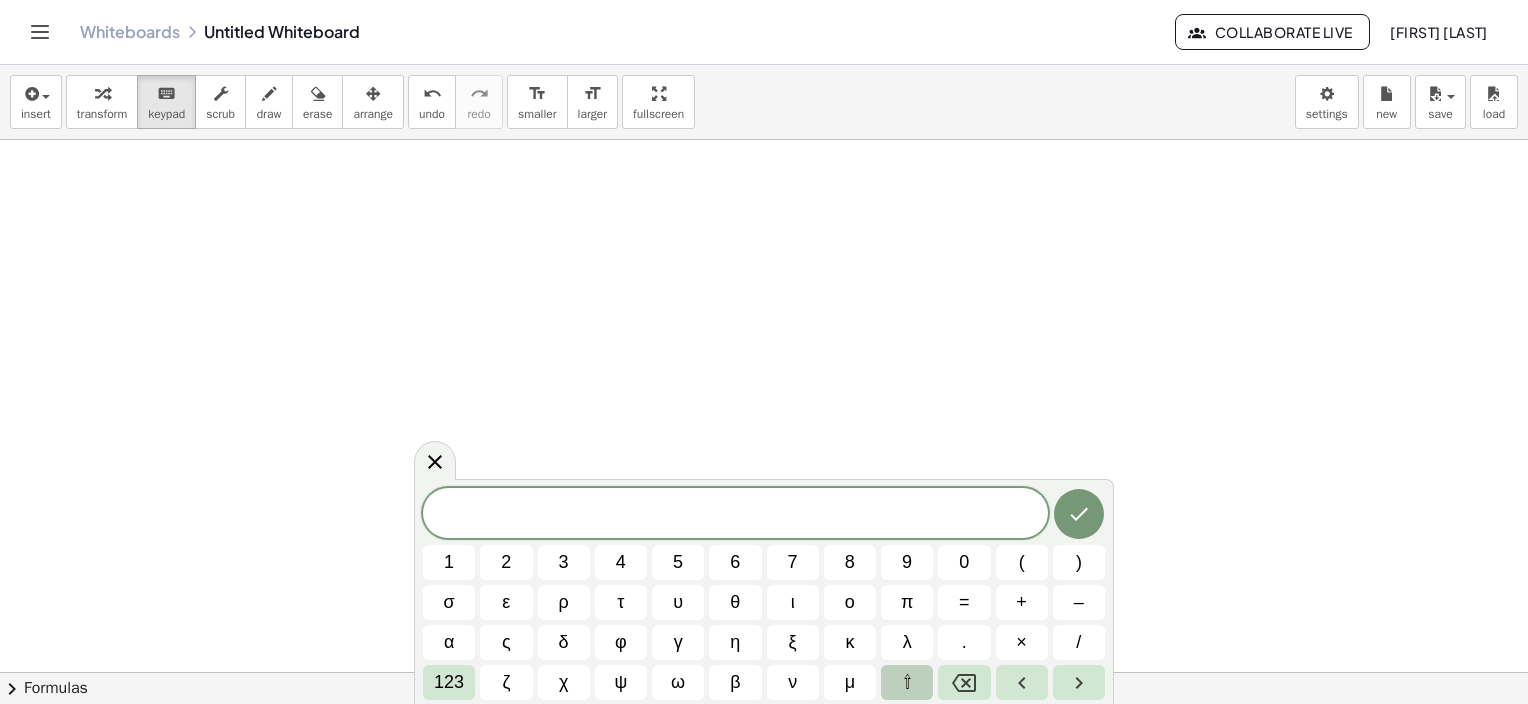 click on "⇧" at bounding box center (907, 682) 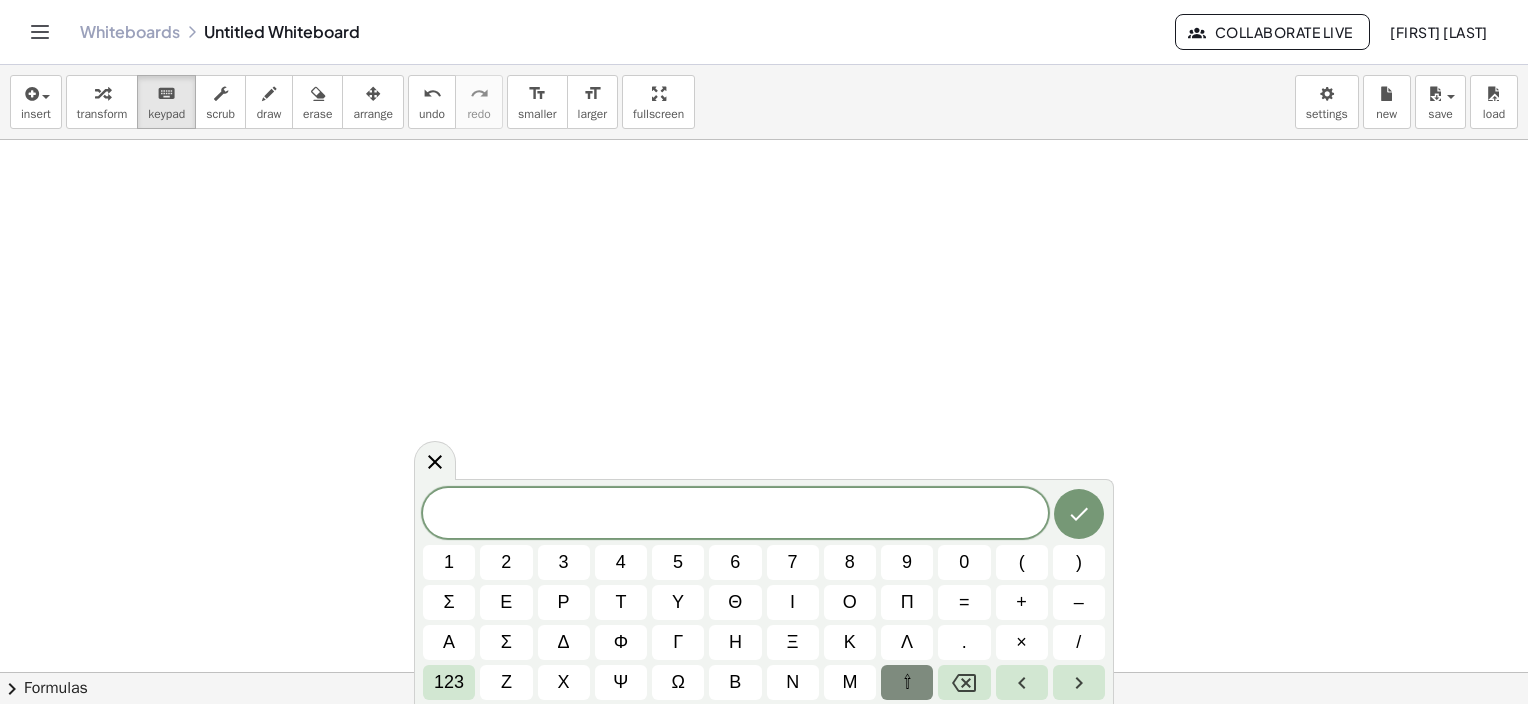 click on "⇧" at bounding box center [907, 682] 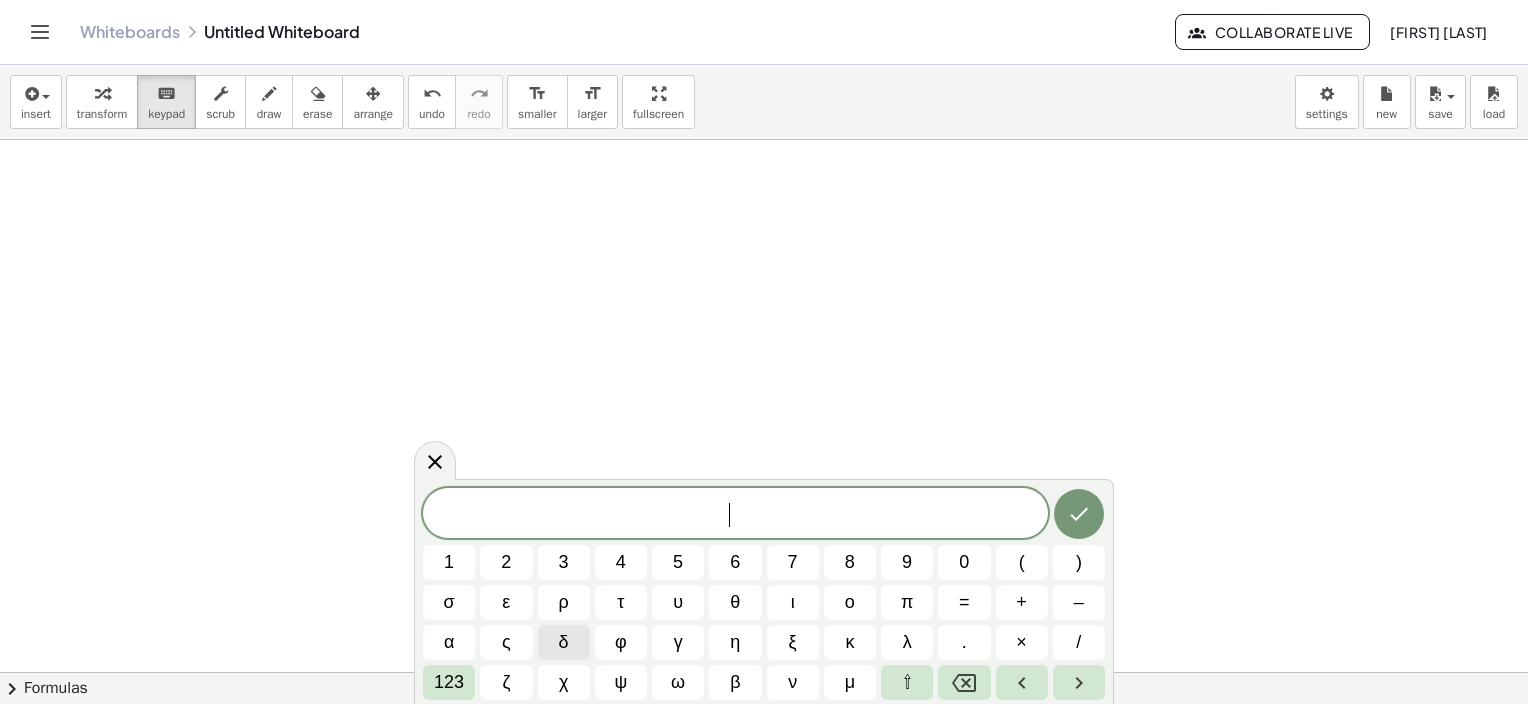 click on "123" at bounding box center (449, 682) 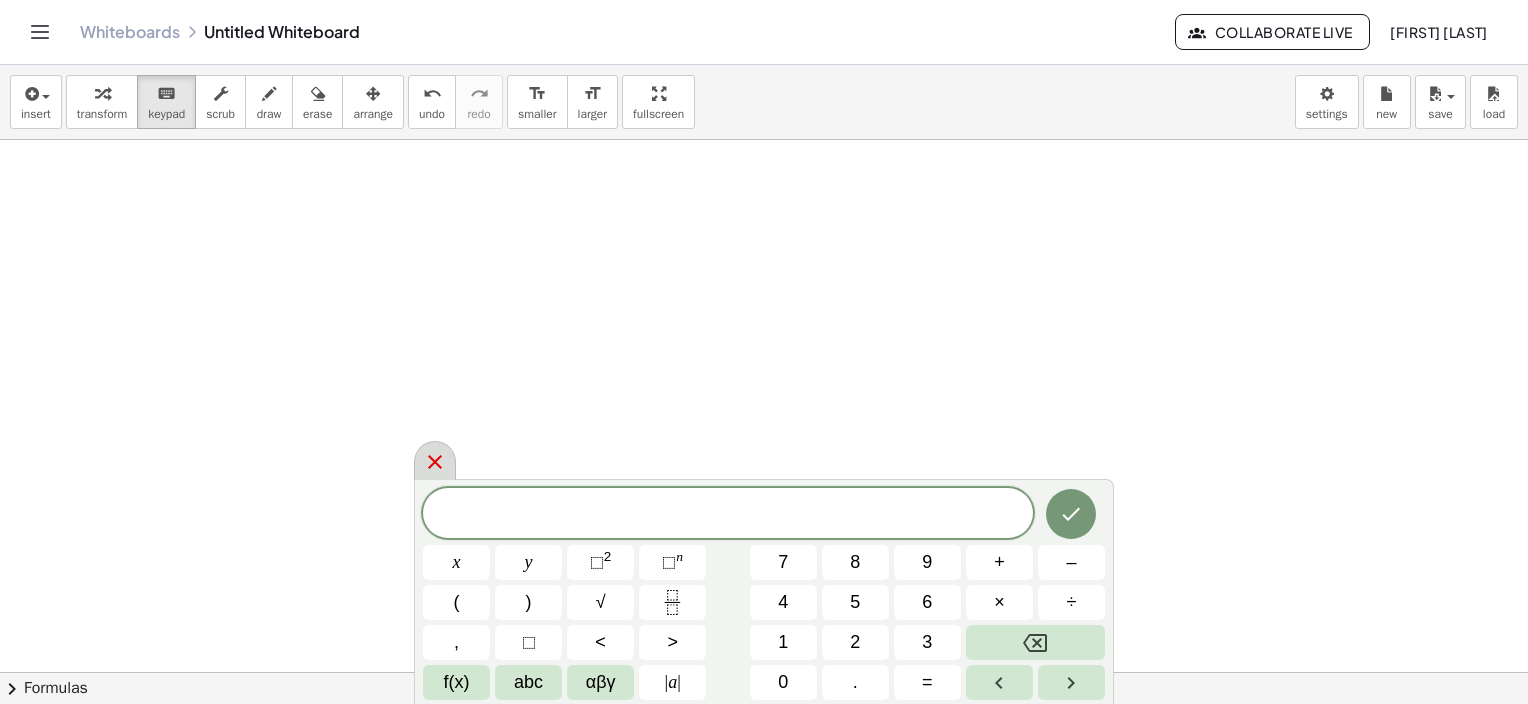 click 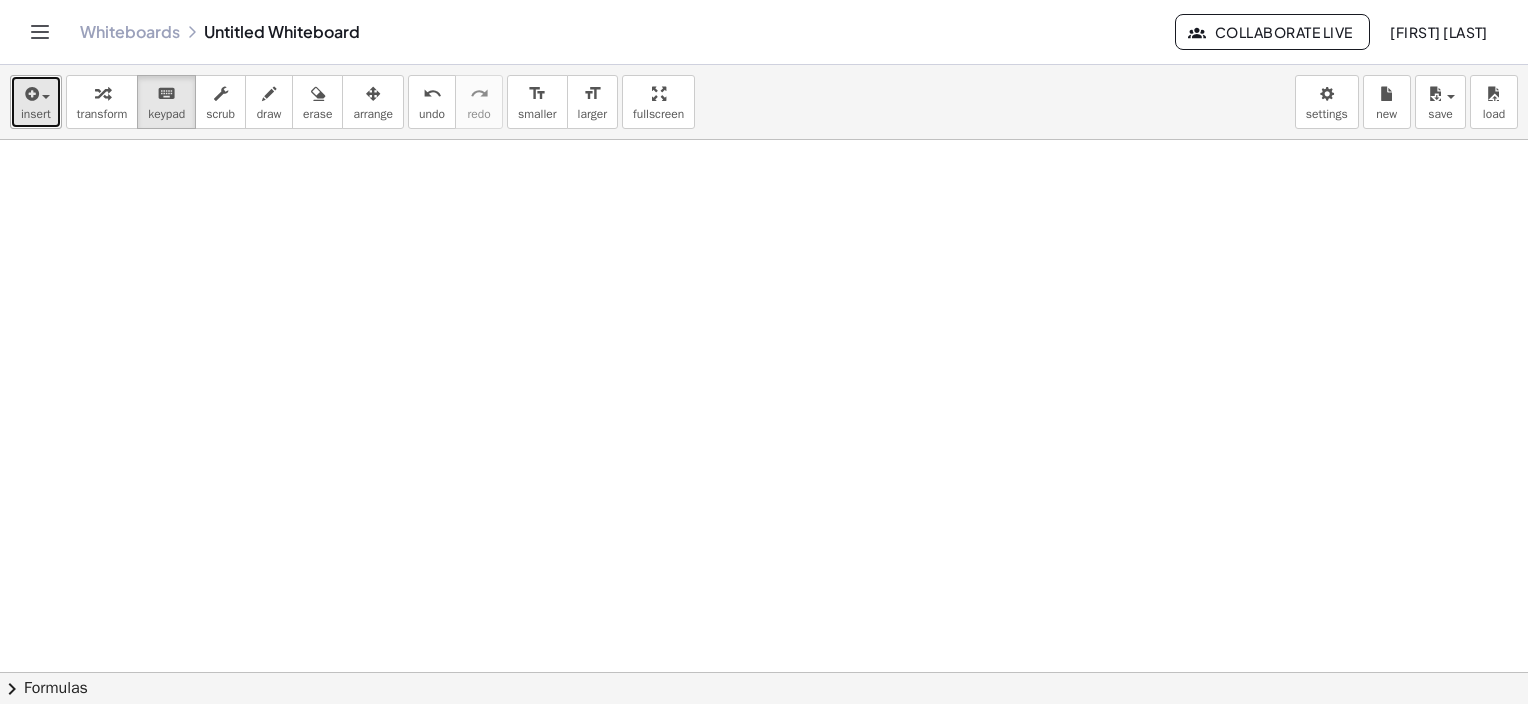 click on "insert" at bounding box center [36, 114] 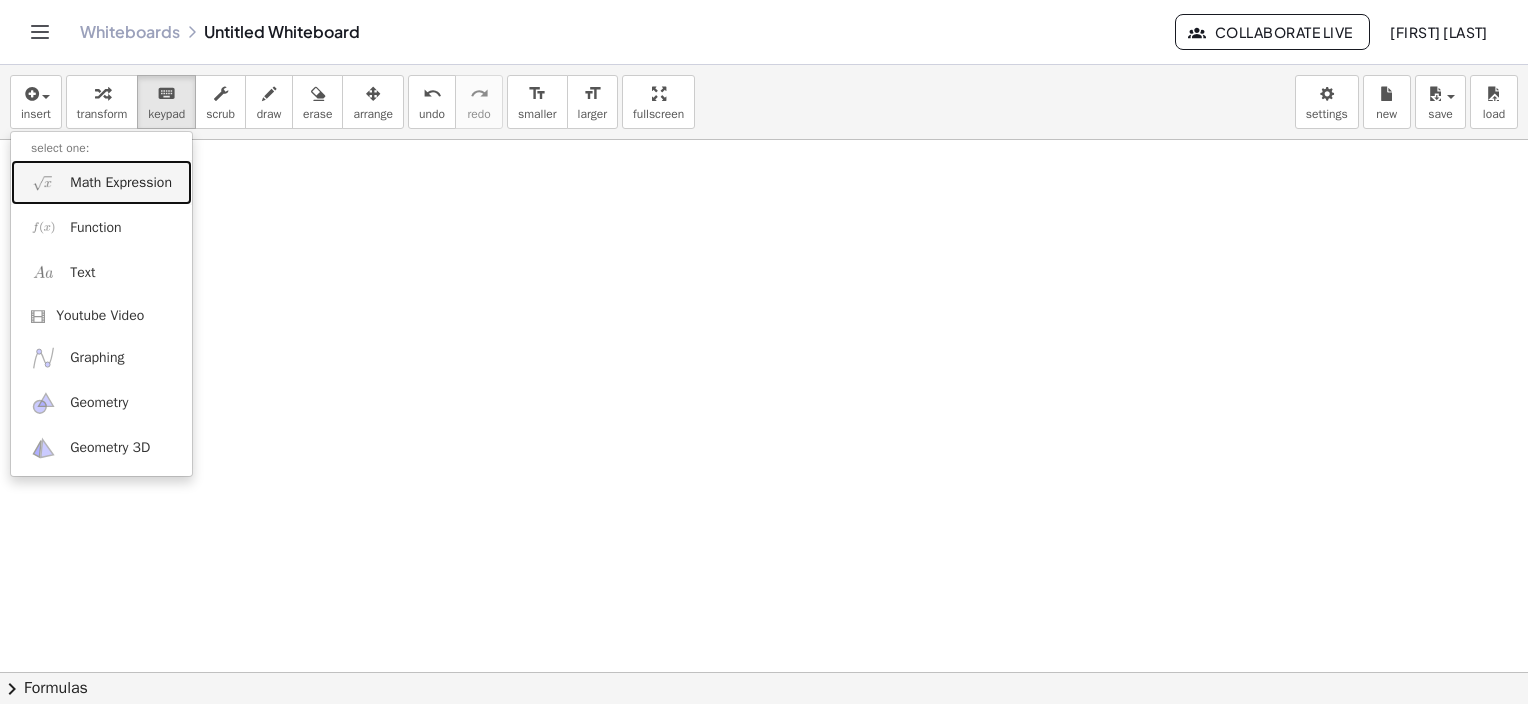 click on "Math Expression" at bounding box center (101, 182) 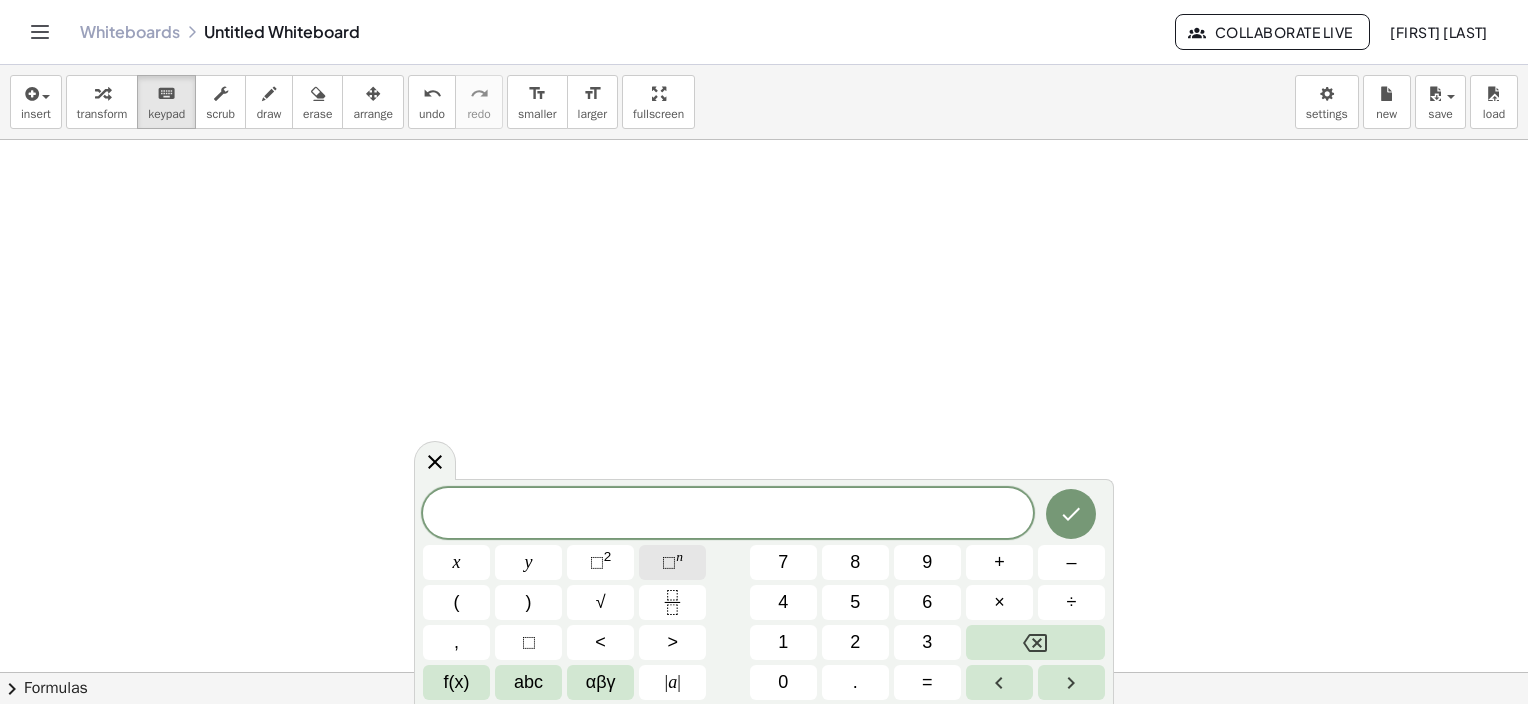 click on "⬚ n" at bounding box center (672, 562) 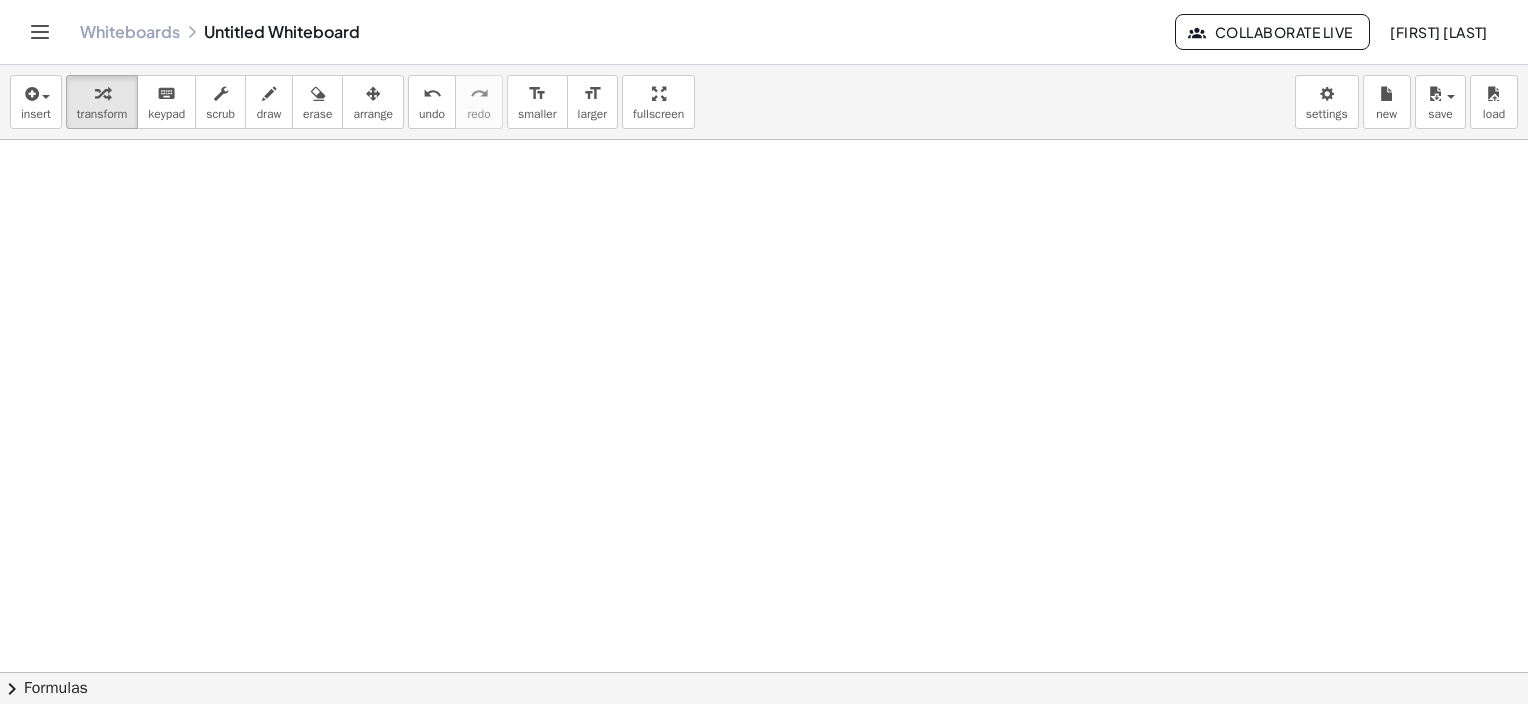 scroll, scrollTop: 0, scrollLeft: 0, axis: both 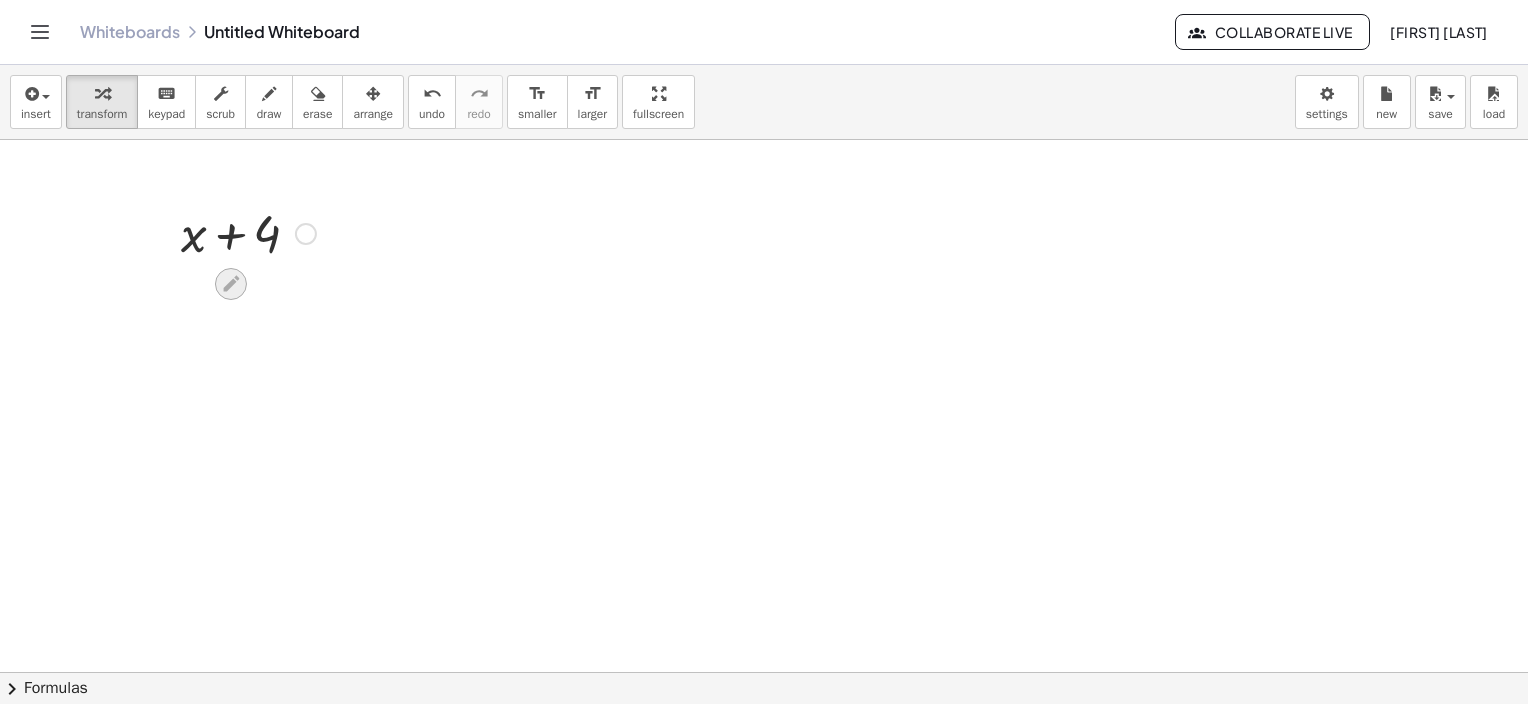 click 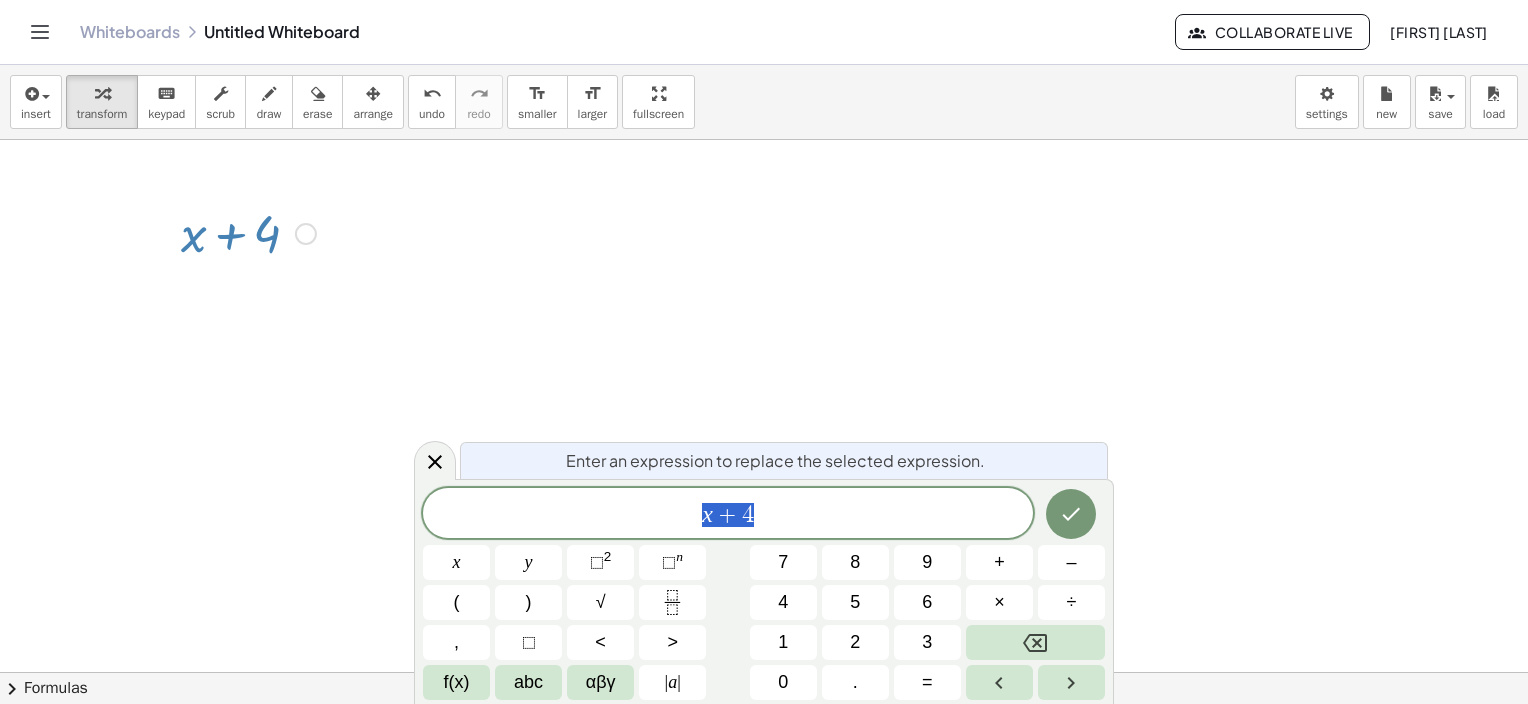 click 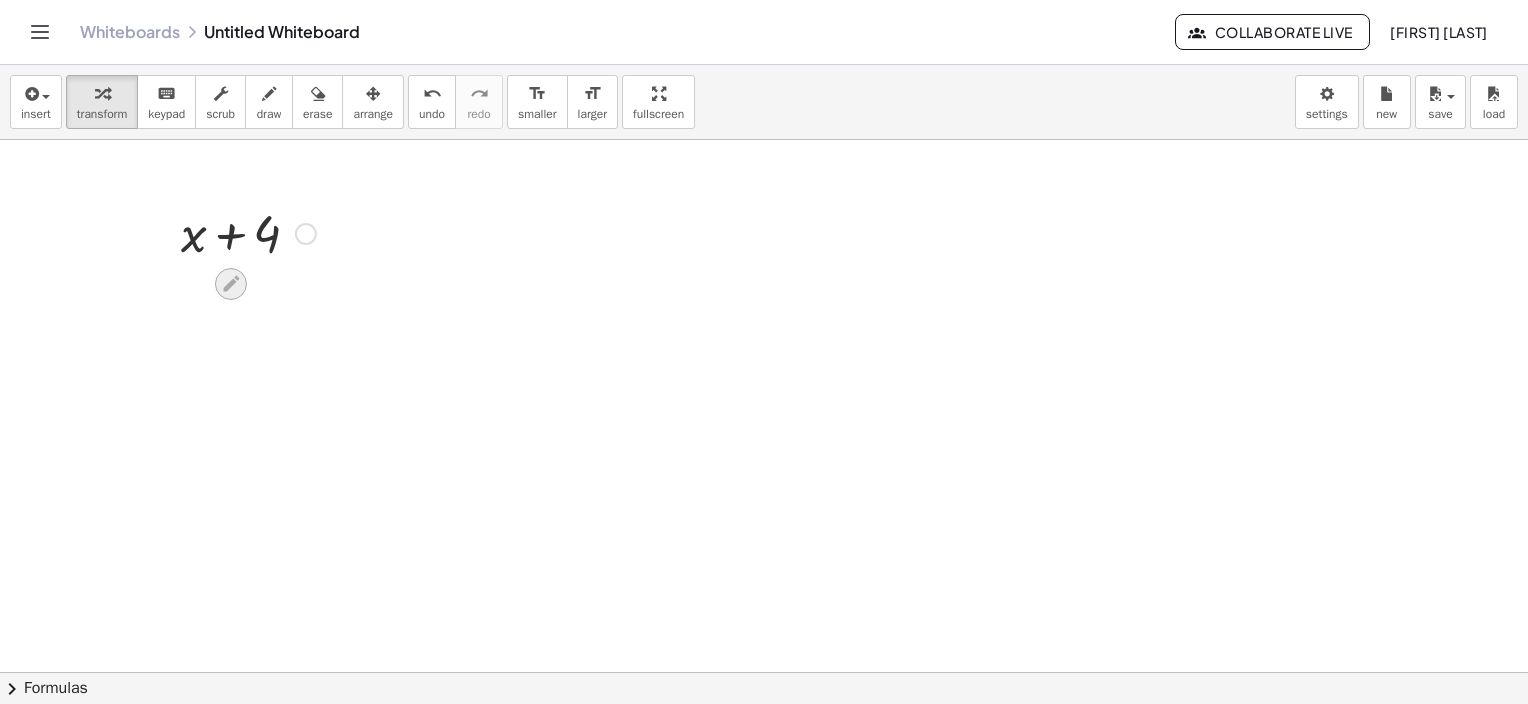 click 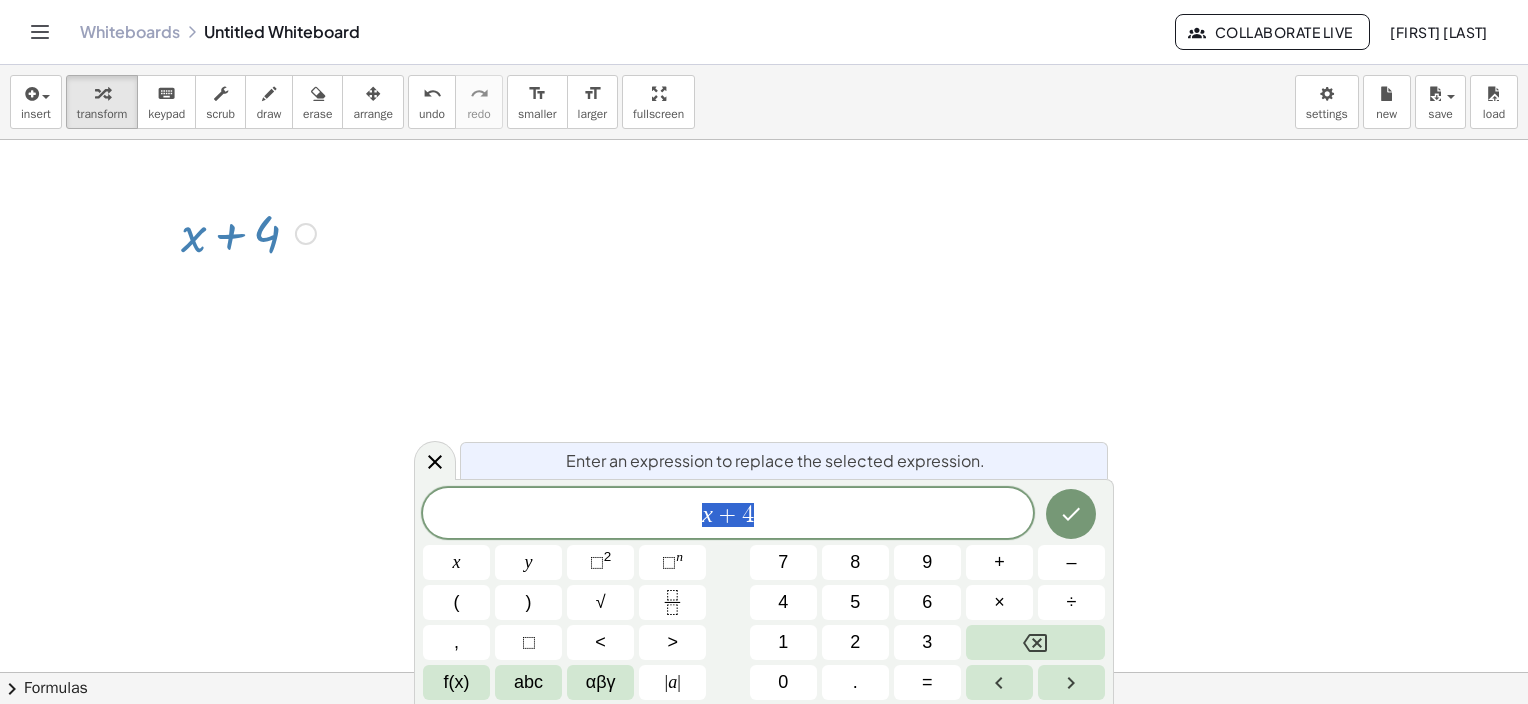 click 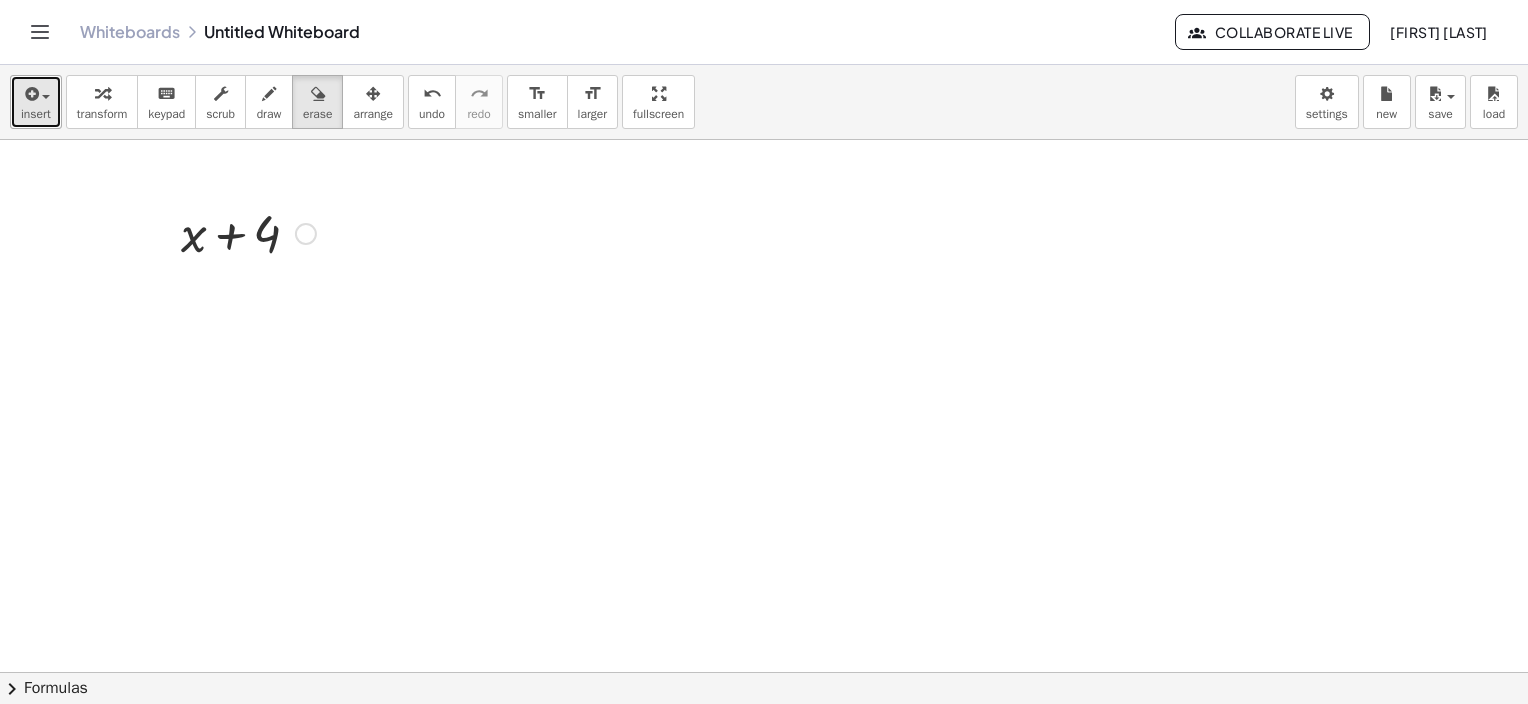 click at bounding box center (36, 93) 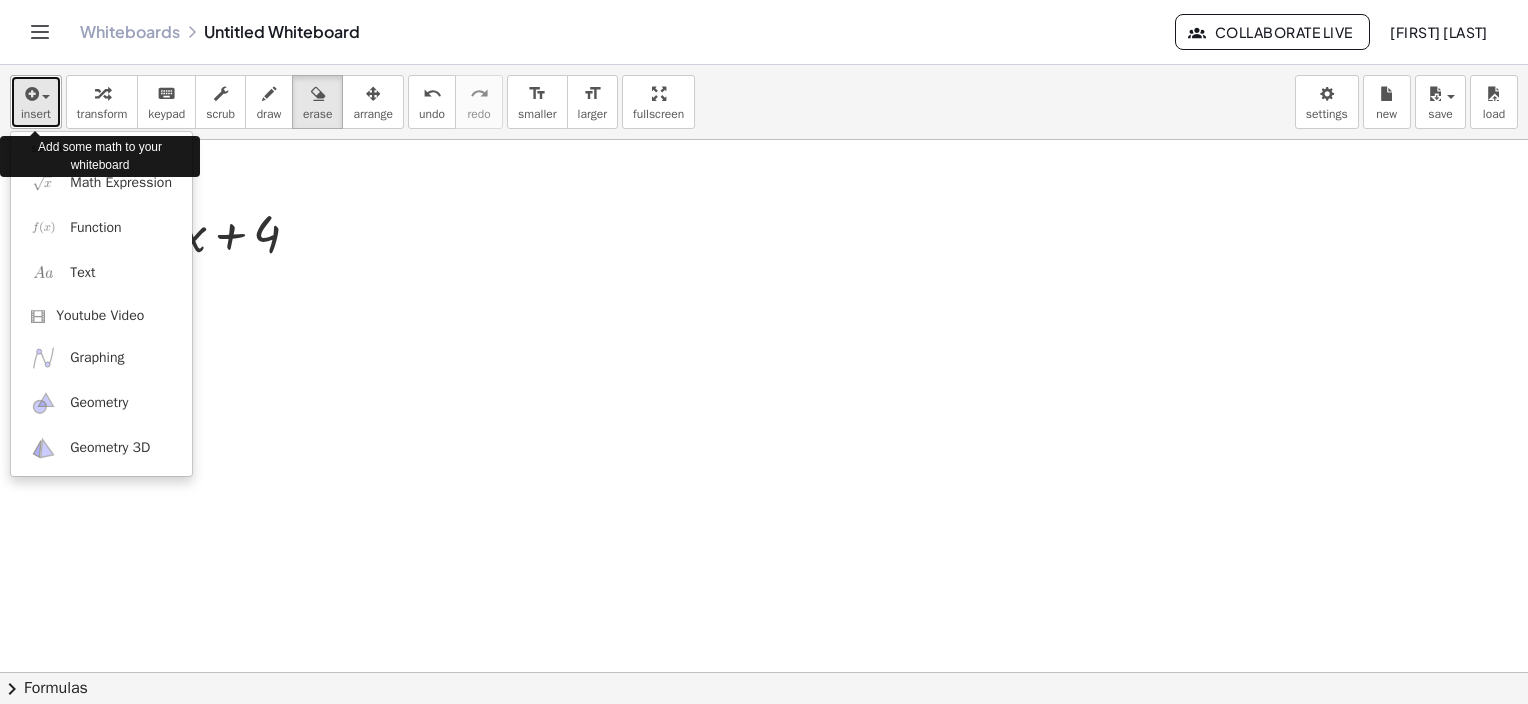 click on "insert" at bounding box center [36, 102] 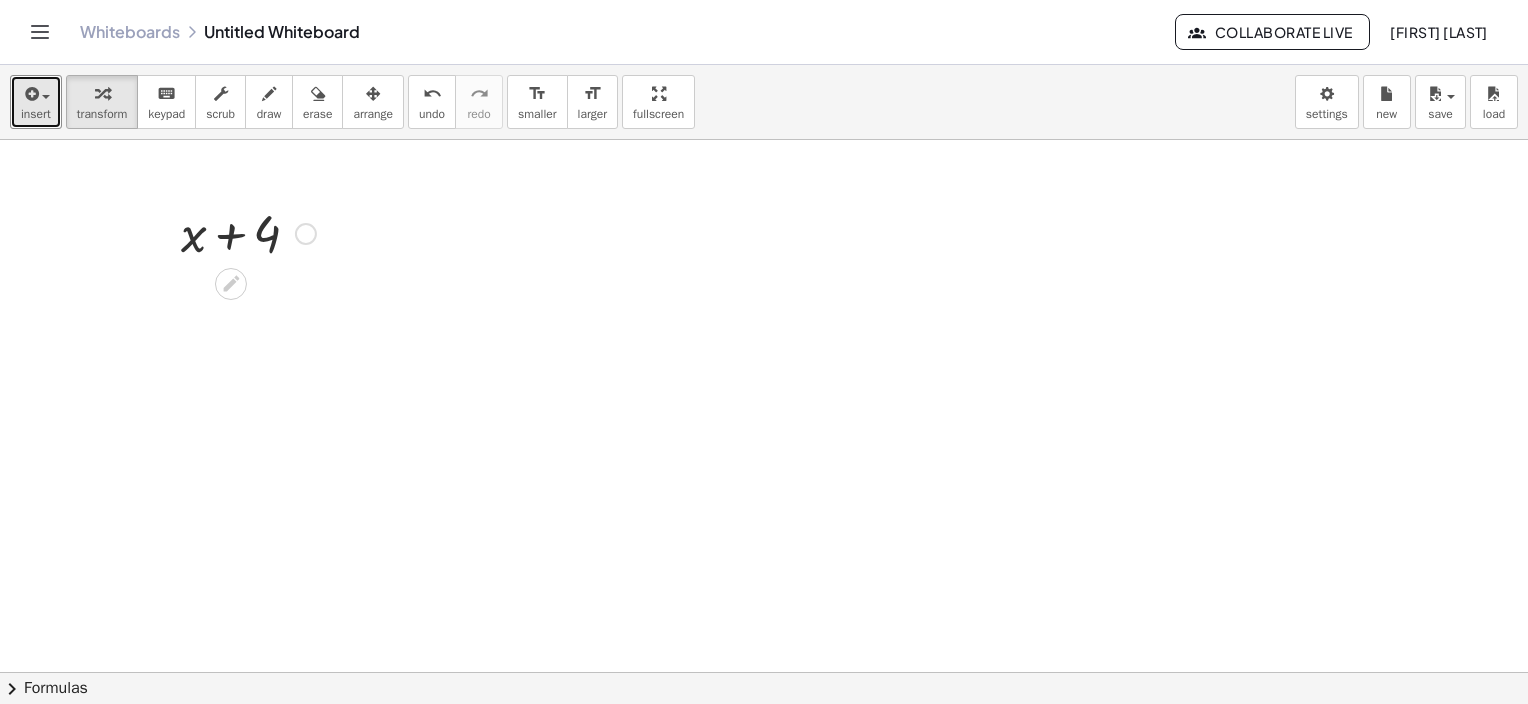 drag, startPoint x: 129, startPoint y: 185, endPoint x: 495, endPoint y: 308, distance: 386.11526 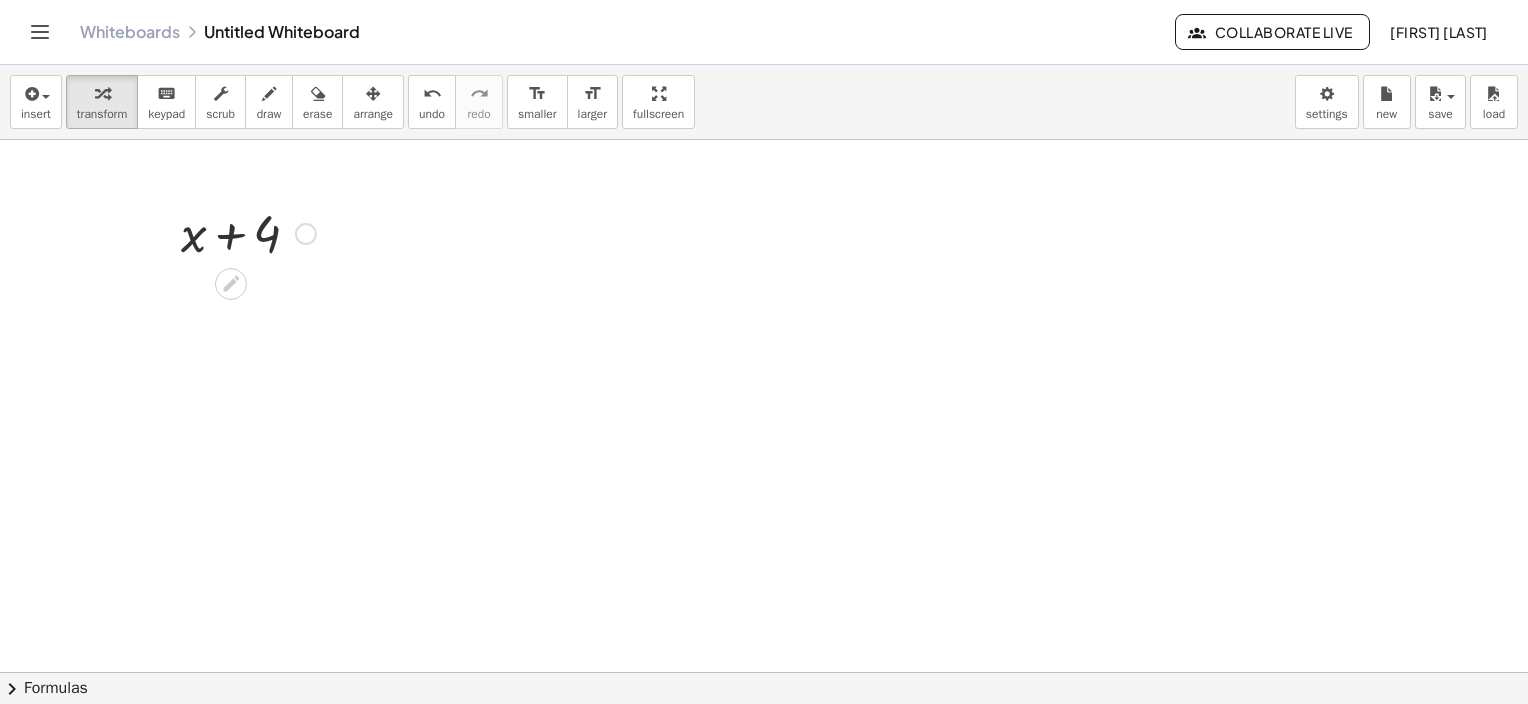 drag, startPoint x: 236, startPoint y: 240, endPoint x: 221, endPoint y: 225, distance: 21.213203 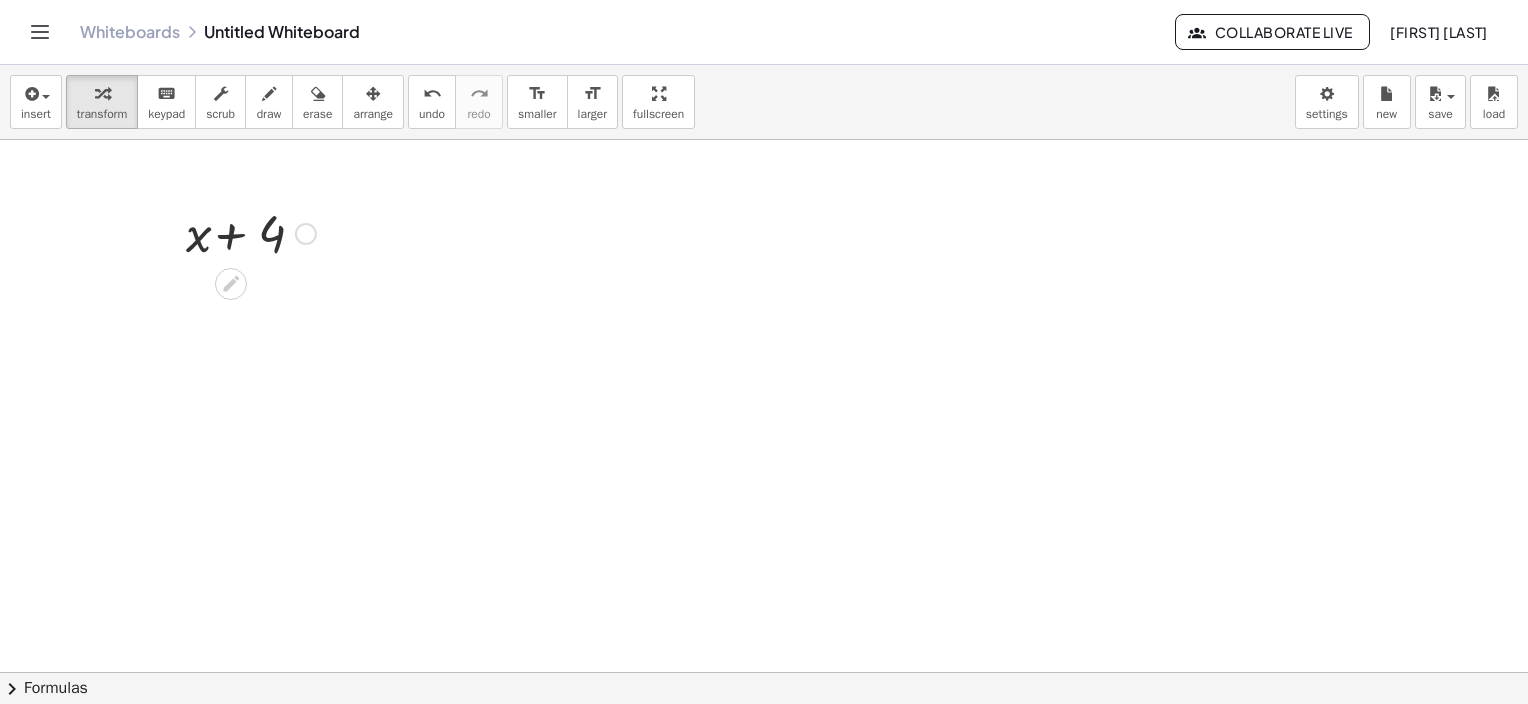 click at bounding box center [248, 232] 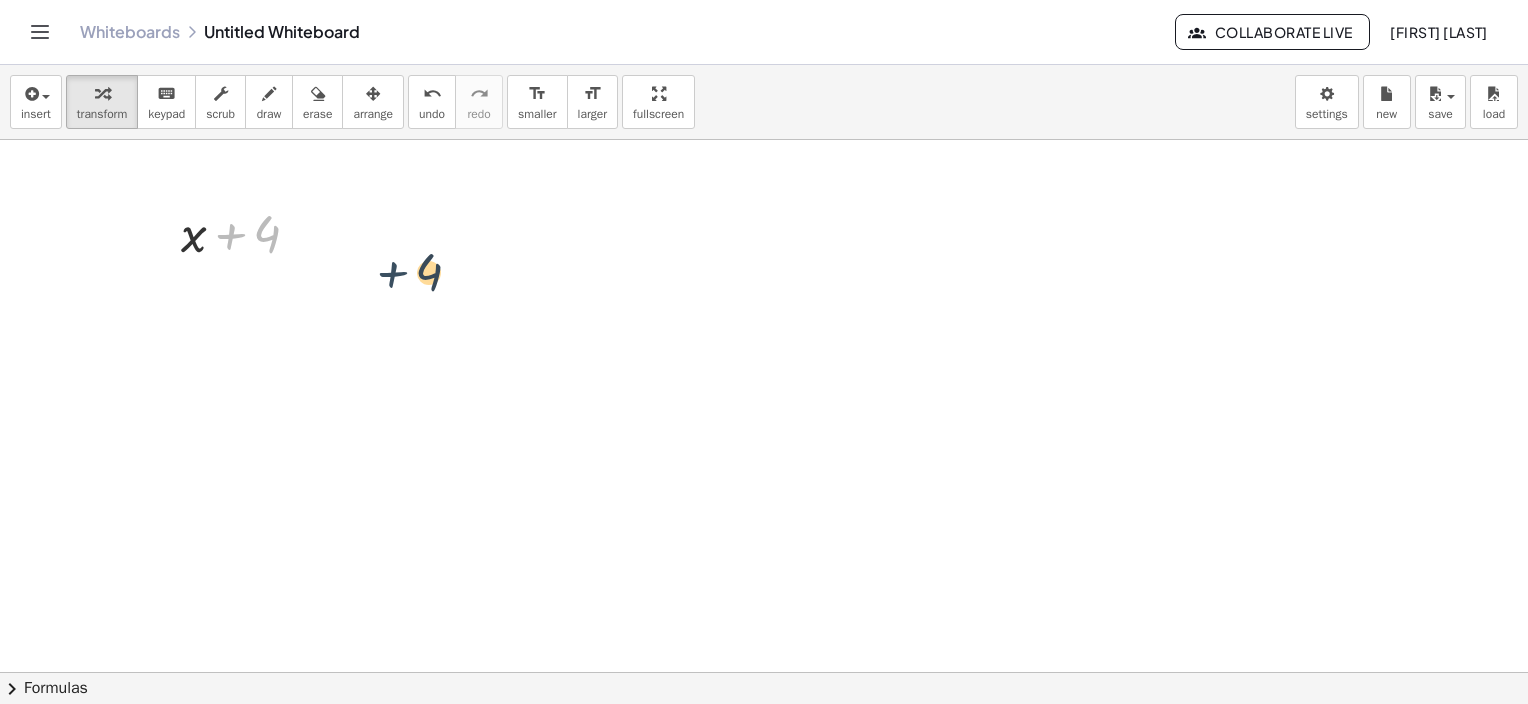drag, startPoint x: 234, startPoint y: 233, endPoint x: 426, endPoint y: 285, distance: 198.91707 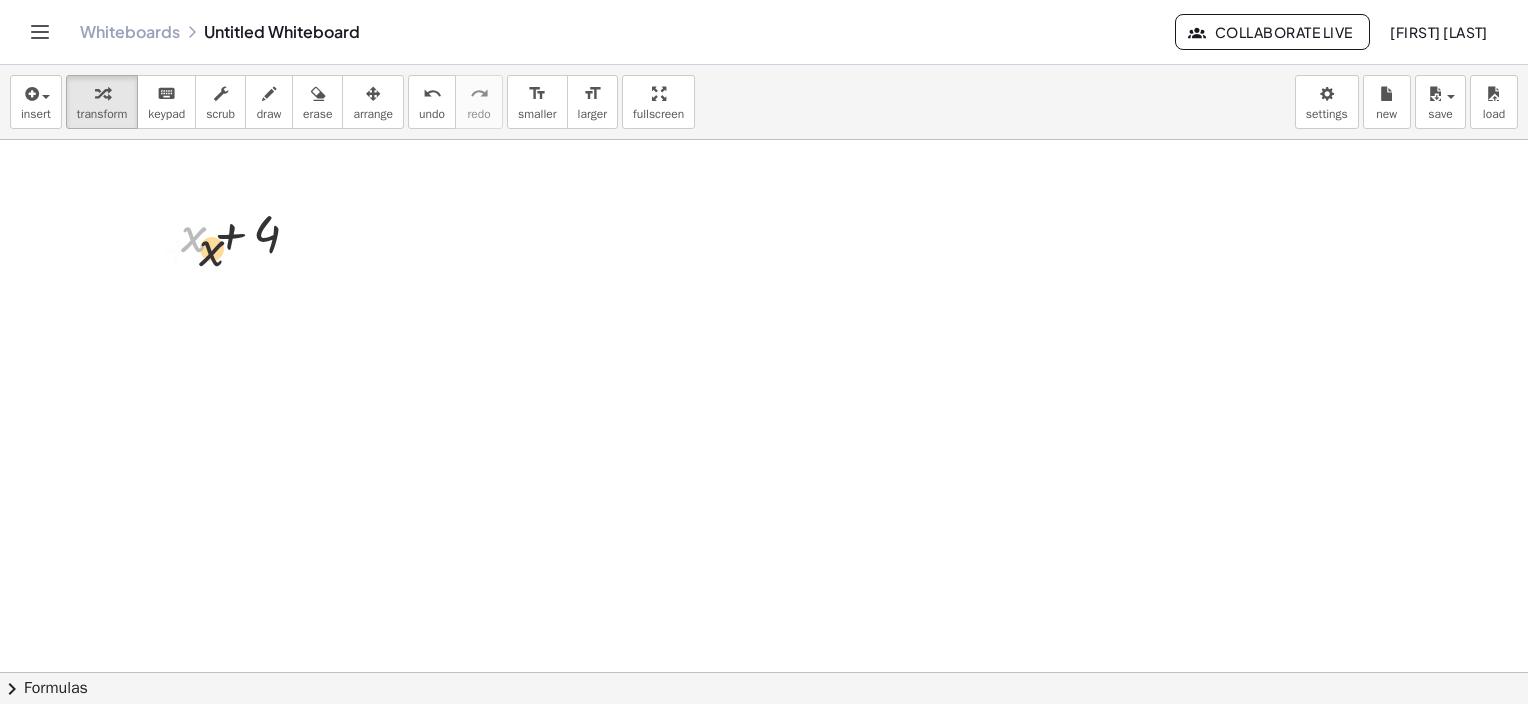 drag, startPoint x: 186, startPoint y: 237, endPoint x: 322, endPoint y: 312, distance: 155.30937 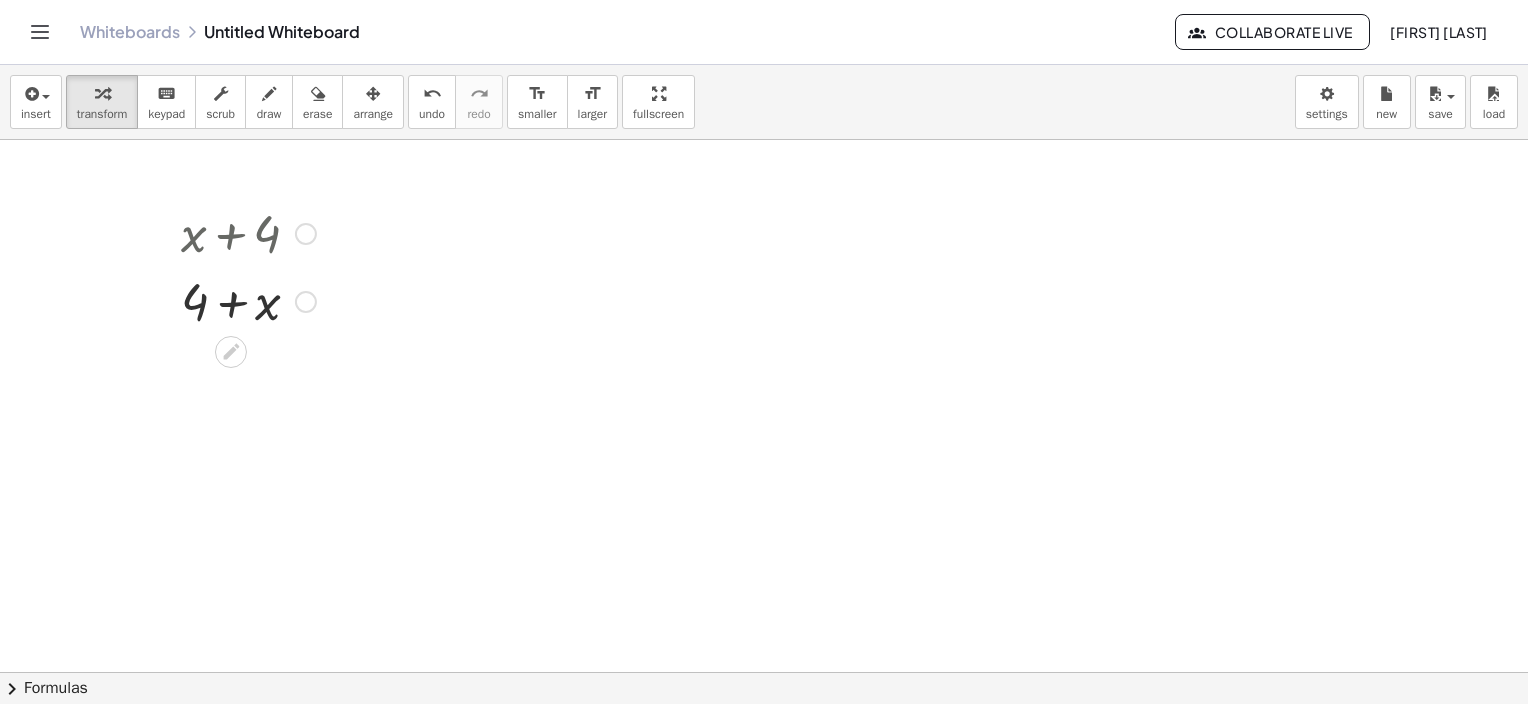 click on "Fix a mistake Transform line Copy line as LaTeX Copy derivation as LaTeX Expand new lines: On" at bounding box center (306, 302) 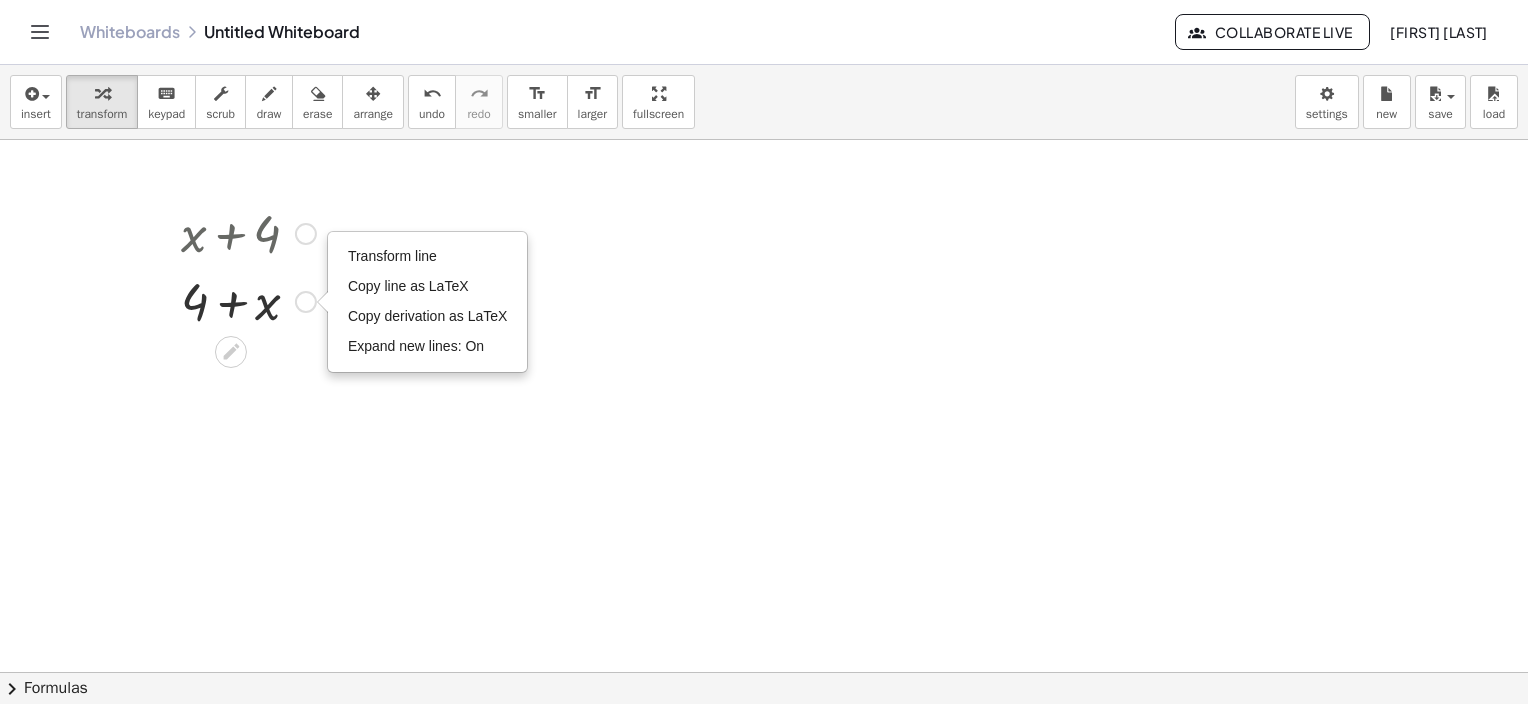 click on "Transform line Copy line as LaTeX Copy derivation as LaTeX Expand new lines: On" at bounding box center [306, 302] 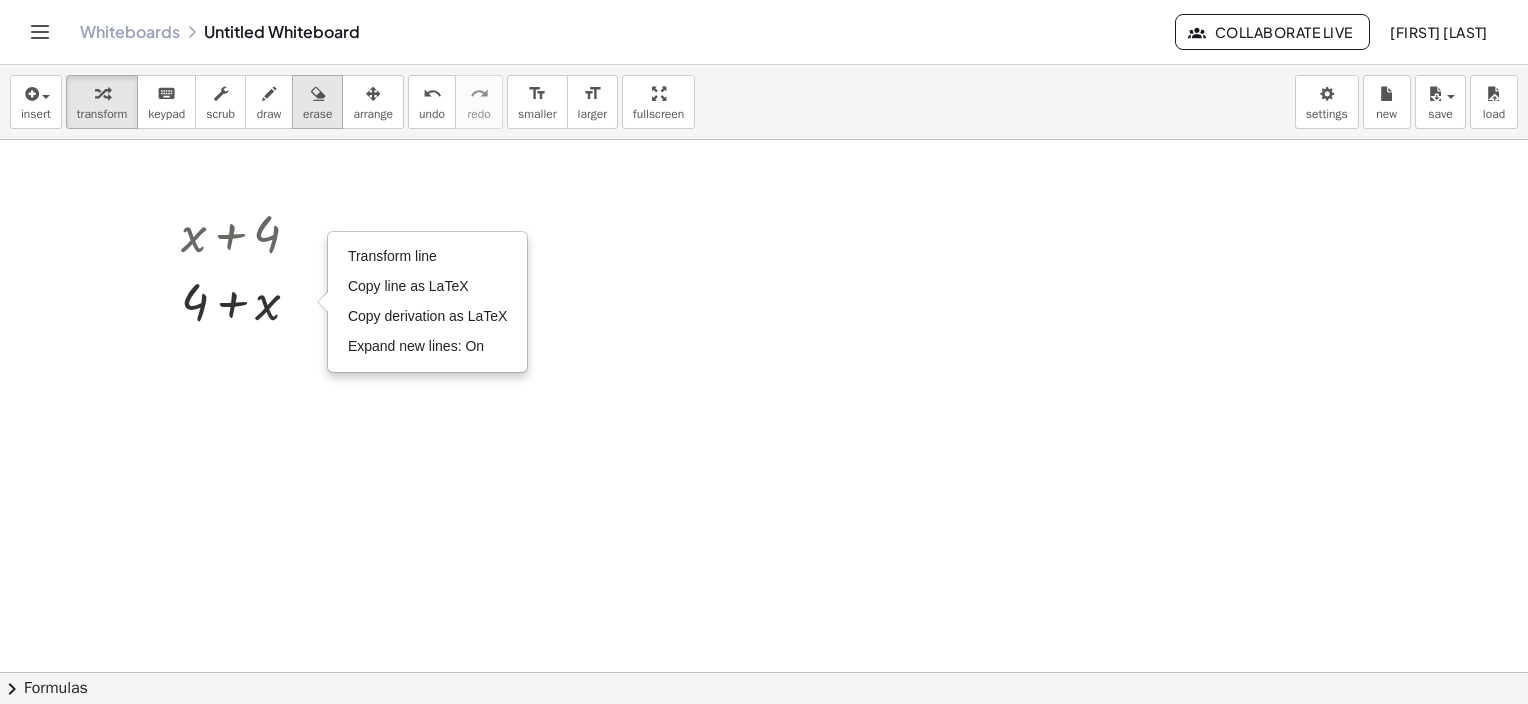 click on "erase" at bounding box center (317, 114) 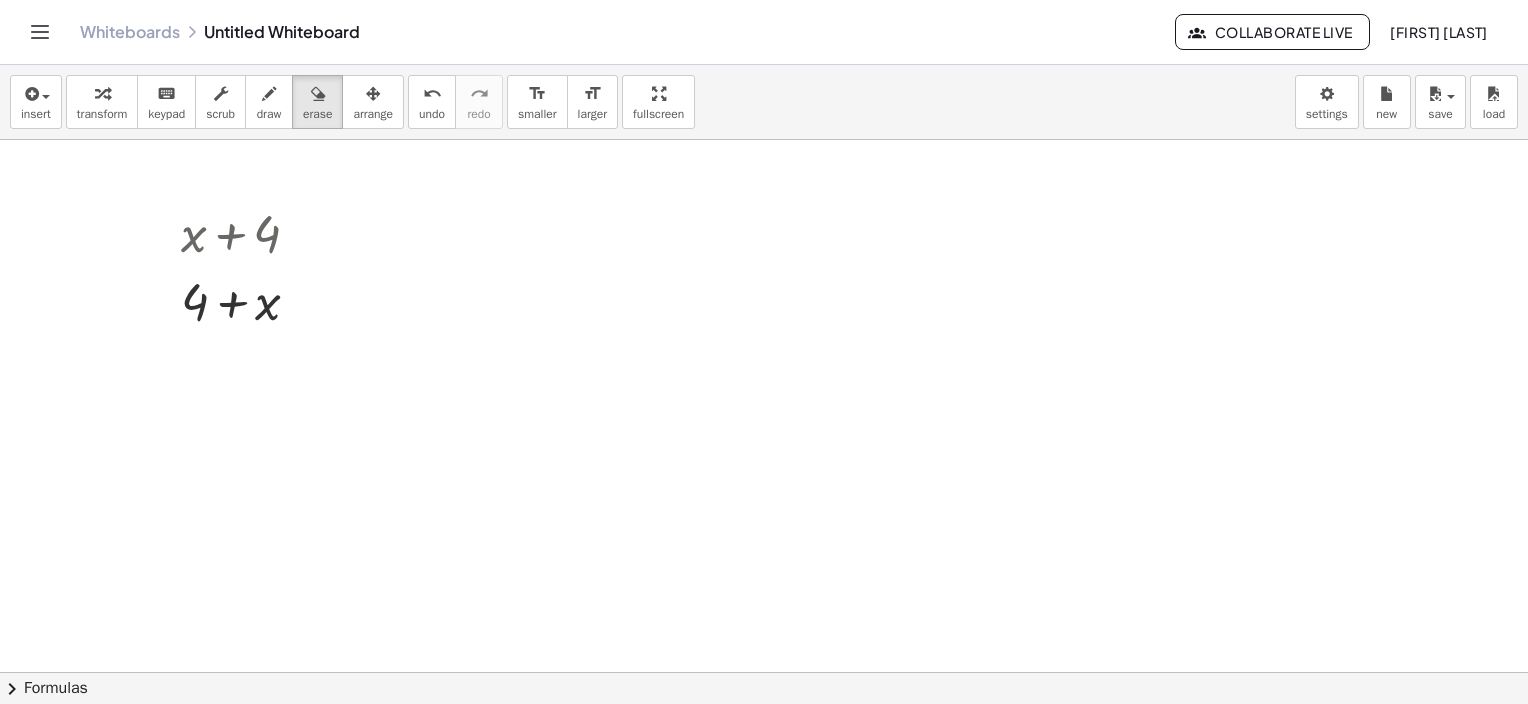 click at bounding box center [764, 673] 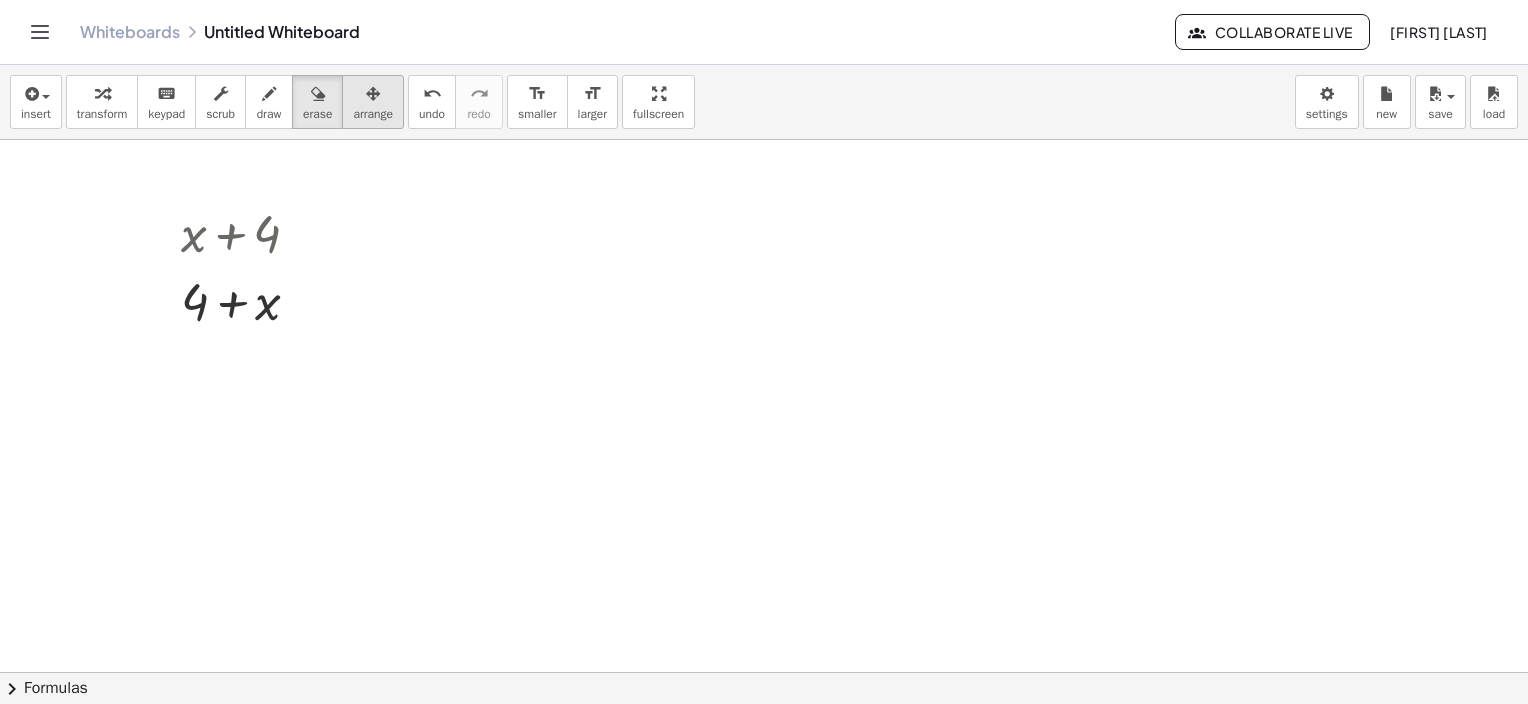 click at bounding box center (373, 93) 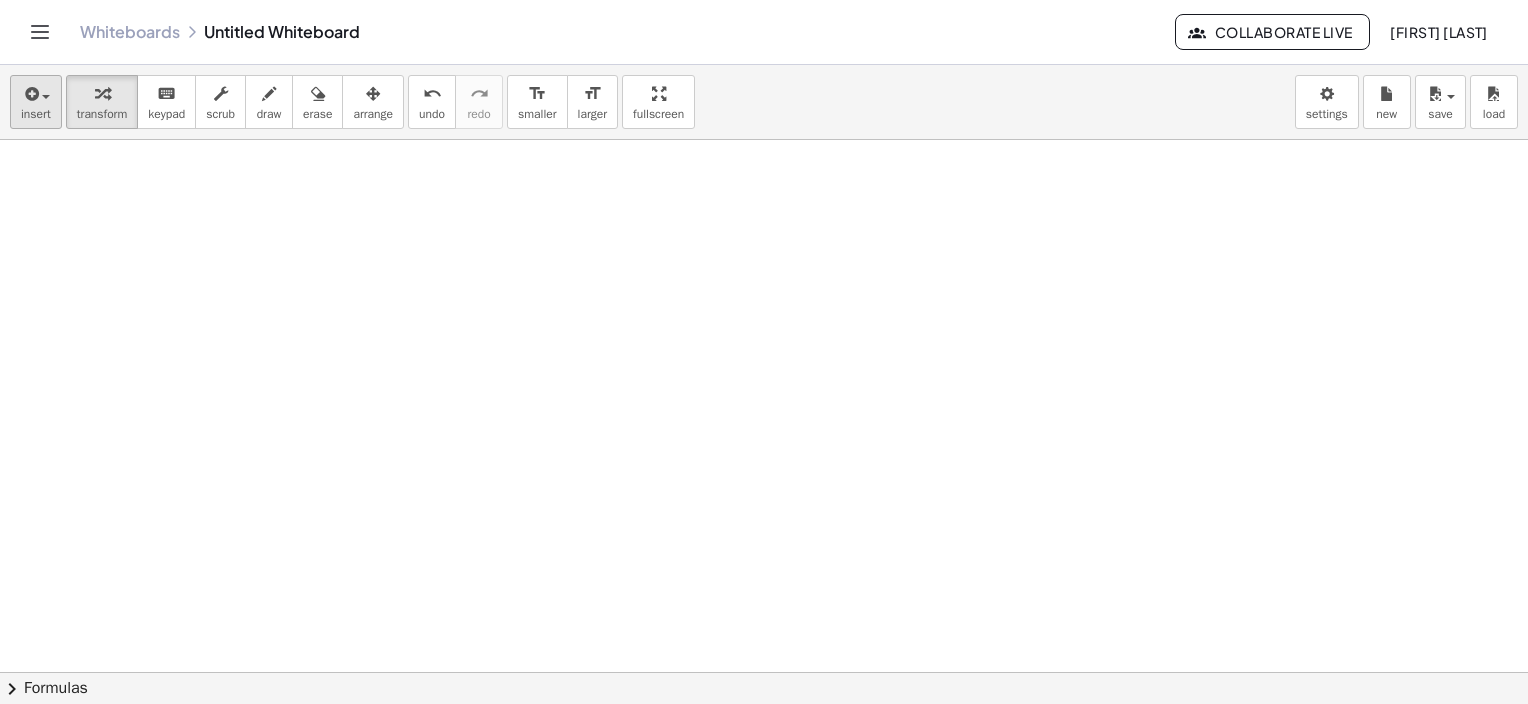 click on "insert" at bounding box center [36, 102] 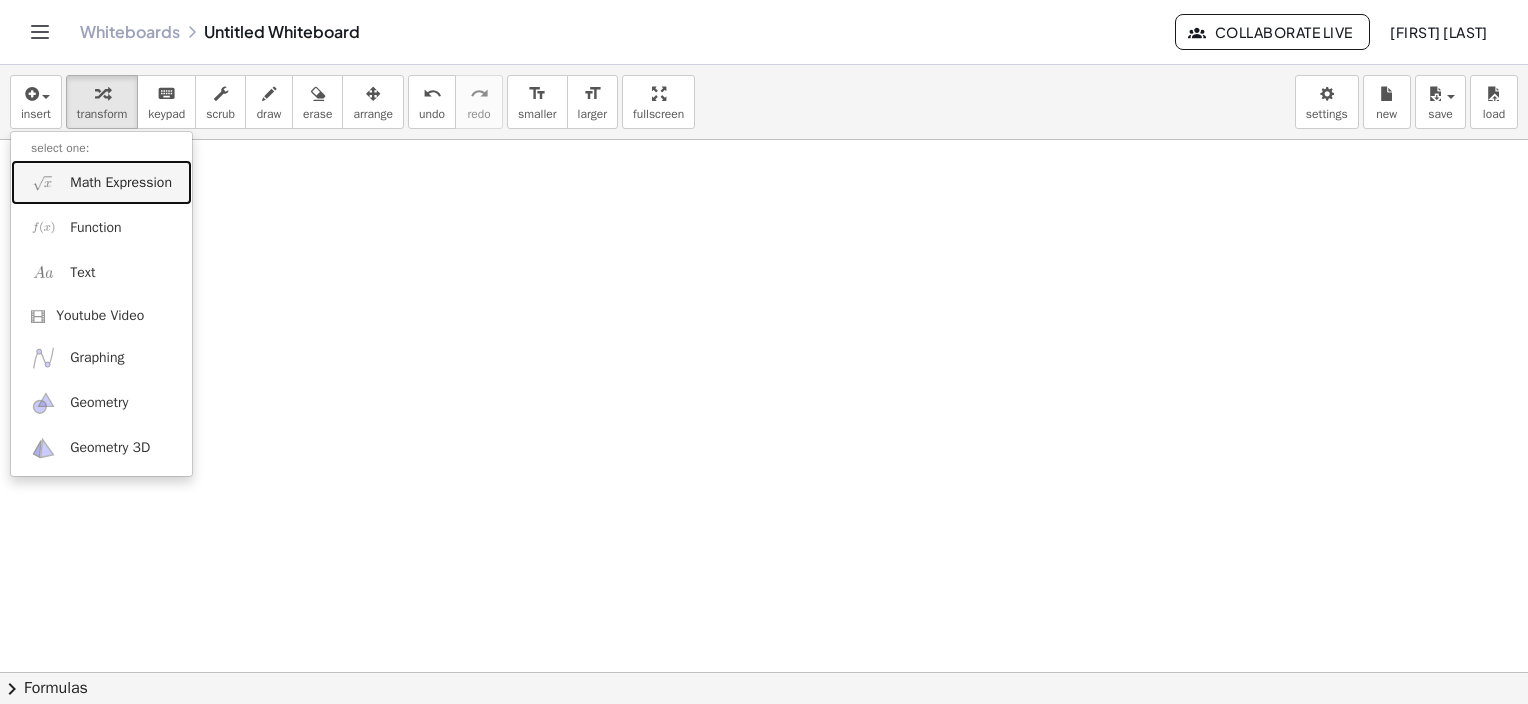 click on "Math Expression" at bounding box center (121, 183) 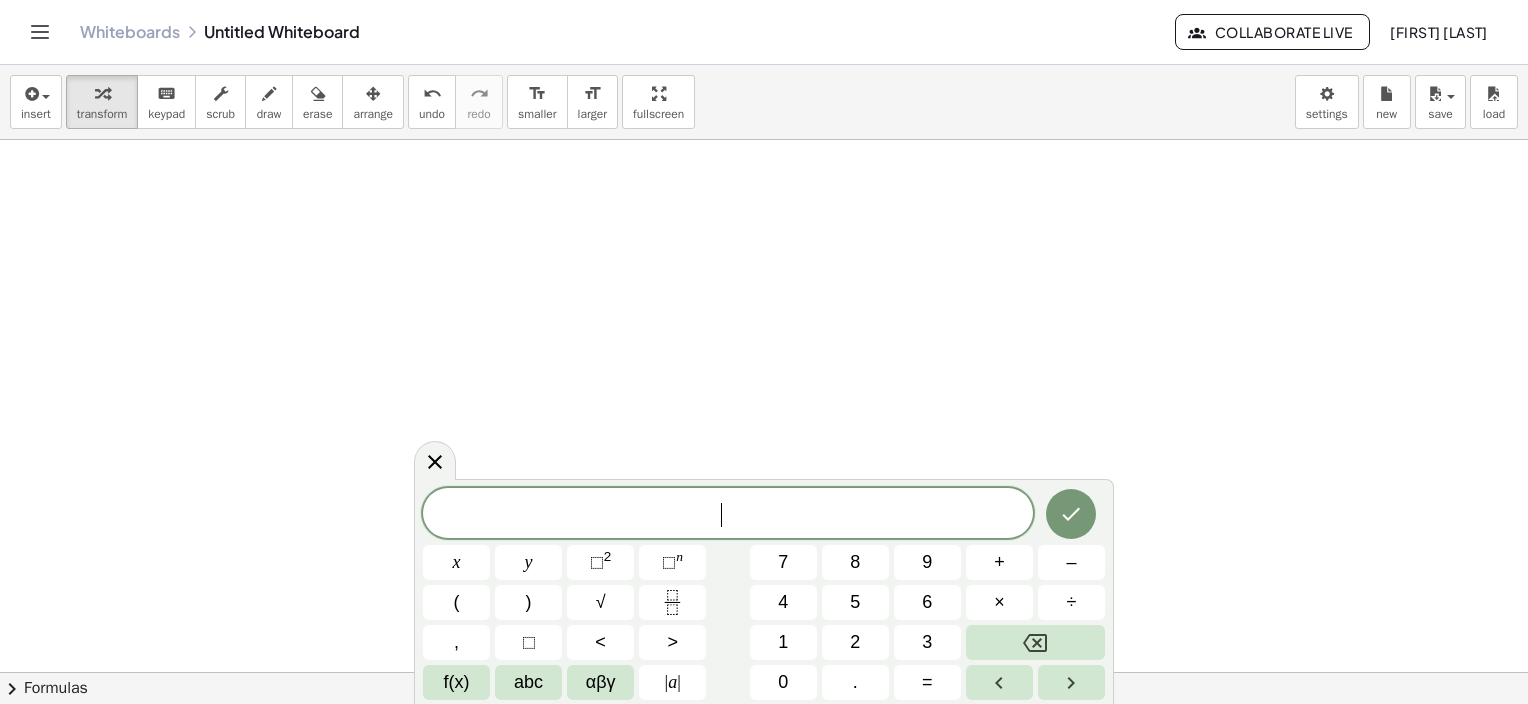 scroll, scrollTop: 0, scrollLeft: 0, axis: both 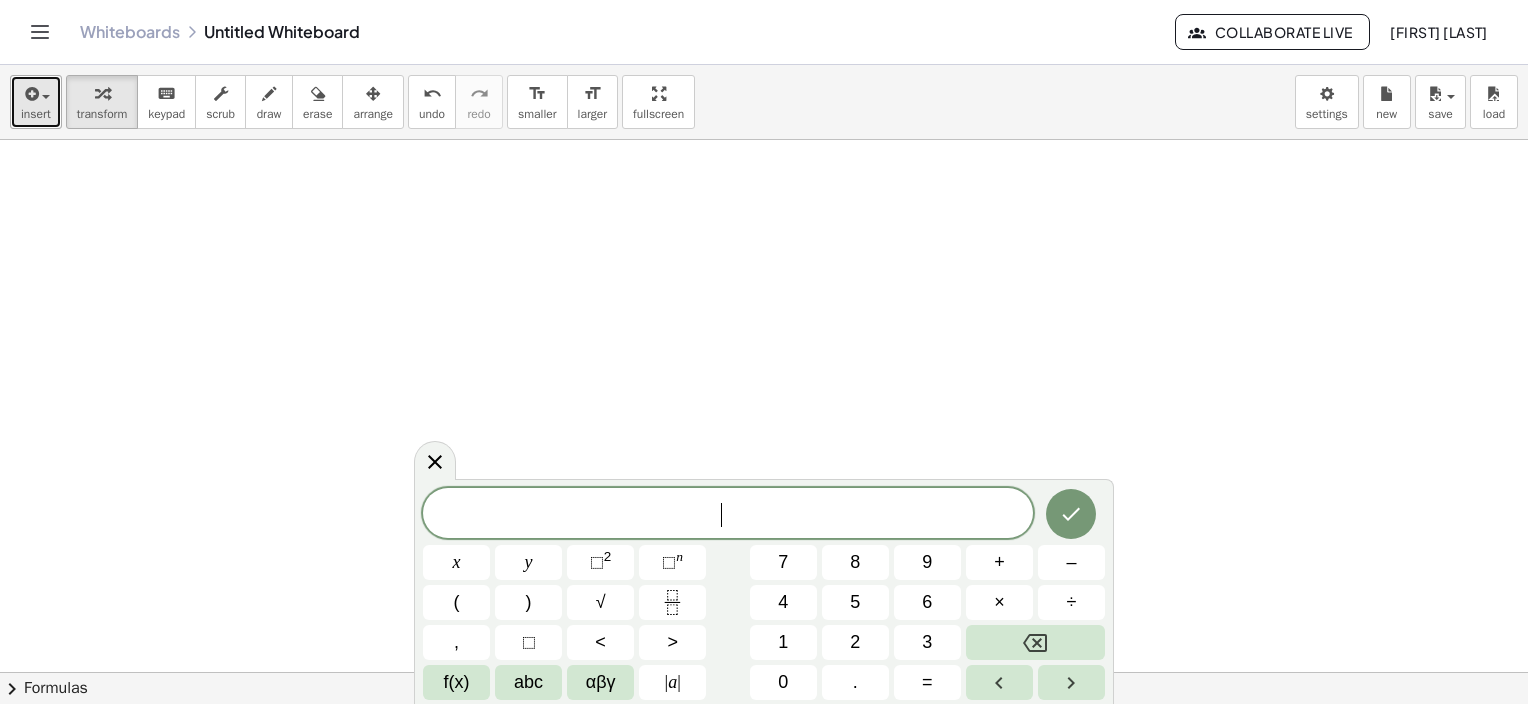 click on "insert" at bounding box center [36, 114] 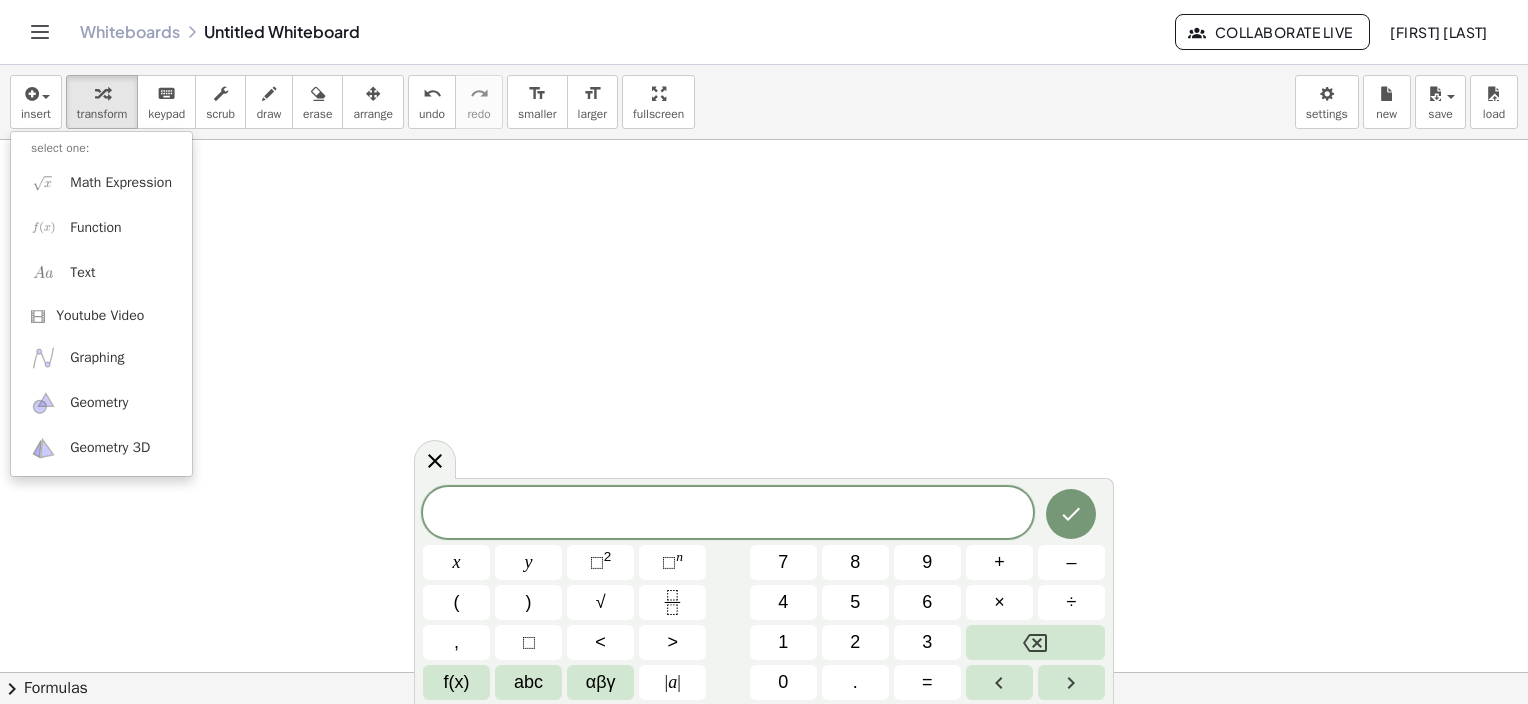 click on "Math Expression" at bounding box center (101, 182) 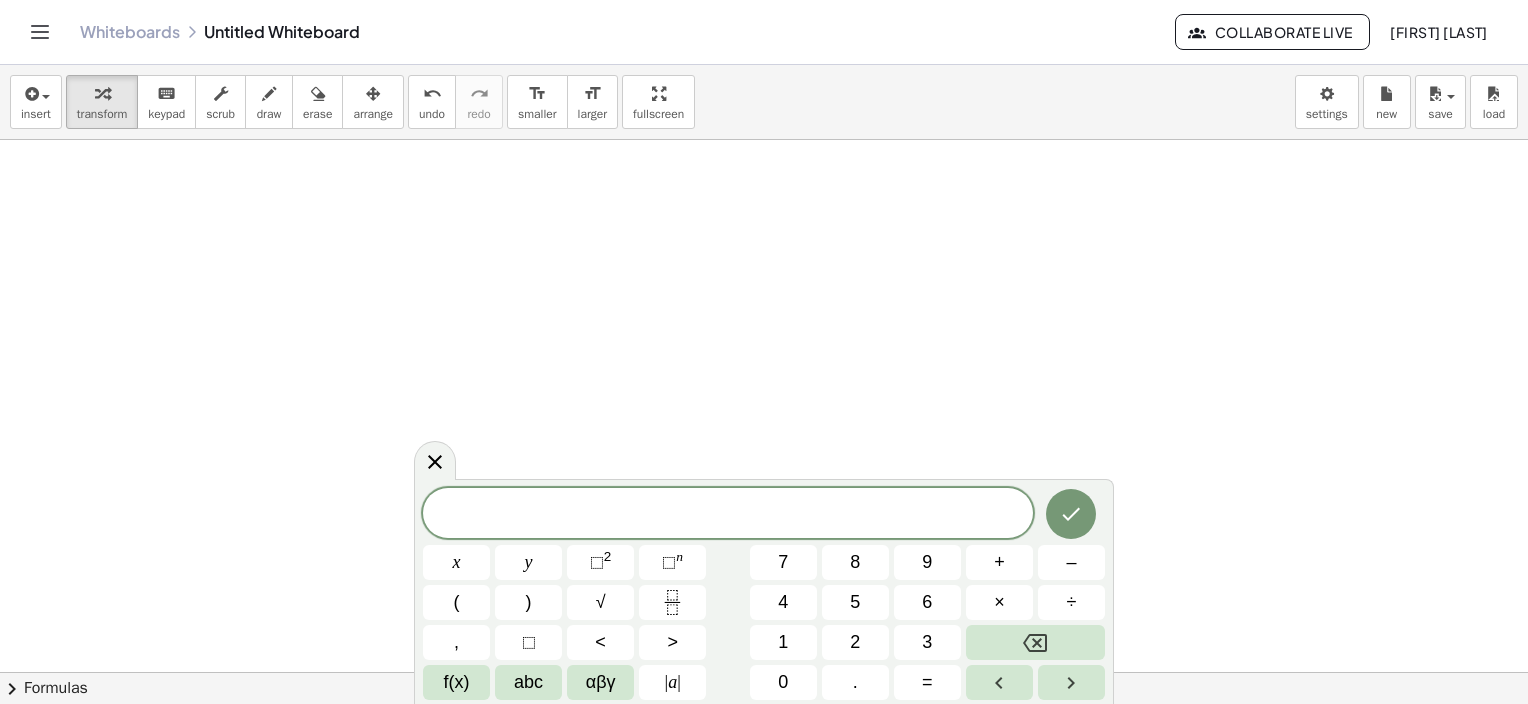 scroll, scrollTop: 2, scrollLeft: 0, axis: vertical 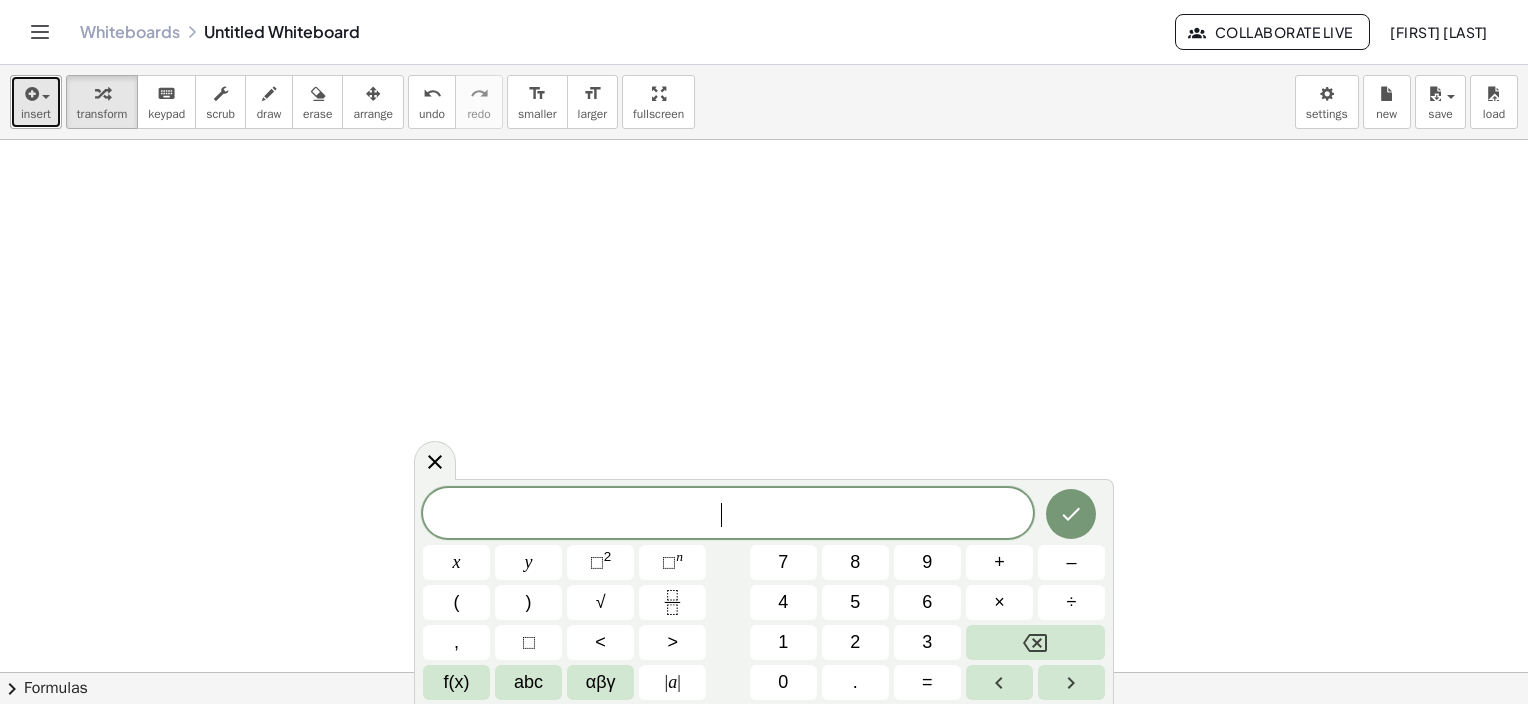 click on "insert" at bounding box center [36, 114] 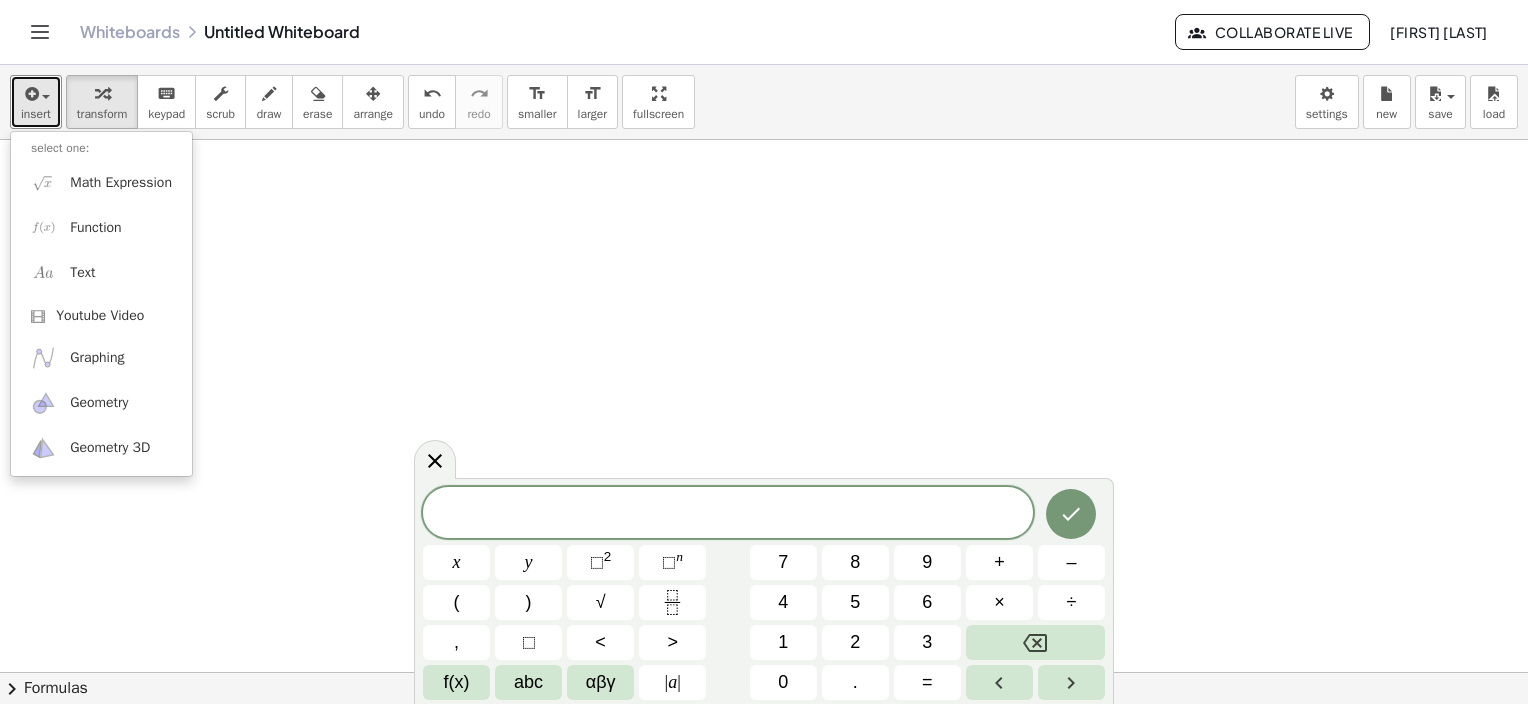 scroll, scrollTop: 0, scrollLeft: 0, axis: both 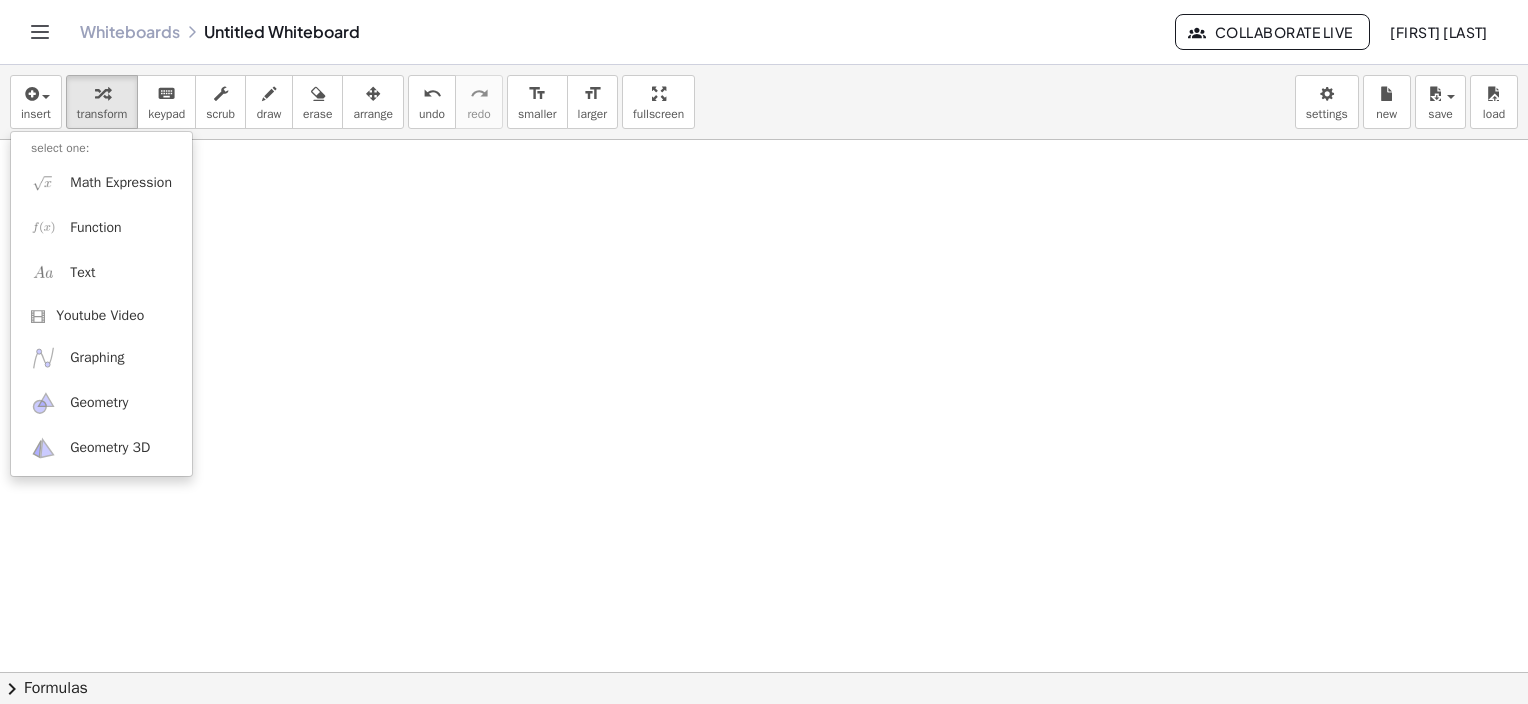click on "Math Expression" at bounding box center [121, 183] 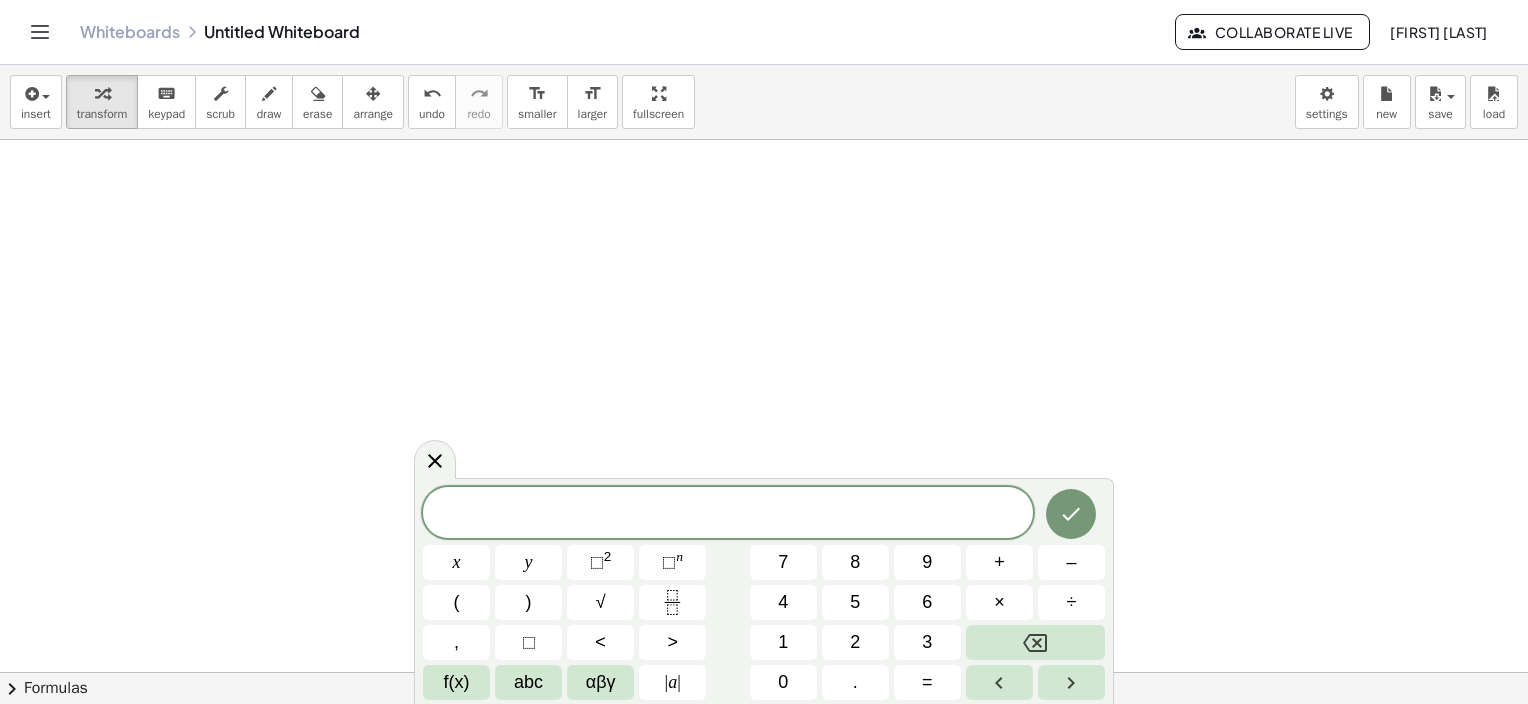 click at bounding box center (728, 514) 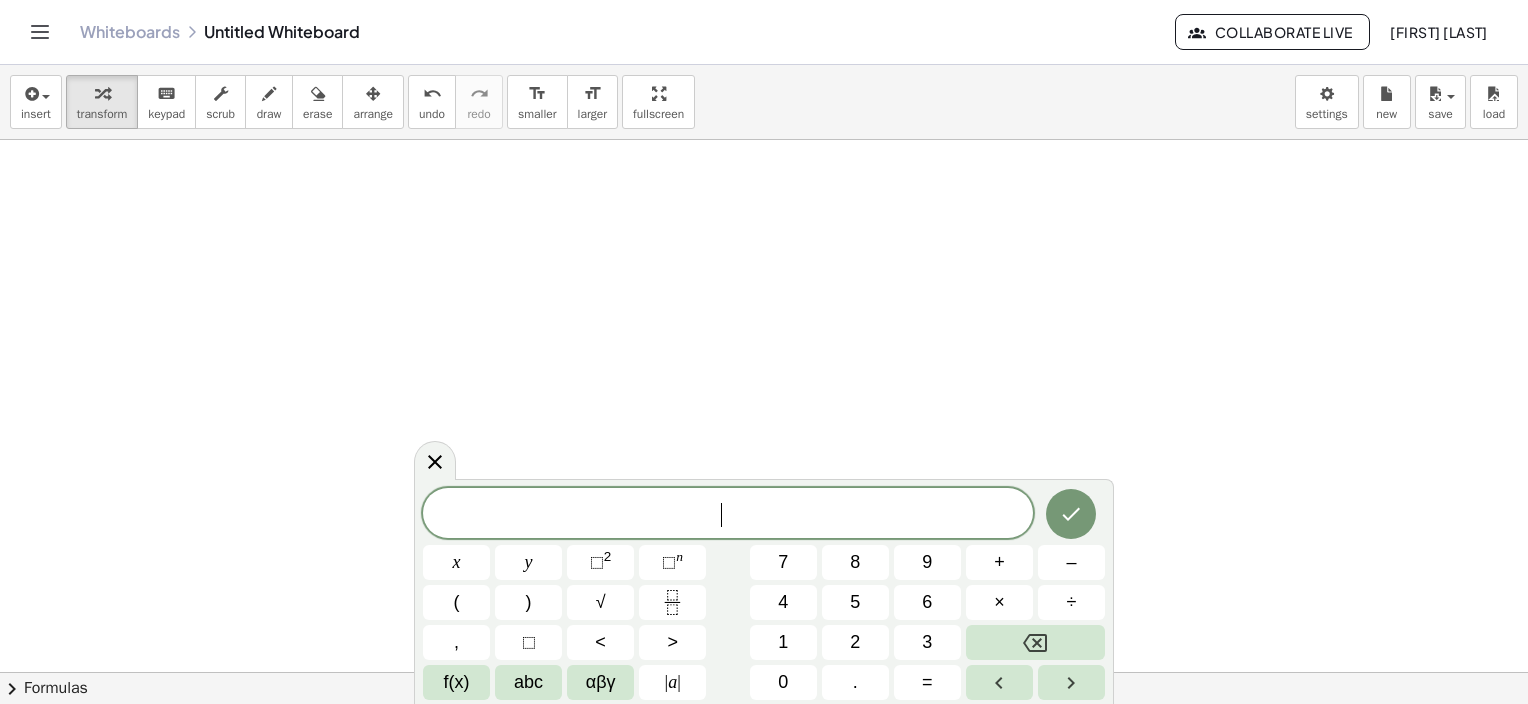 click on "​" at bounding box center [728, 515] 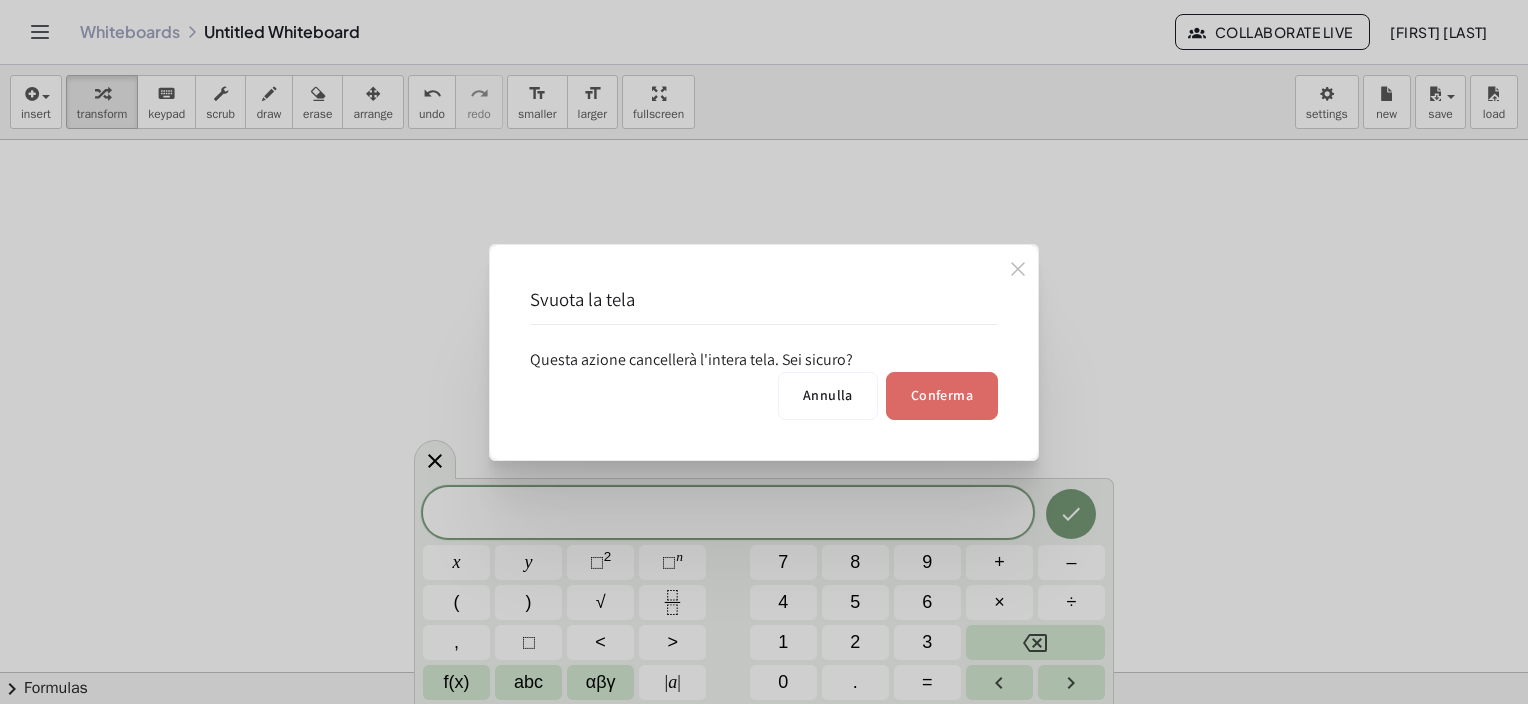 click on "Conferma" at bounding box center [942, 395] 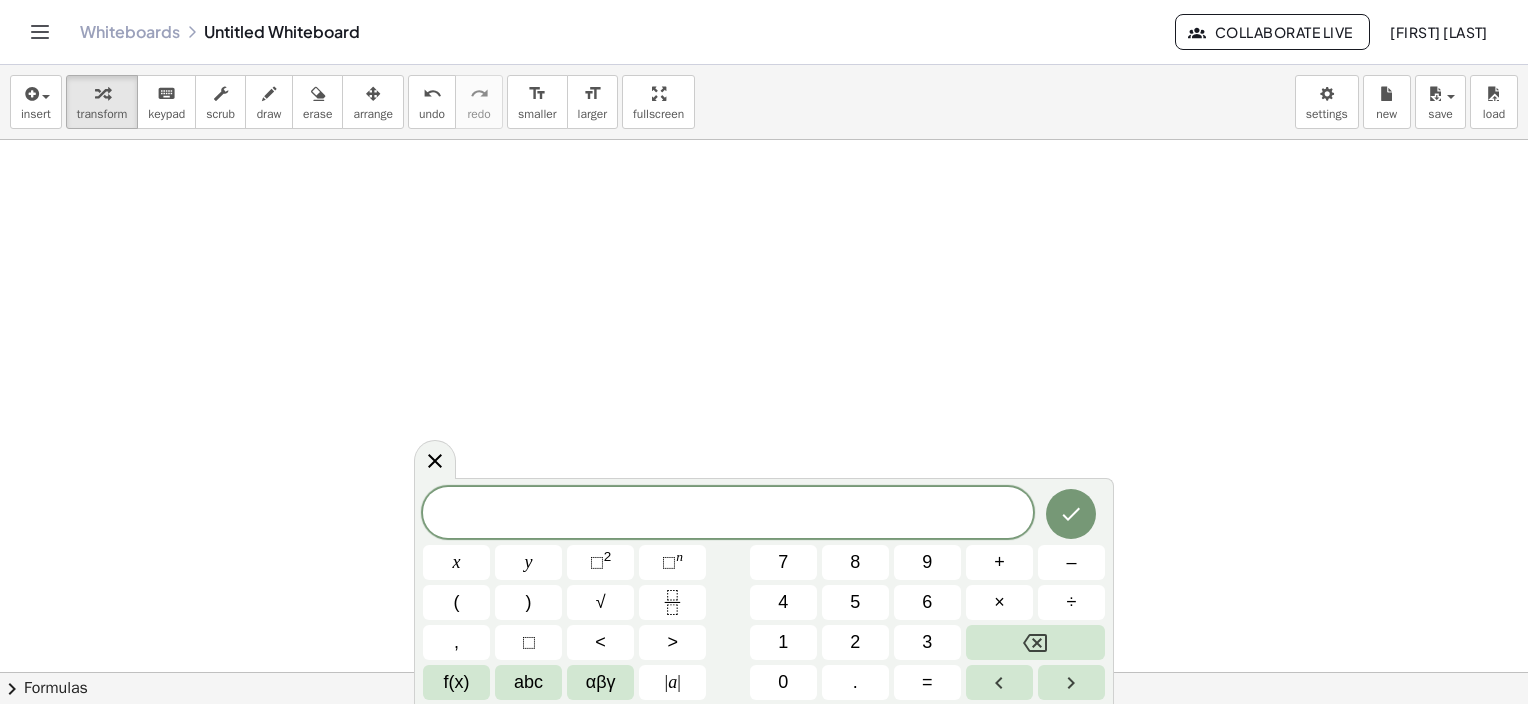 click on "Graspable Math Activities Whiteboards Classes Account v1.28.2 | Privacy policy © 2025 | Graspable, Inc. Whiteboards Untitled Whiteboard Collaborate Live  [FIRST] [LAST]   insert select one: Math Expression Function Text Youtube Video Graphing Geometry Geometry 3D transform keyboard keypad scrub draw erase arrange undo undo redo redo format_size smaller format_size larger fullscreen load   save new settings × chevron_right  Formulas
Drag one side of a formula onto a highlighted expression on the canvas to apply it.
Quadratic Formula
+ · a · x 2 + · b · x + c = 0
⇔
x = · ( − b ± 2 √ ( + b 2 − · 4 · a · c ) ) · 2 · a
+ x 2 + · p · x + q = 0
⇔
x = − · p · 2 ± 2 √ ( + ( · p · 2 )" at bounding box center (764, 502) 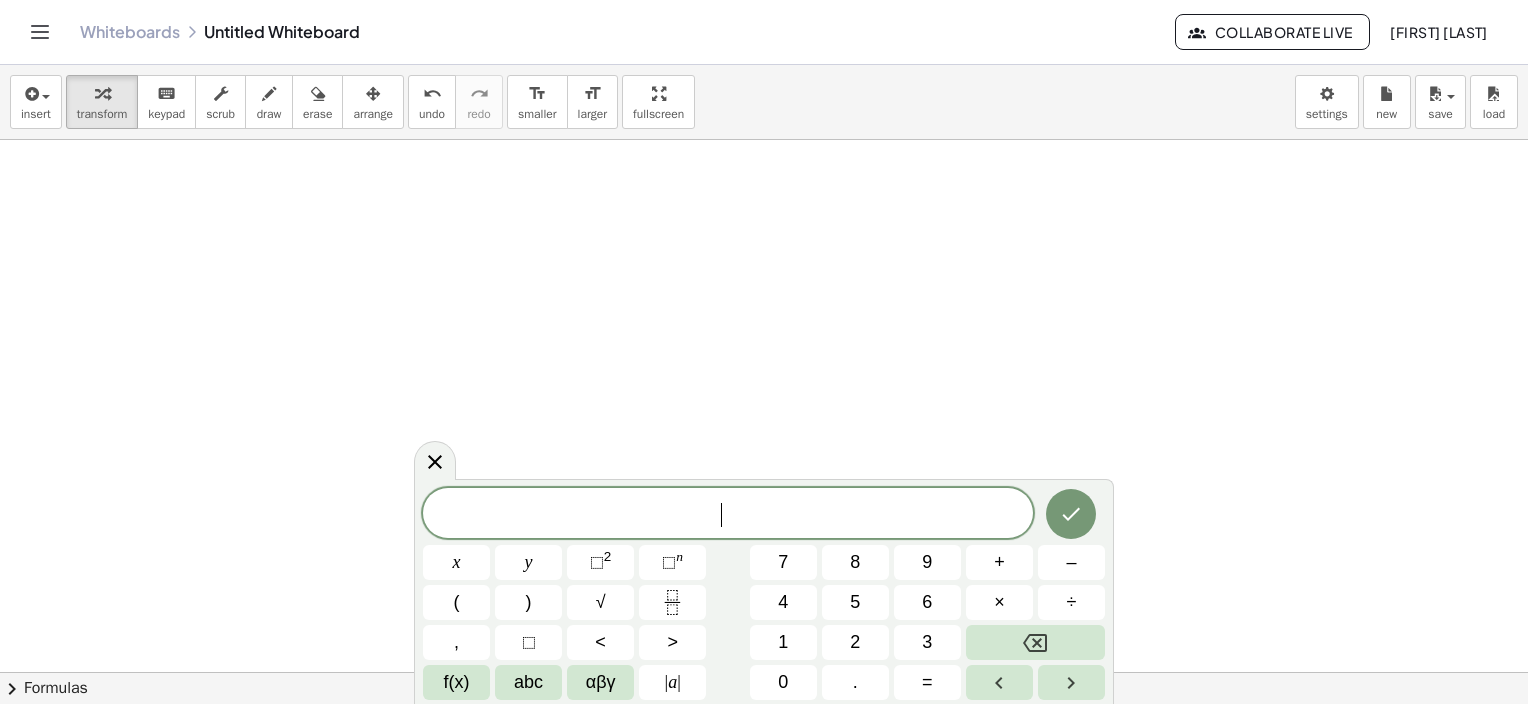 click on "​" at bounding box center (728, 515) 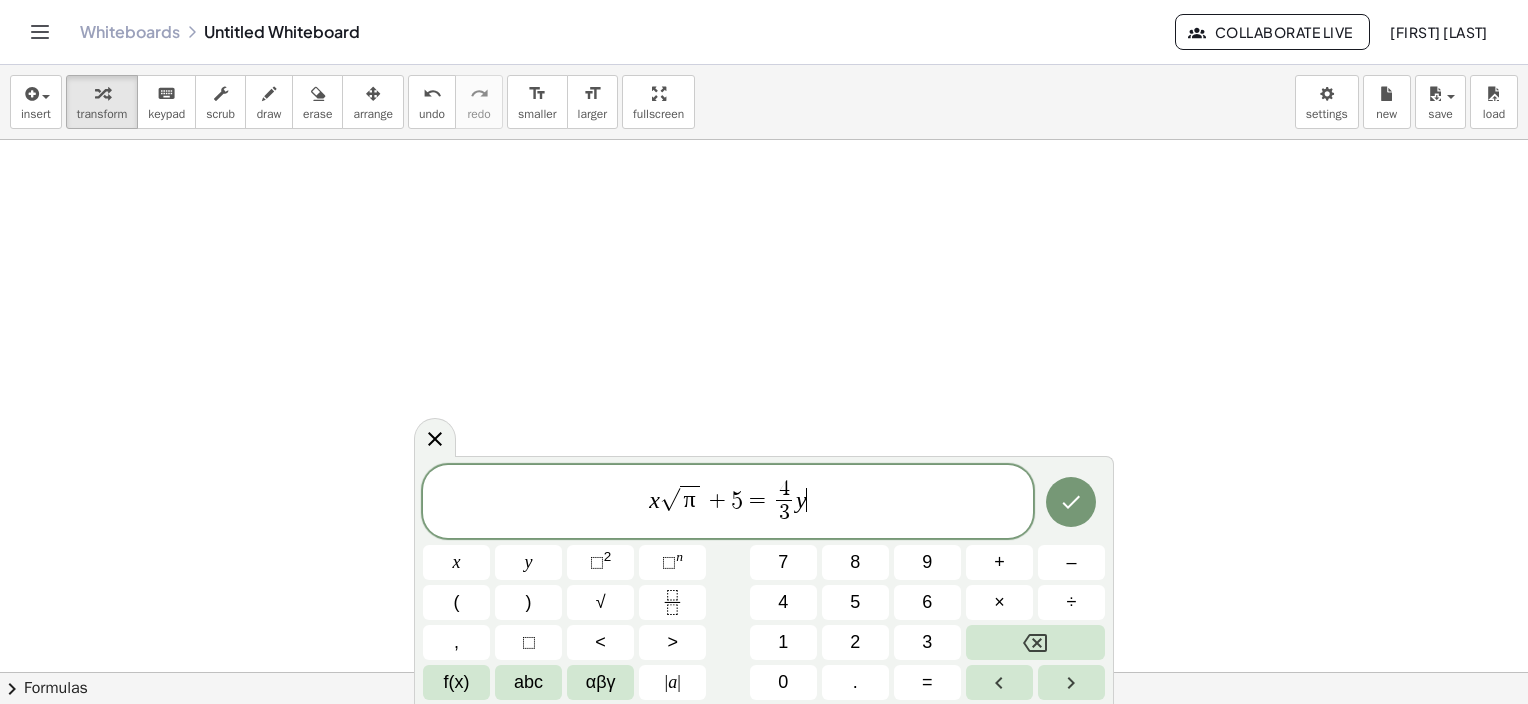 click 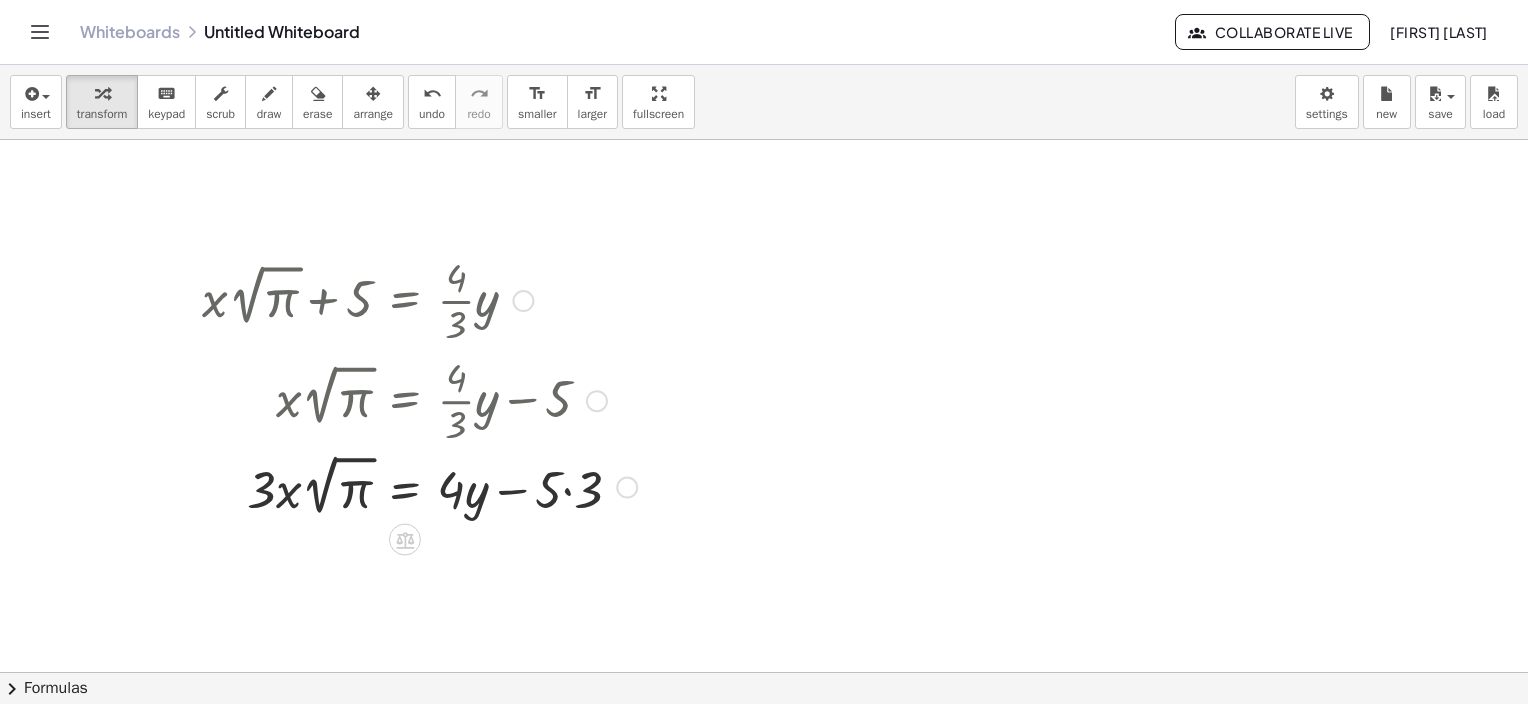 click at bounding box center (764, 407) 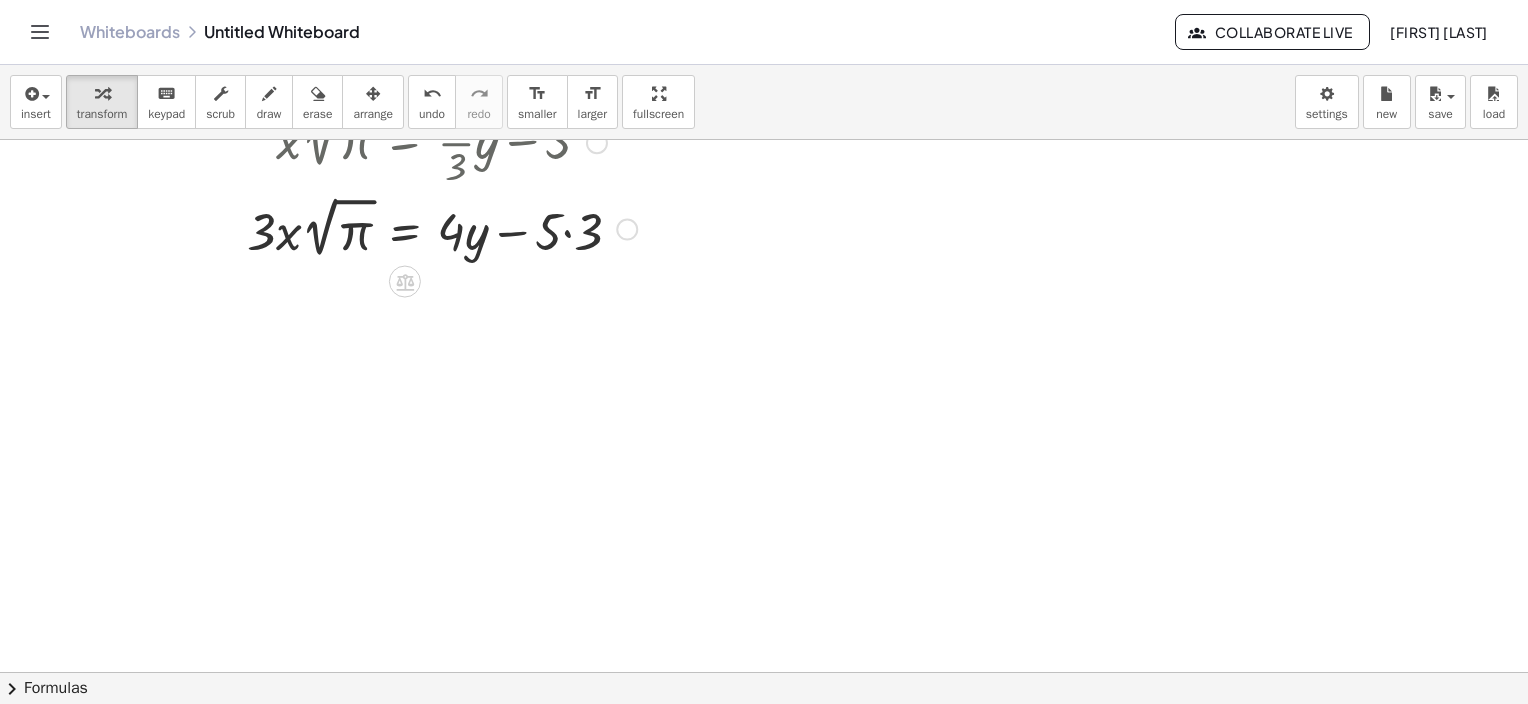 scroll, scrollTop: 828, scrollLeft: 0, axis: vertical 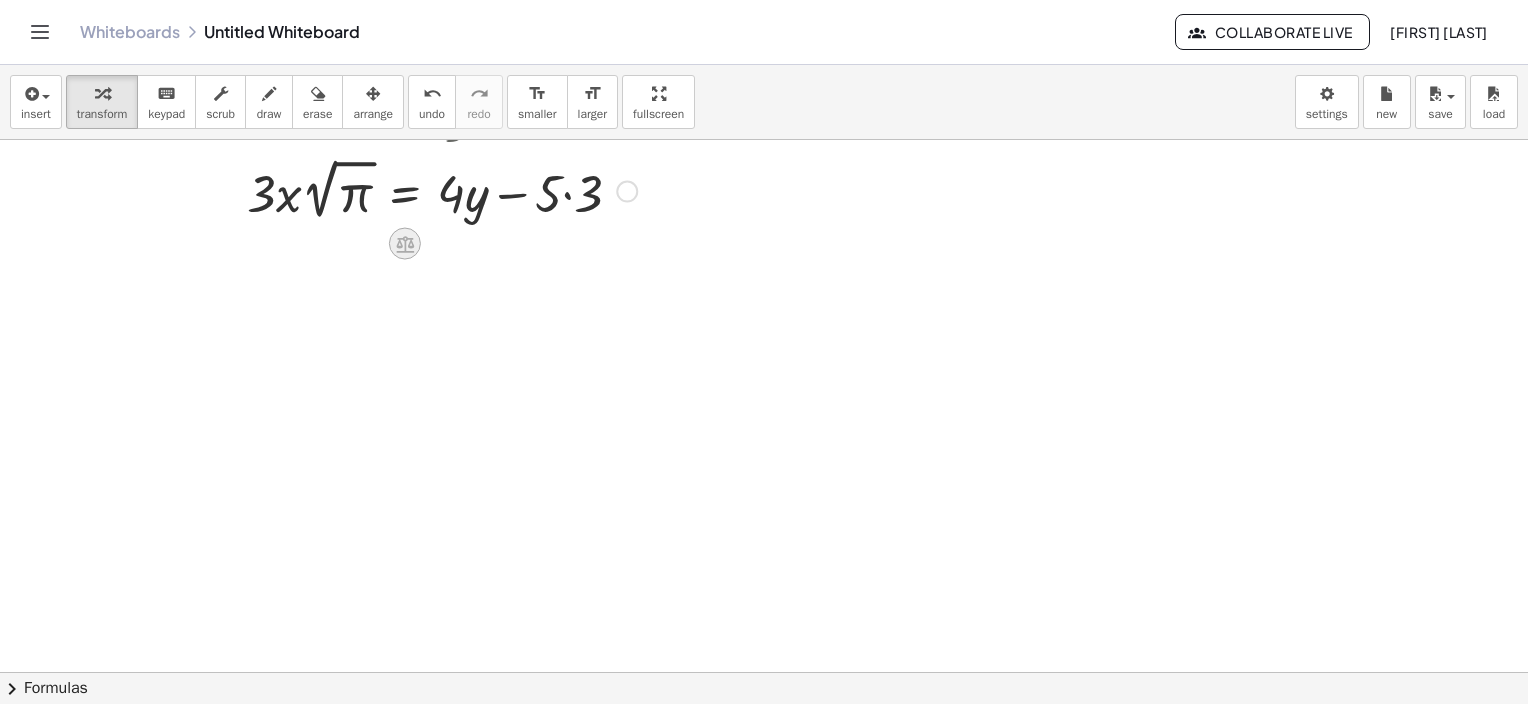 click 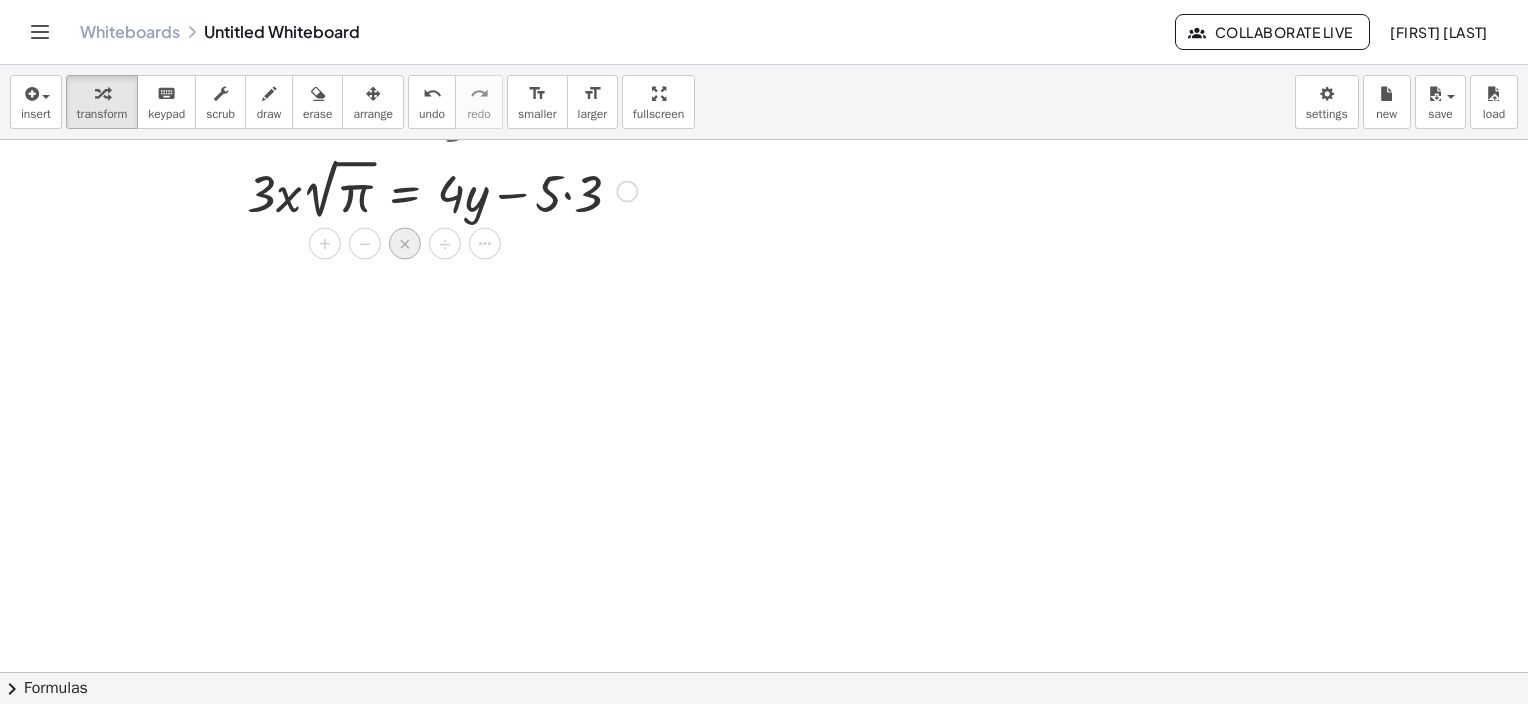 click on "×" at bounding box center [405, 244] 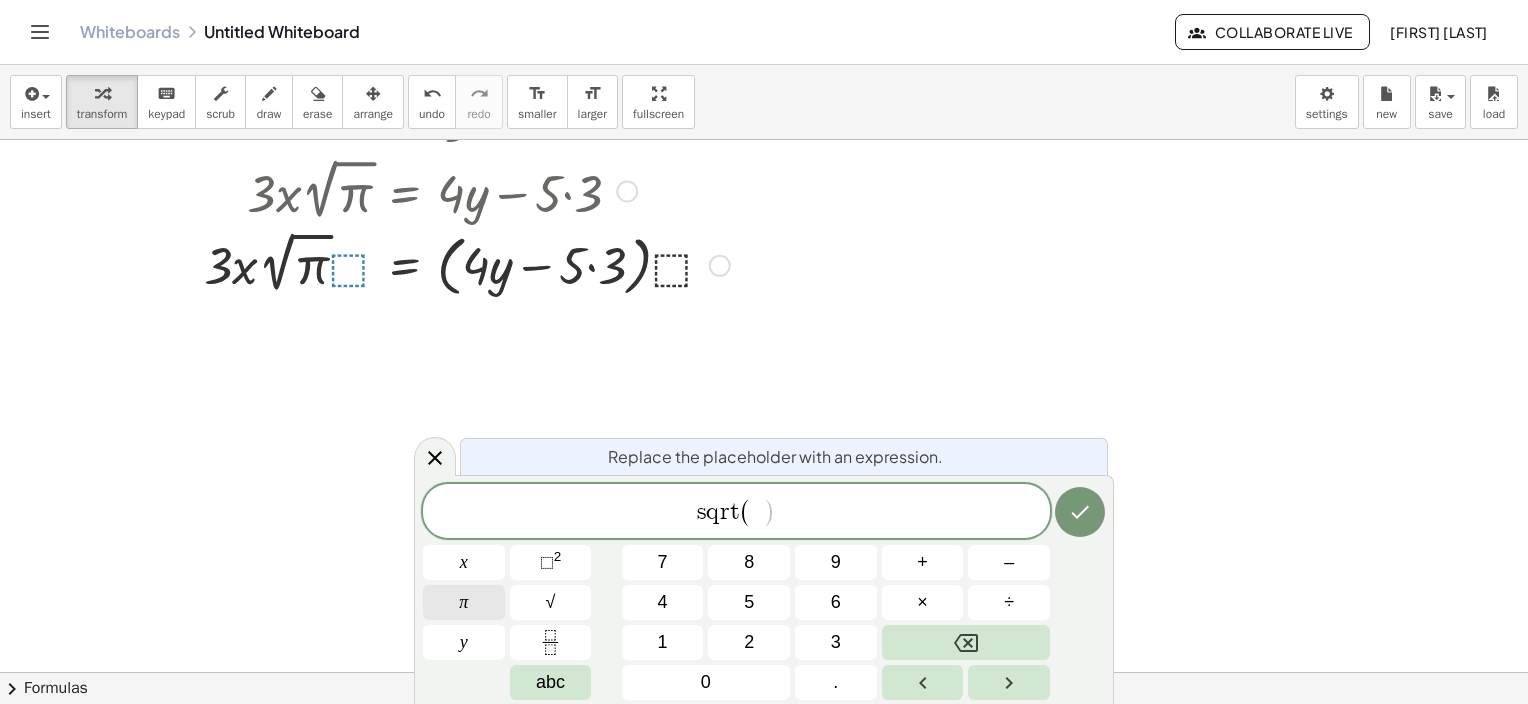 click on "π" at bounding box center [464, 602] 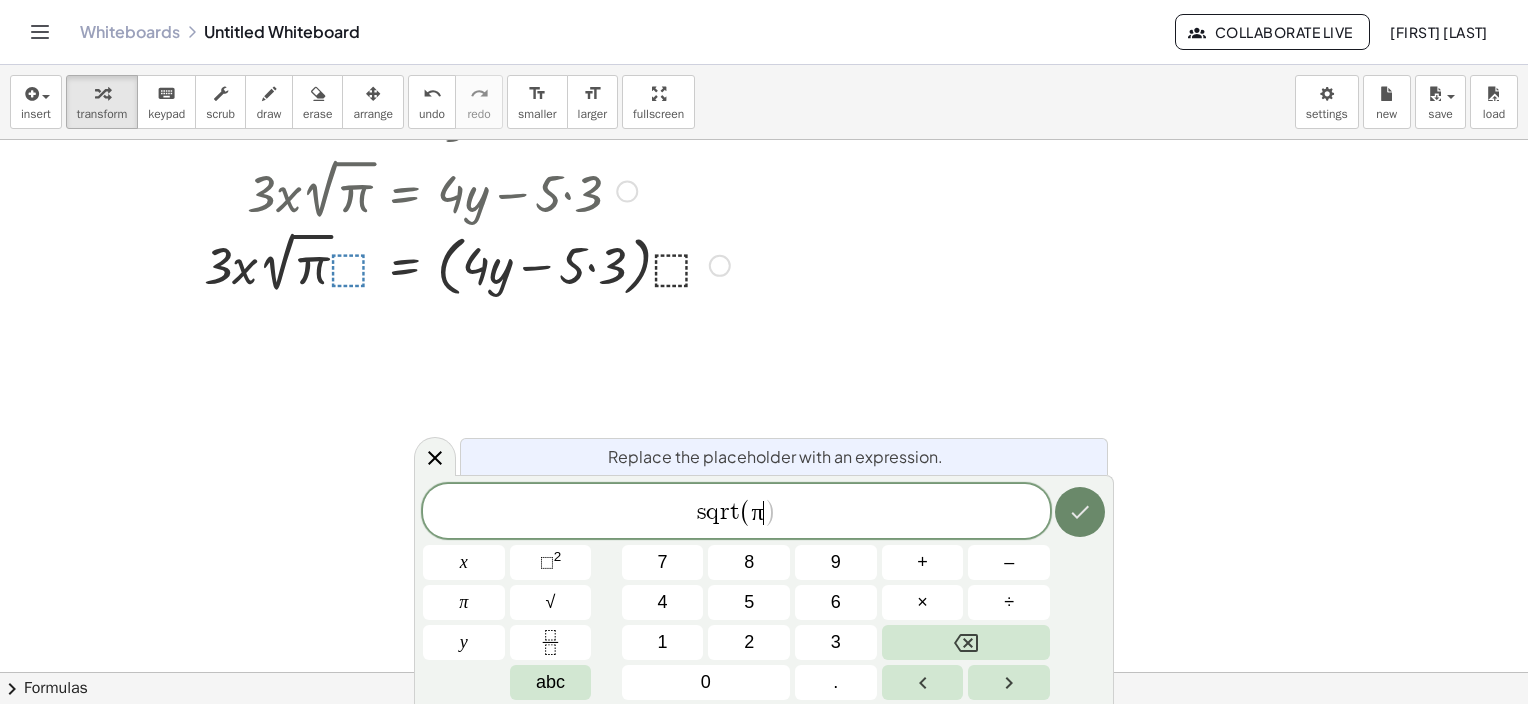 click 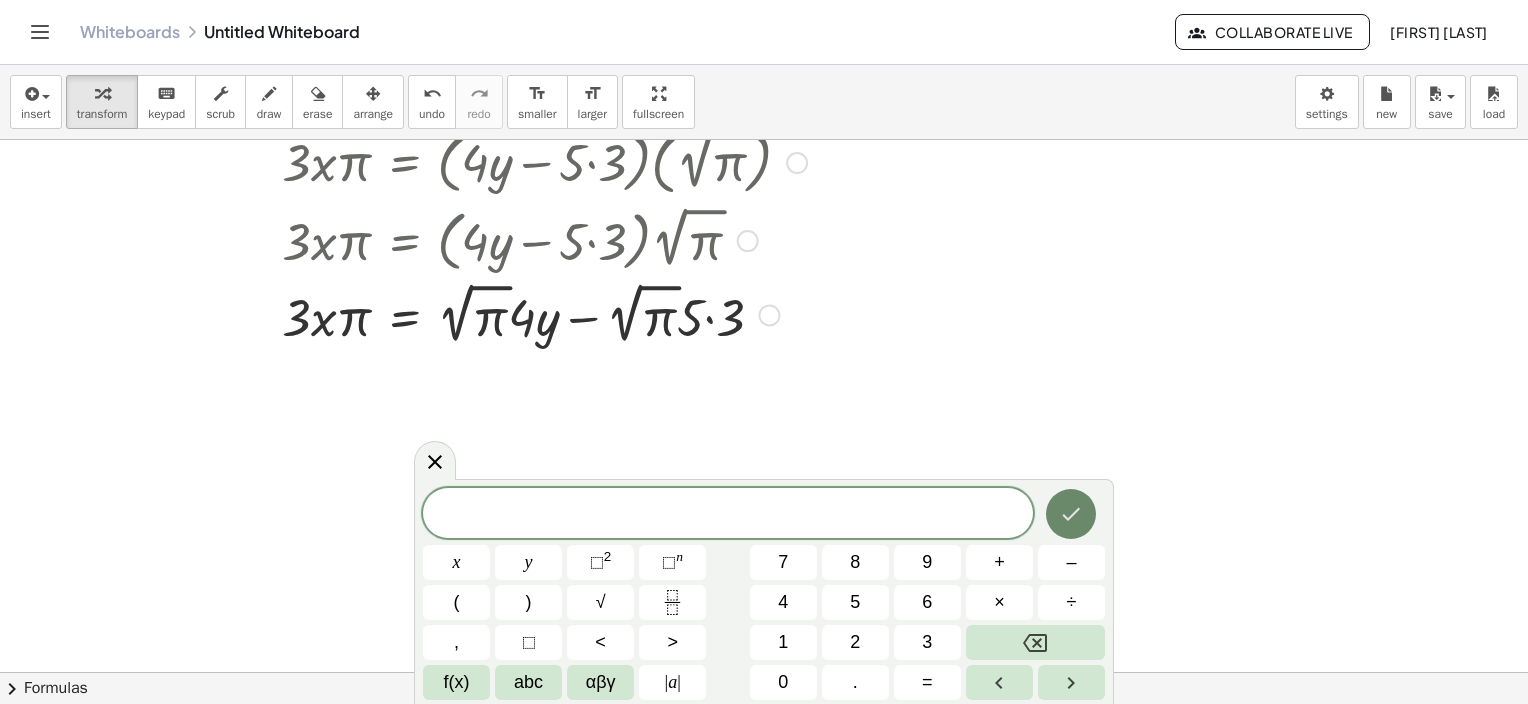 scroll, scrollTop: 1124, scrollLeft: 0, axis: vertical 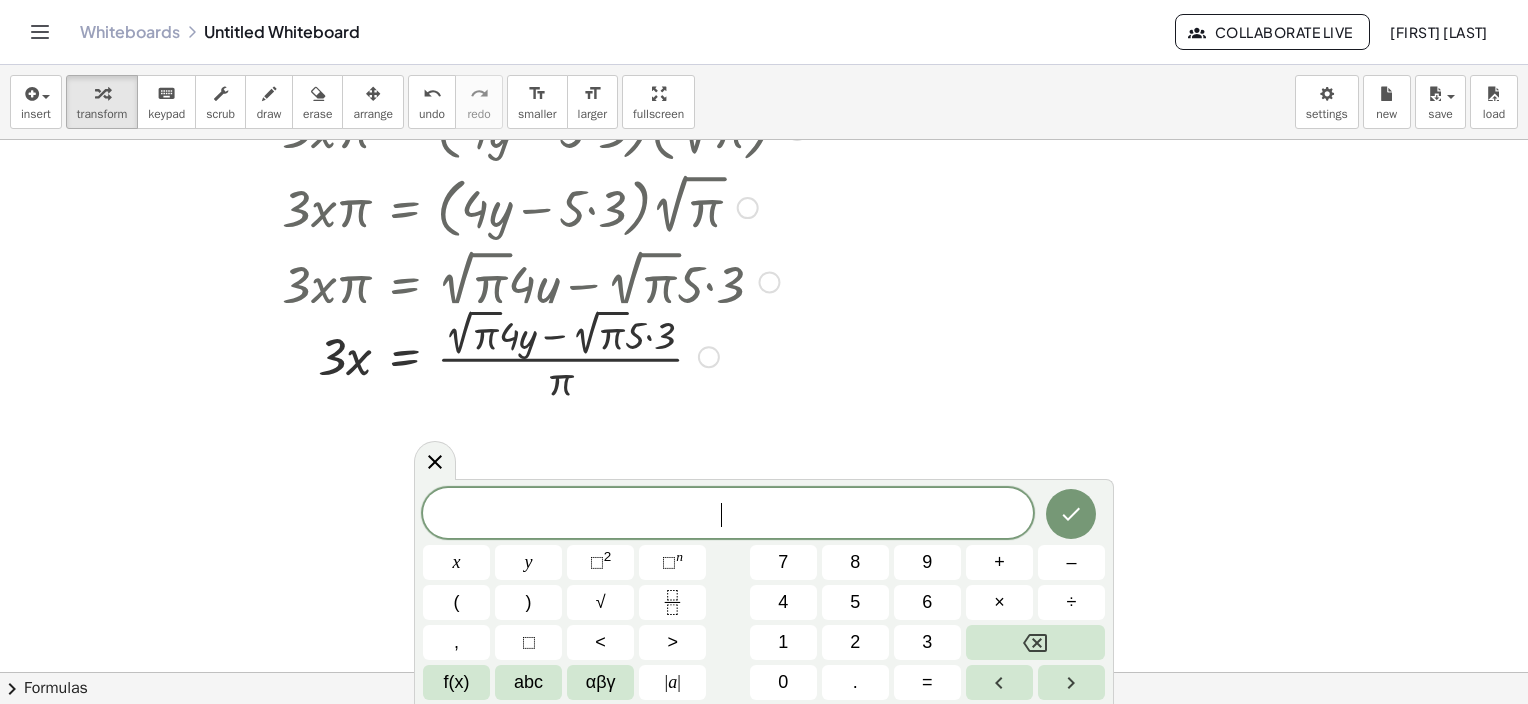 click at bounding box center [479, 280] 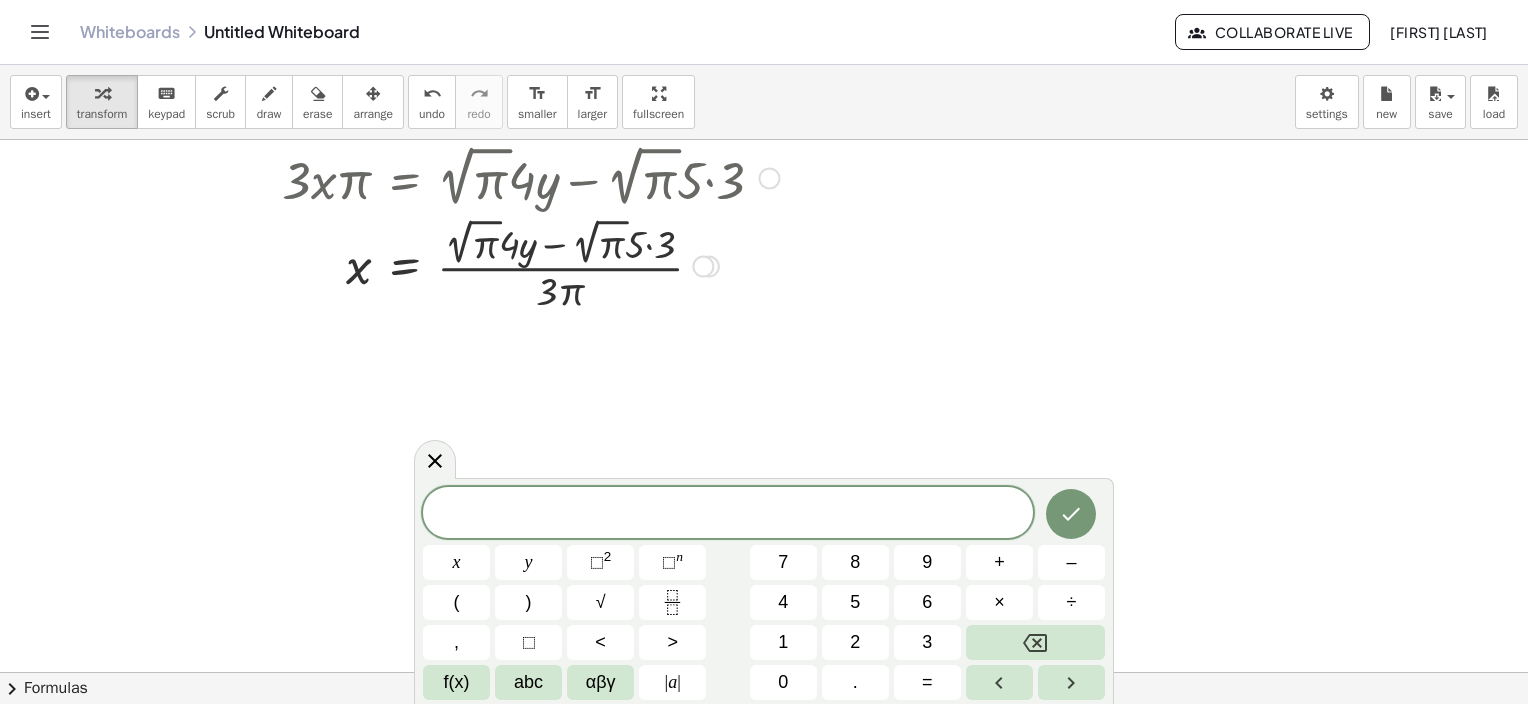 scroll, scrollTop: 1244, scrollLeft: 0, axis: vertical 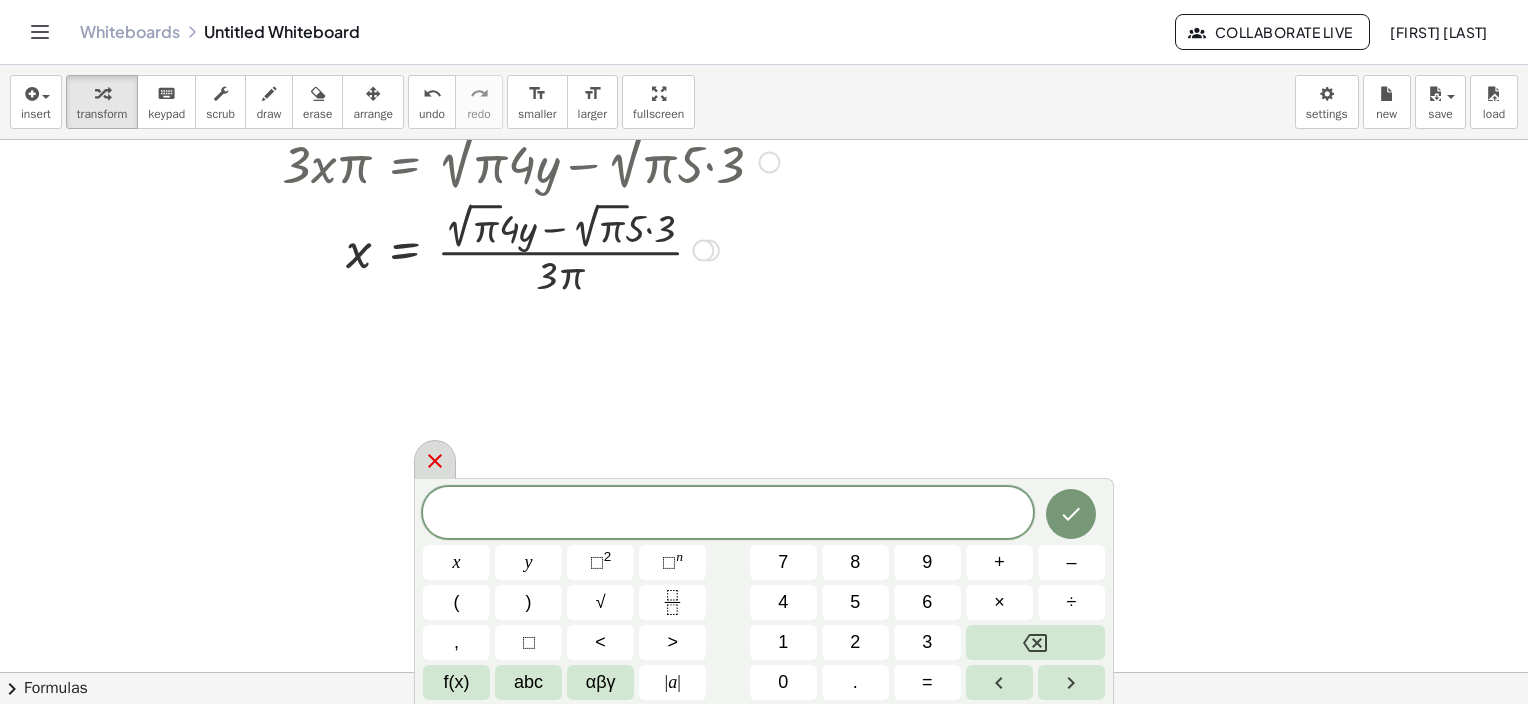 click 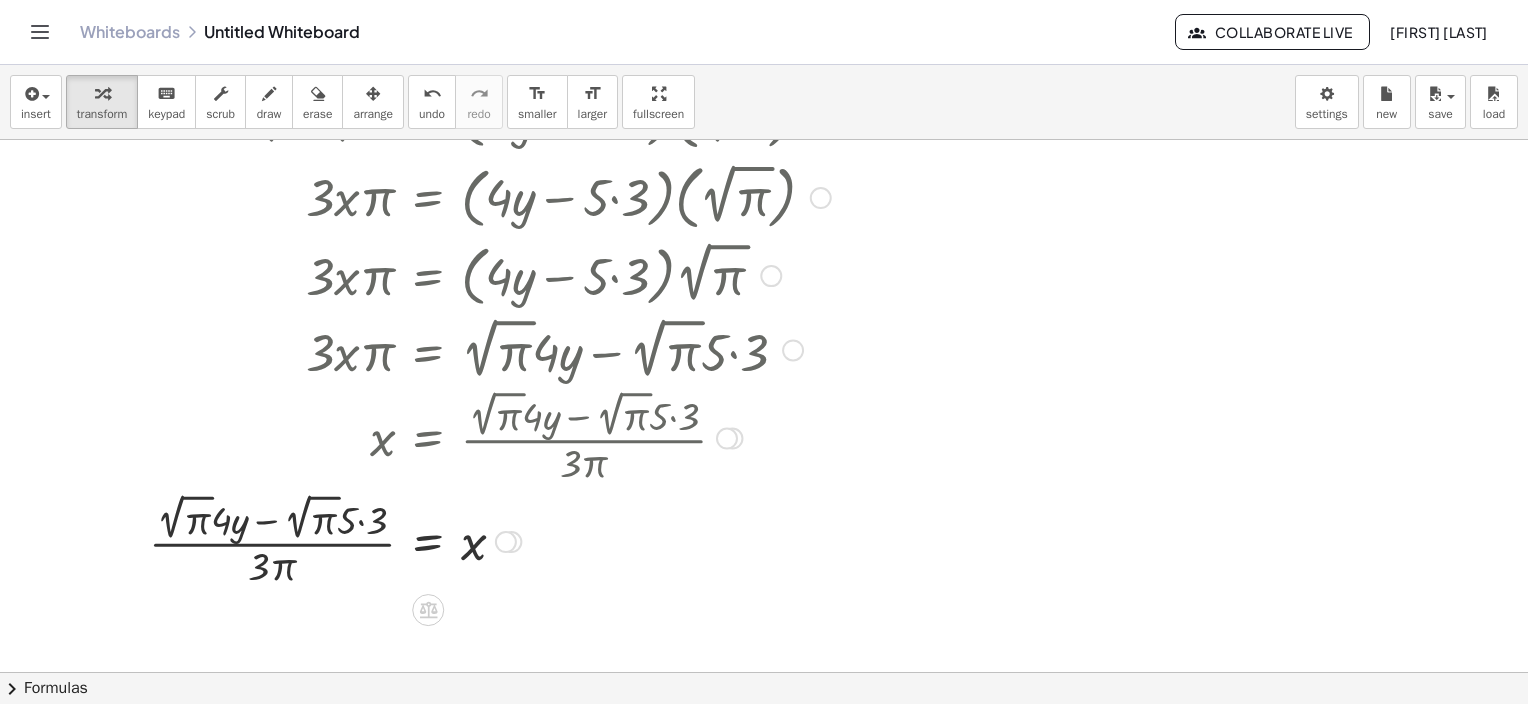 scroll, scrollTop: 1070, scrollLeft: 0, axis: vertical 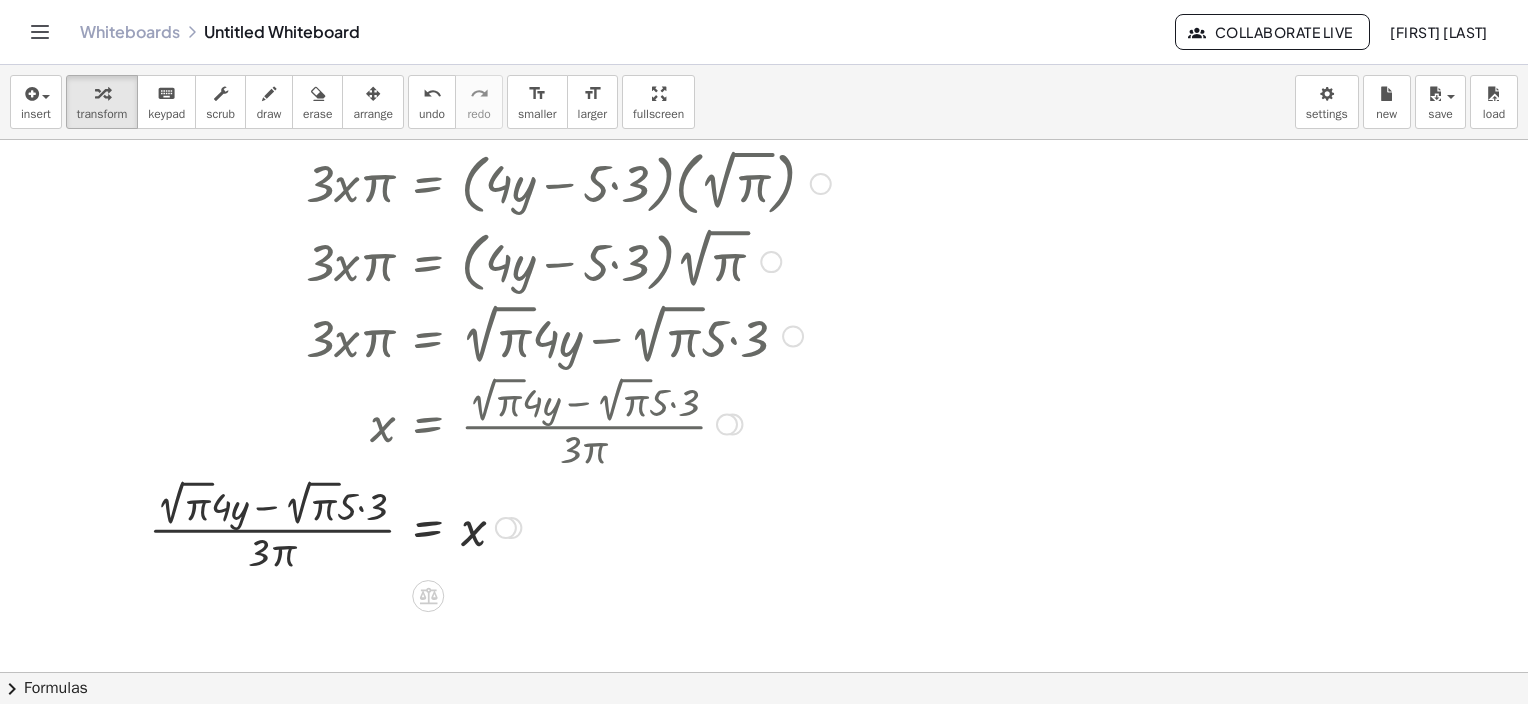 drag, startPoint x: 243, startPoint y: 596, endPoint x: 302, endPoint y: 556, distance: 71.281136 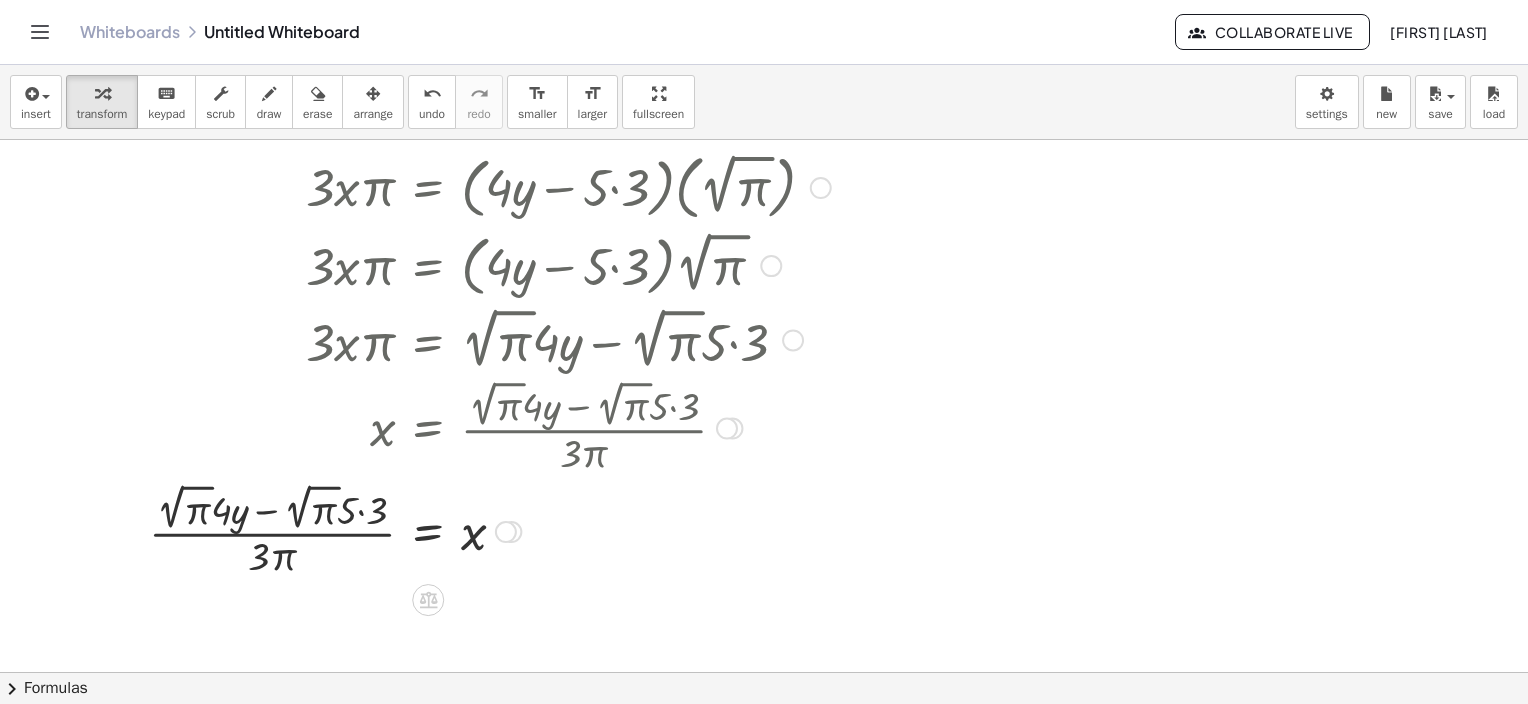 drag, startPoint x: 325, startPoint y: 599, endPoint x: 259, endPoint y: 571, distance: 71.693794 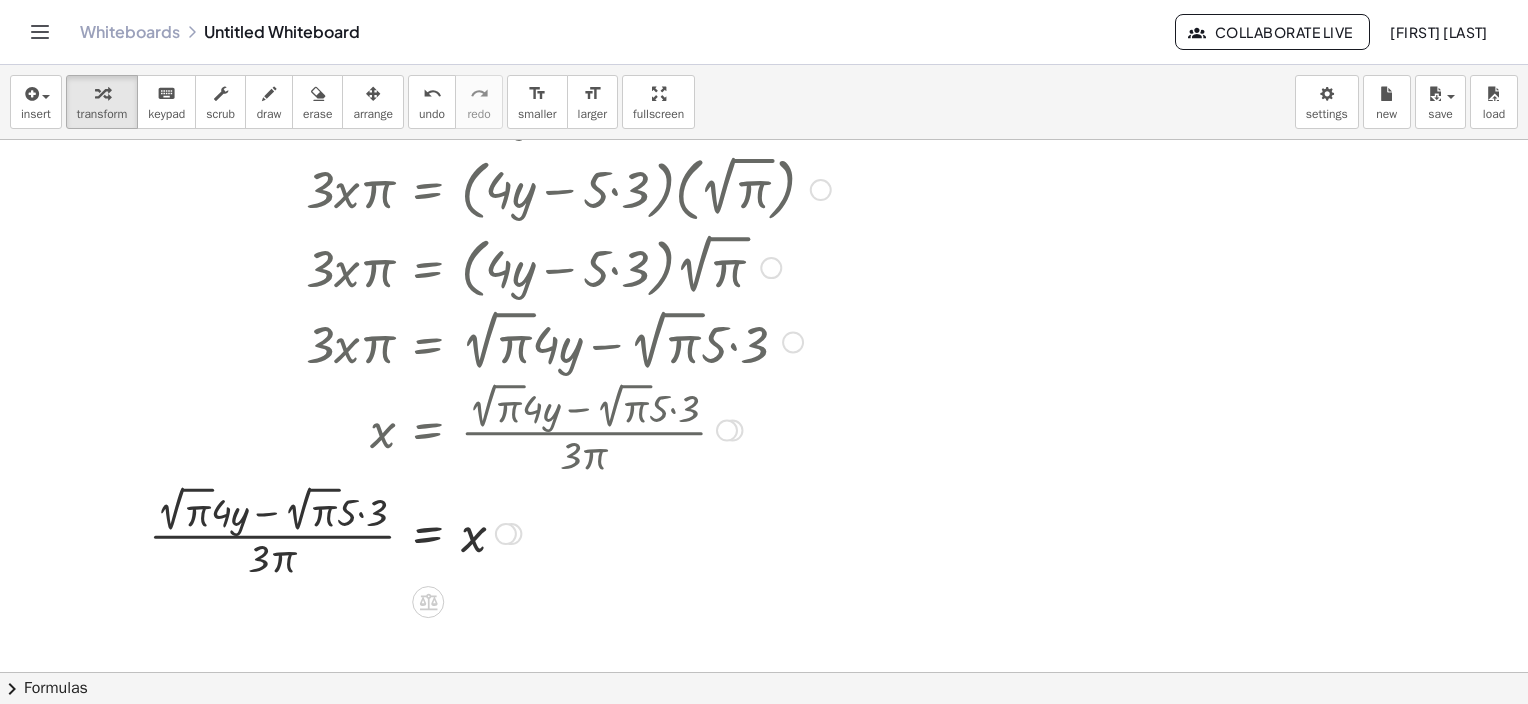 drag, startPoint x: 264, startPoint y: 593, endPoint x: 312, endPoint y: 559, distance: 58.821766 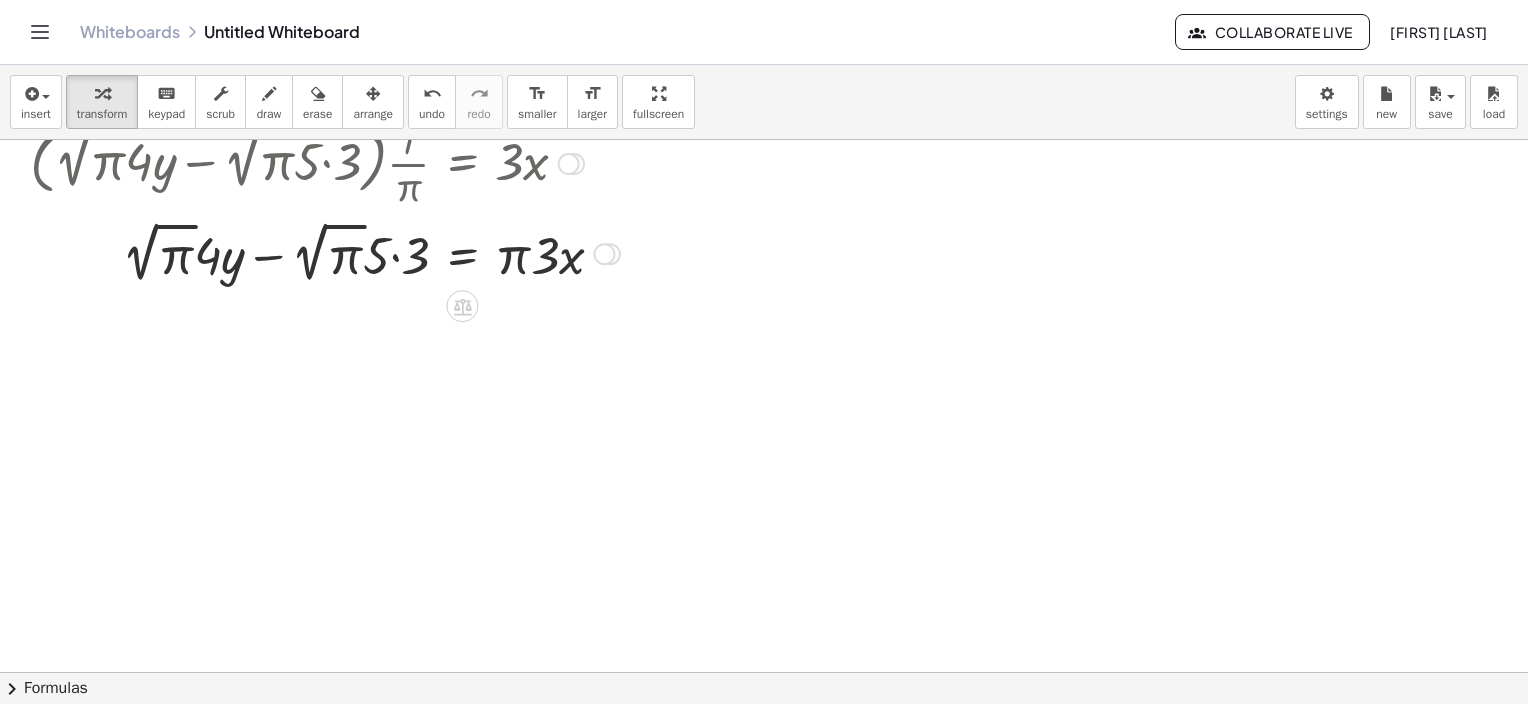scroll, scrollTop: 1435, scrollLeft: 0, axis: vertical 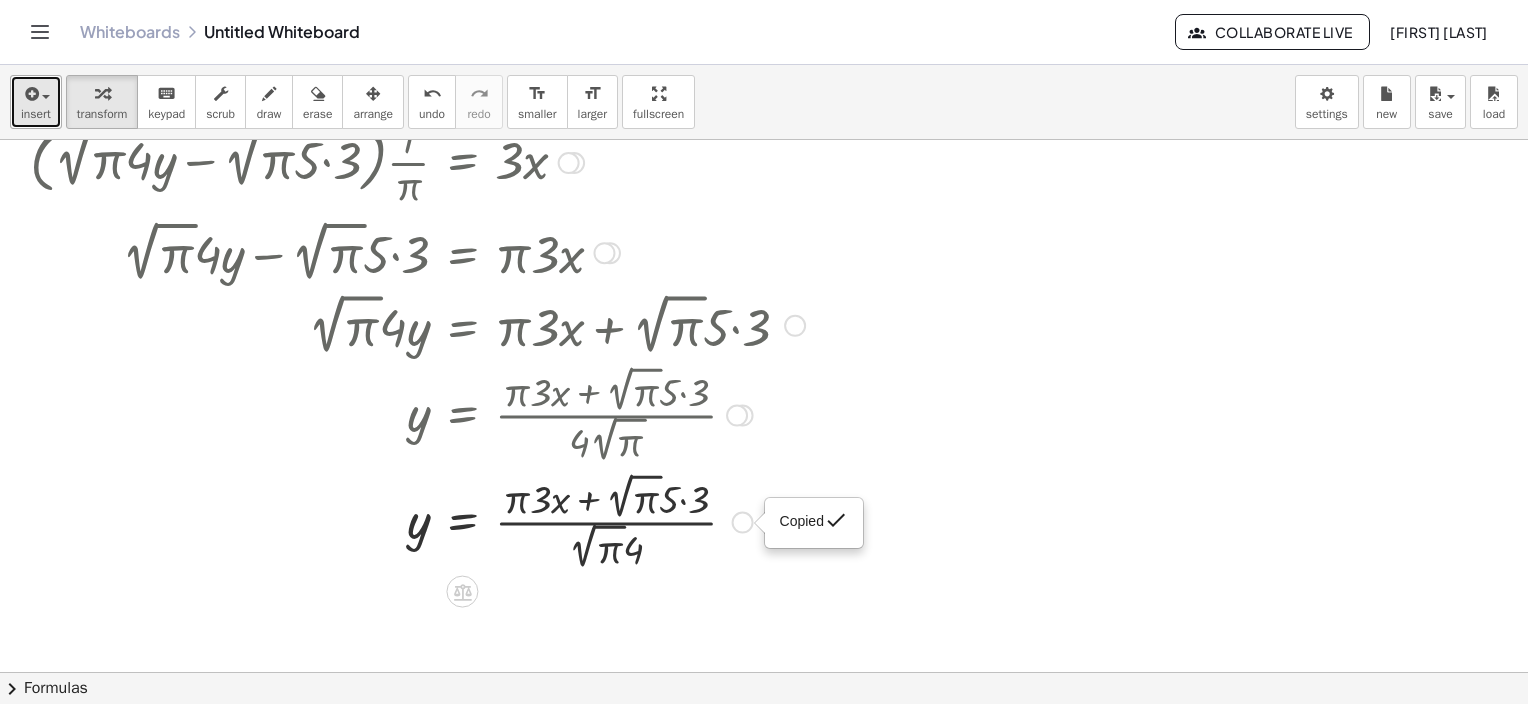 click at bounding box center (30, 94) 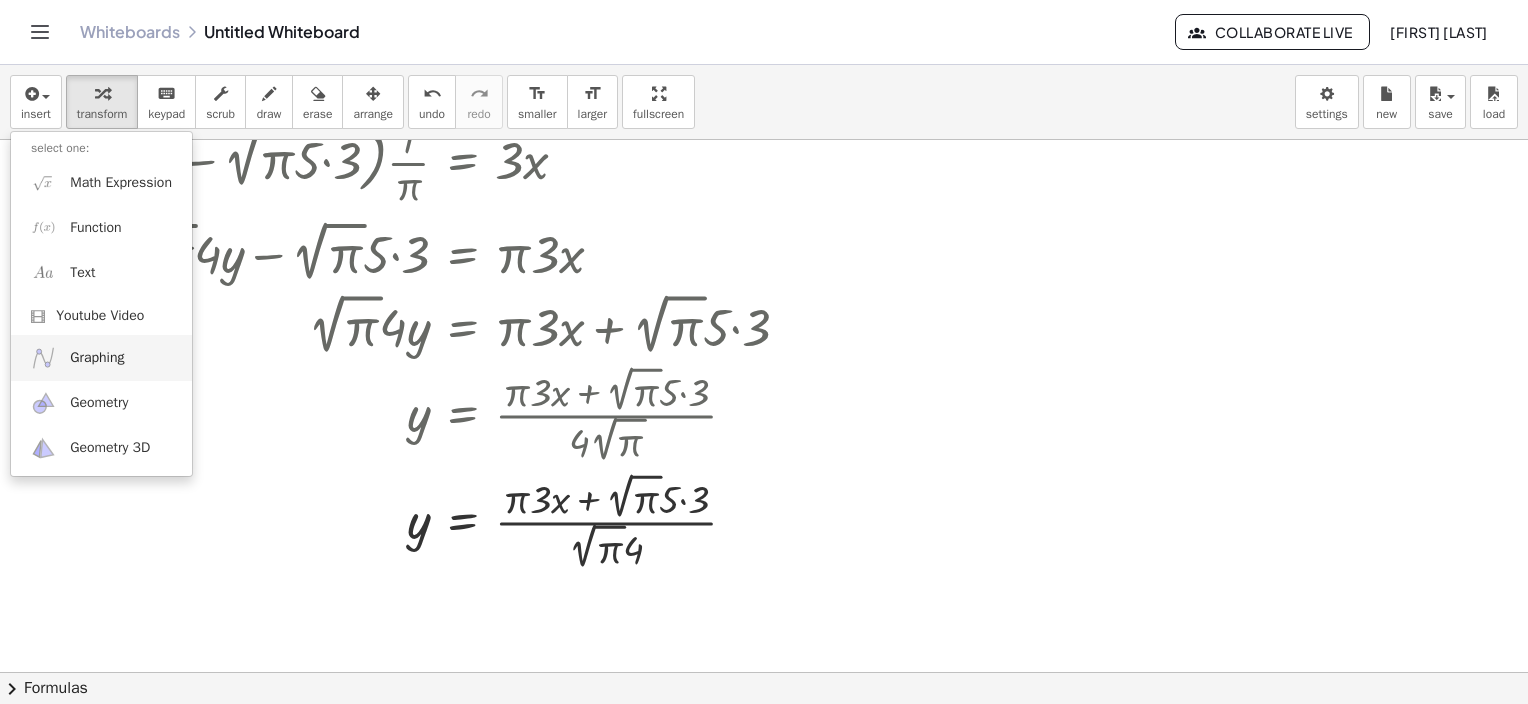 click on "Graphing" at bounding box center [101, 357] 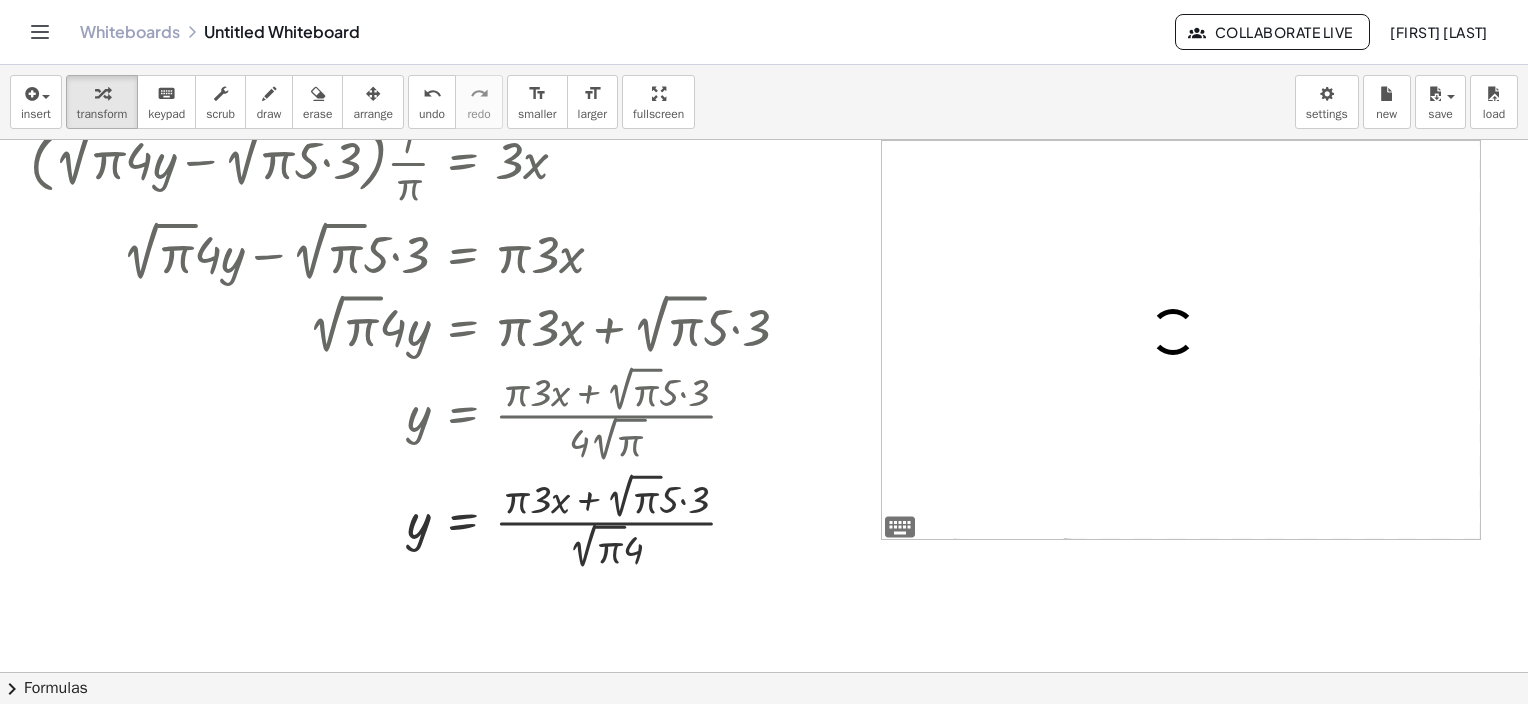 scroll, scrollTop: 1335, scrollLeft: 0, axis: vertical 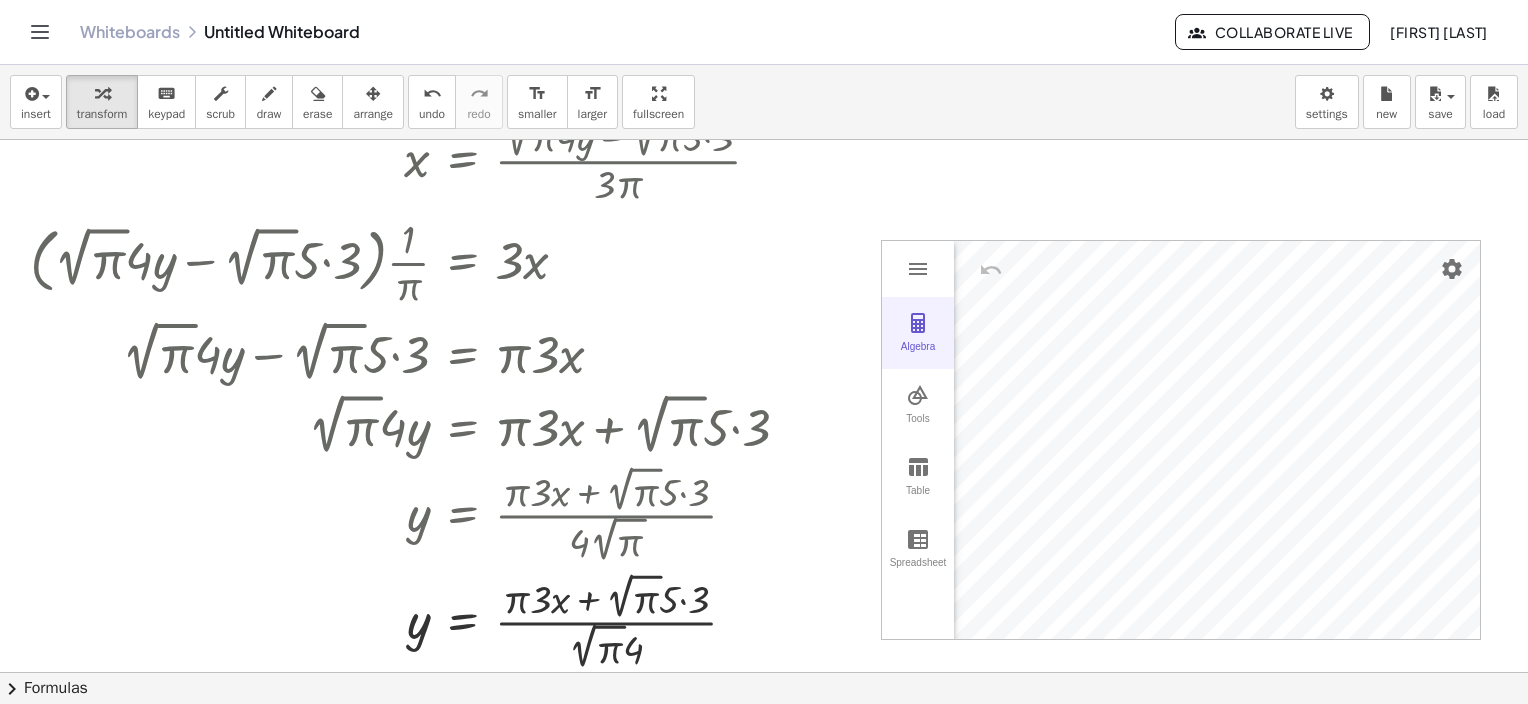 click on "Algebra" at bounding box center (918, 333) 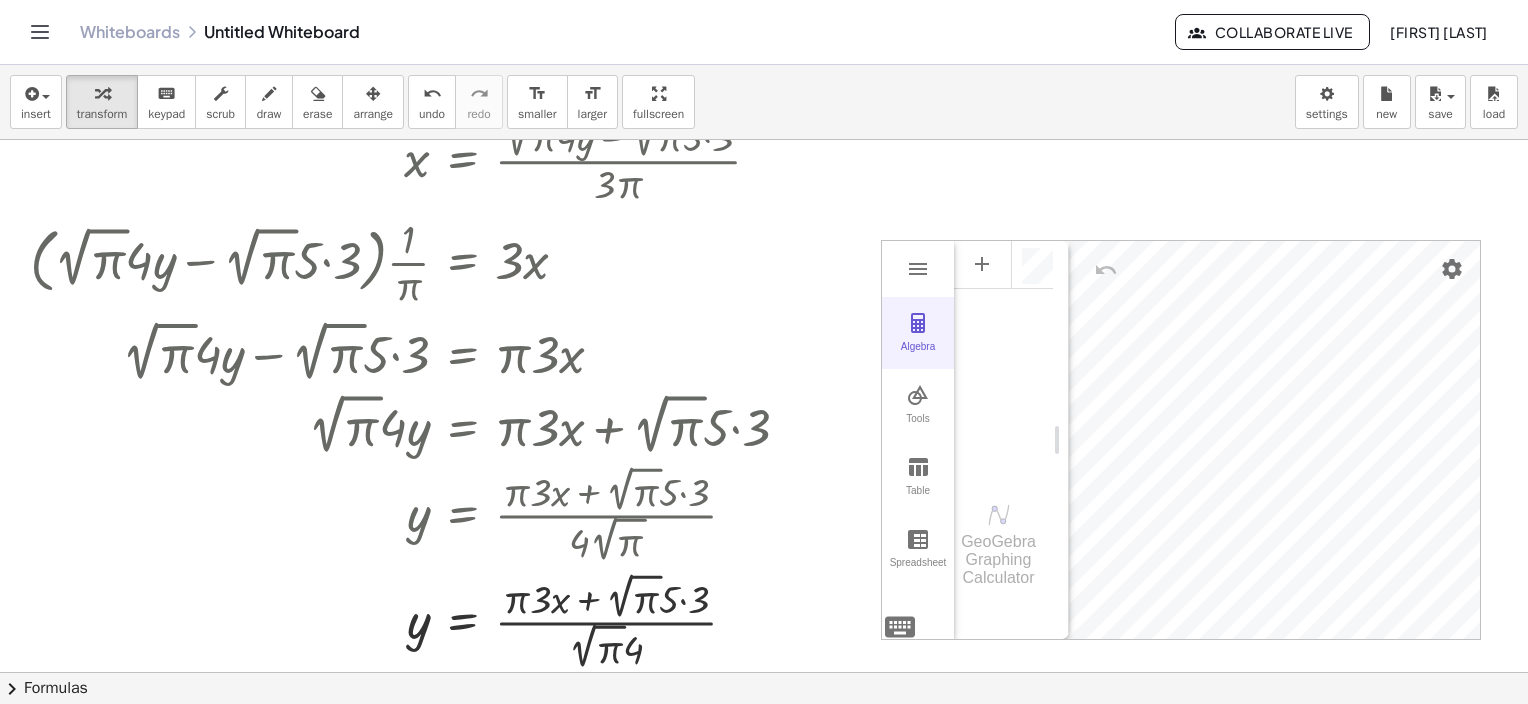 type 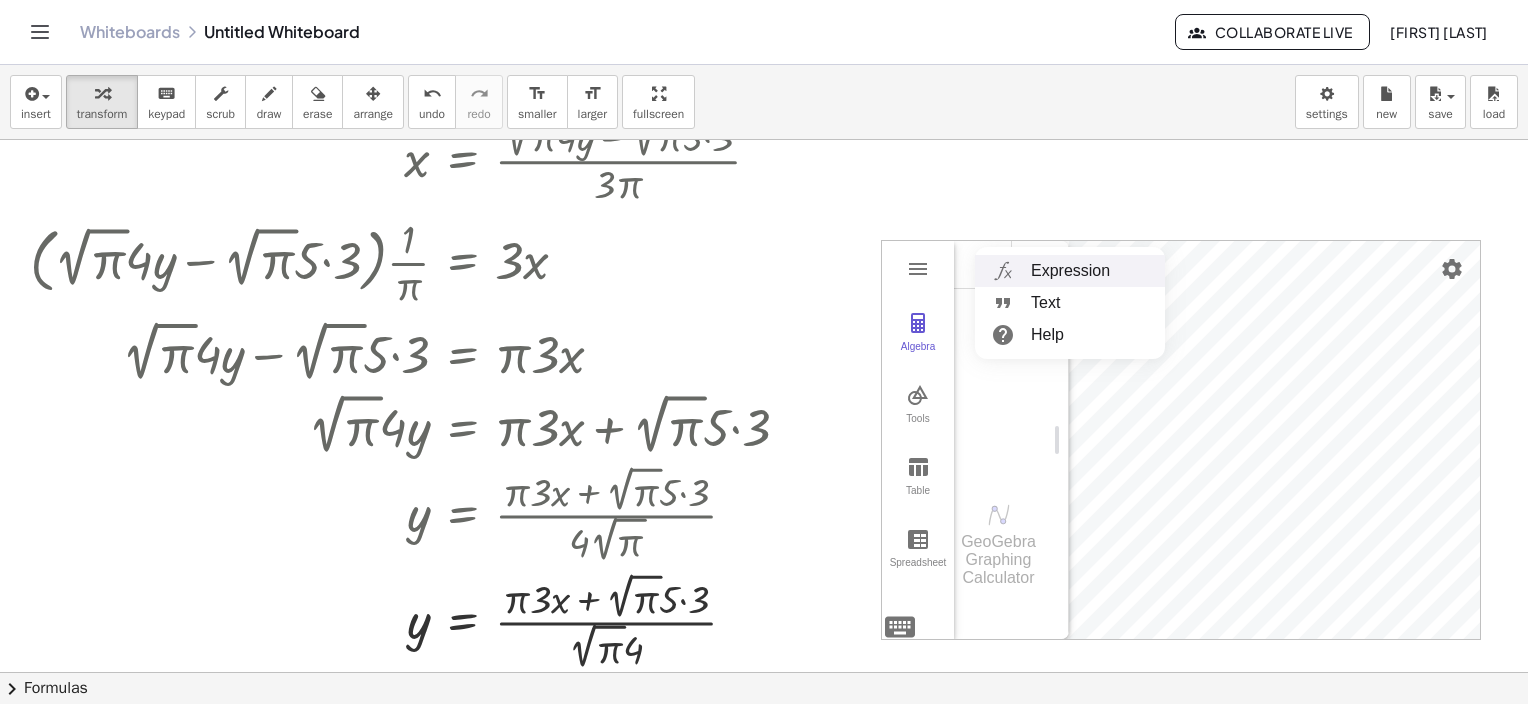 click on "Expression" at bounding box center [1070, 271] 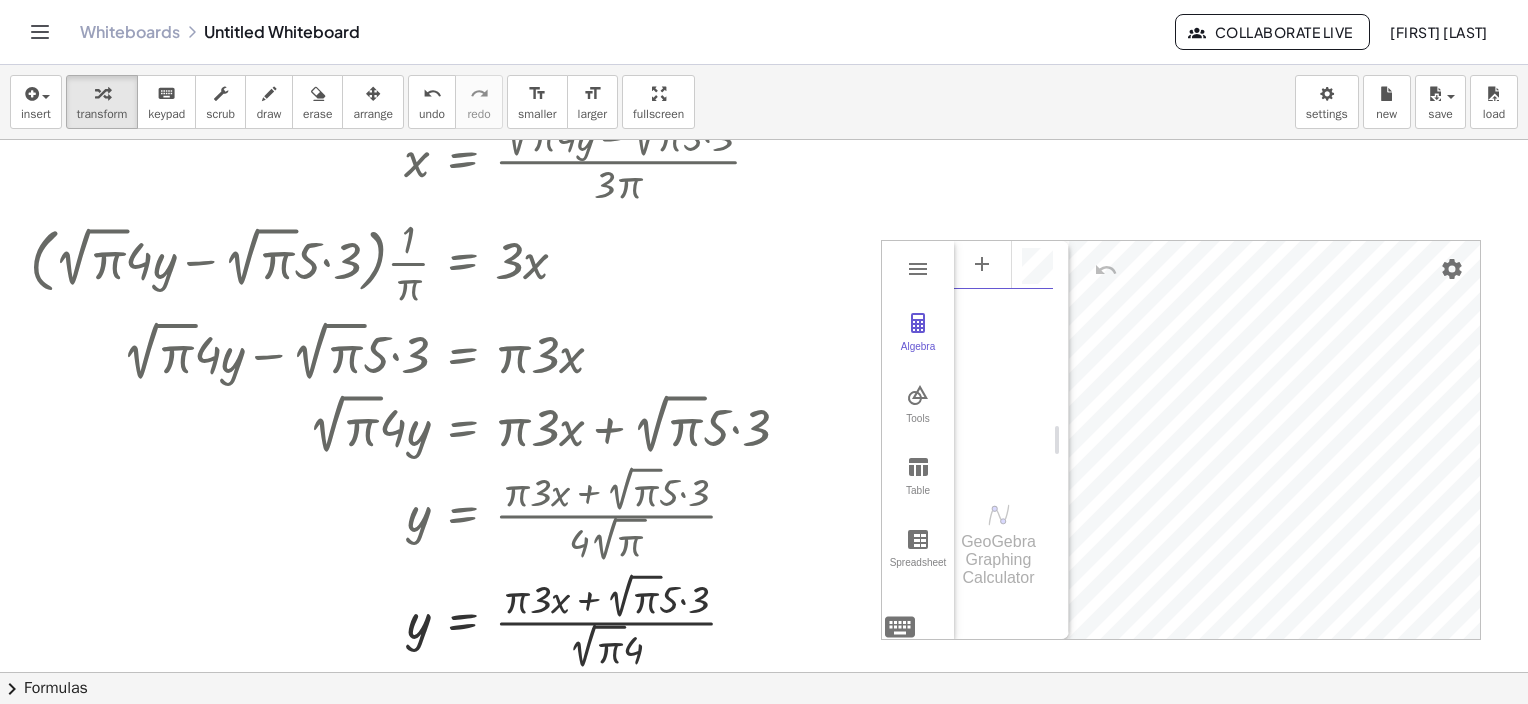 scroll, scrollTop: 12, scrollLeft: 0, axis: vertical 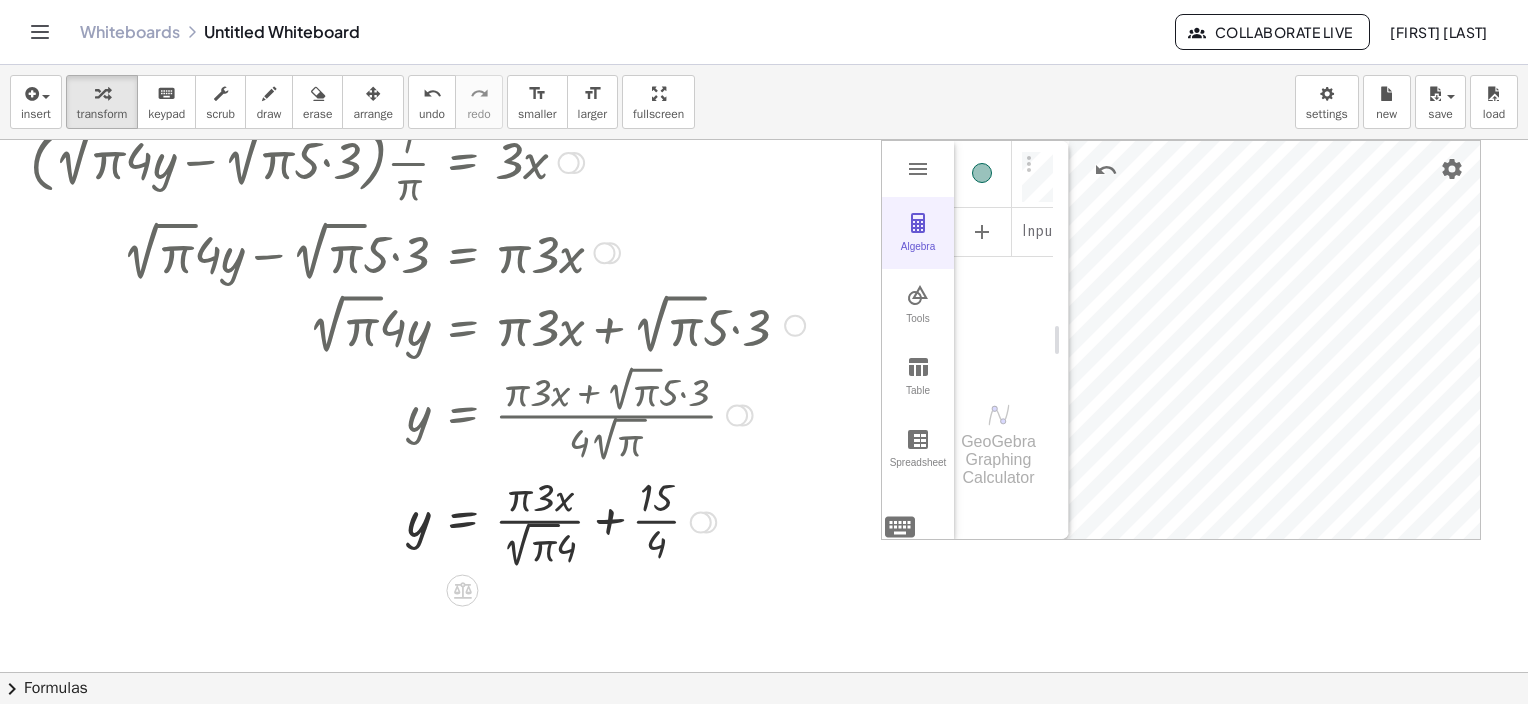 click at bounding box center [918, 223] 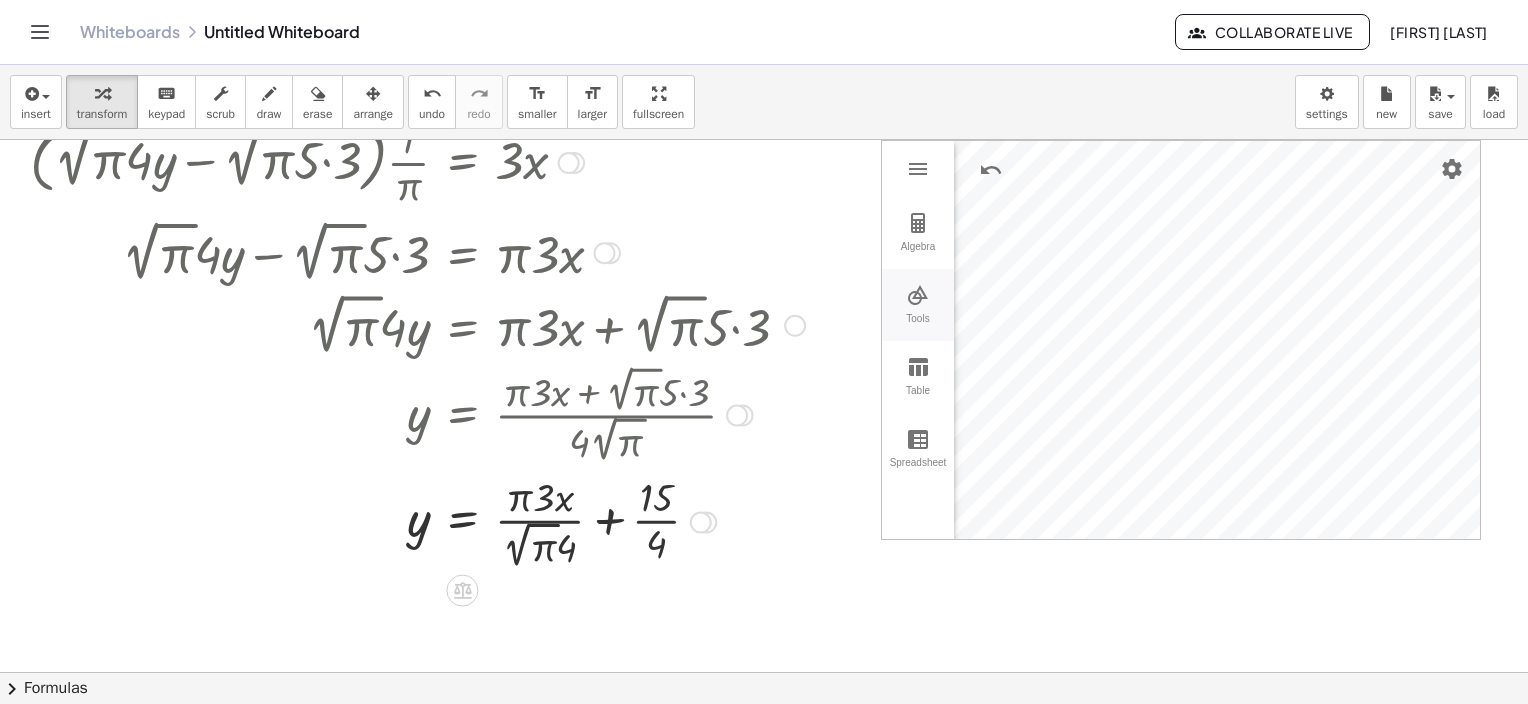 click on "Tools" at bounding box center (918, 327) 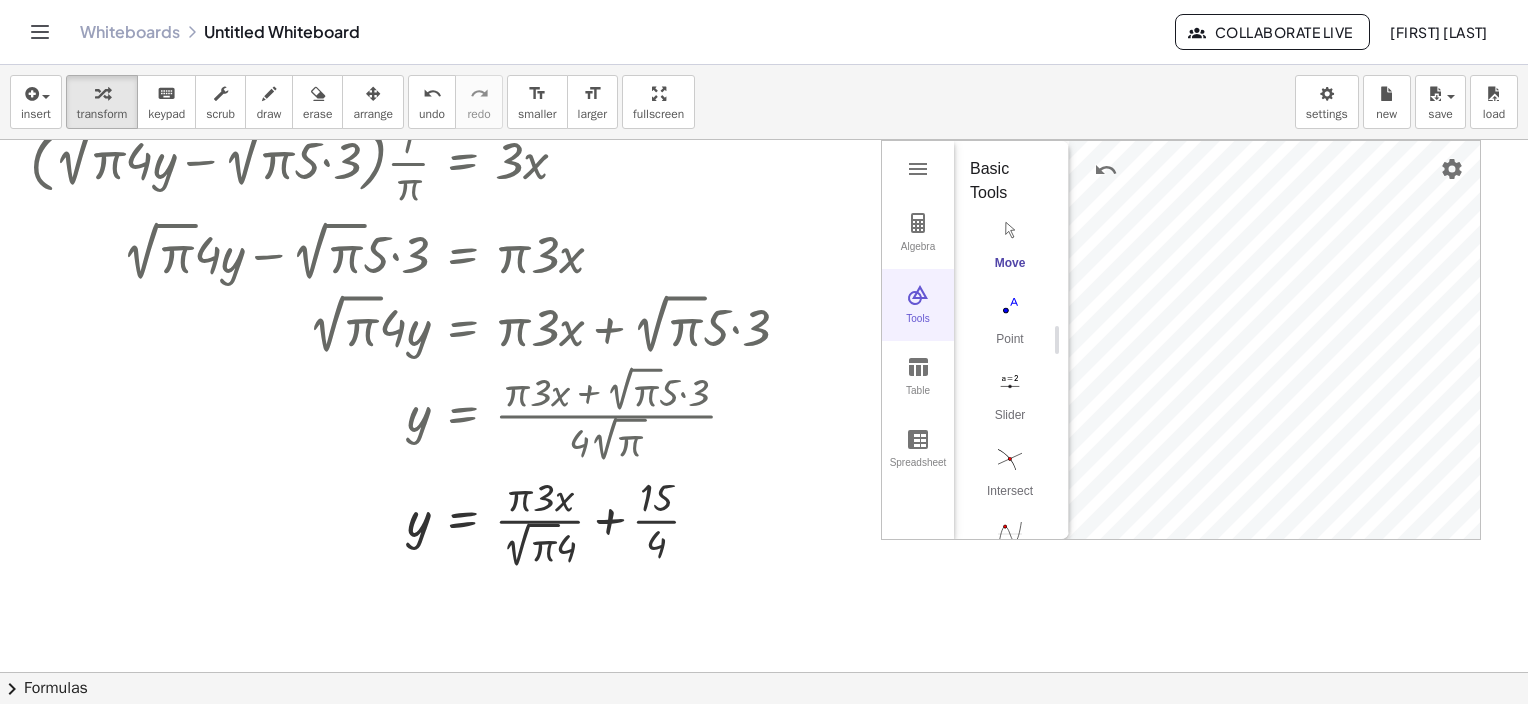 click on "Tools" at bounding box center (918, 327) 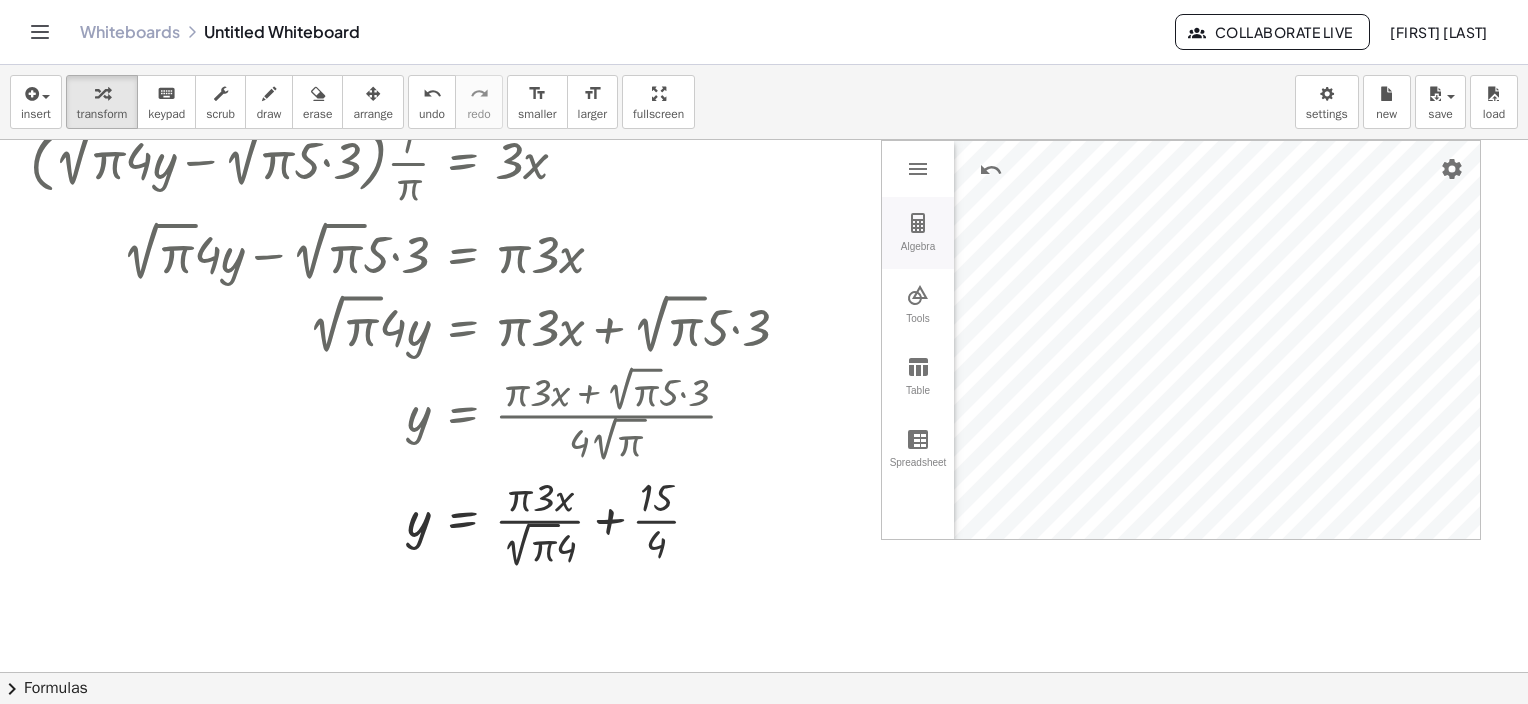 click on "Algebra" at bounding box center [918, 255] 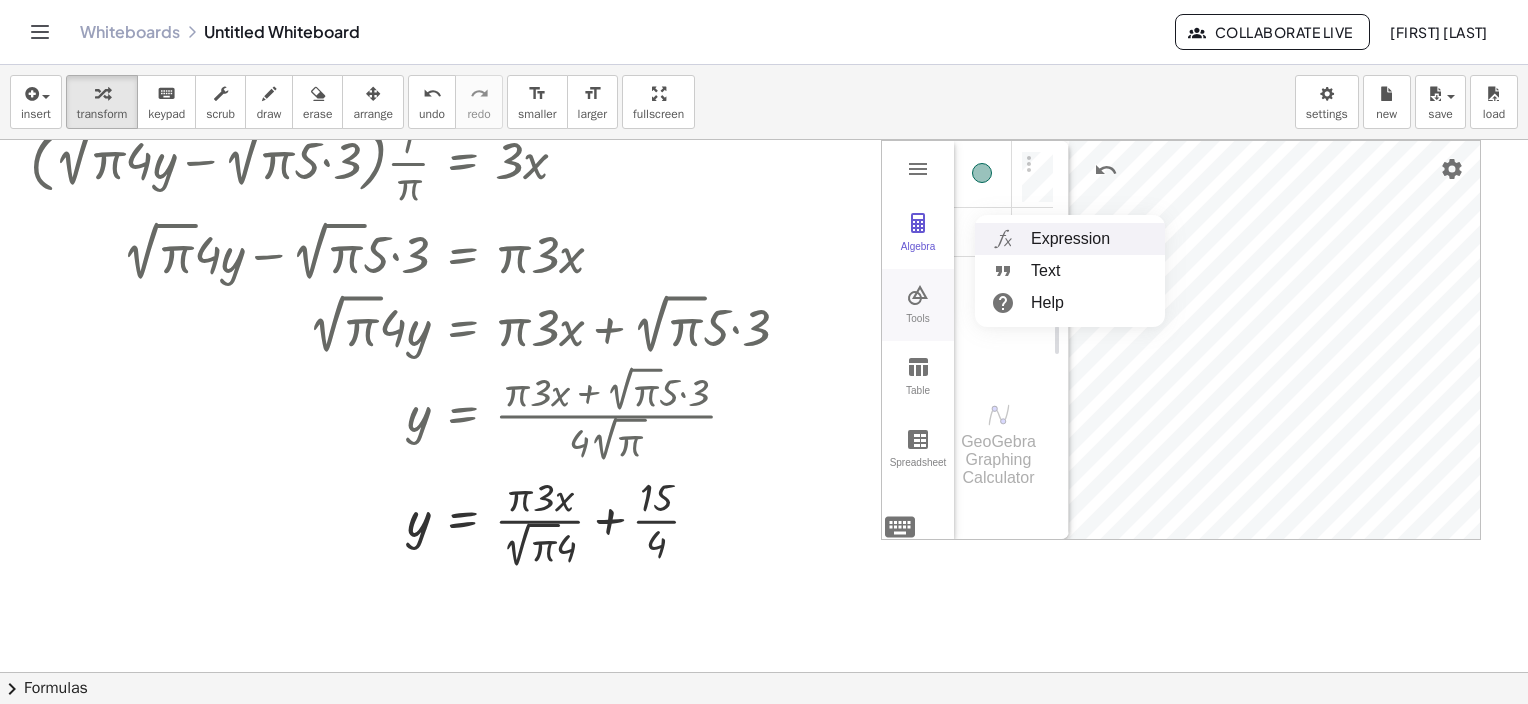 click at bounding box center [918, 295] 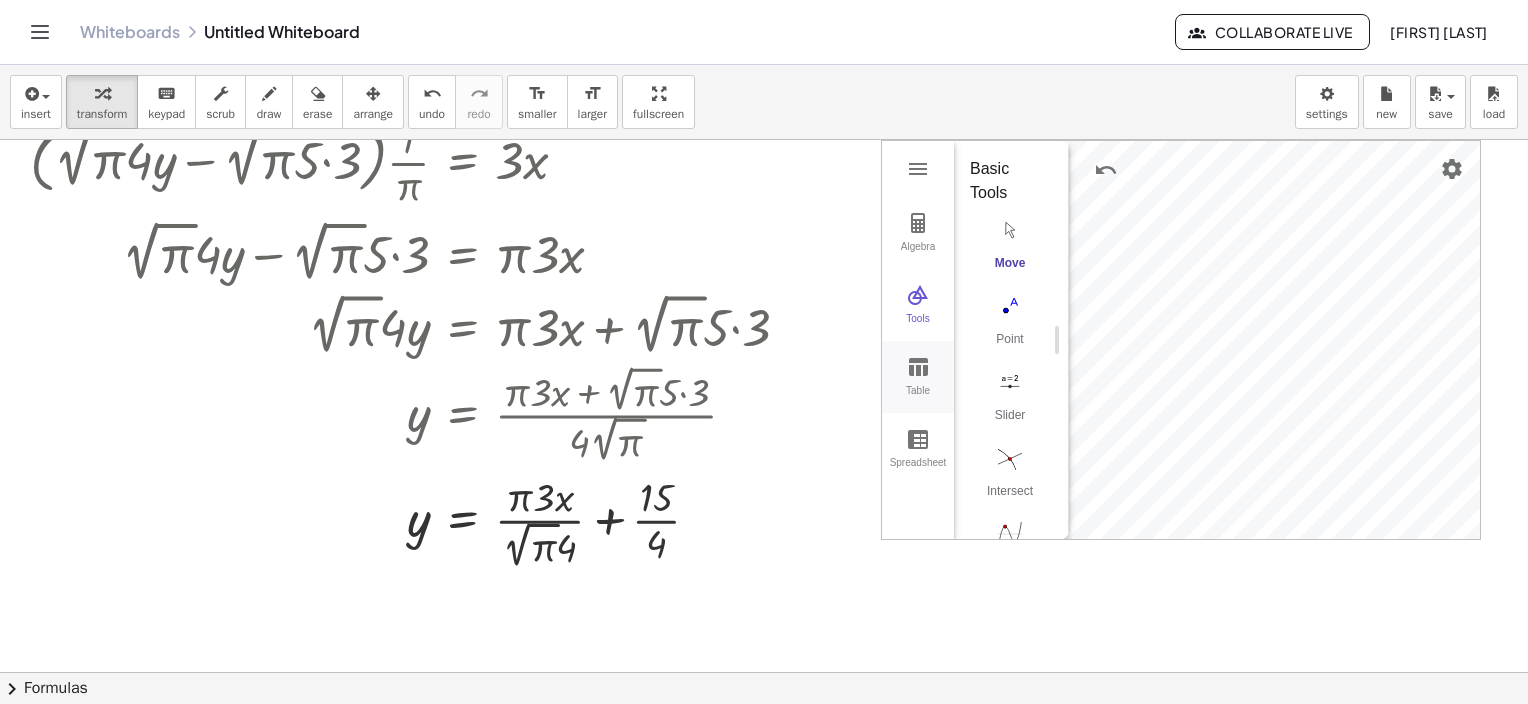 click on "Table" at bounding box center [918, 377] 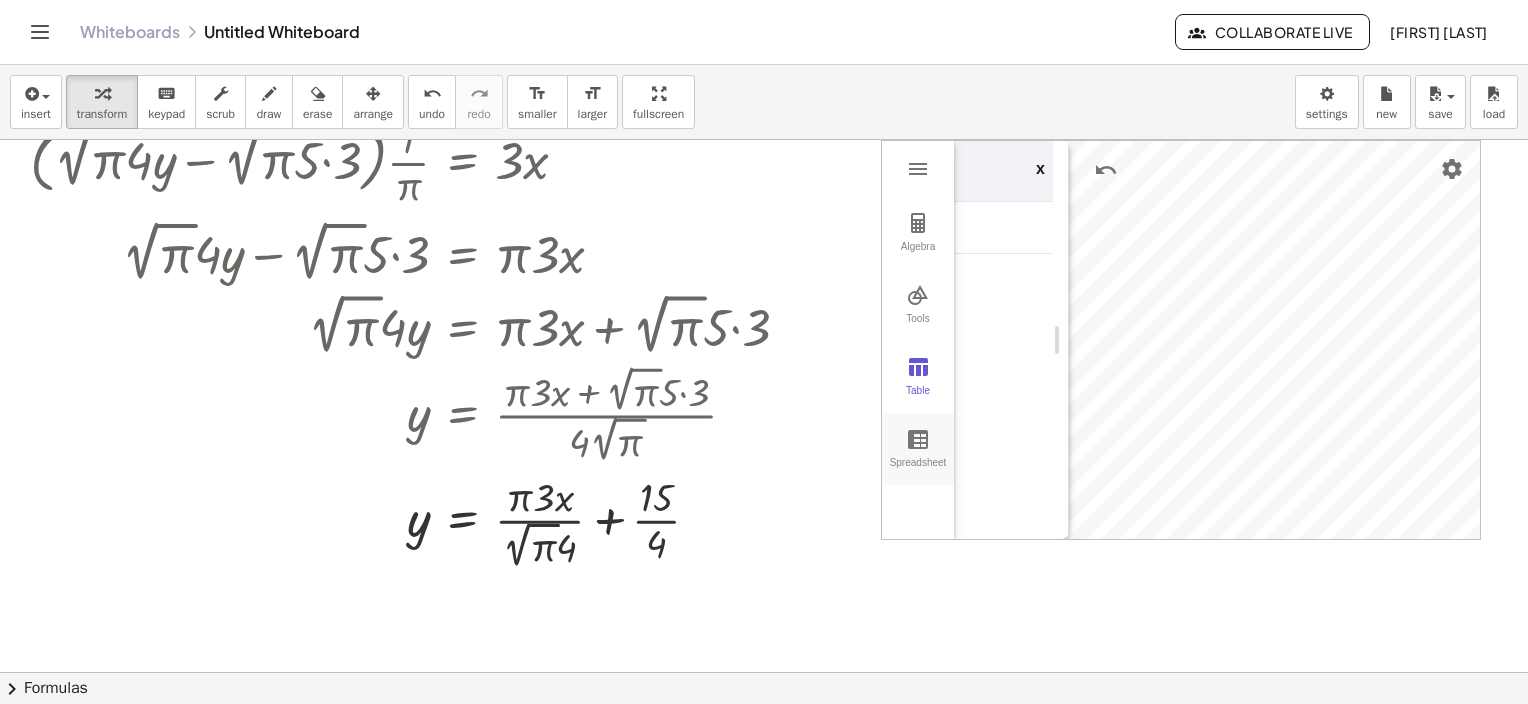 click on "Spreadsheet" at bounding box center [918, 449] 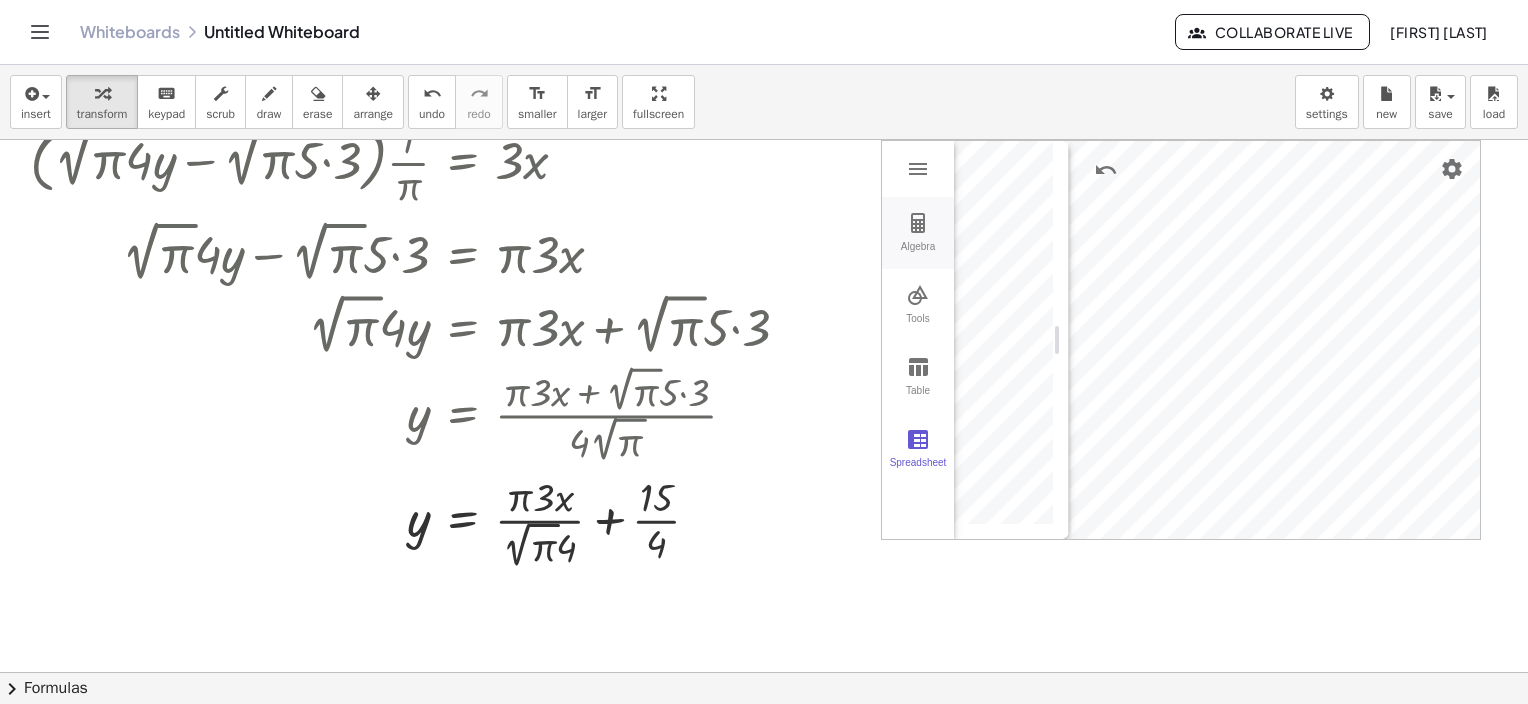 click on "Algebra" at bounding box center [918, 255] 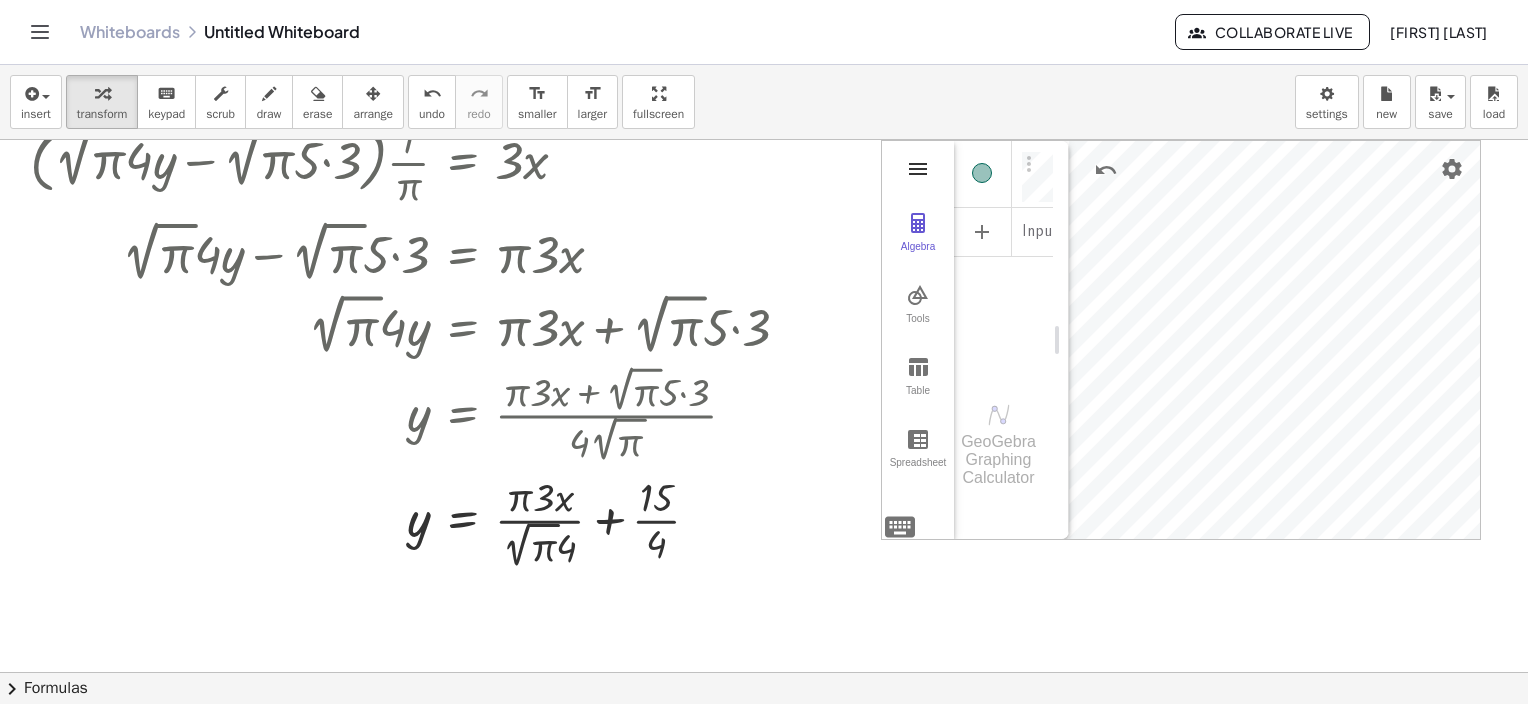 click at bounding box center (918, 169) 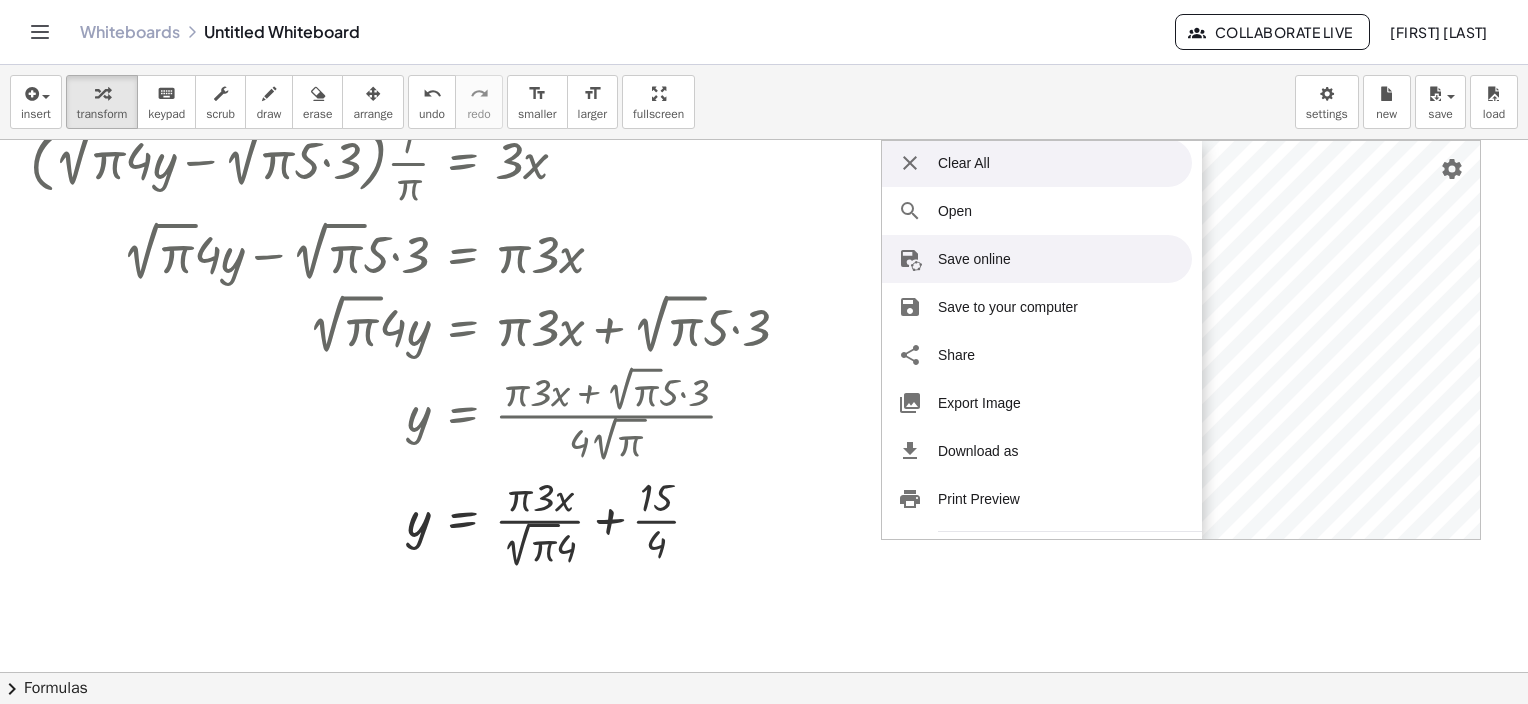 scroll, scrollTop: 0, scrollLeft: 0, axis: both 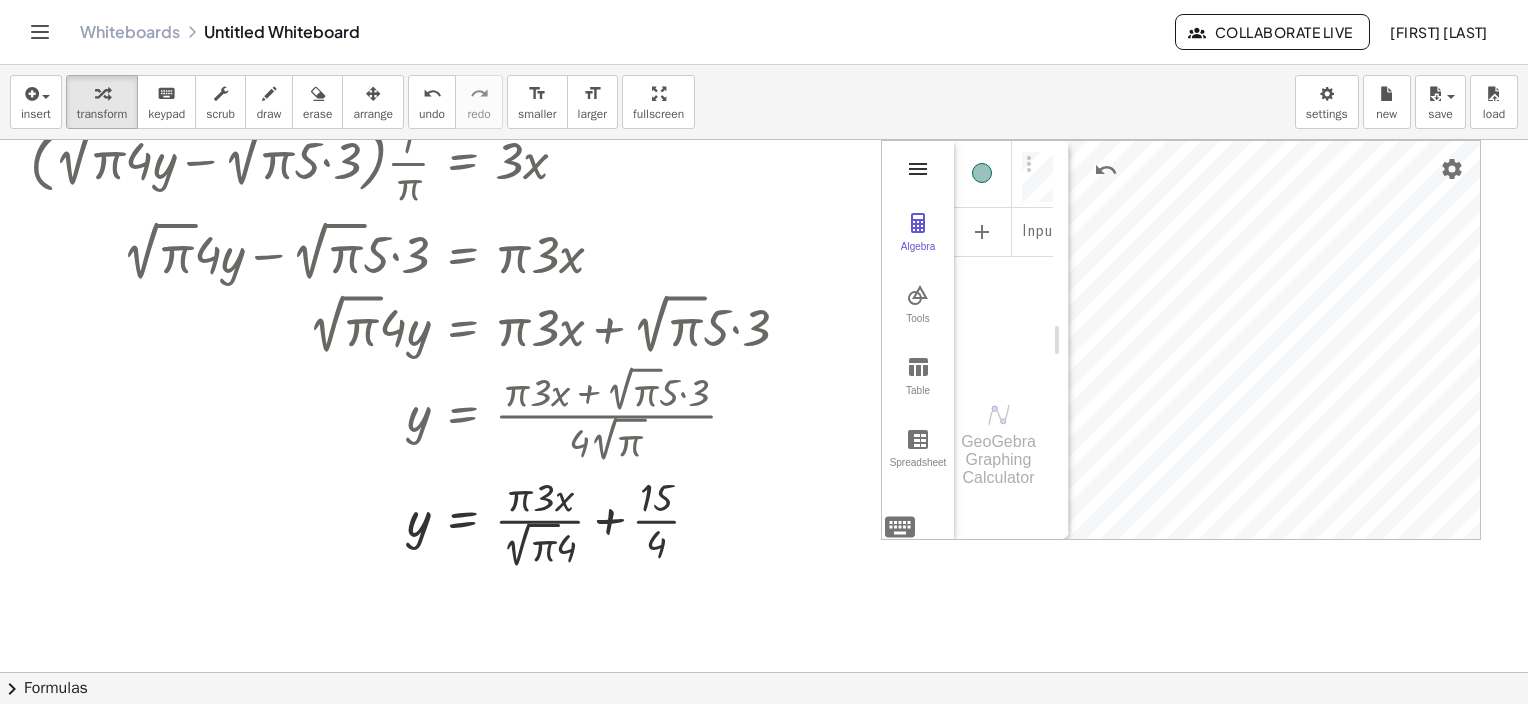 click at bounding box center [918, 169] 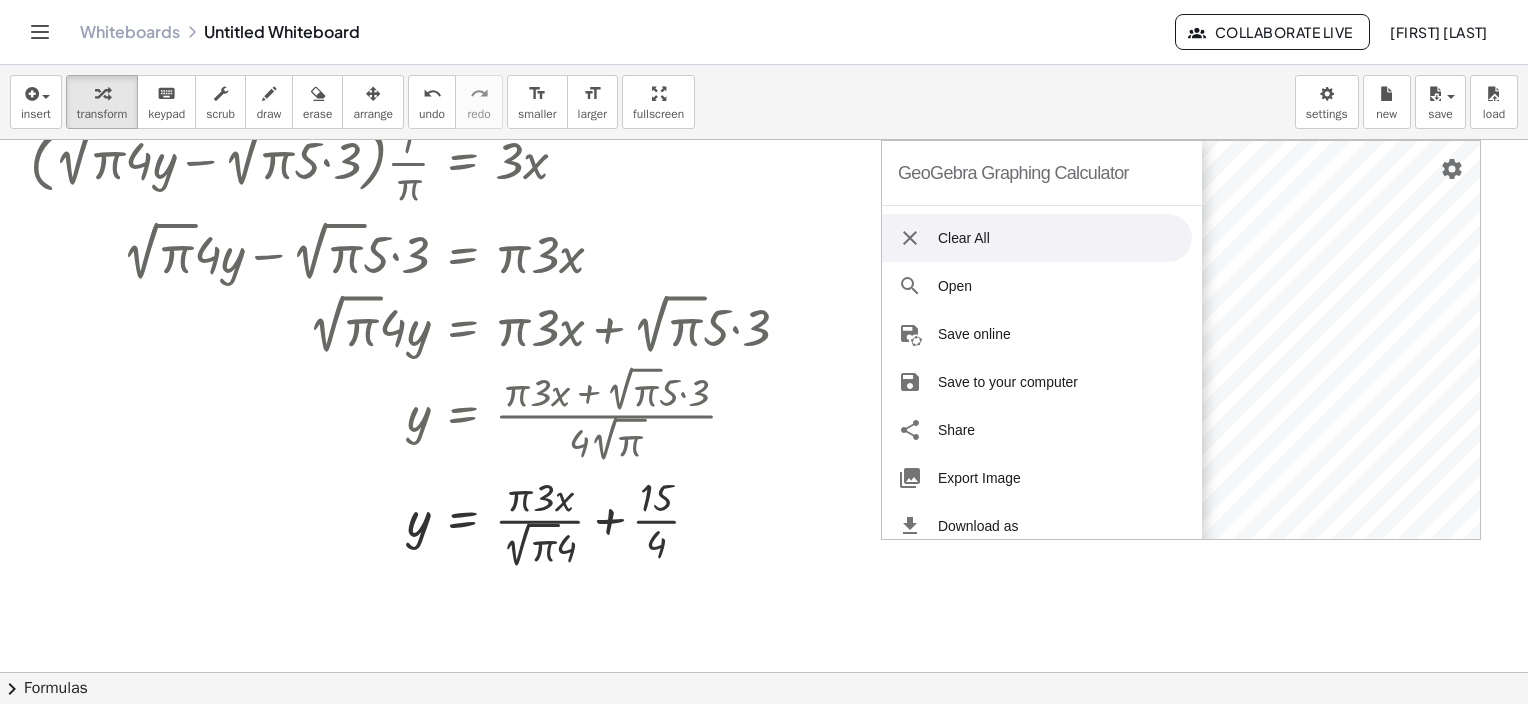 click on "GeoGebra Graphing Calculator" at bounding box center [1013, 173] 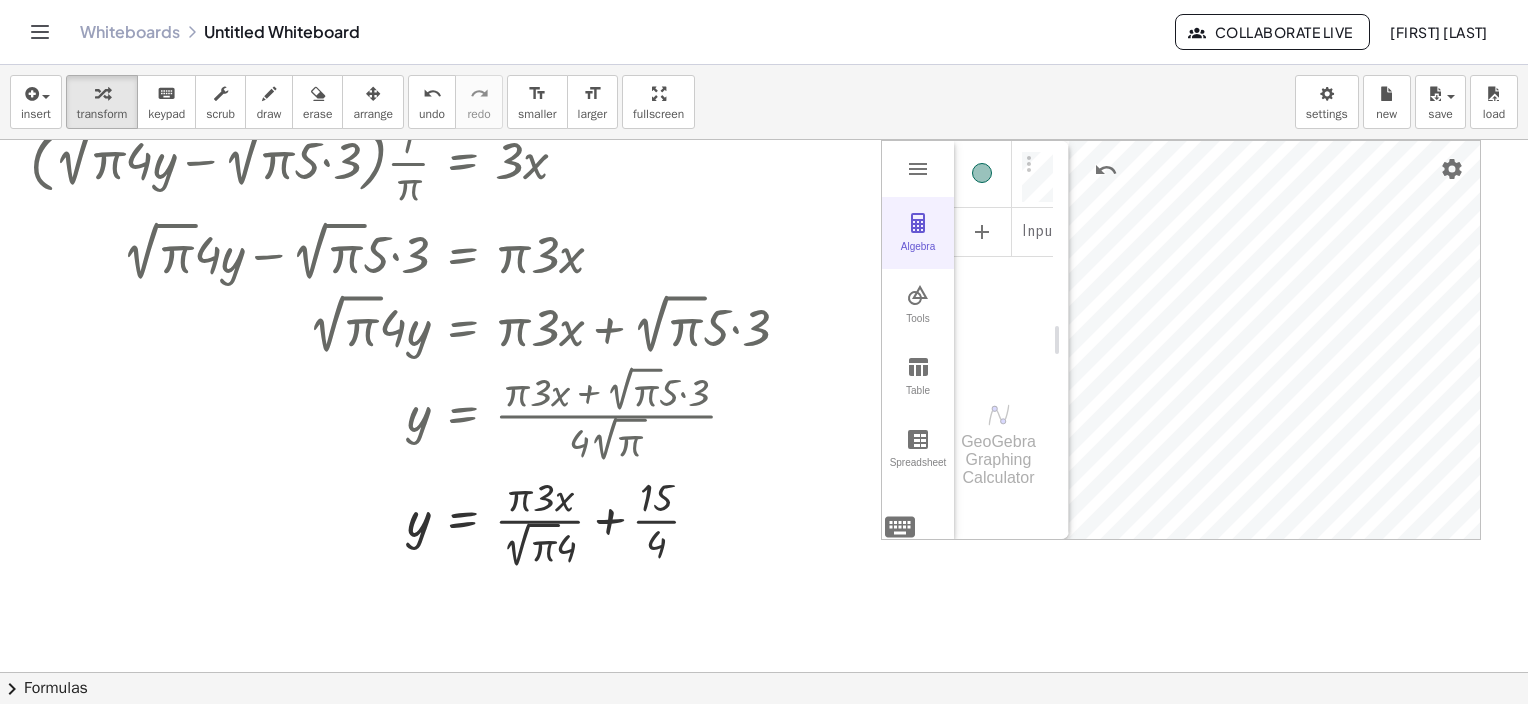 click on "Algebra" at bounding box center [918, 255] 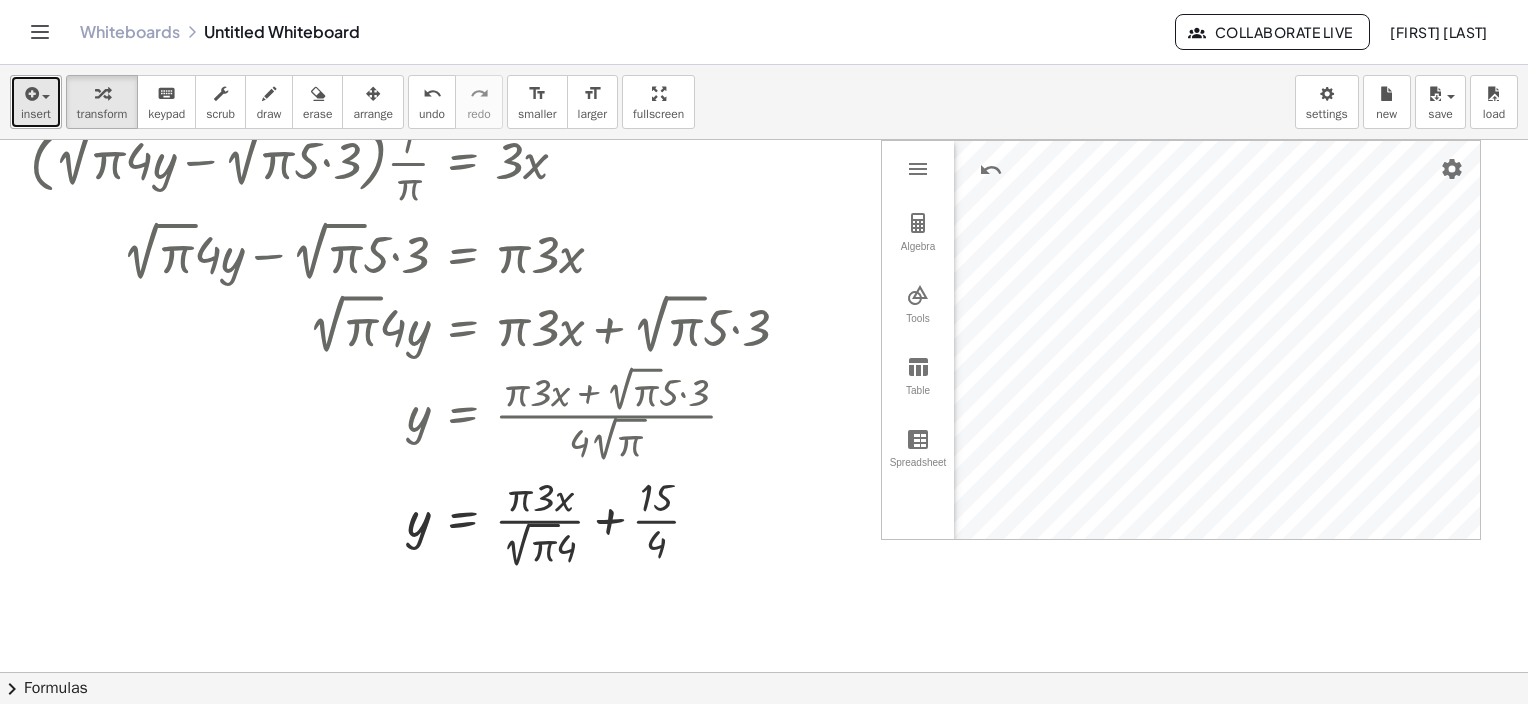 click on "insert" at bounding box center [36, 114] 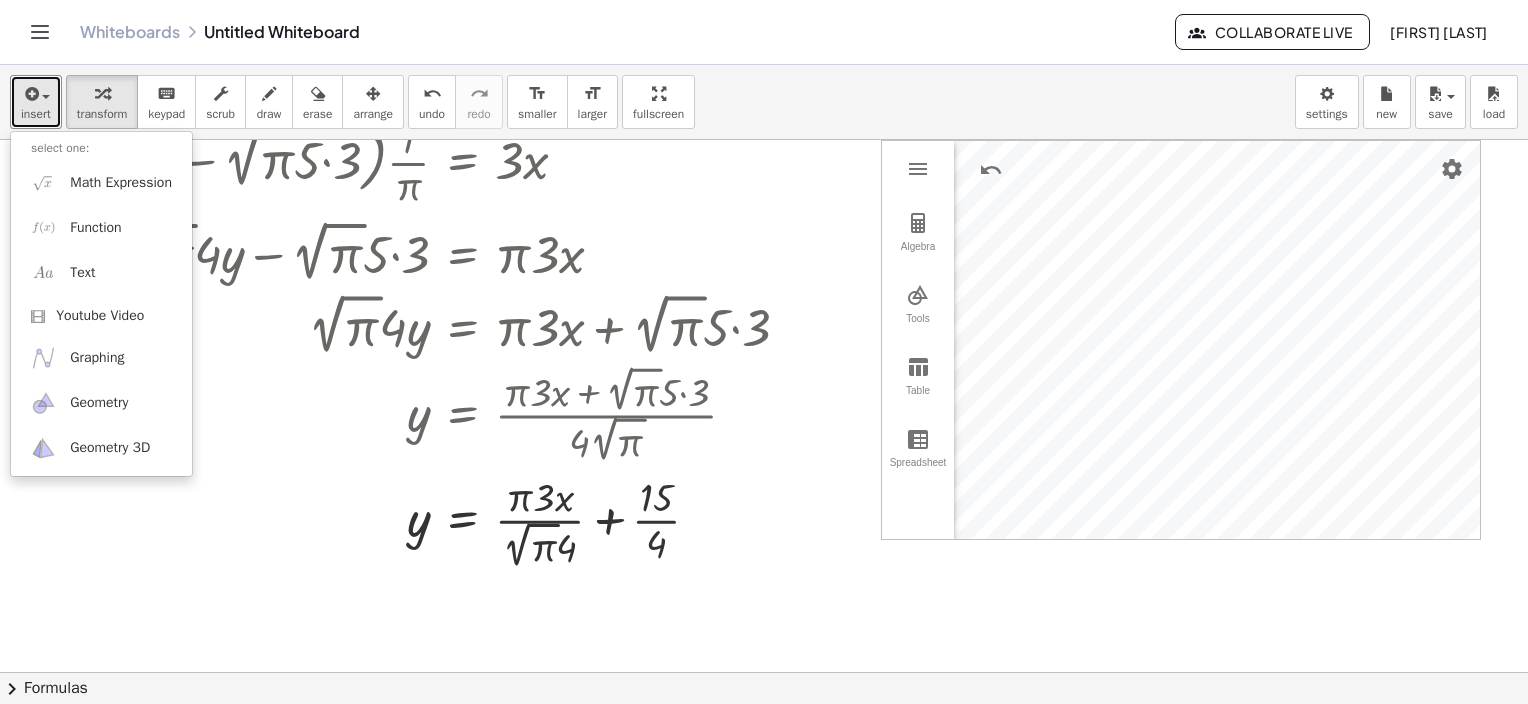 click at bounding box center [764, -230] 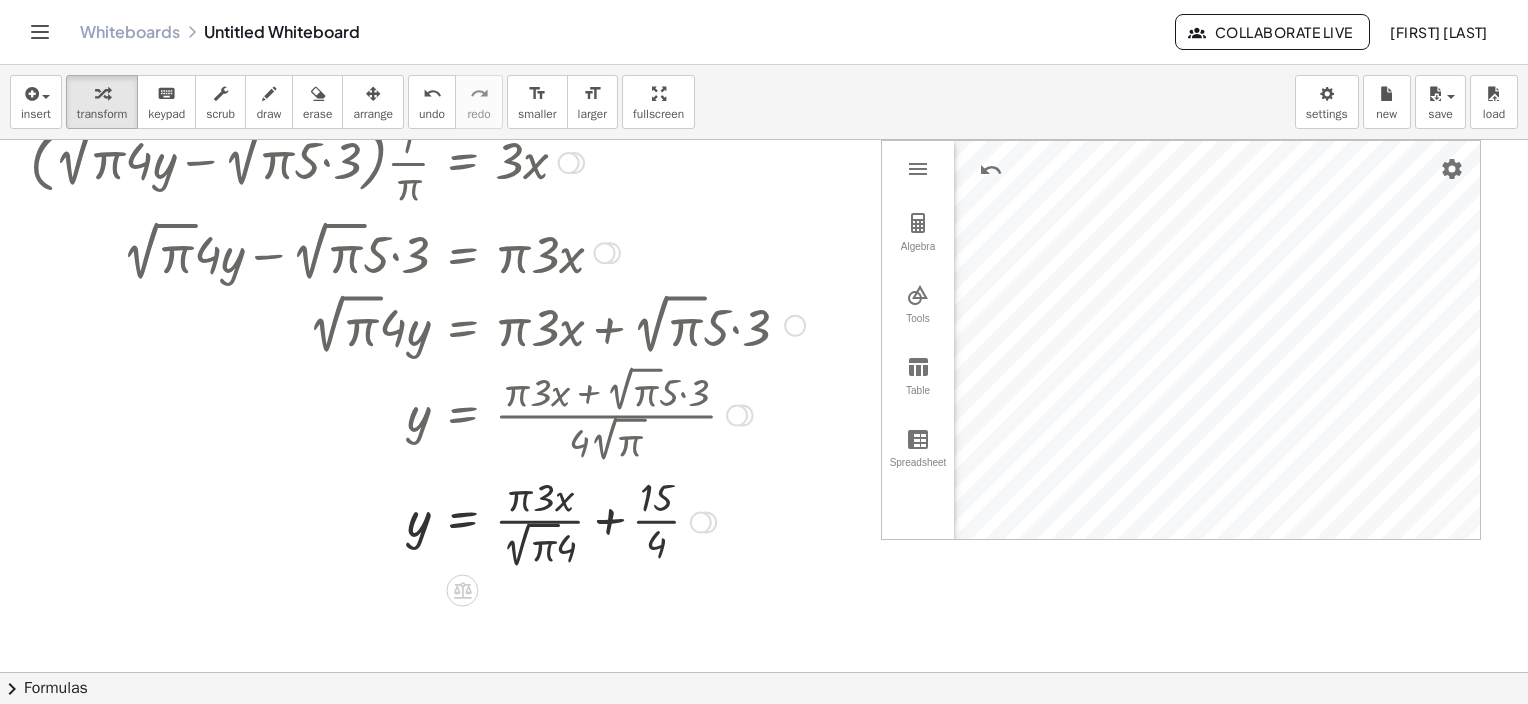 drag, startPoint x: 915, startPoint y: 278, endPoint x: 821, endPoint y: 249, distance: 98.37174 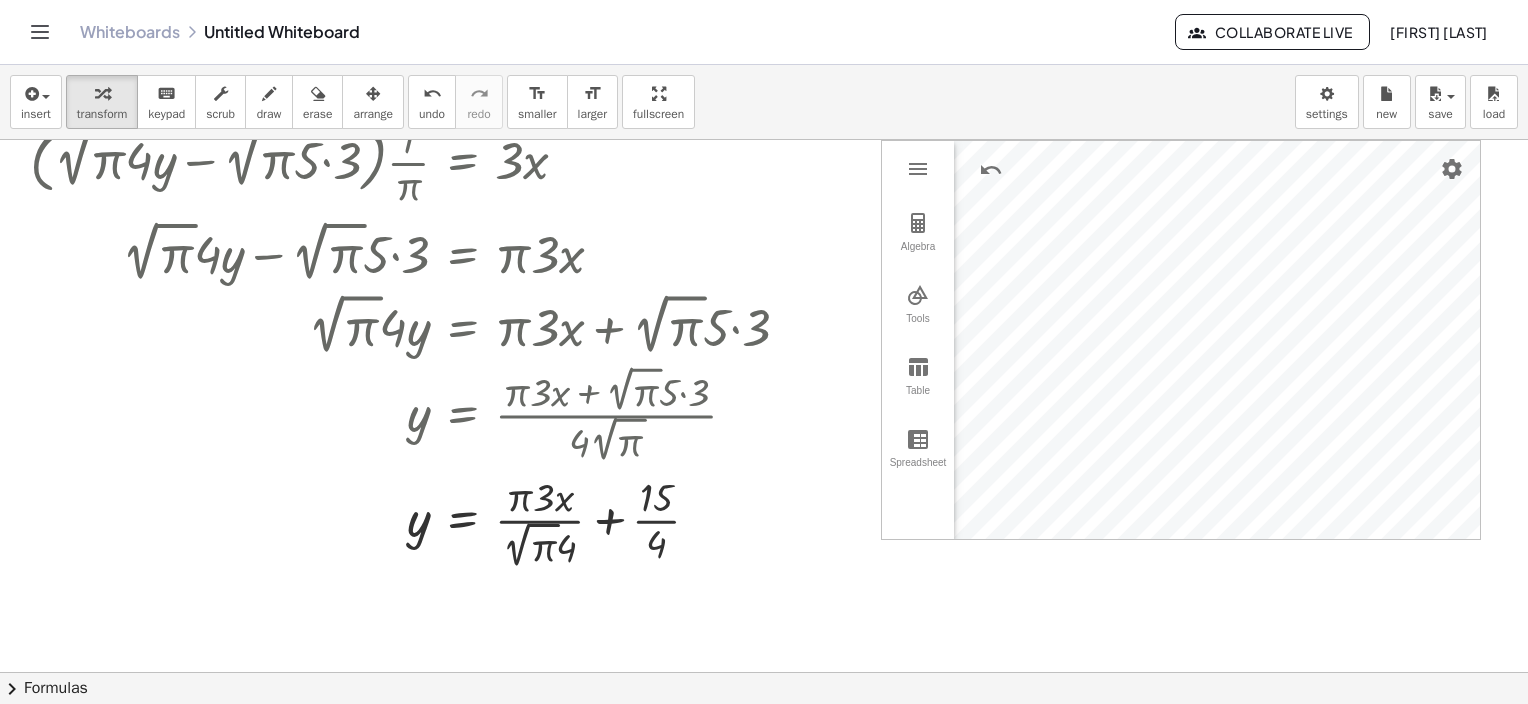 click at bounding box center [764, -230] 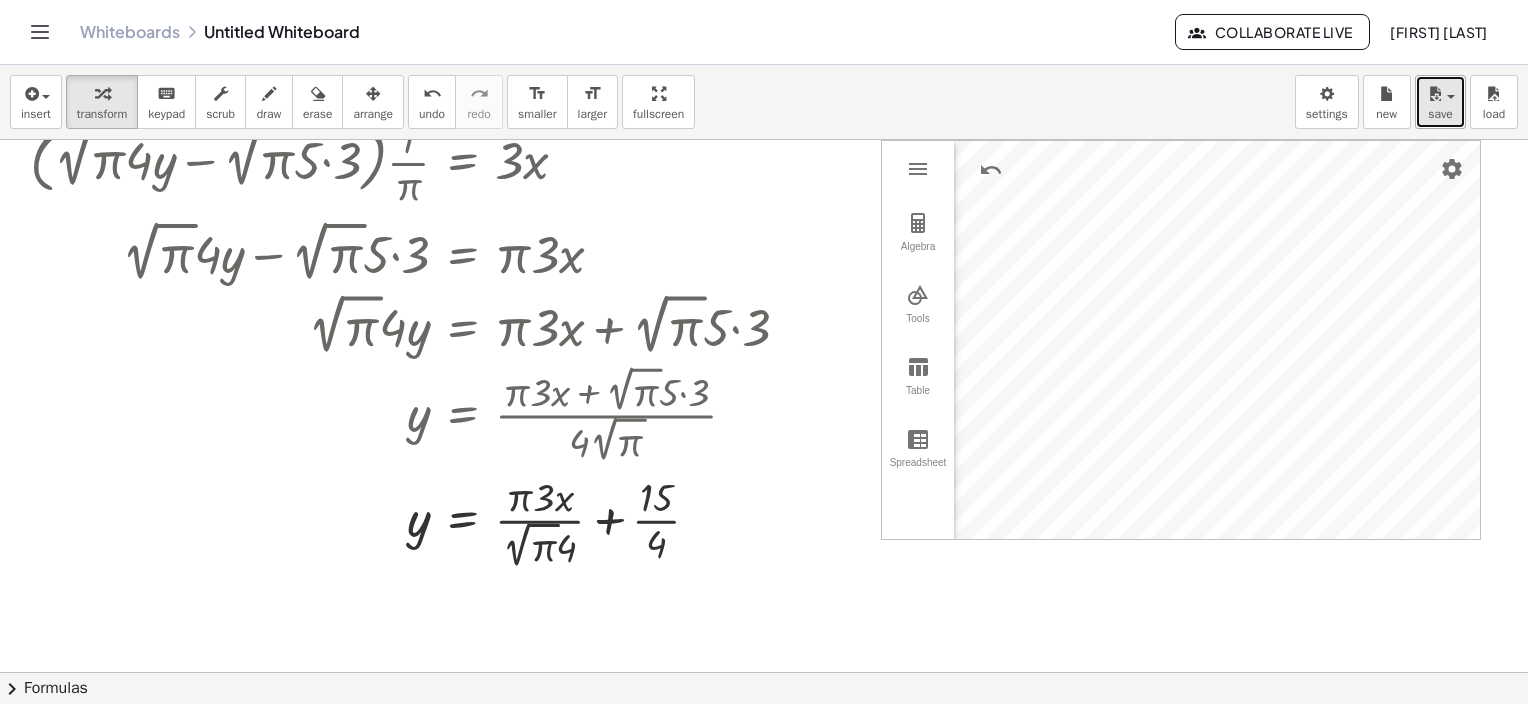 click on "save" at bounding box center (1440, 102) 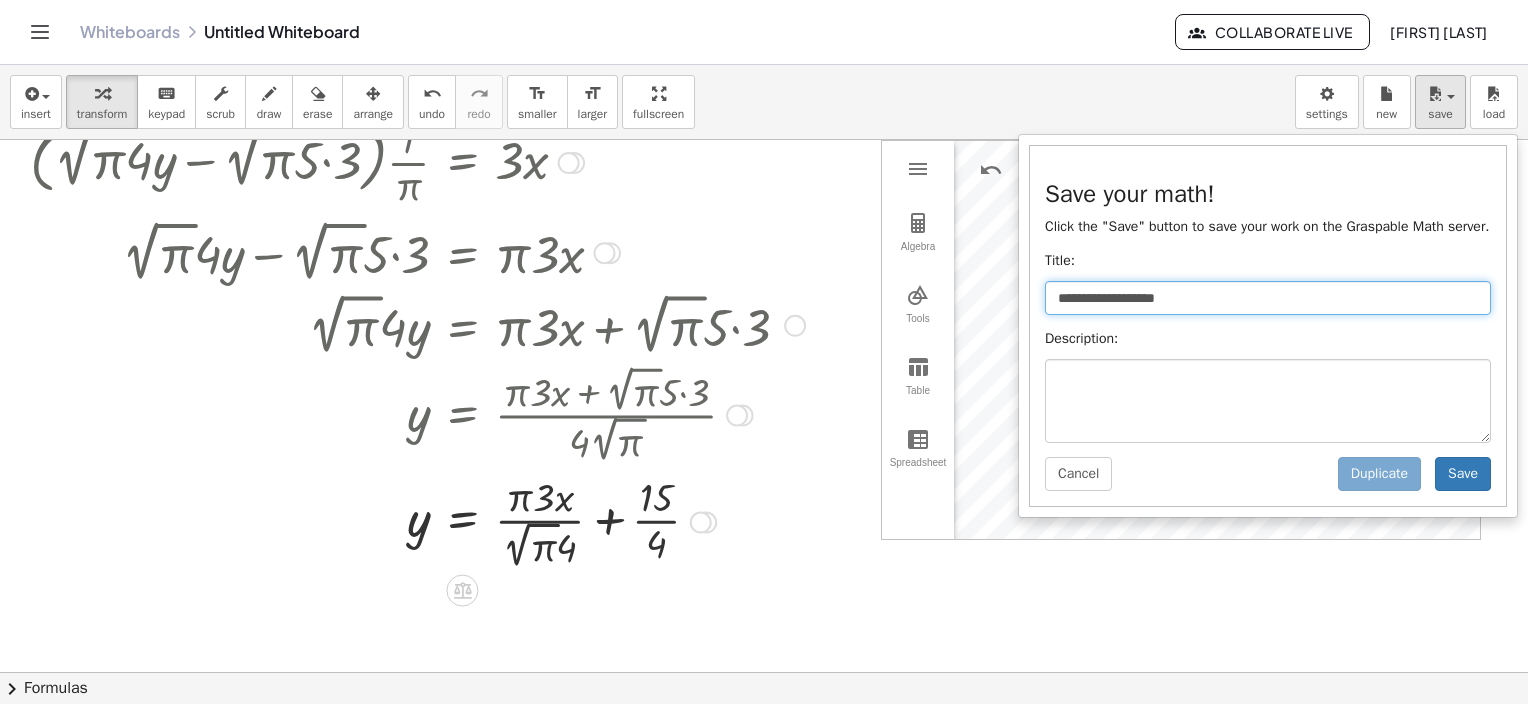 type on "**********" 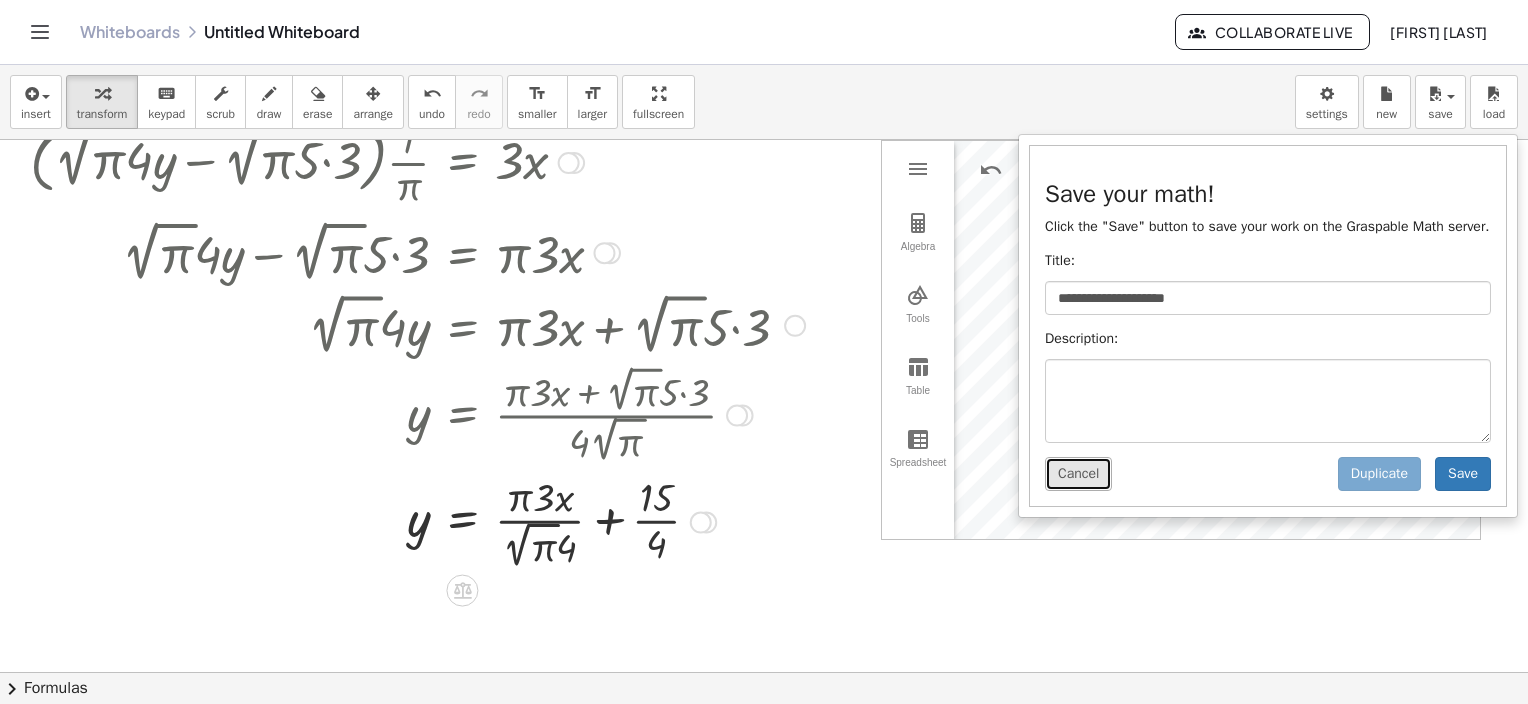 click on "Cancel" at bounding box center [1078, 474] 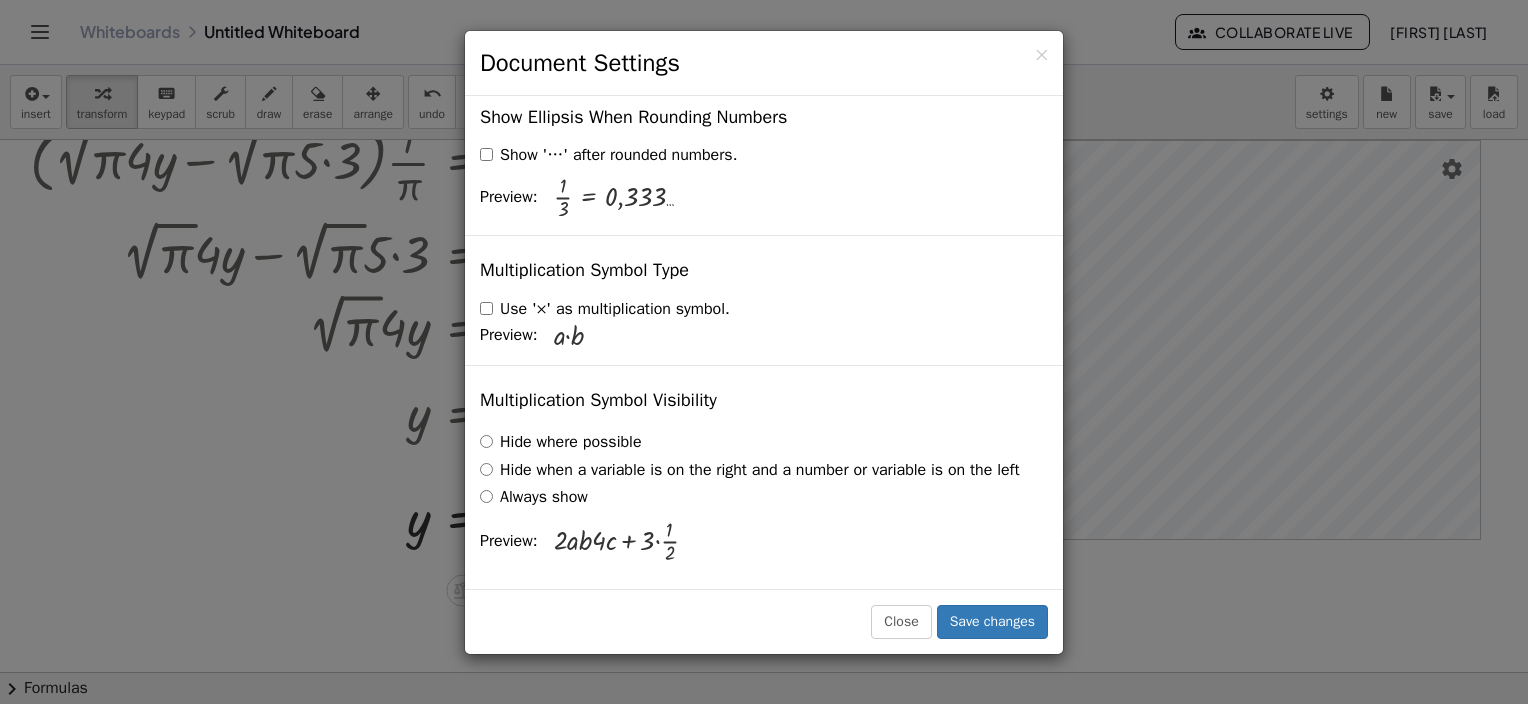 click on "× Document Settings These settings are saved with the document you are currently working on.
Rewriting Equations via Dragging
Disable Dragging
Dragging
Dragging and Simplify
Drag a term across the equals sign to apply the inverse operation to both sides. Will automatically combine the matching terms.
Unit for Trigonometric Functions
Radians
Degrees
Already calculated steps will be updated according to this setting.
Preview:
sin ( , · π · 2 ) = 1
Show Edit/Balance Buttons
Show Edit/Balance Buttons
Show or hide the edit or balance button beneath each derivation.
Substitute with parenthesis
+" at bounding box center (764, 352) 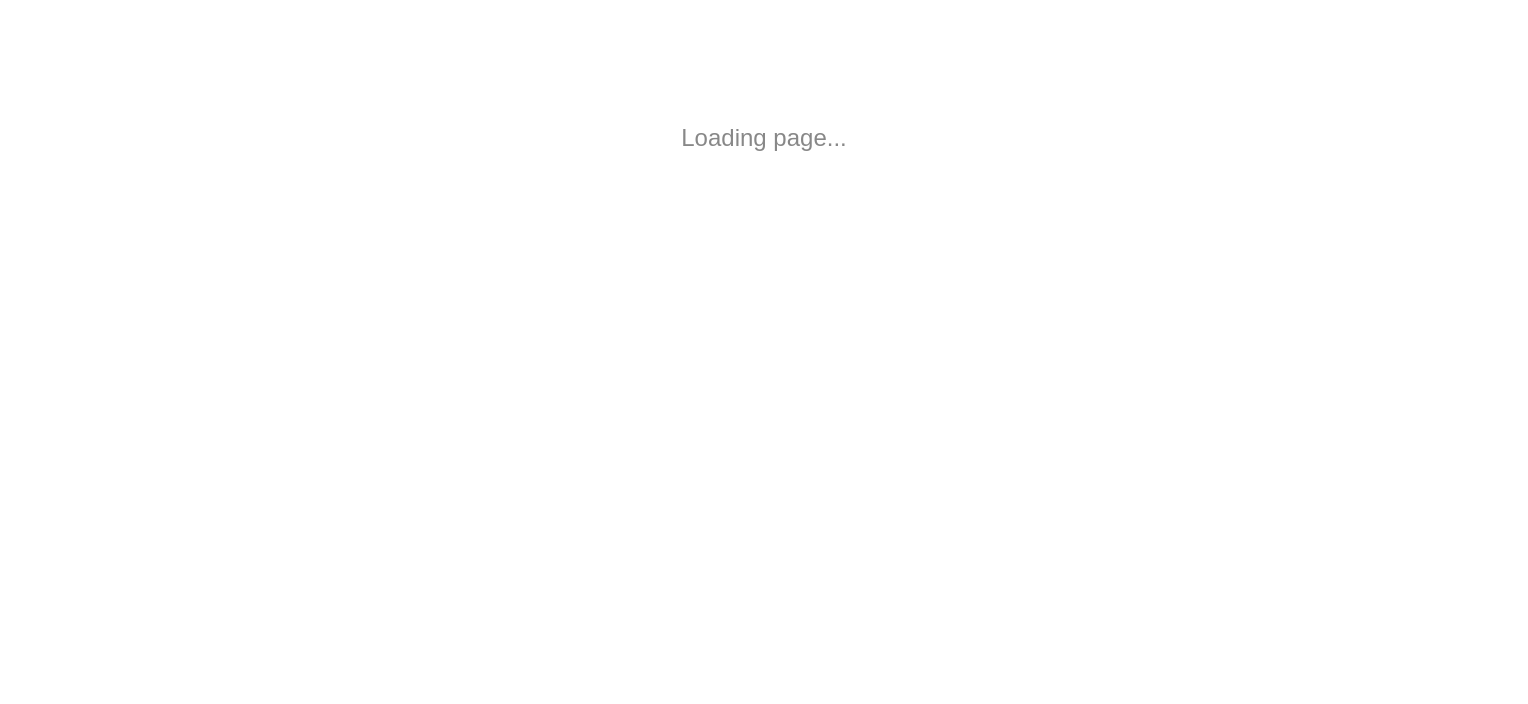 scroll, scrollTop: 0, scrollLeft: 0, axis: both 